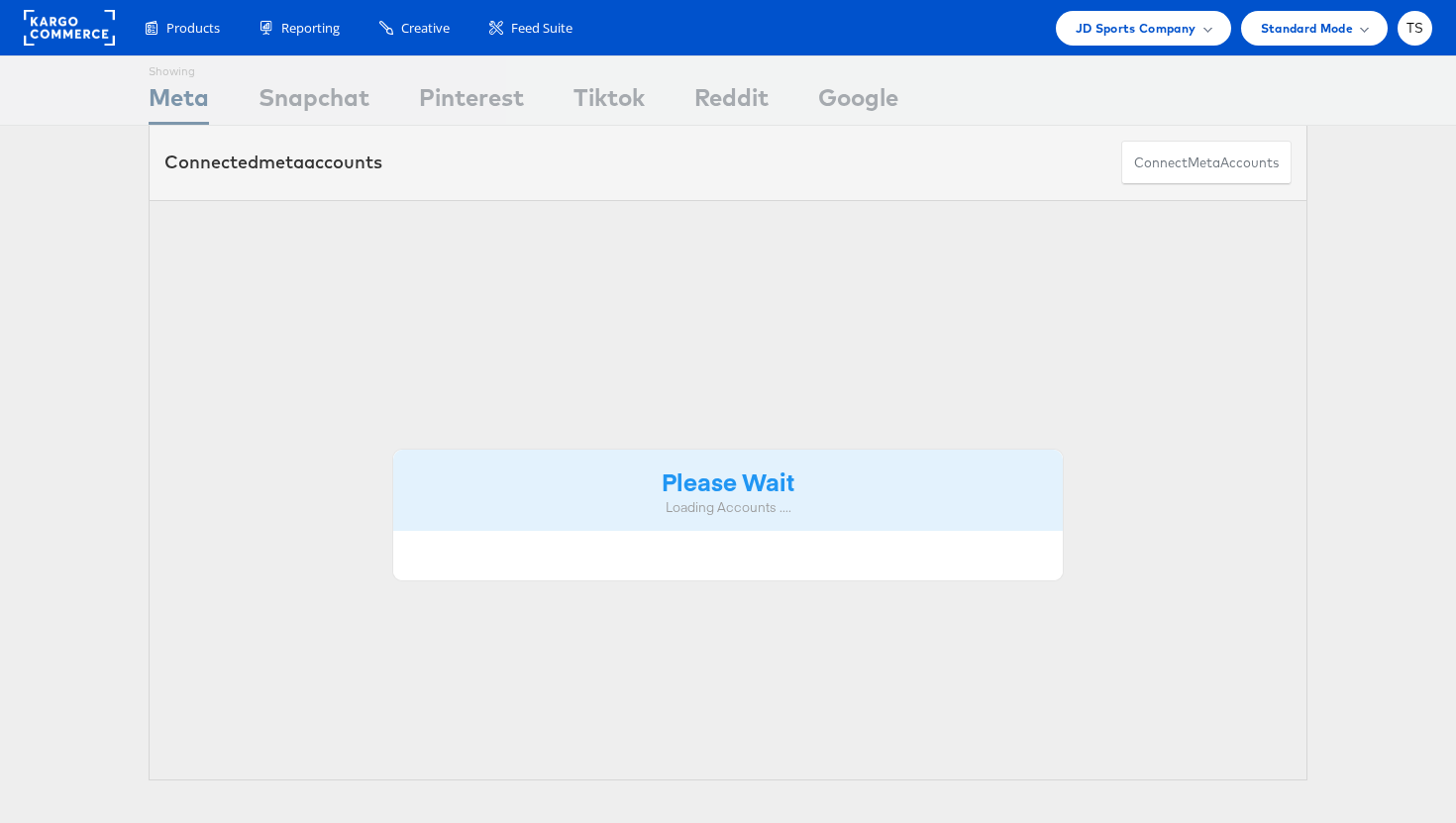 scroll, scrollTop: 0, scrollLeft: 0, axis: both 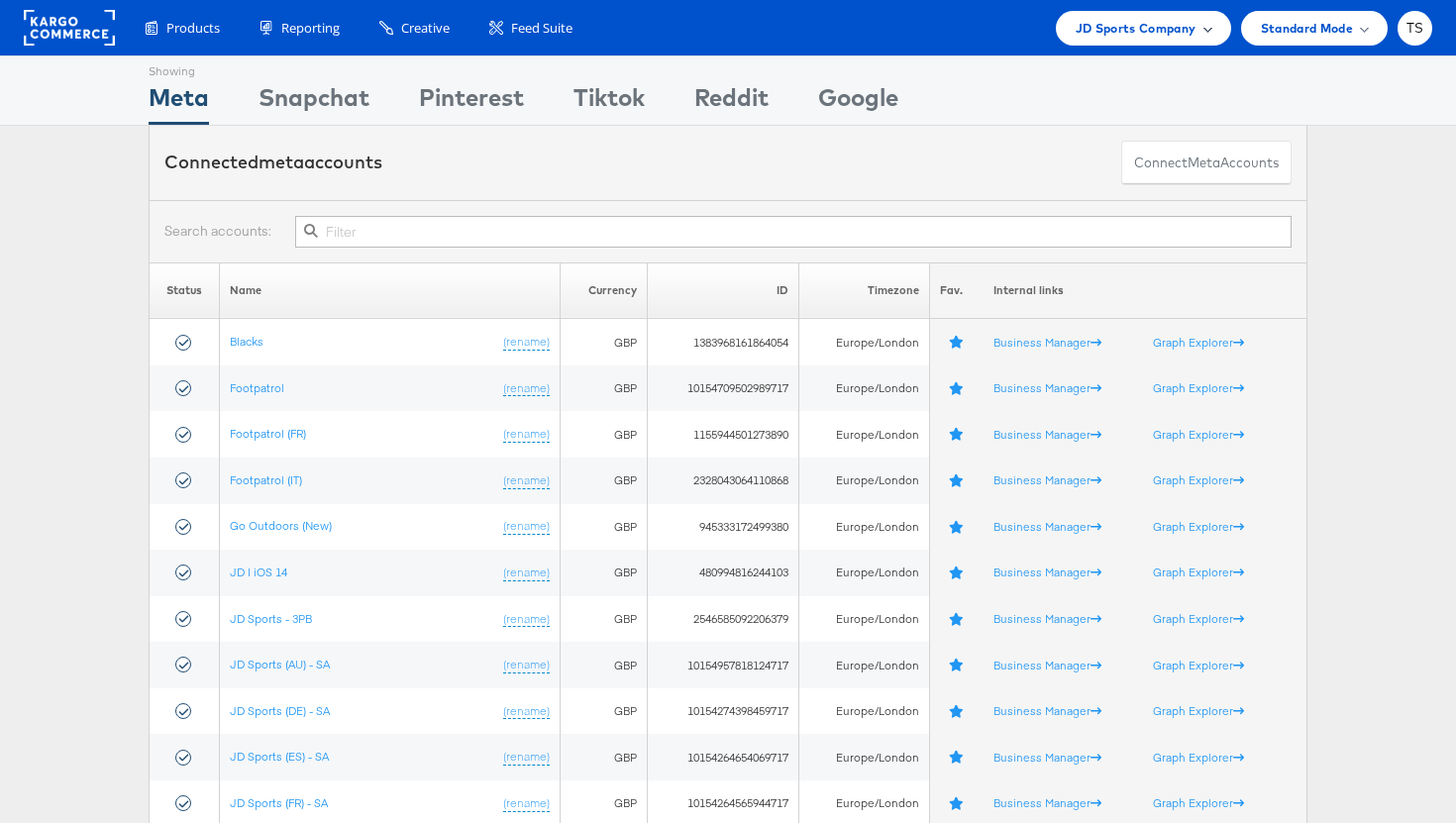 click on "JD Sports Company" at bounding box center [1143, 28] 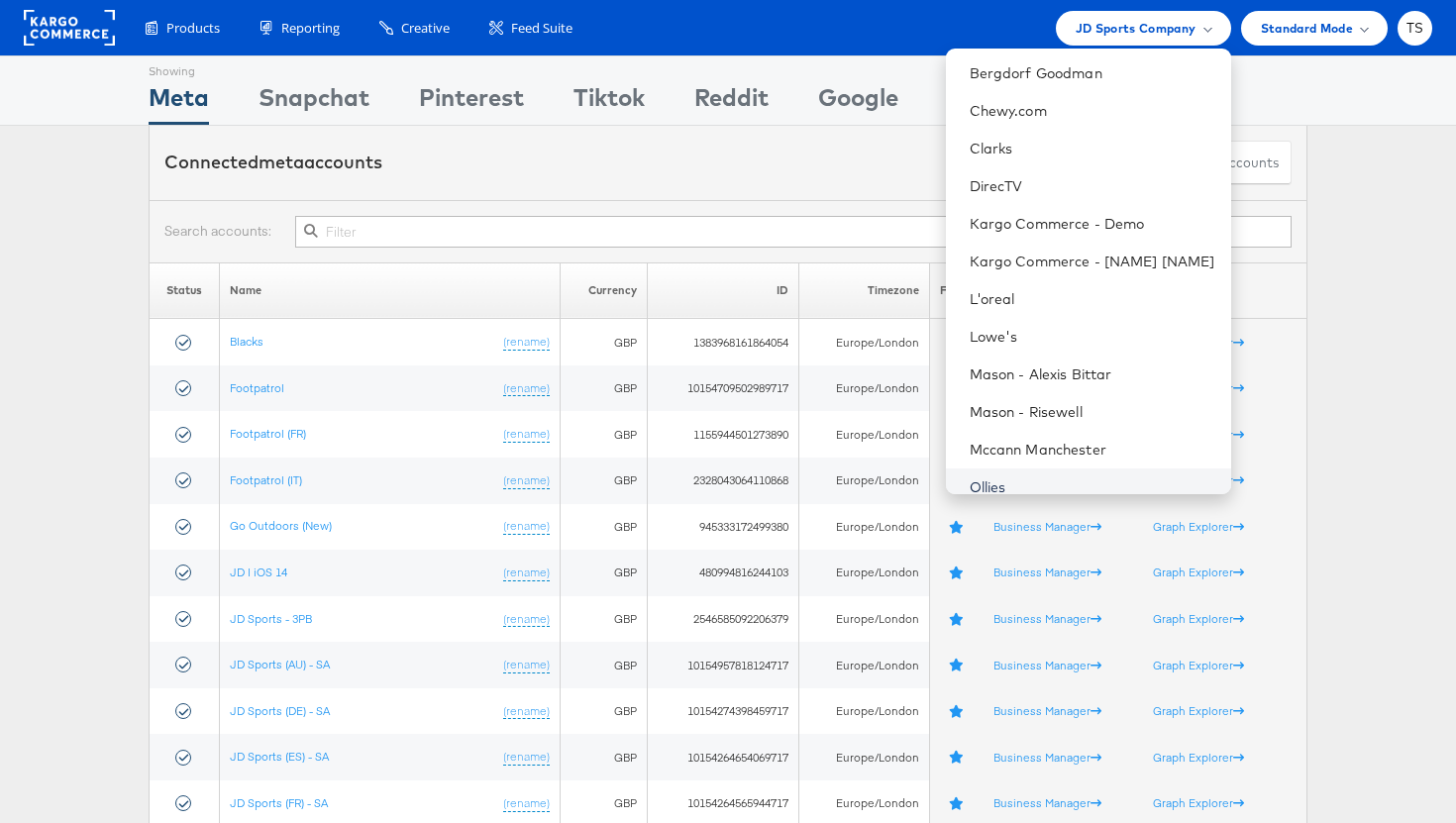 scroll, scrollTop: 150, scrollLeft: 0, axis: vertical 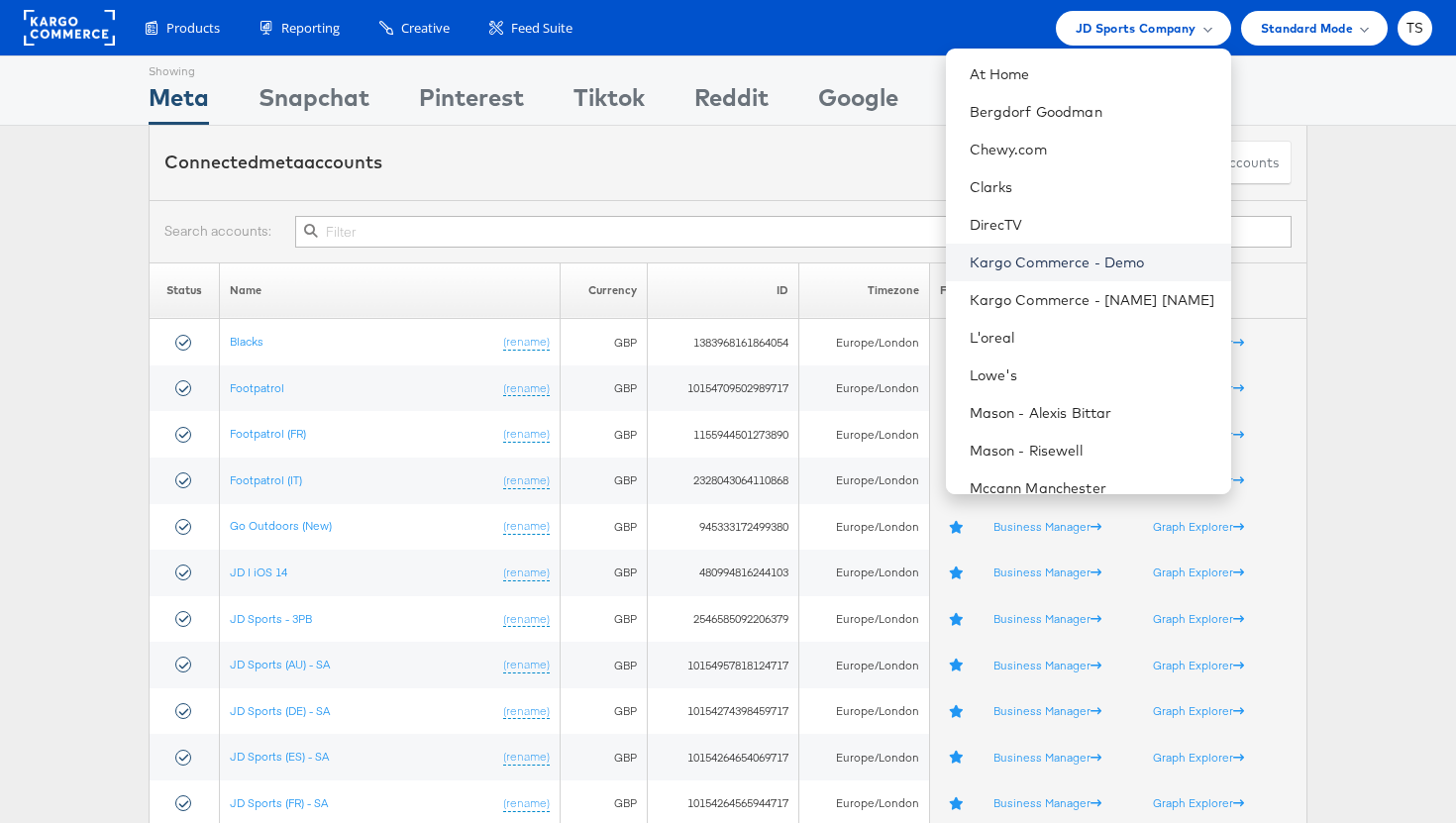 click on "Kargo Commerce - Demo" at bounding box center [1092, 262] 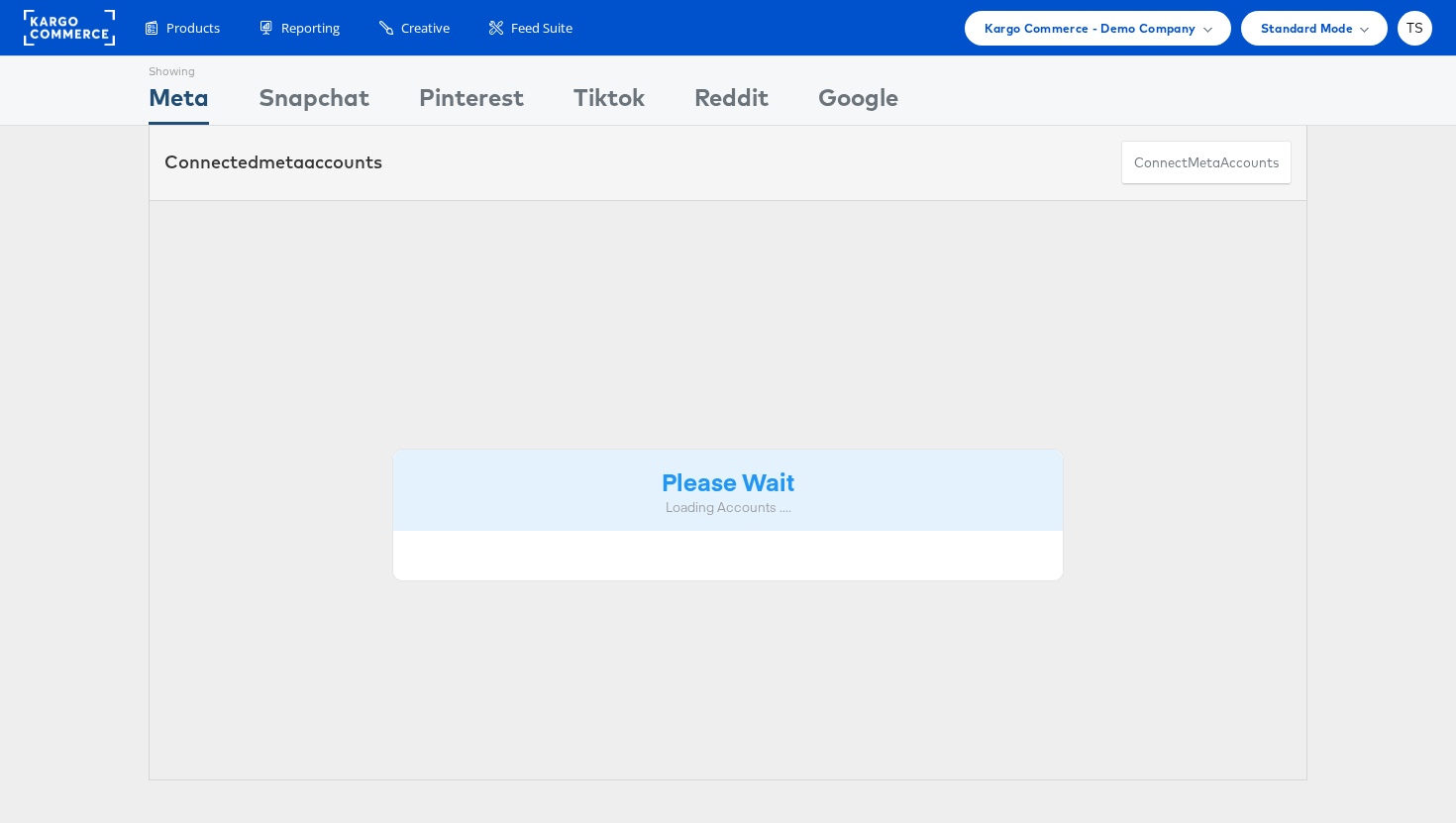 scroll, scrollTop: 0, scrollLeft: 0, axis: both 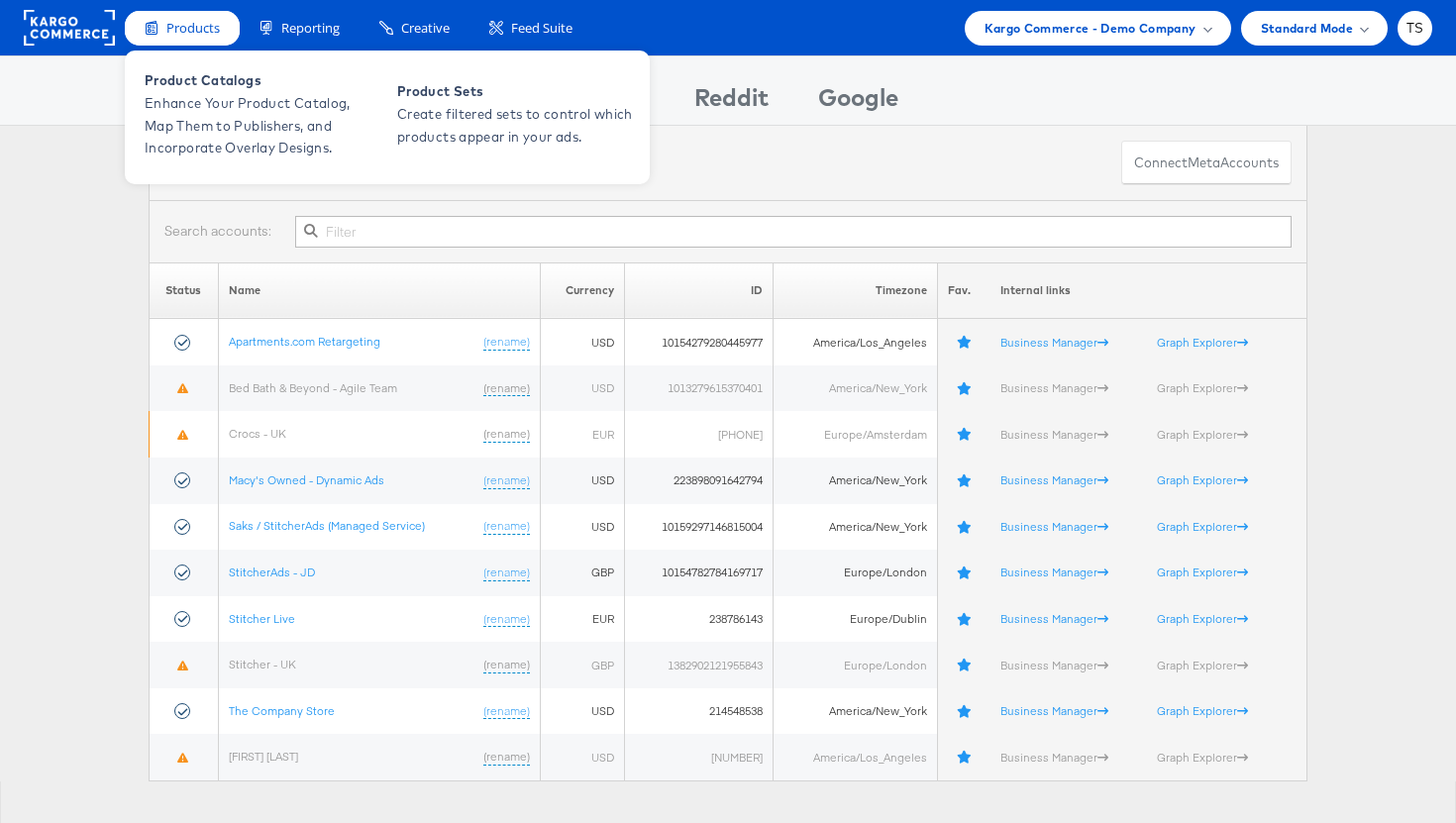 click on "Products" at bounding box center (182, 28) 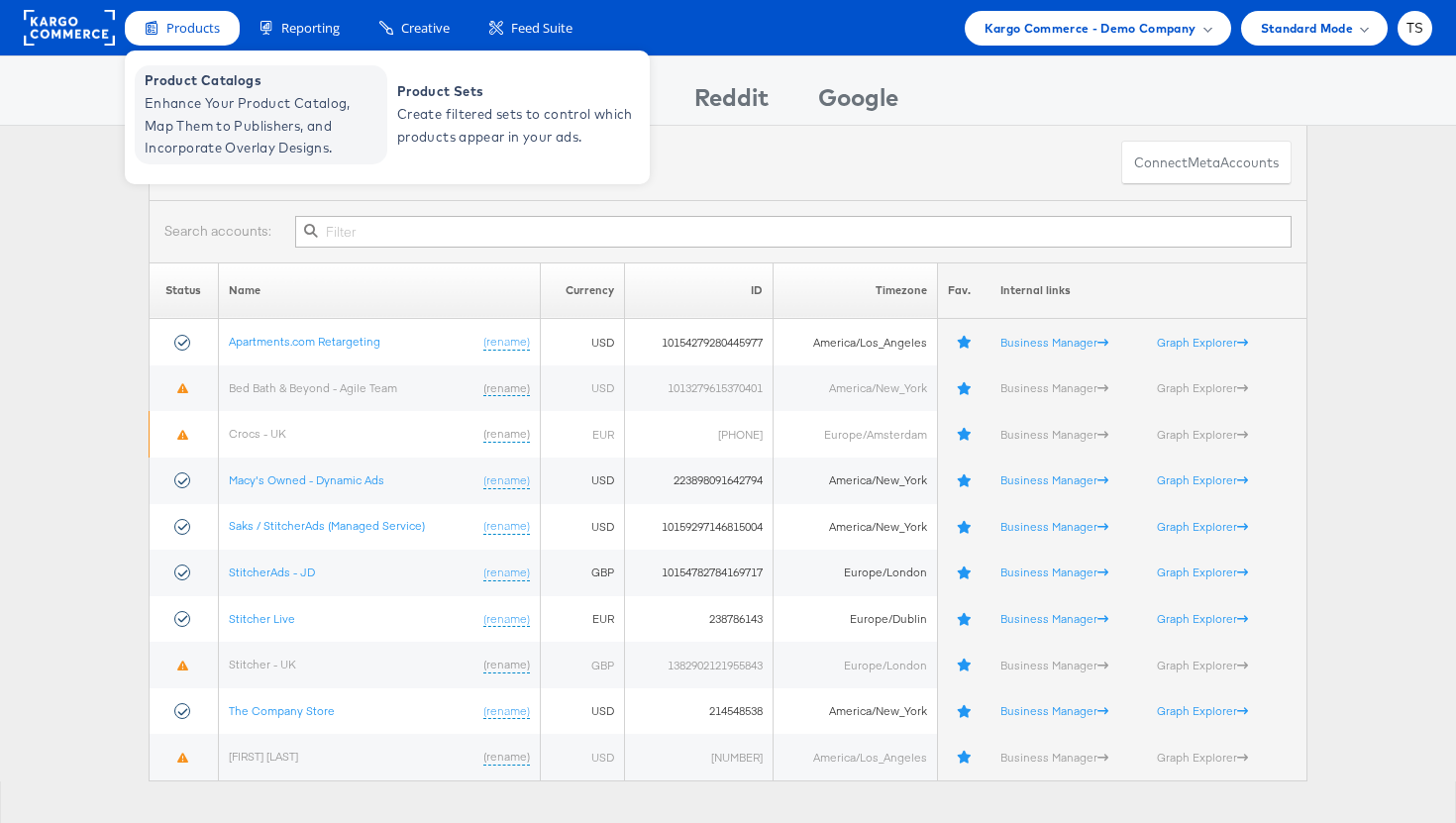 click on "Enhance Your Product Catalog, Map Them to Publishers, and Incorporate Overlay Designs." at bounding box center [263, 126] 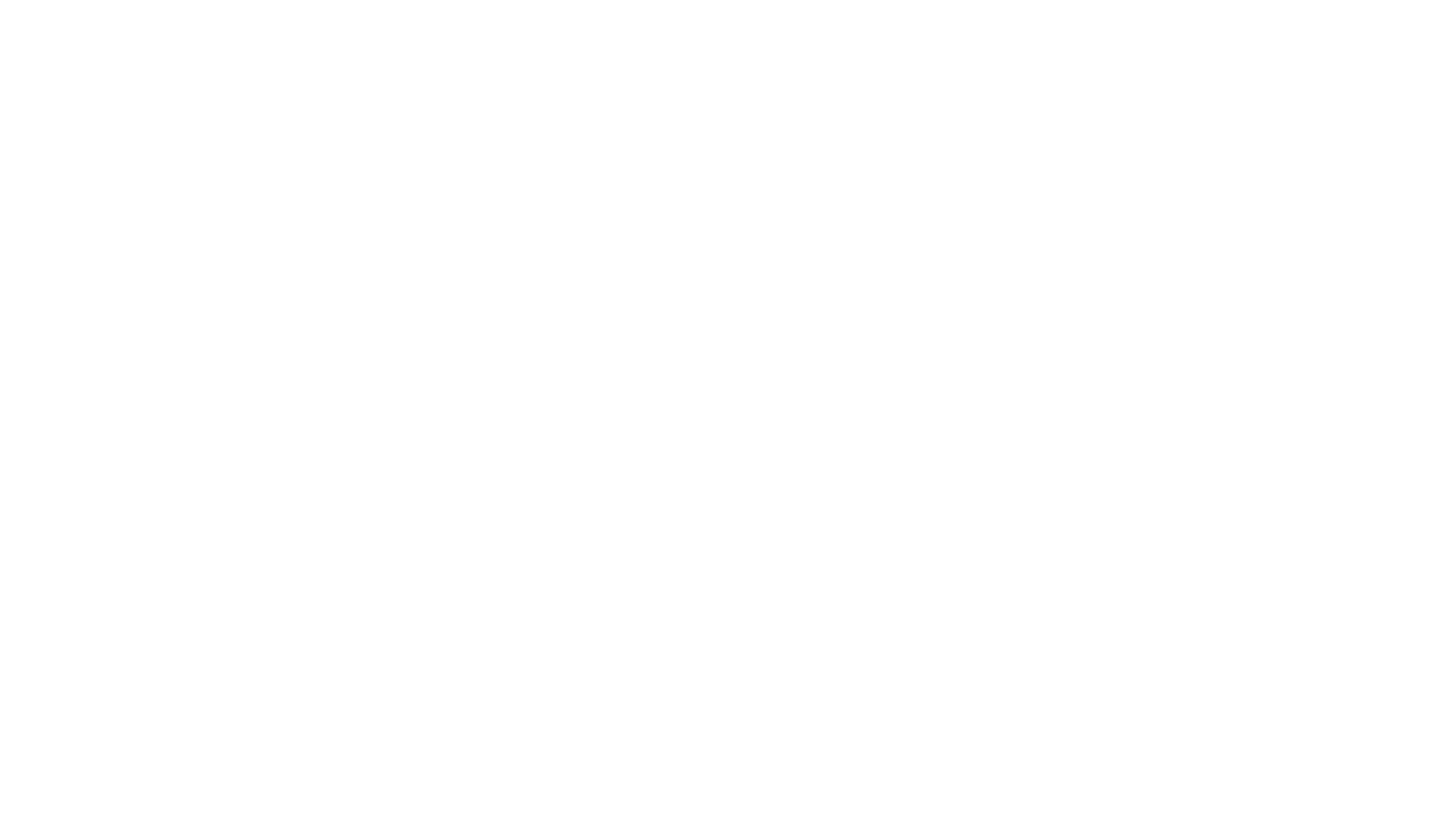 scroll, scrollTop: 0, scrollLeft: 0, axis: both 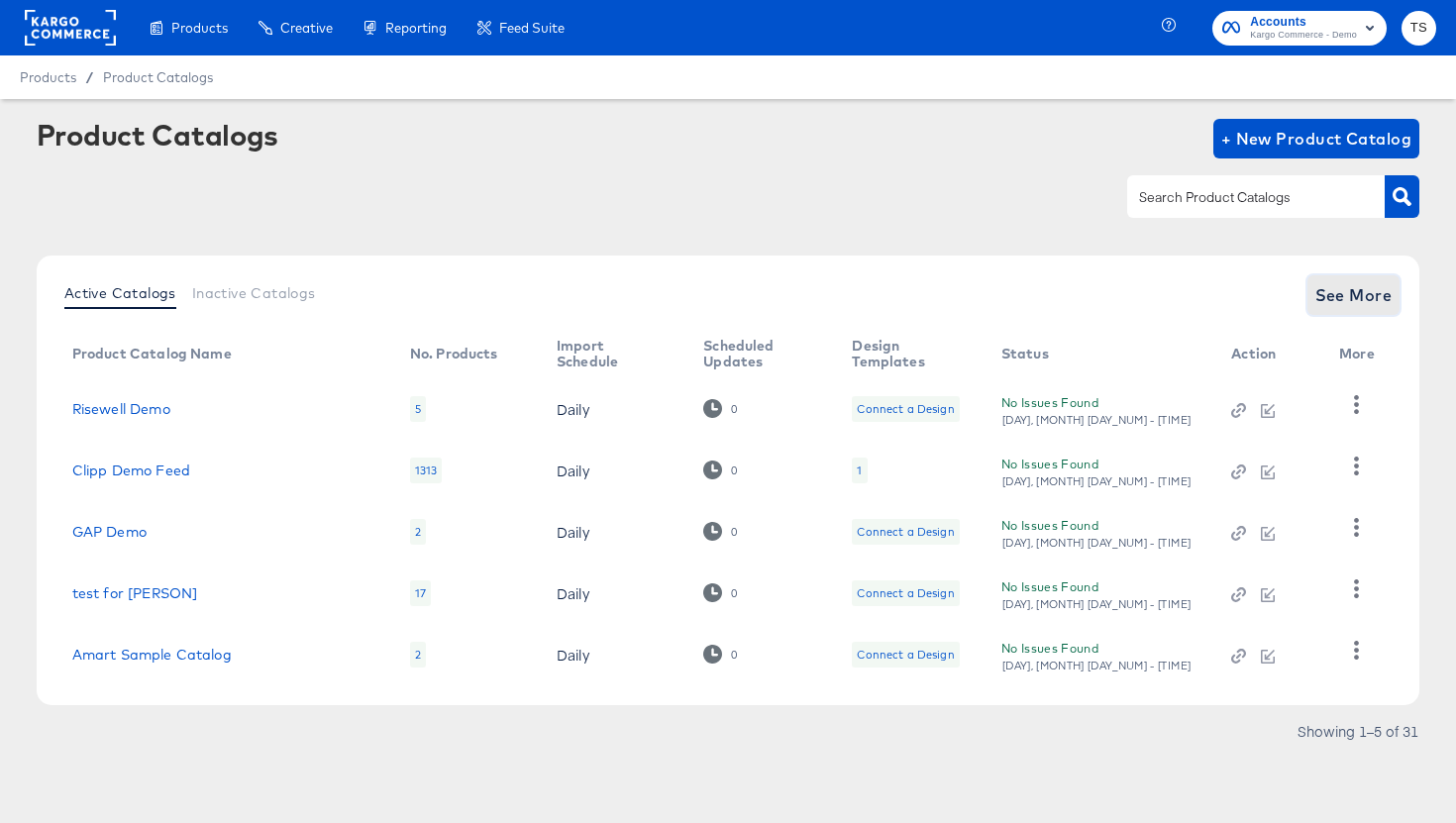 click on "See More" at bounding box center [1354, 295] 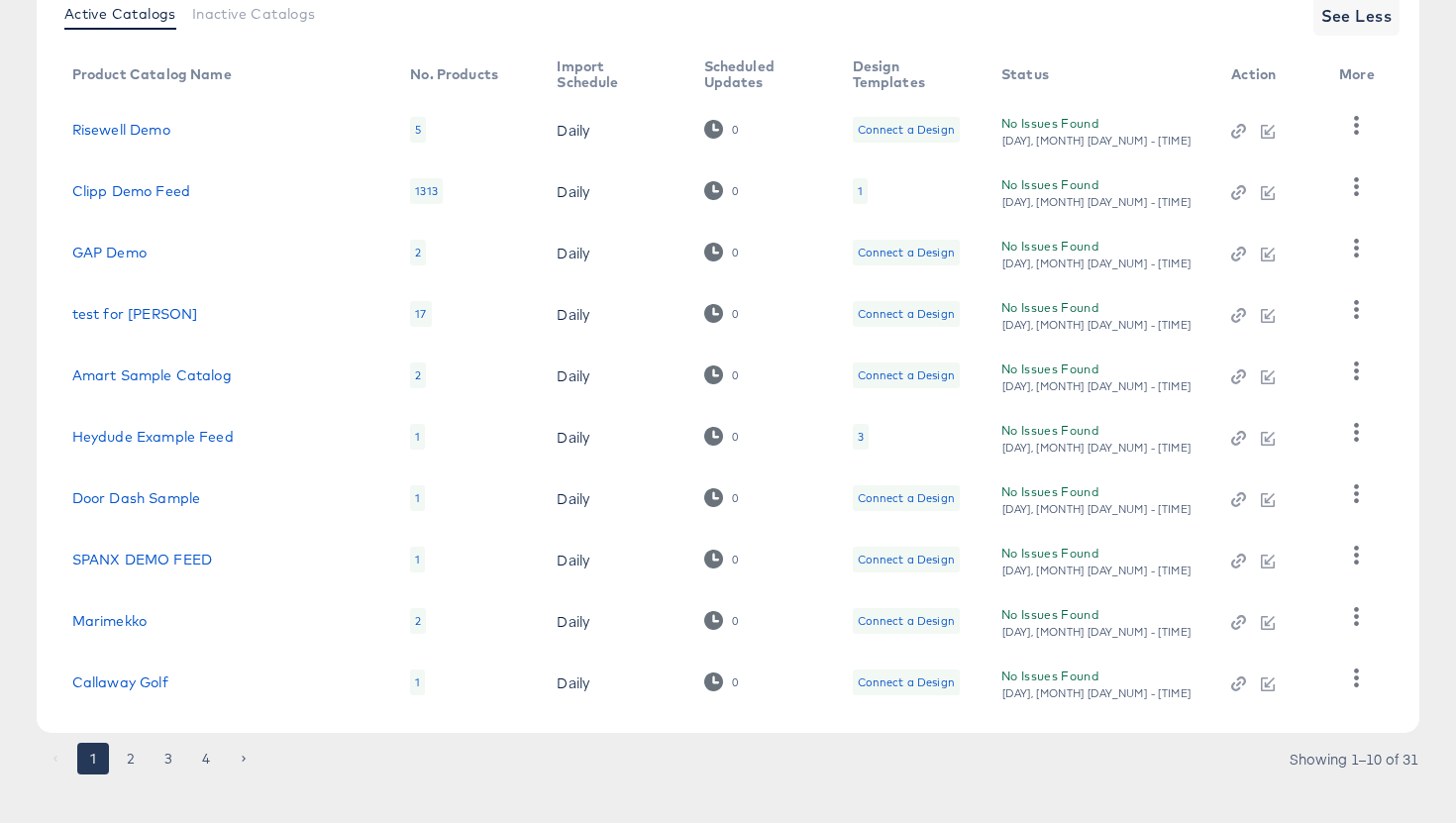 scroll, scrollTop: 300, scrollLeft: 0, axis: vertical 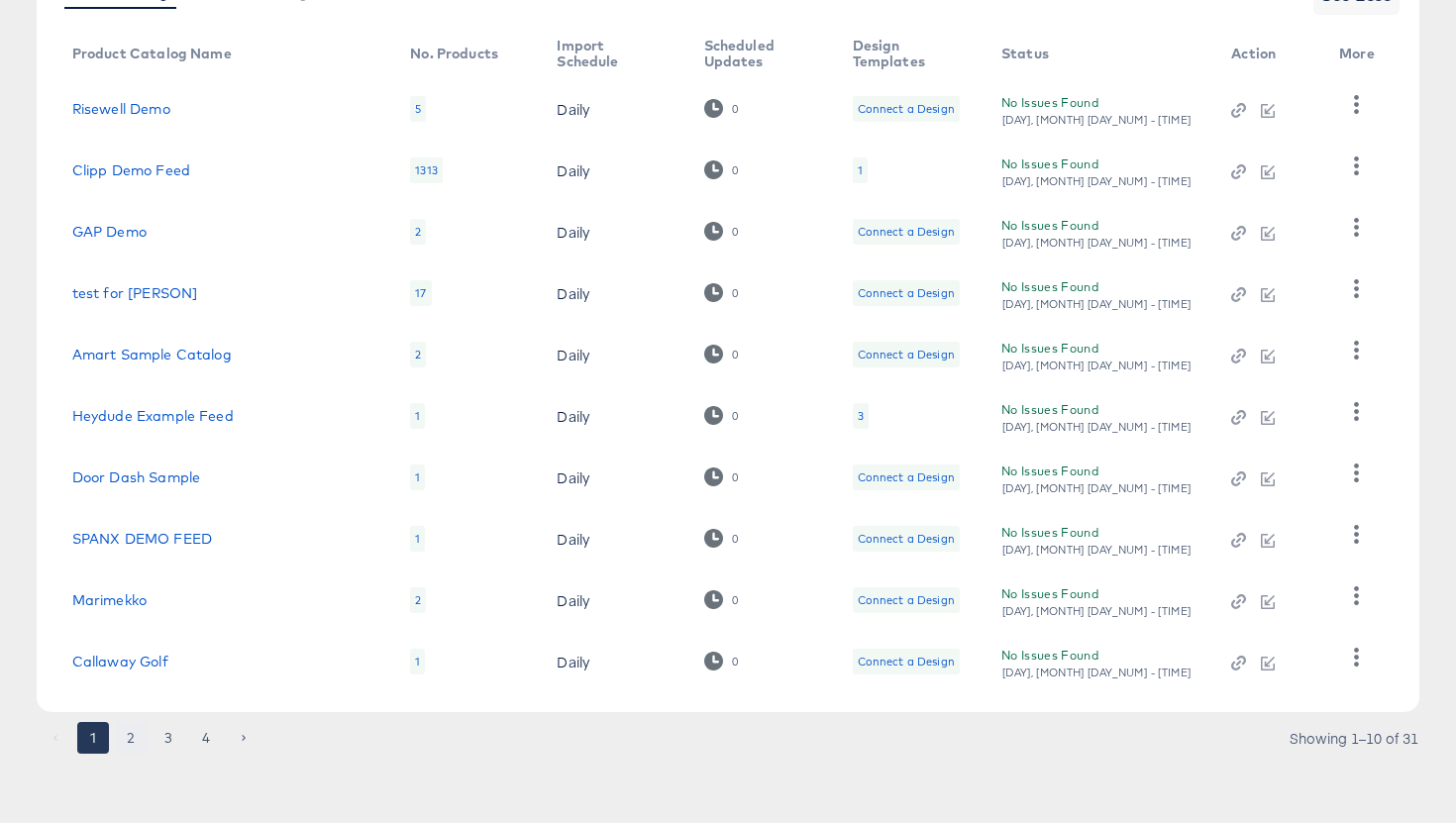 click on "2" at bounding box center [131, 738] 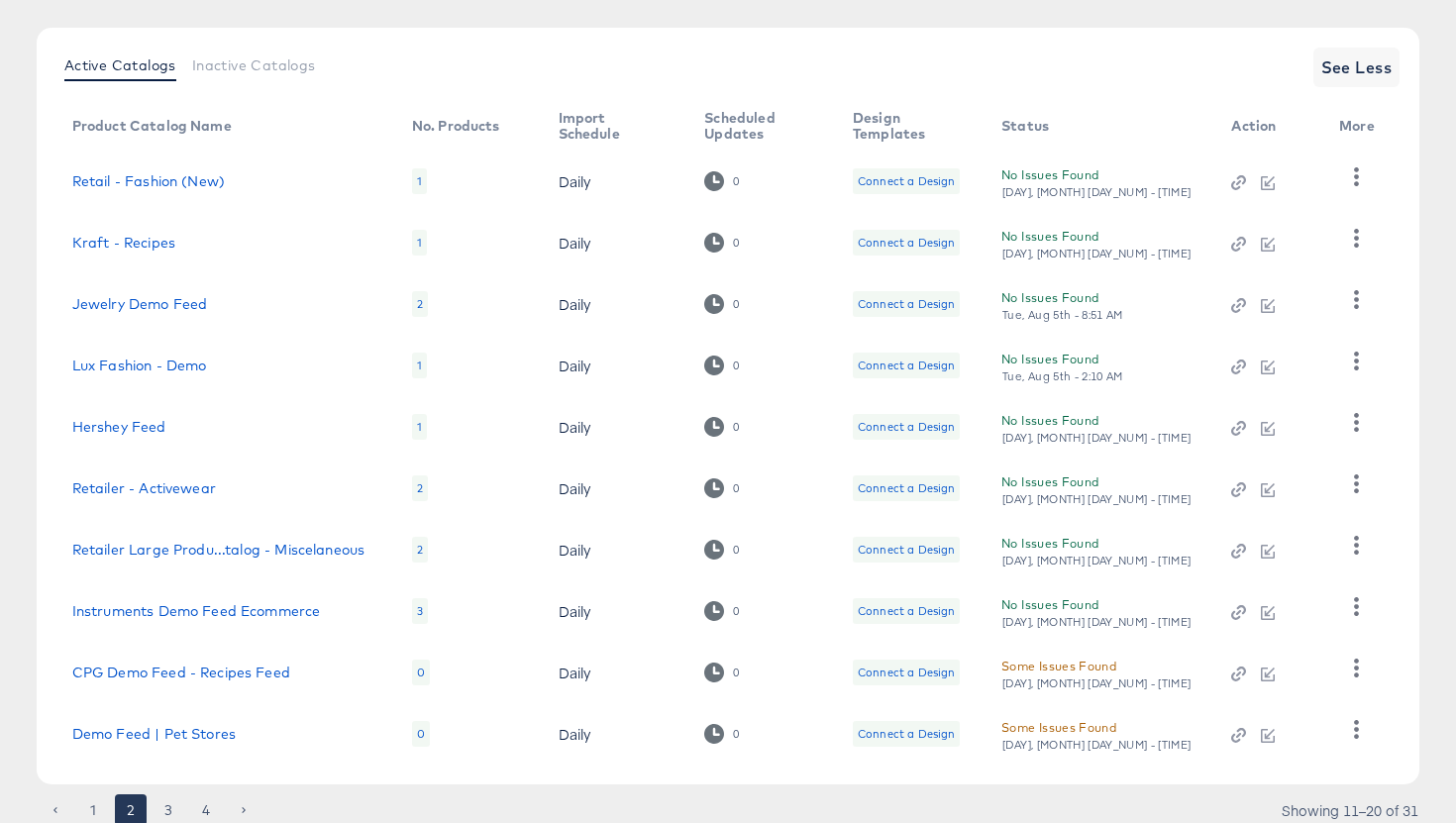 scroll, scrollTop: 300, scrollLeft: 0, axis: vertical 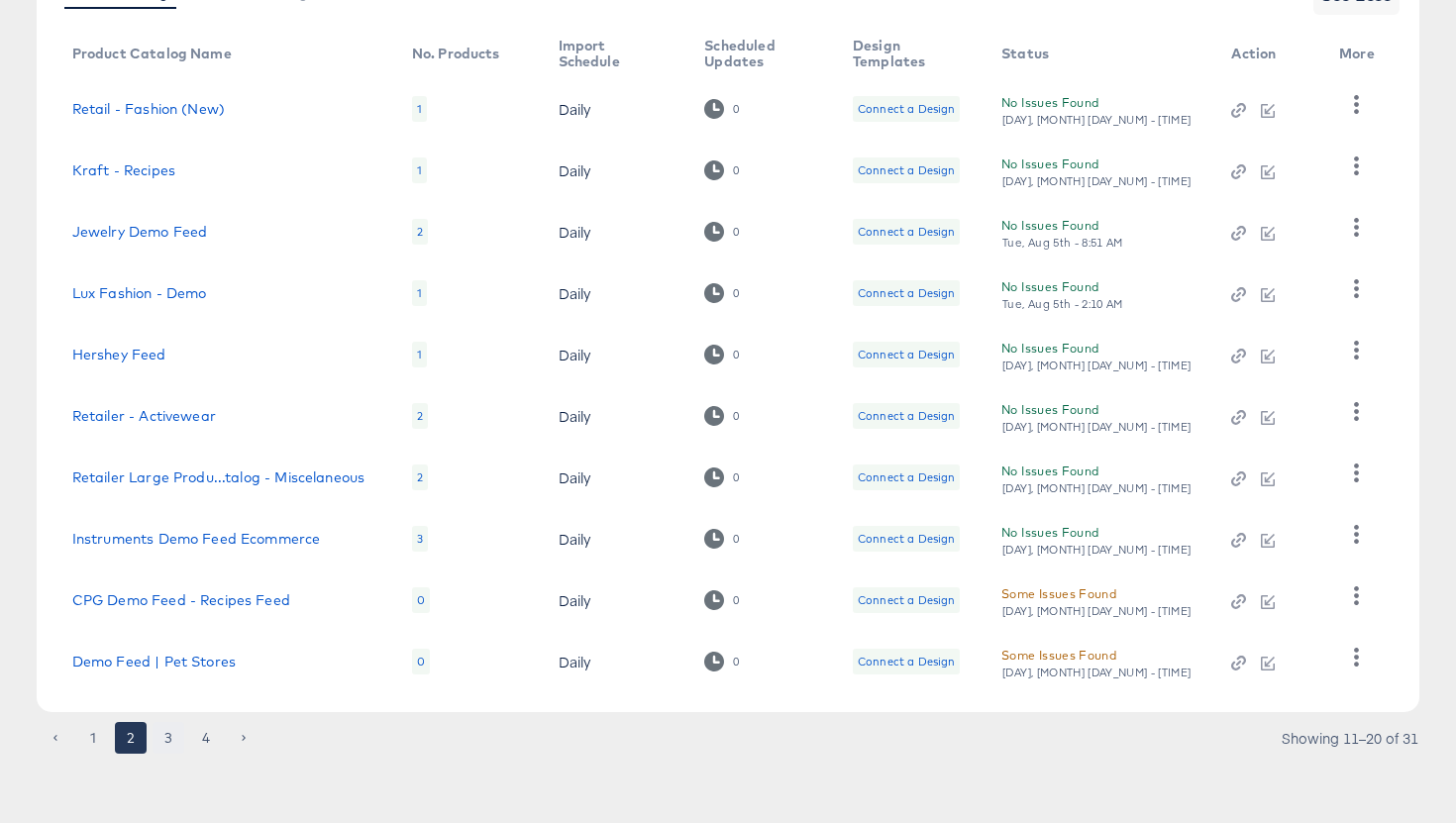 click on "3" at bounding box center [168, 738] 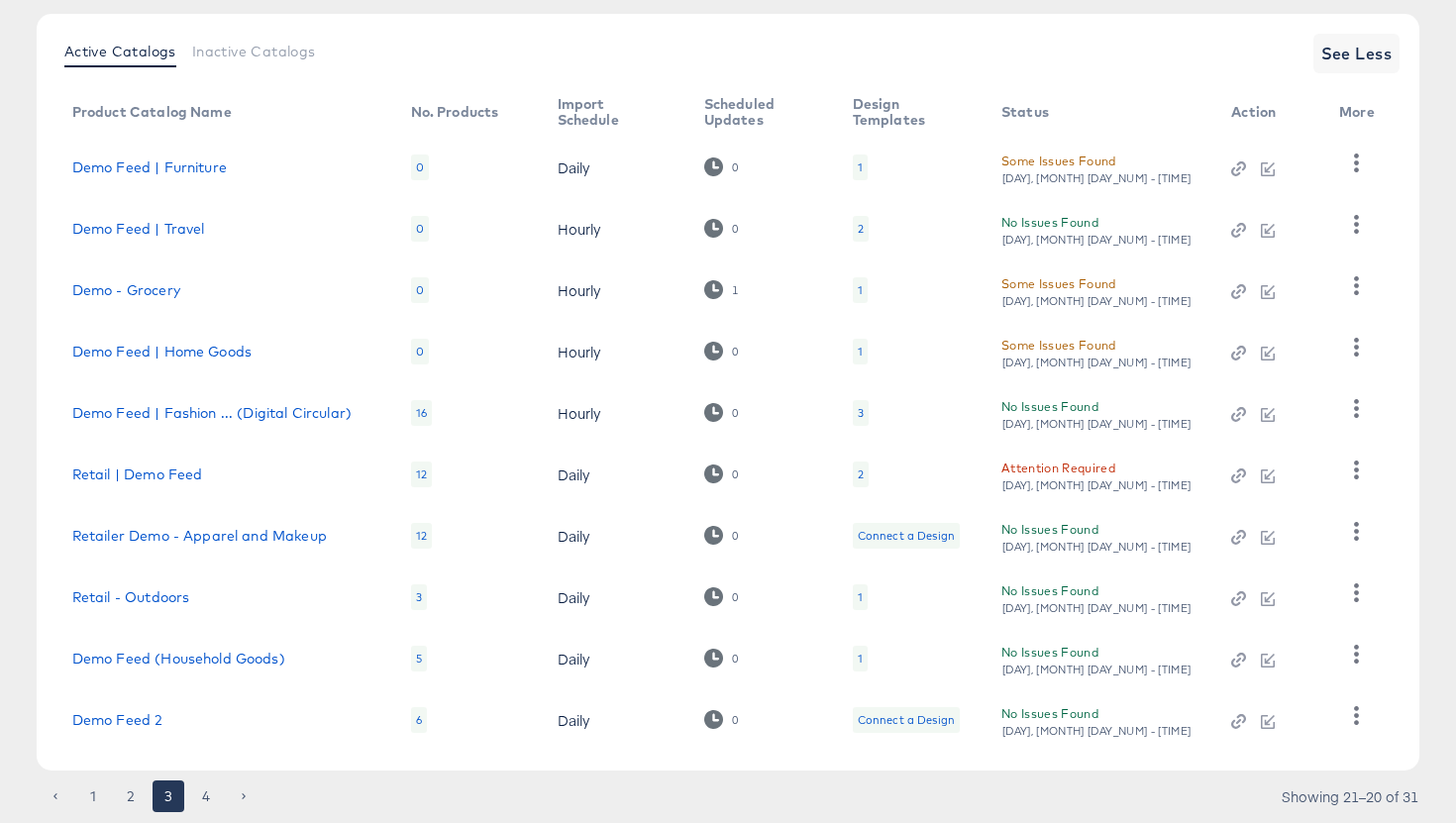 scroll, scrollTop: 300, scrollLeft: 0, axis: vertical 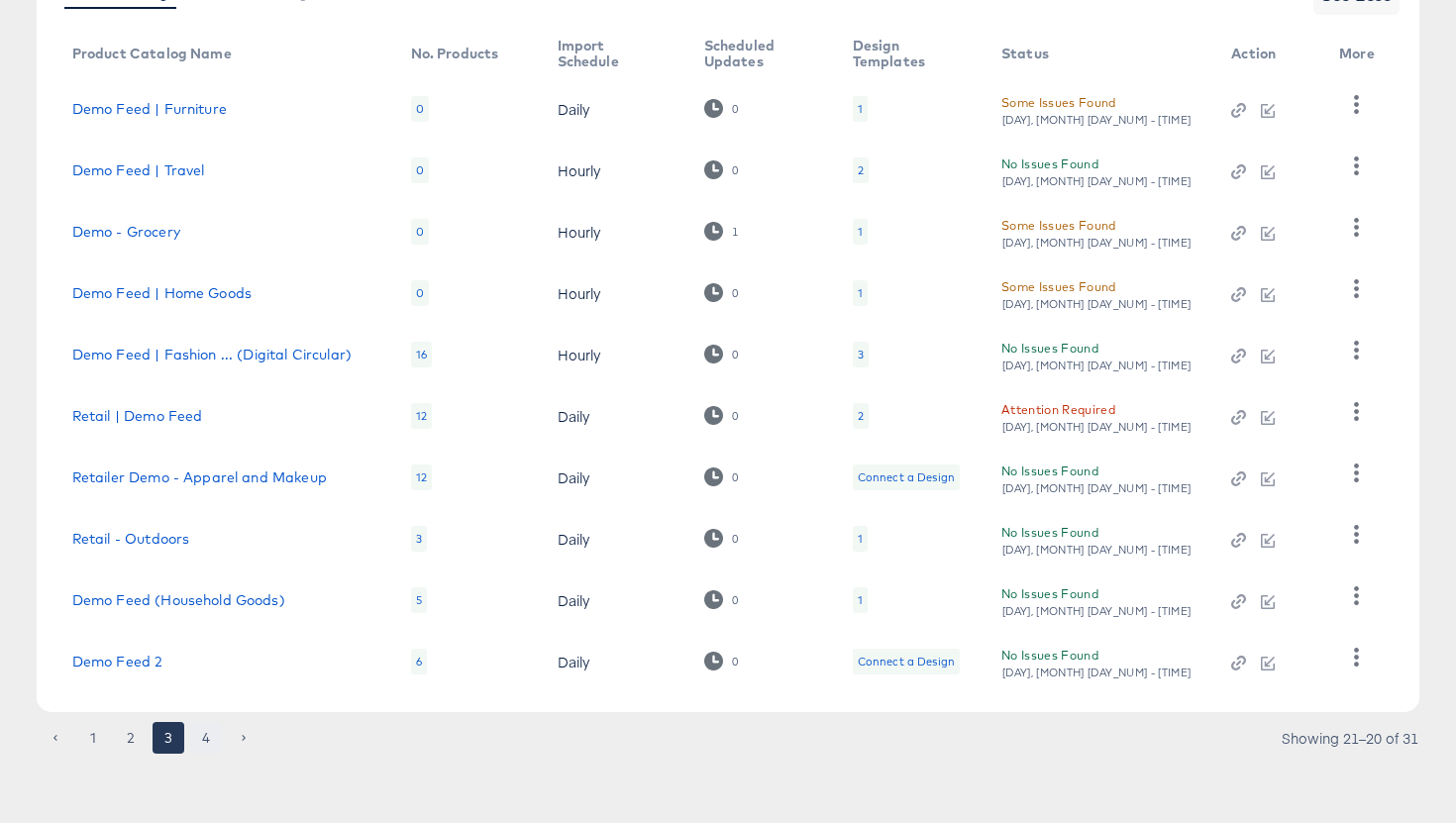 click on "4" at bounding box center [206, 738] 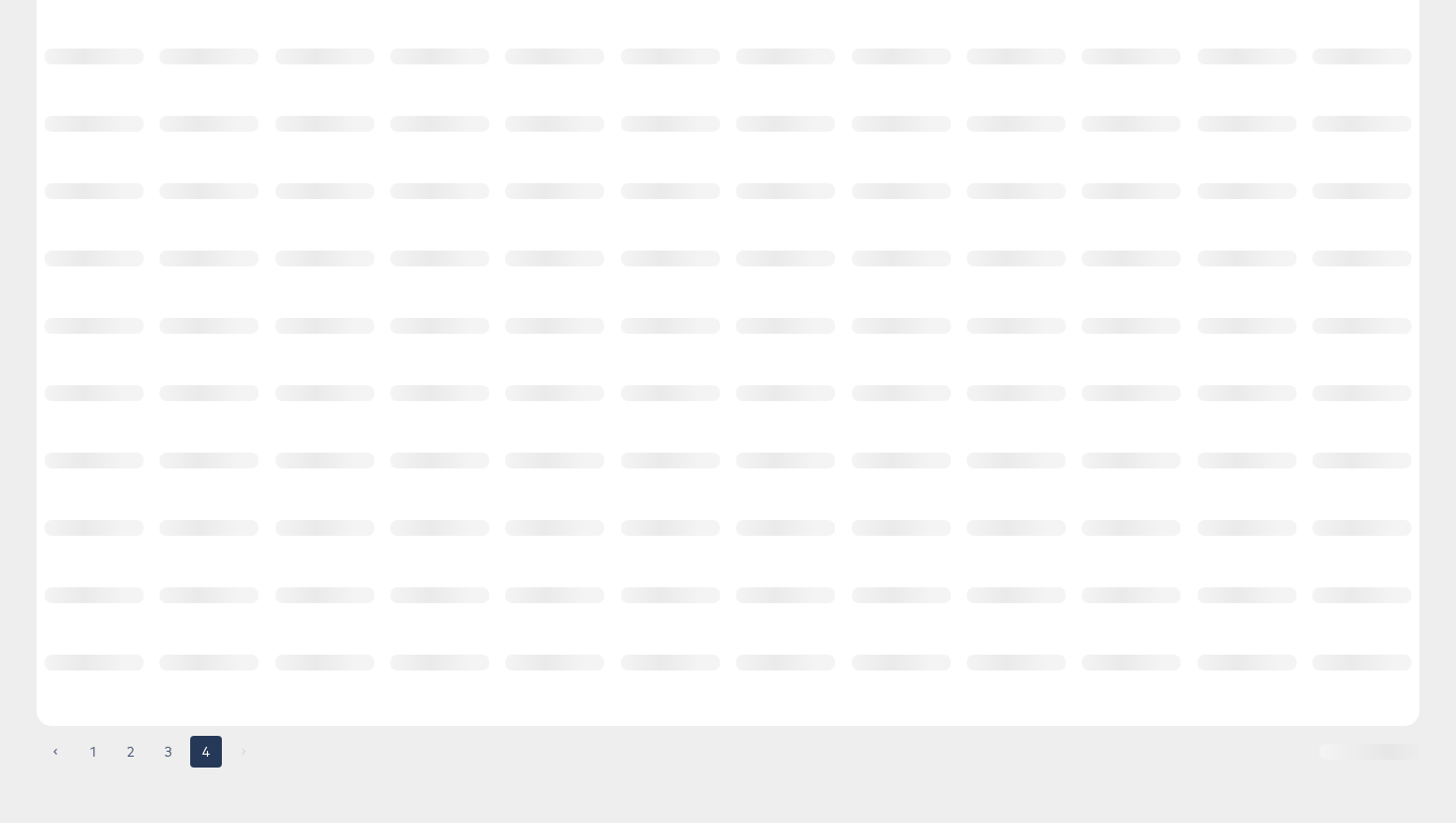scroll, scrollTop: 0, scrollLeft: 0, axis: both 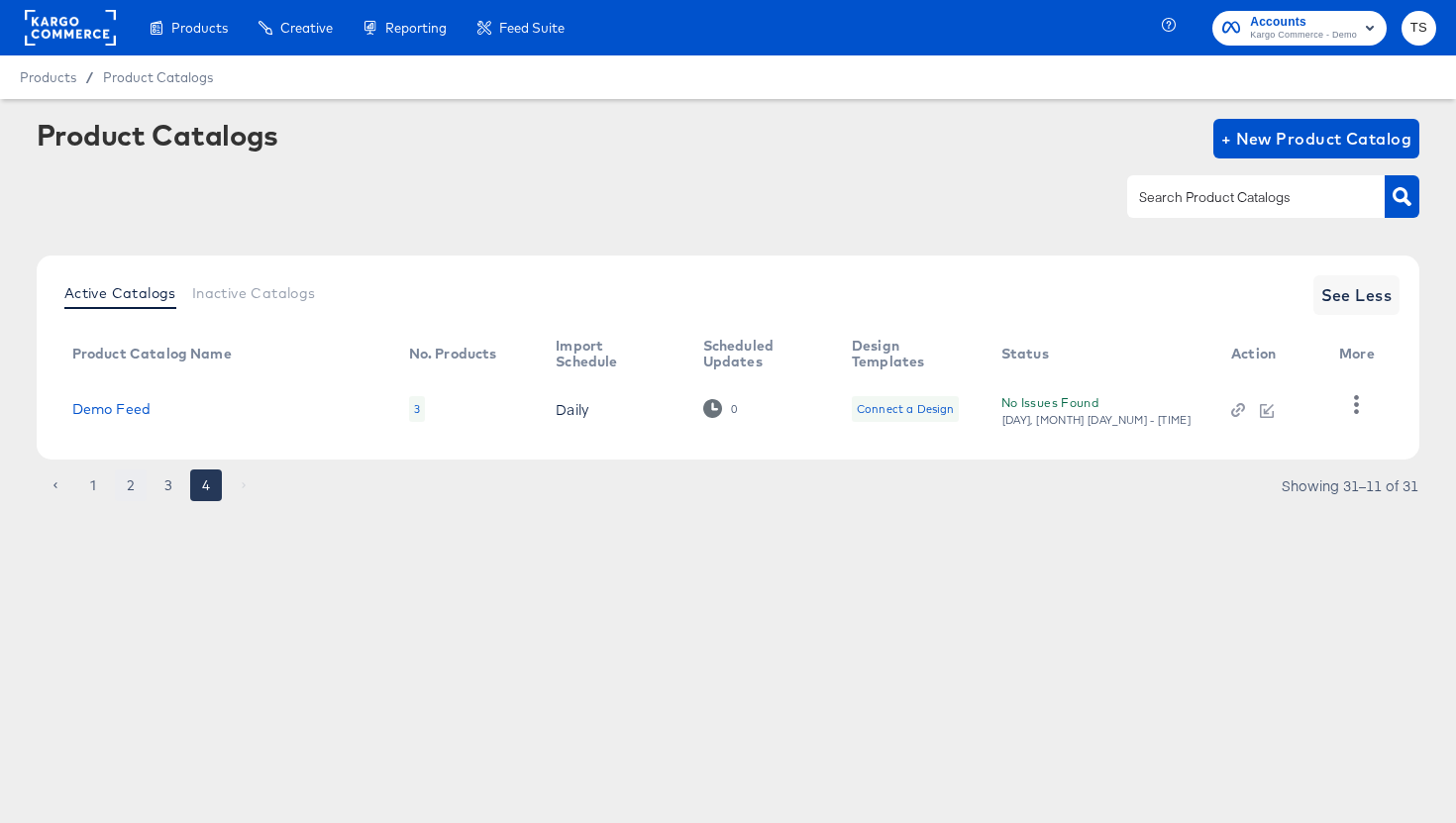 click on "2" at bounding box center (131, 485) 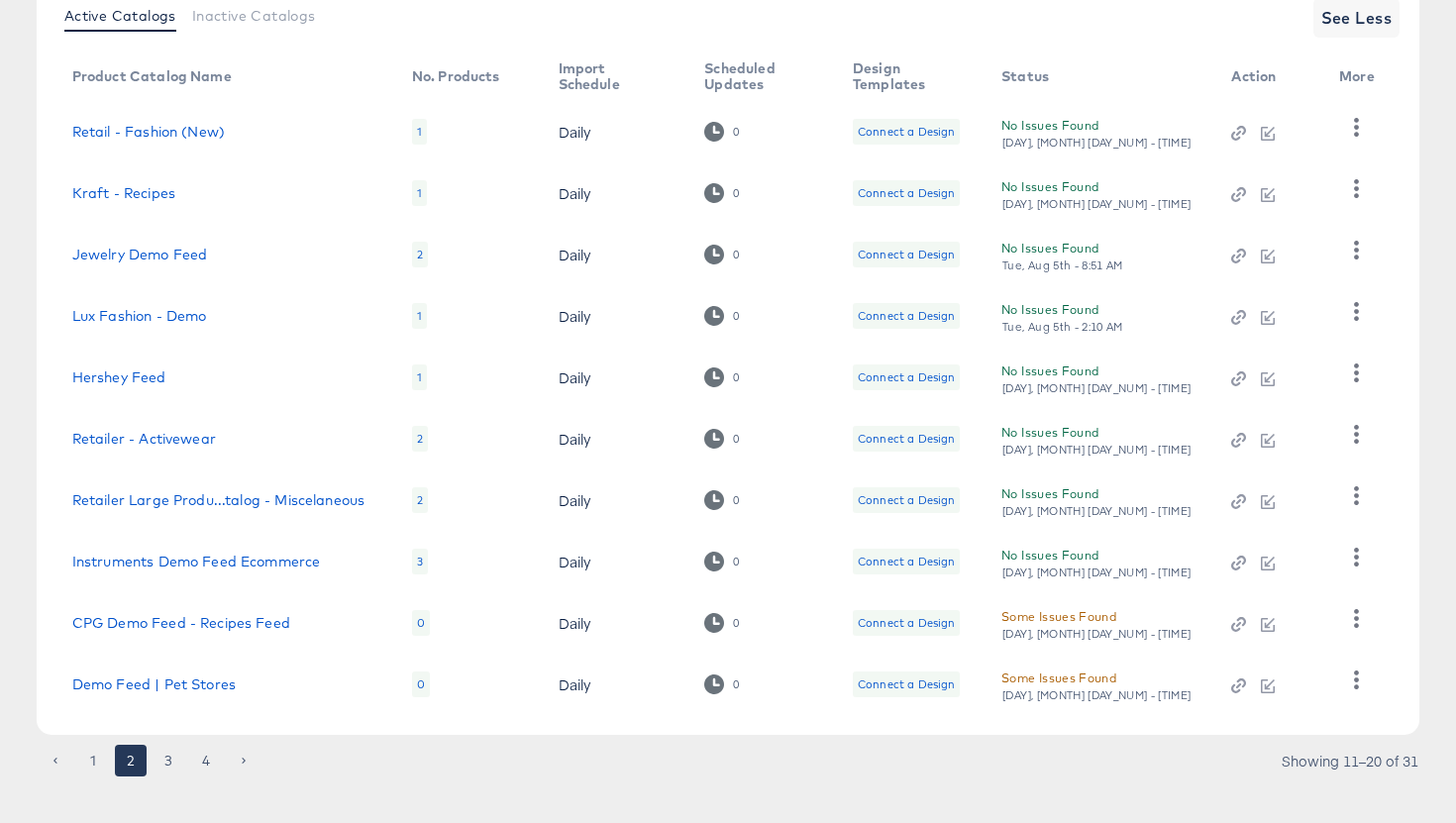 scroll, scrollTop: 300, scrollLeft: 0, axis: vertical 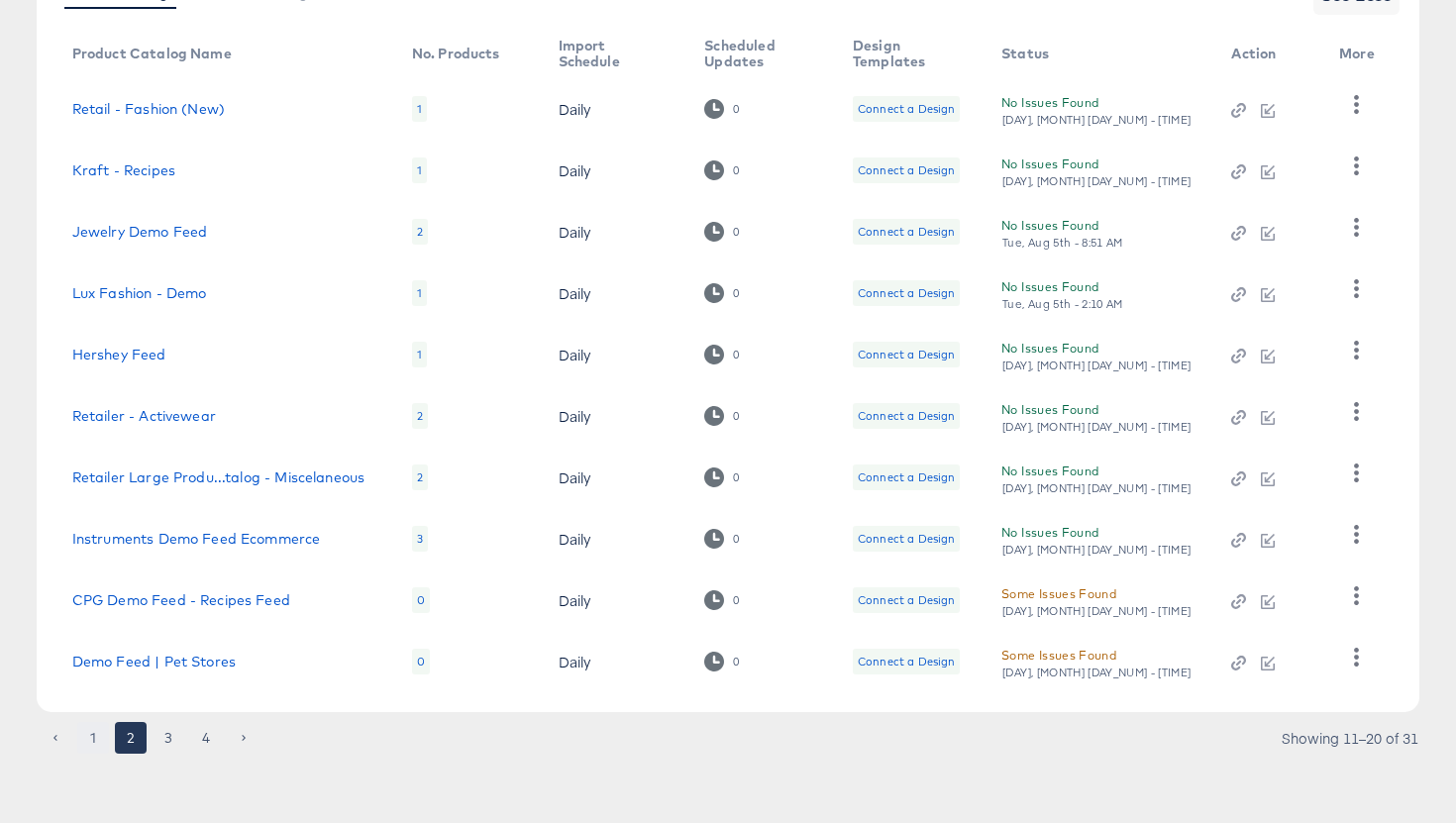 click on "1" at bounding box center [93, 738] 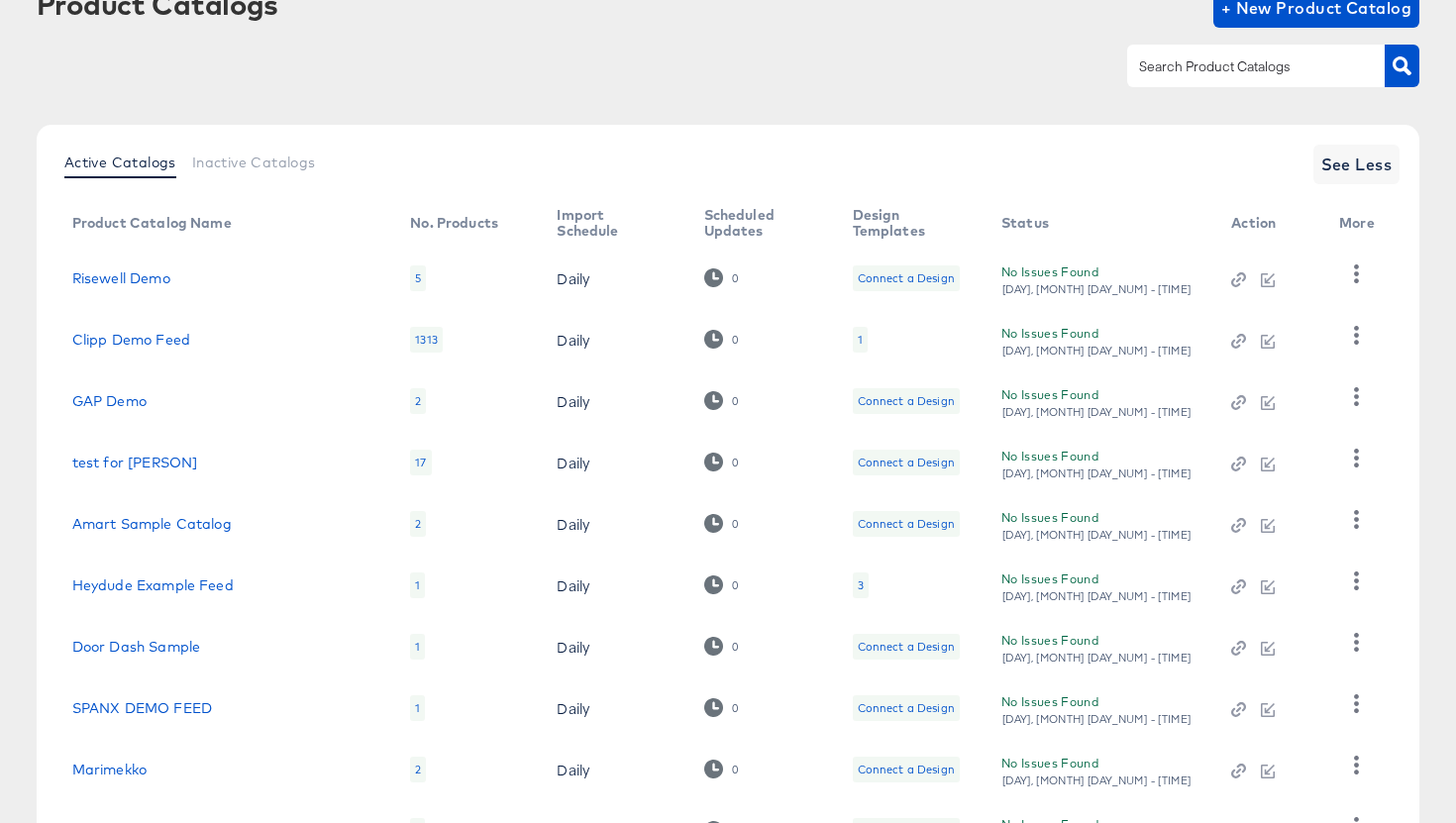 scroll, scrollTop: 0, scrollLeft: 0, axis: both 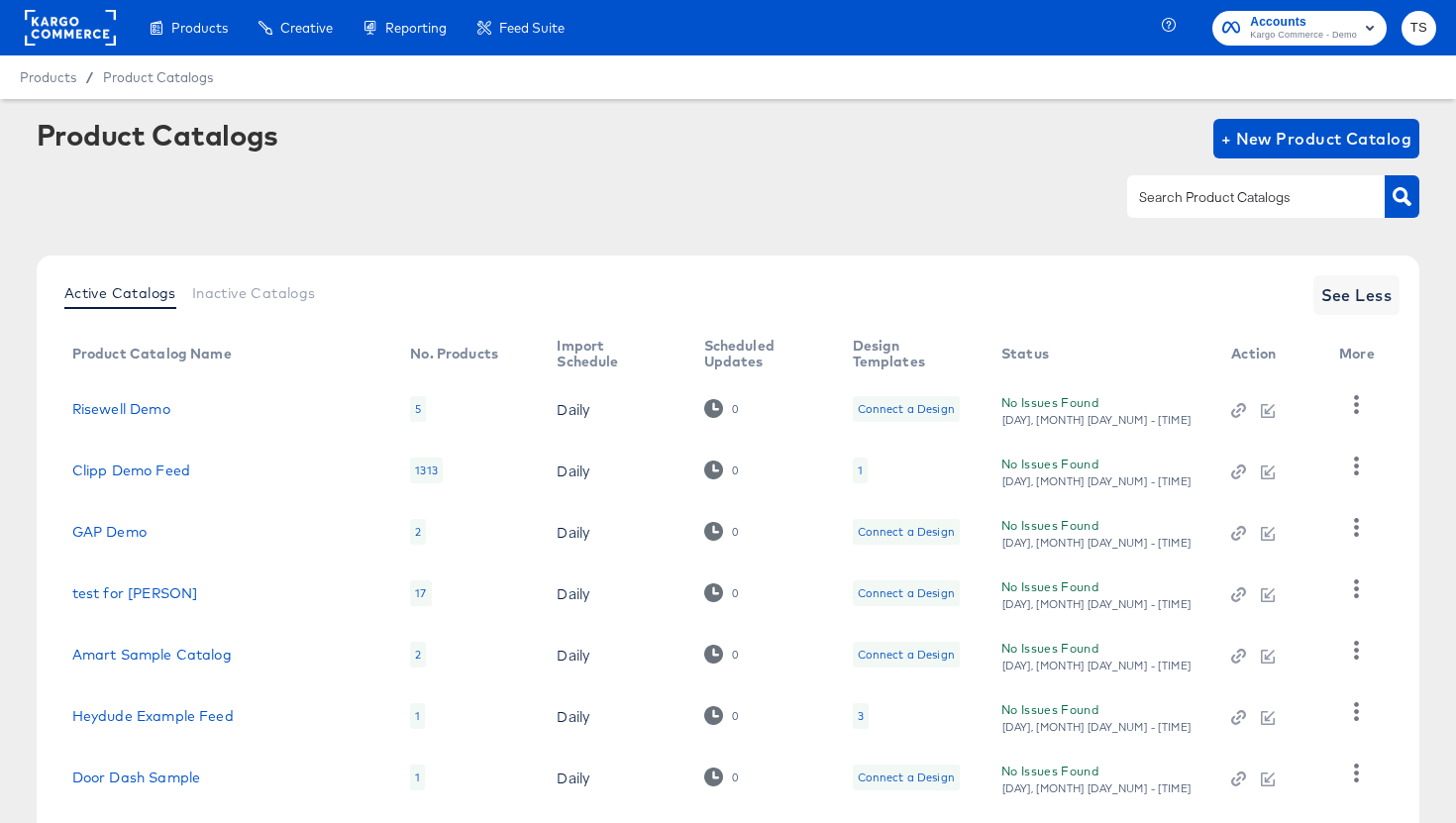 click on "Kargo Commerce - Demo" at bounding box center [1303, 36] 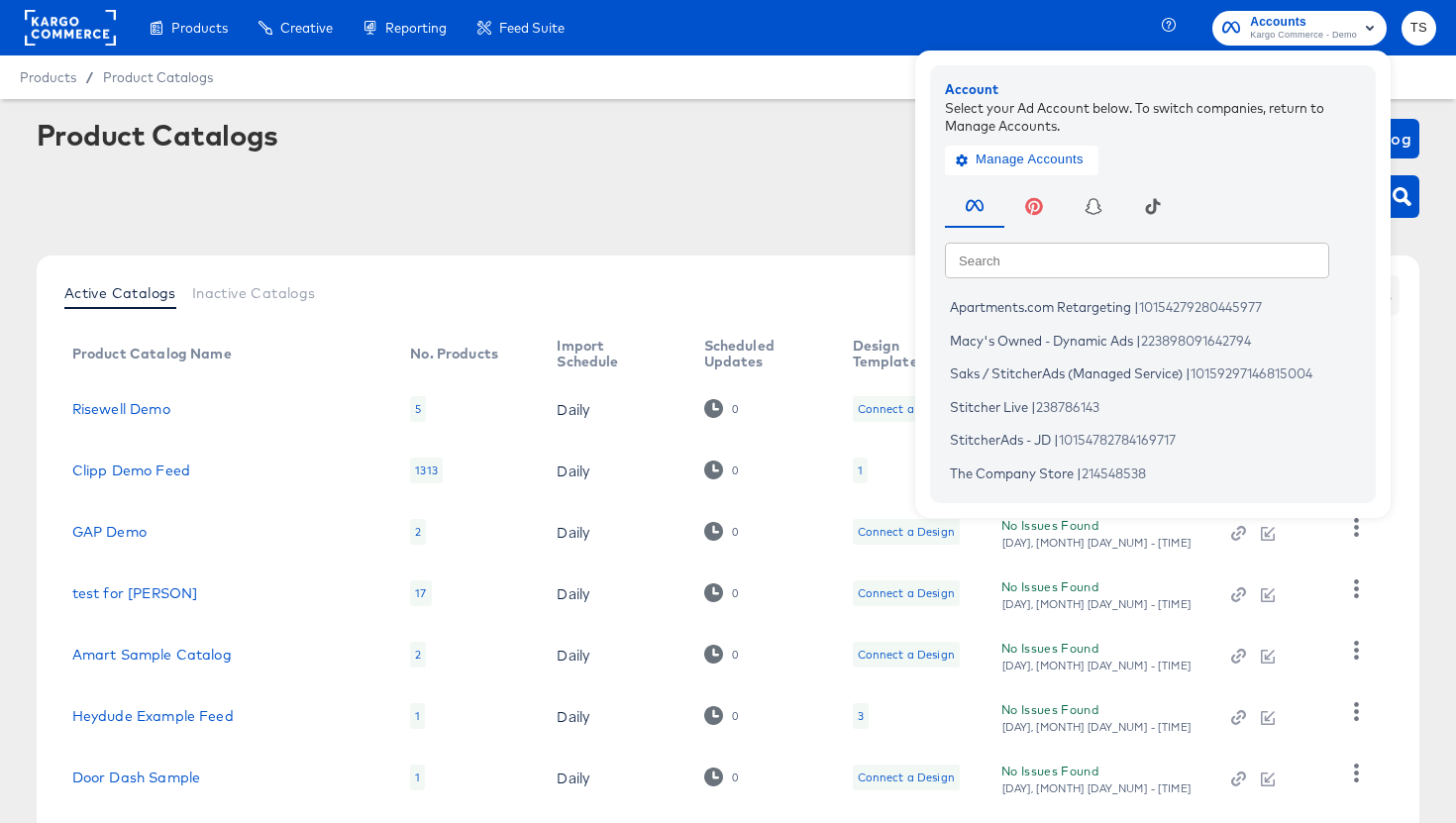 click at bounding box center (70, 28) 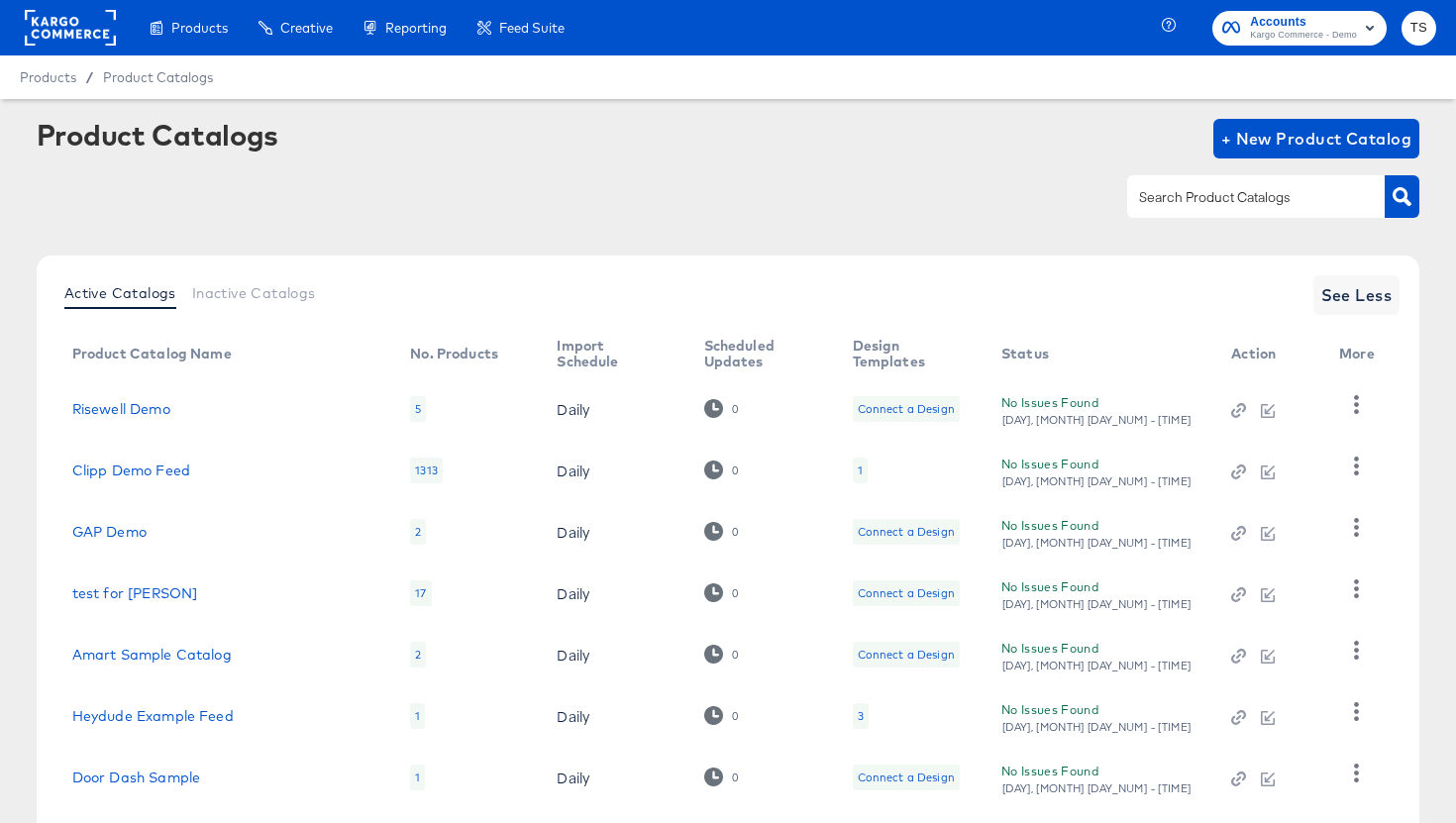 click 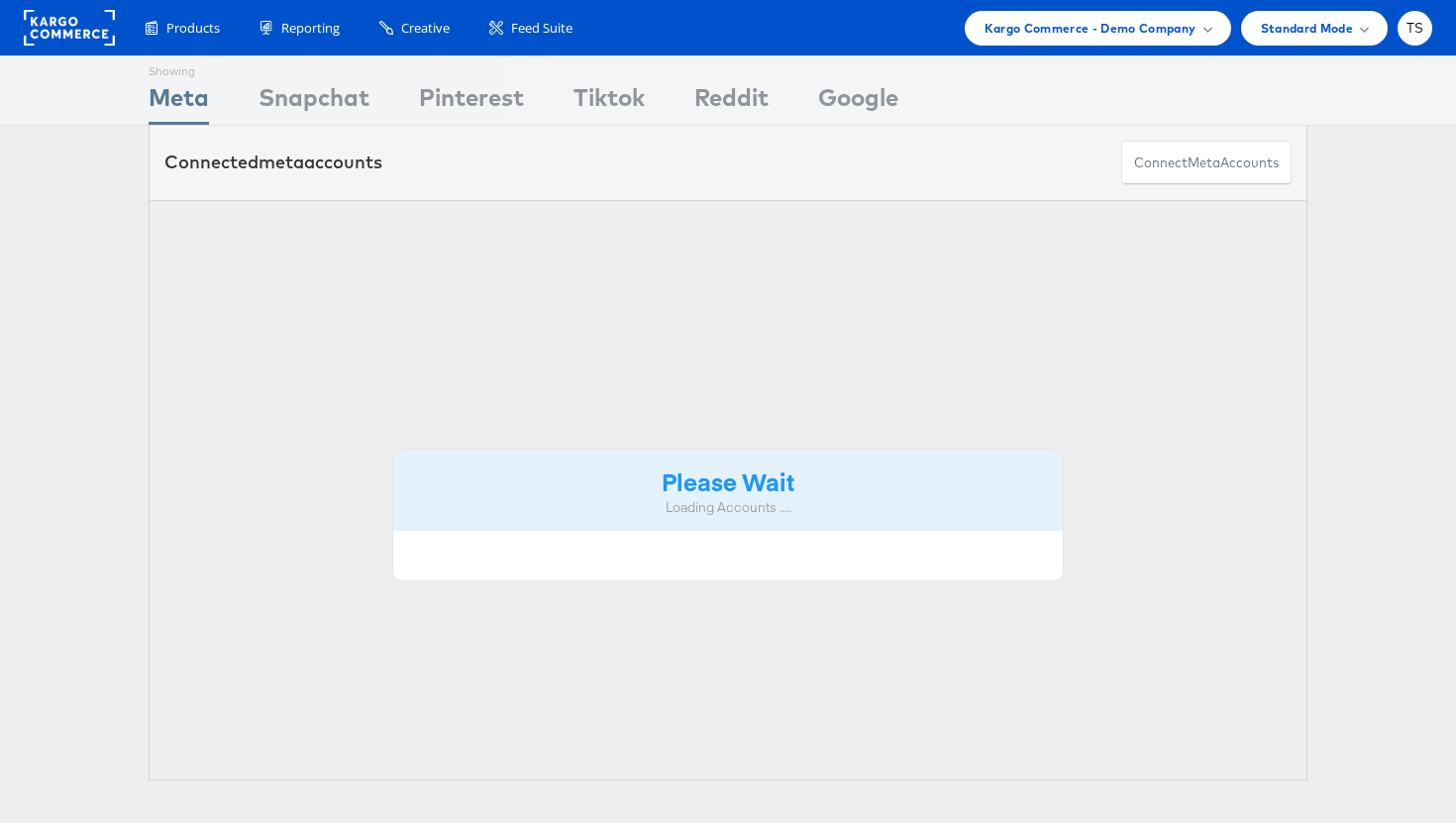 scroll, scrollTop: 0, scrollLeft: 0, axis: both 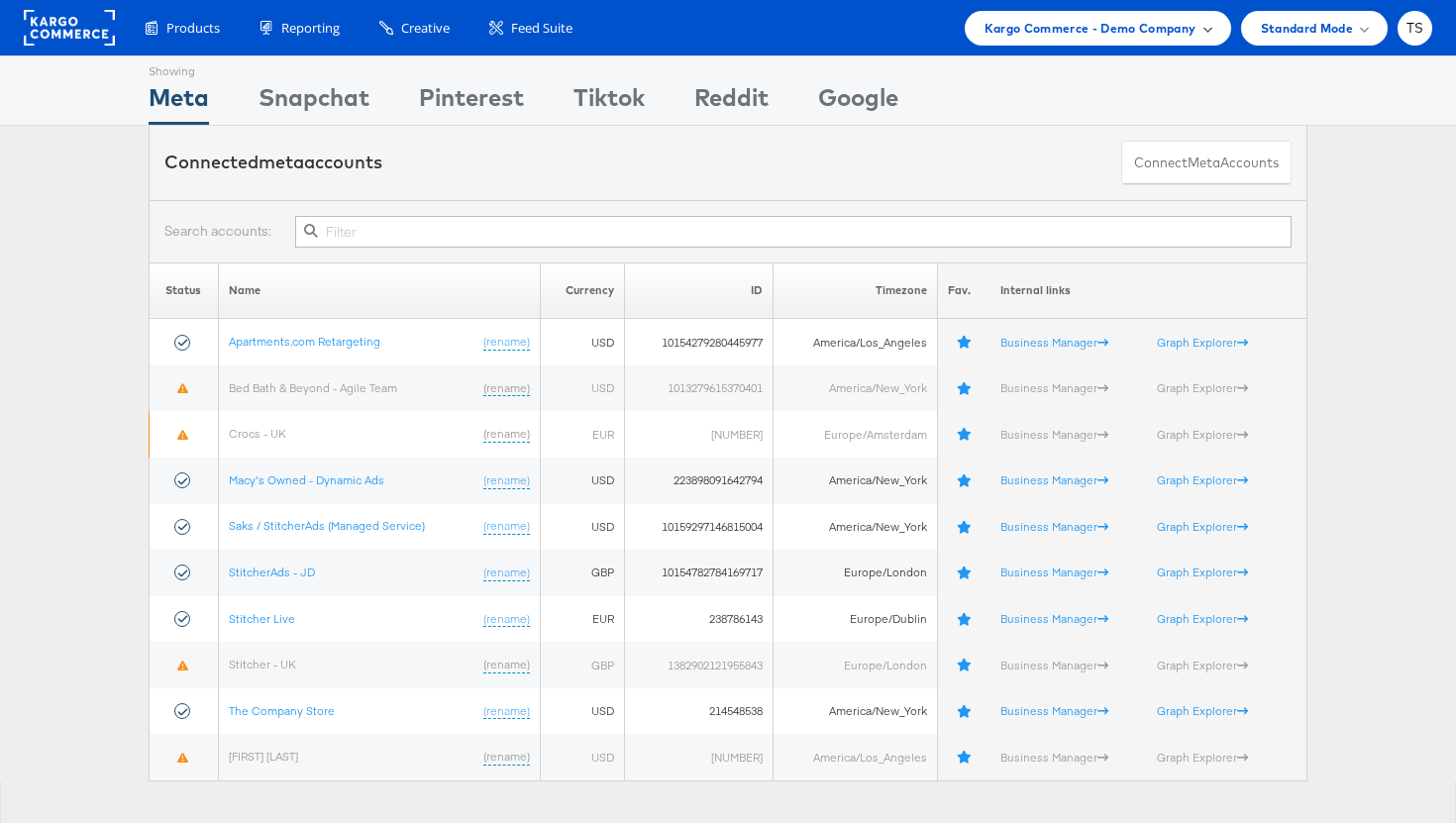 click on "Kargo Commerce - Demo Company" at bounding box center (1091, 28) 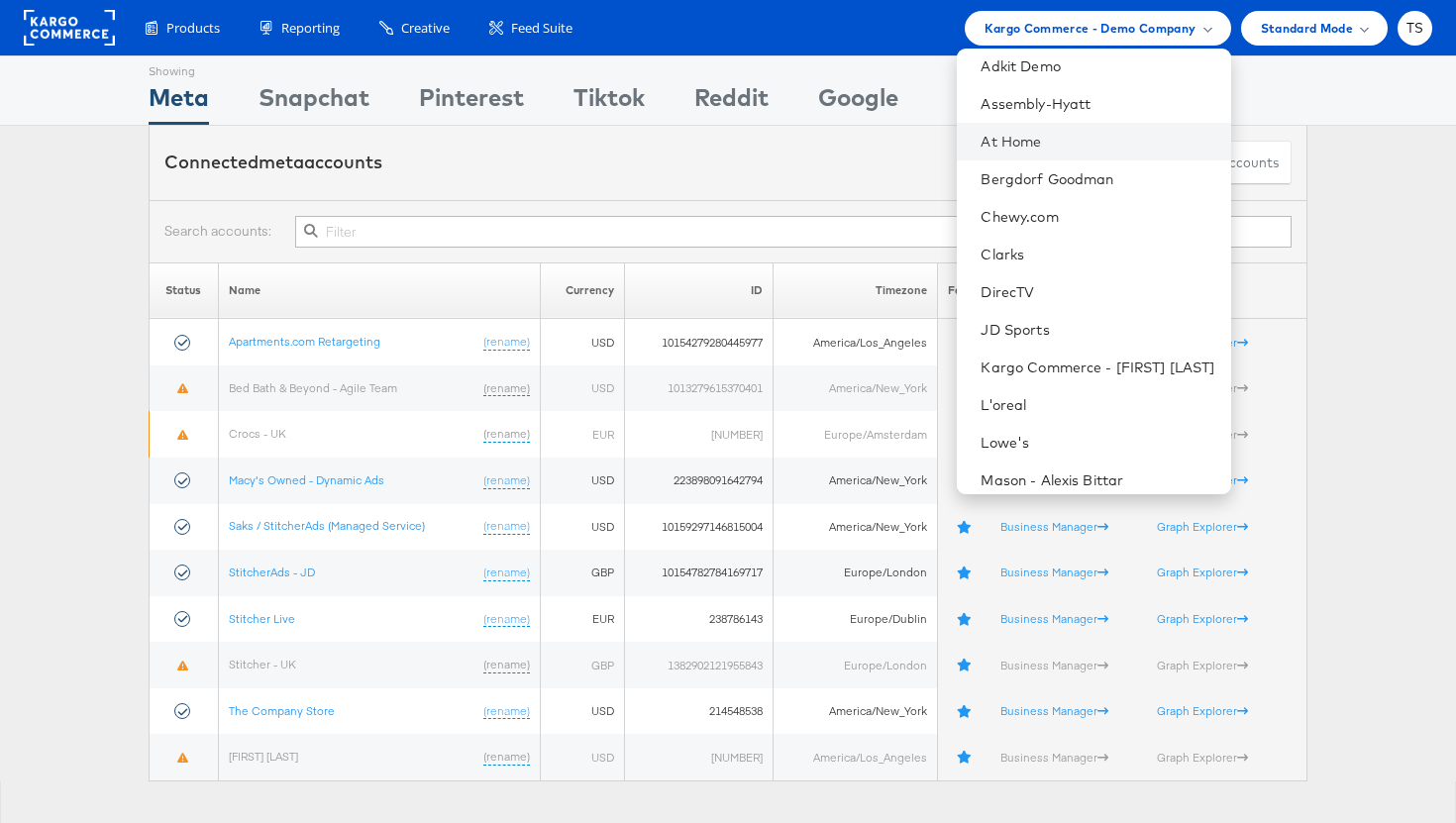 scroll, scrollTop: 94, scrollLeft: 0, axis: vertical 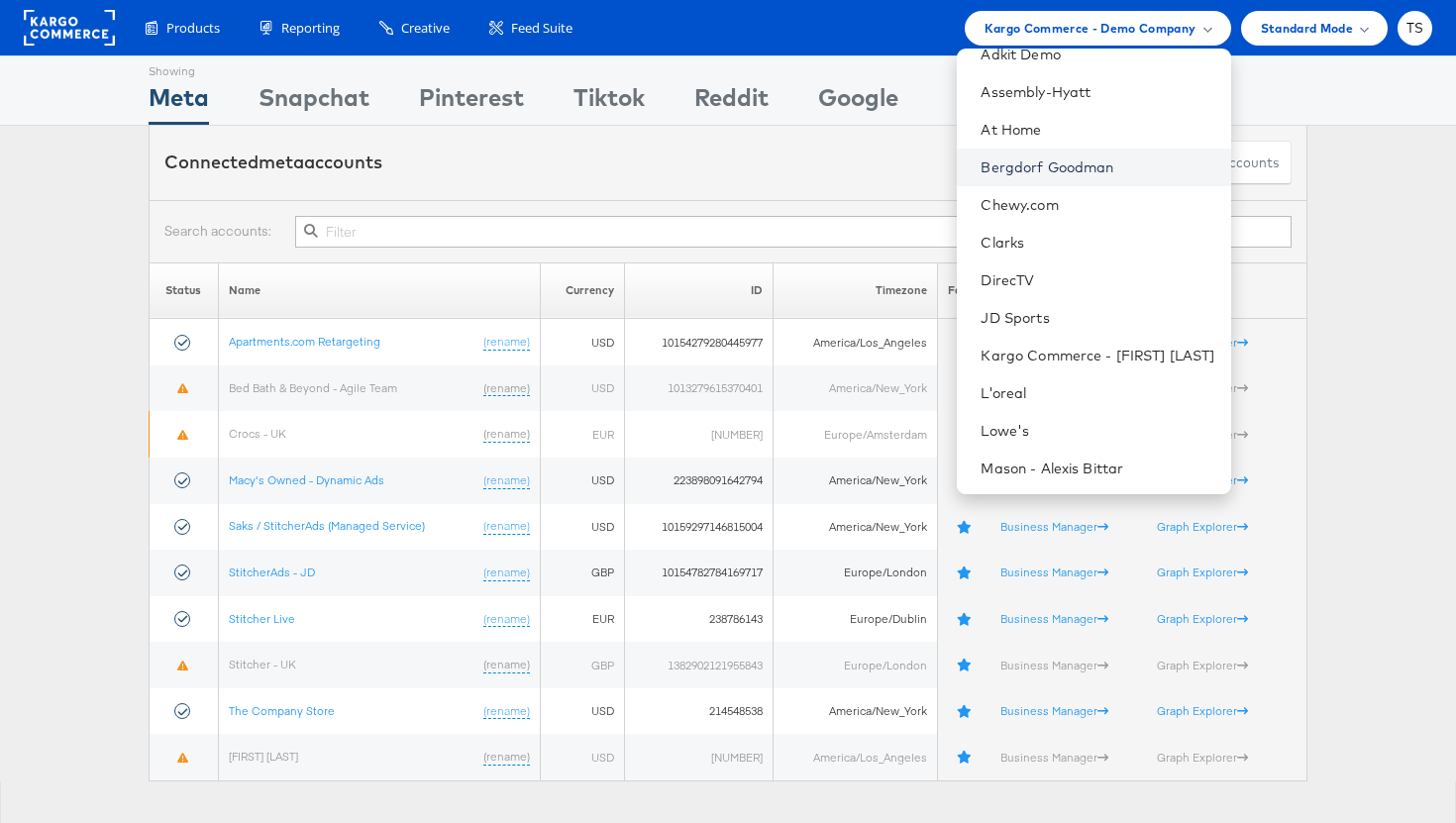 click on "Bergdorf Goodman" at bounding box center (1097, 167) 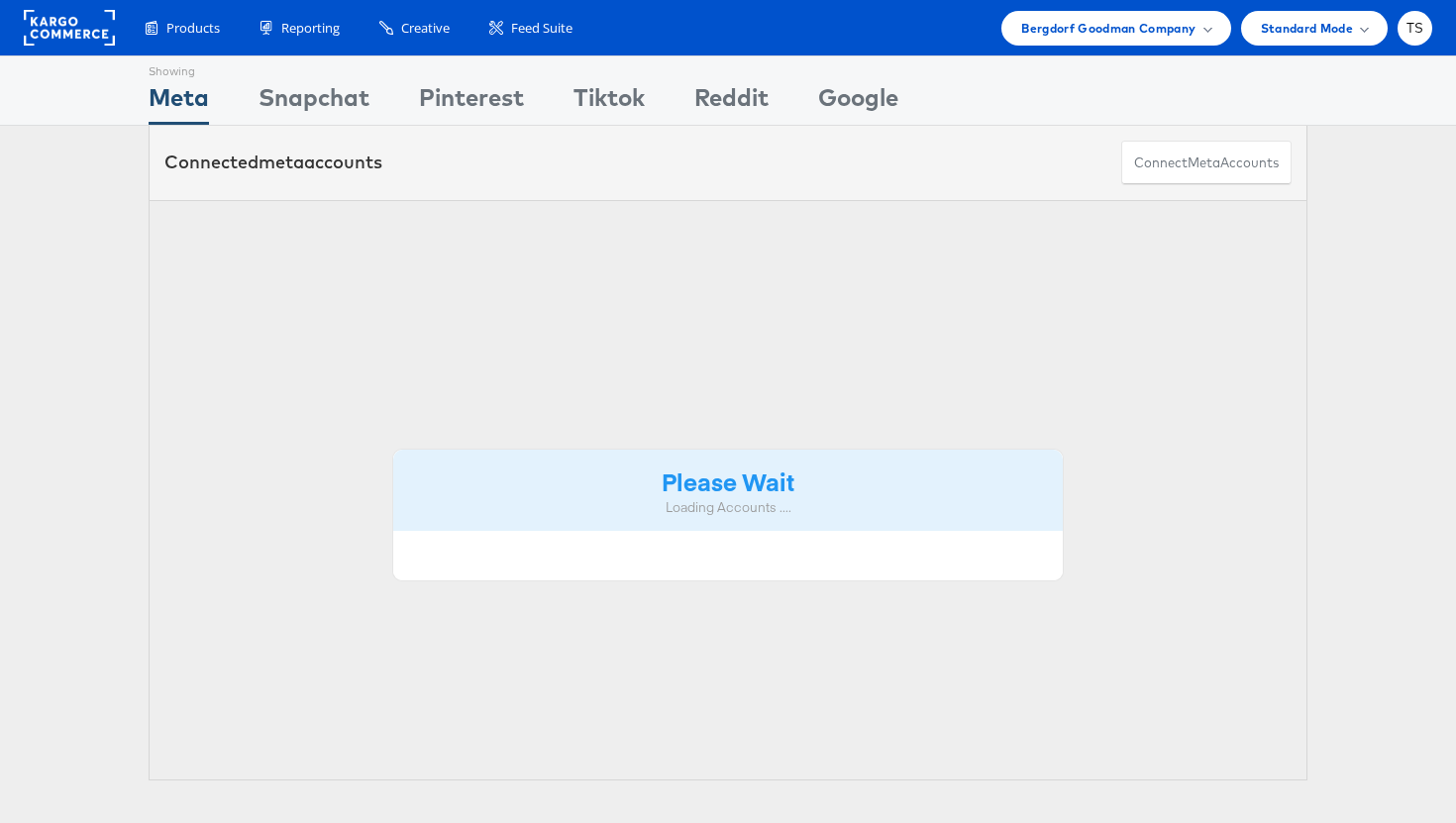 scroll, scrollTop: 0, scrollLeft: 0, axis: both 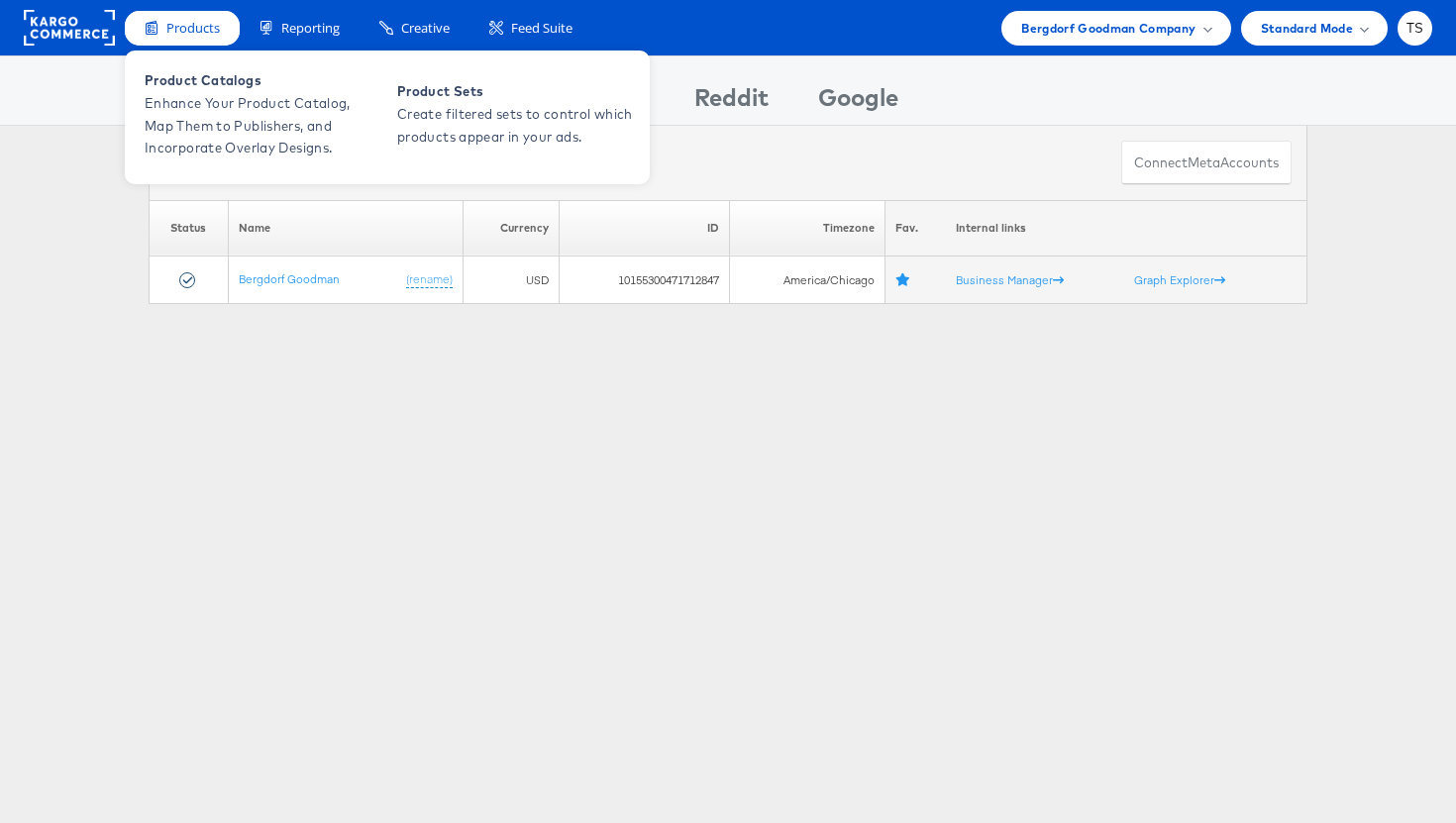 click on "Products" at bounding box center [193, 28] 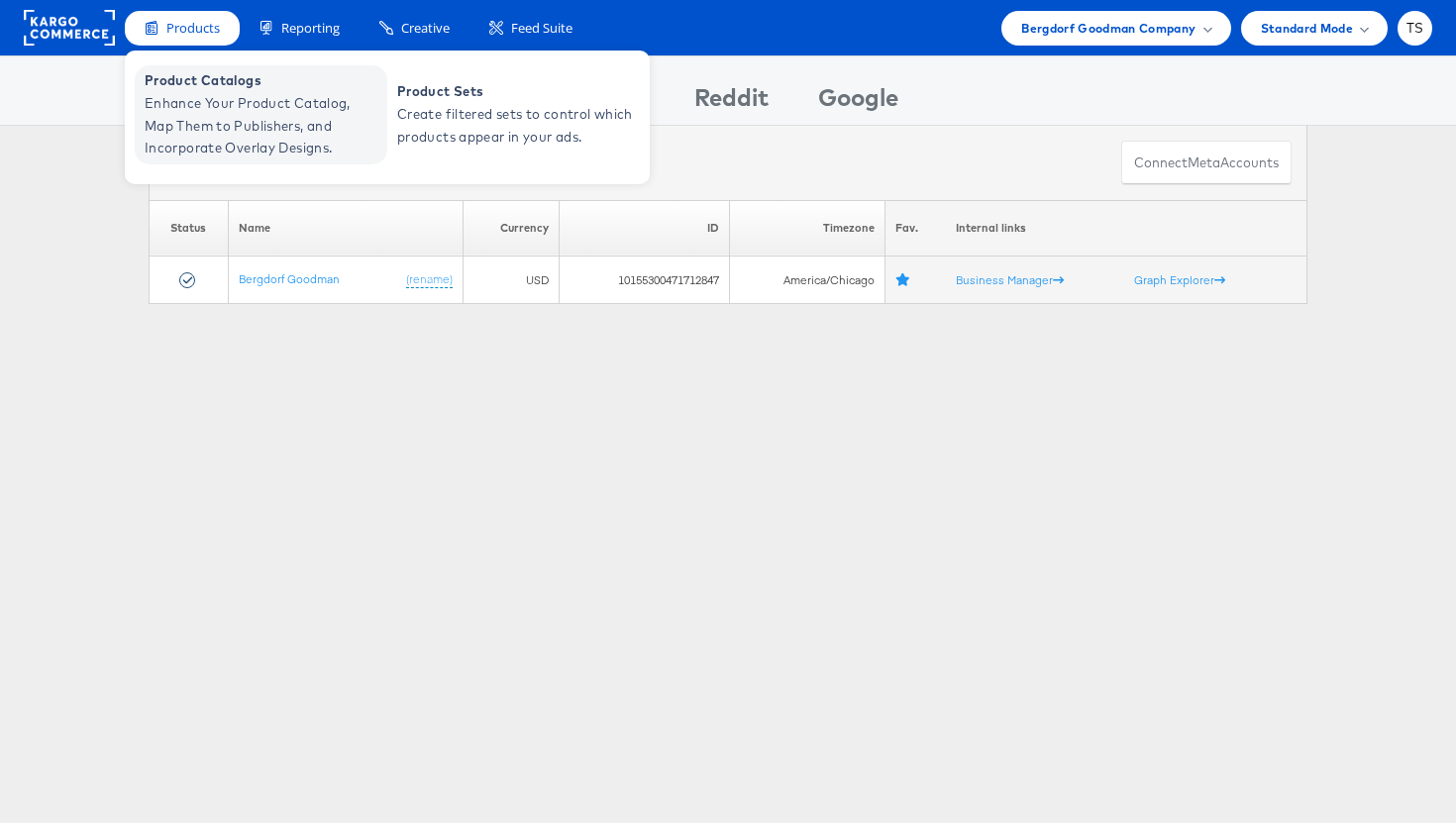 click on "Enhance Your Product Catalog, Map Them to Publishers, and Incorporate Overlay Designs." at bounding box center (263, 126) 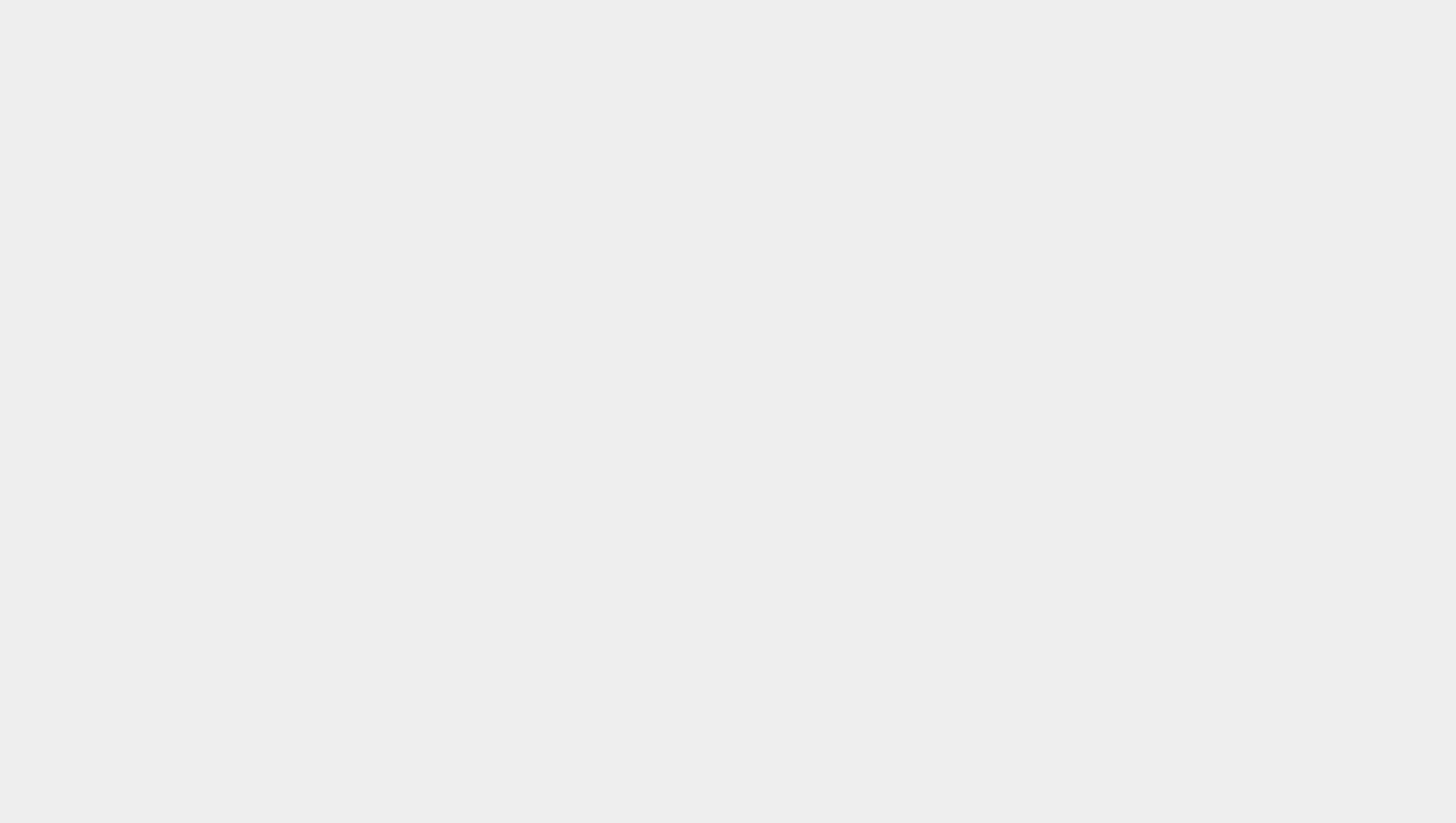 scroll, scrollTop: 0, scrollLeft: 0, axis: both 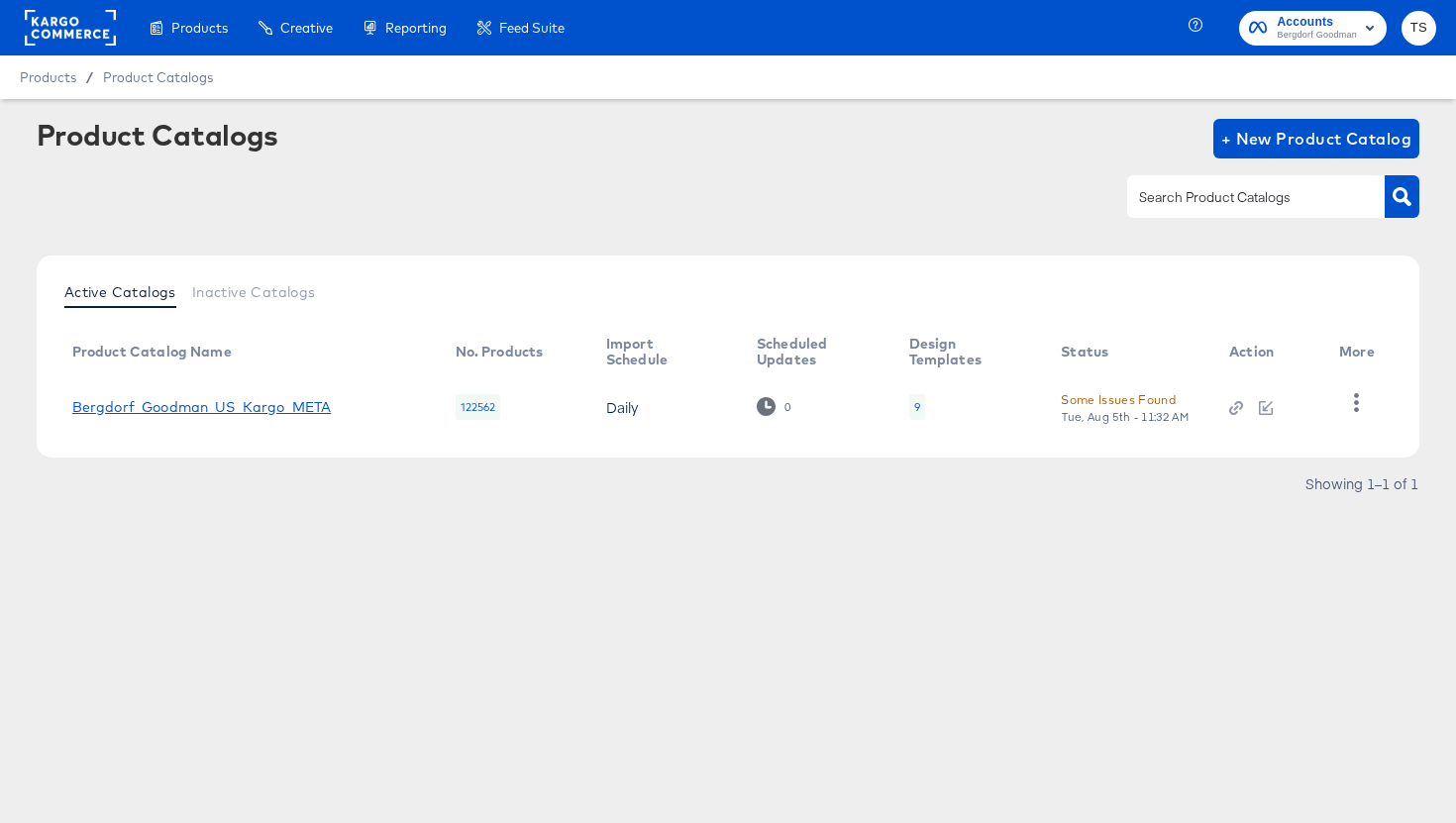 click on "Bergdorf_Goodman_US_Kargo_META" at bounding box center (202, 407) 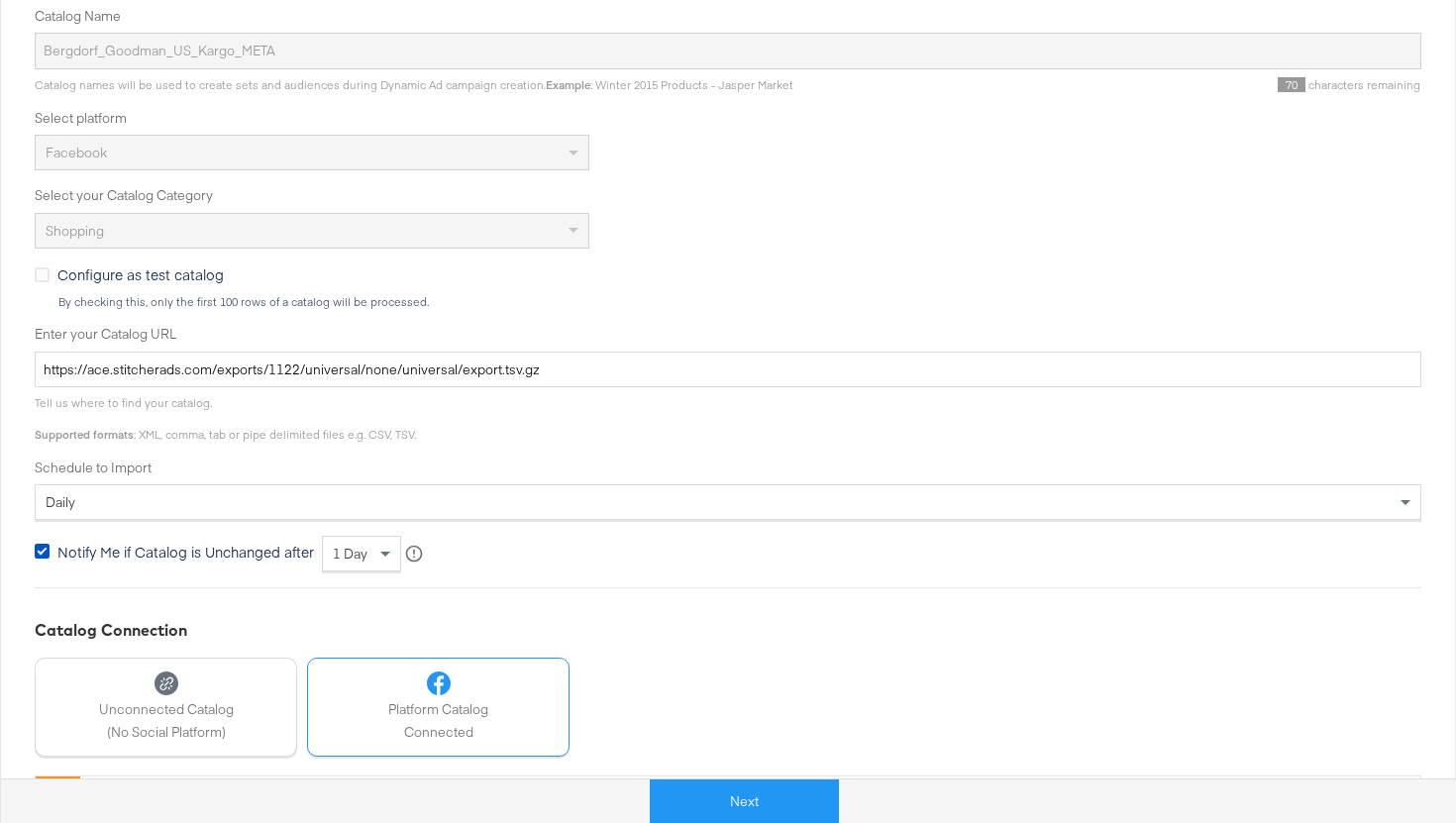 scroll, scrollTop: 490, scrollLeft: 0, axis: vertical 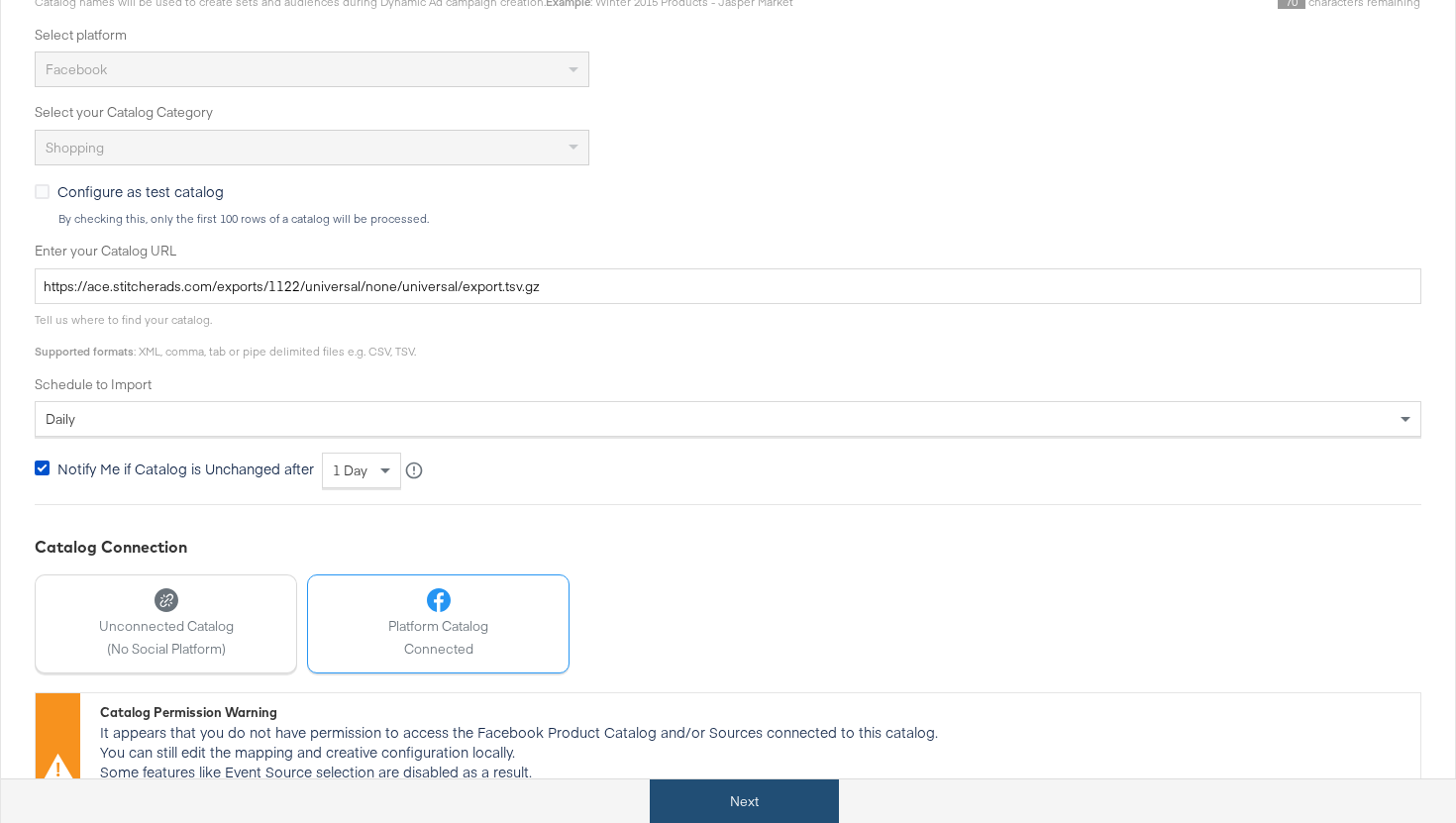 click on "Next" at bounding box center [744, 801] 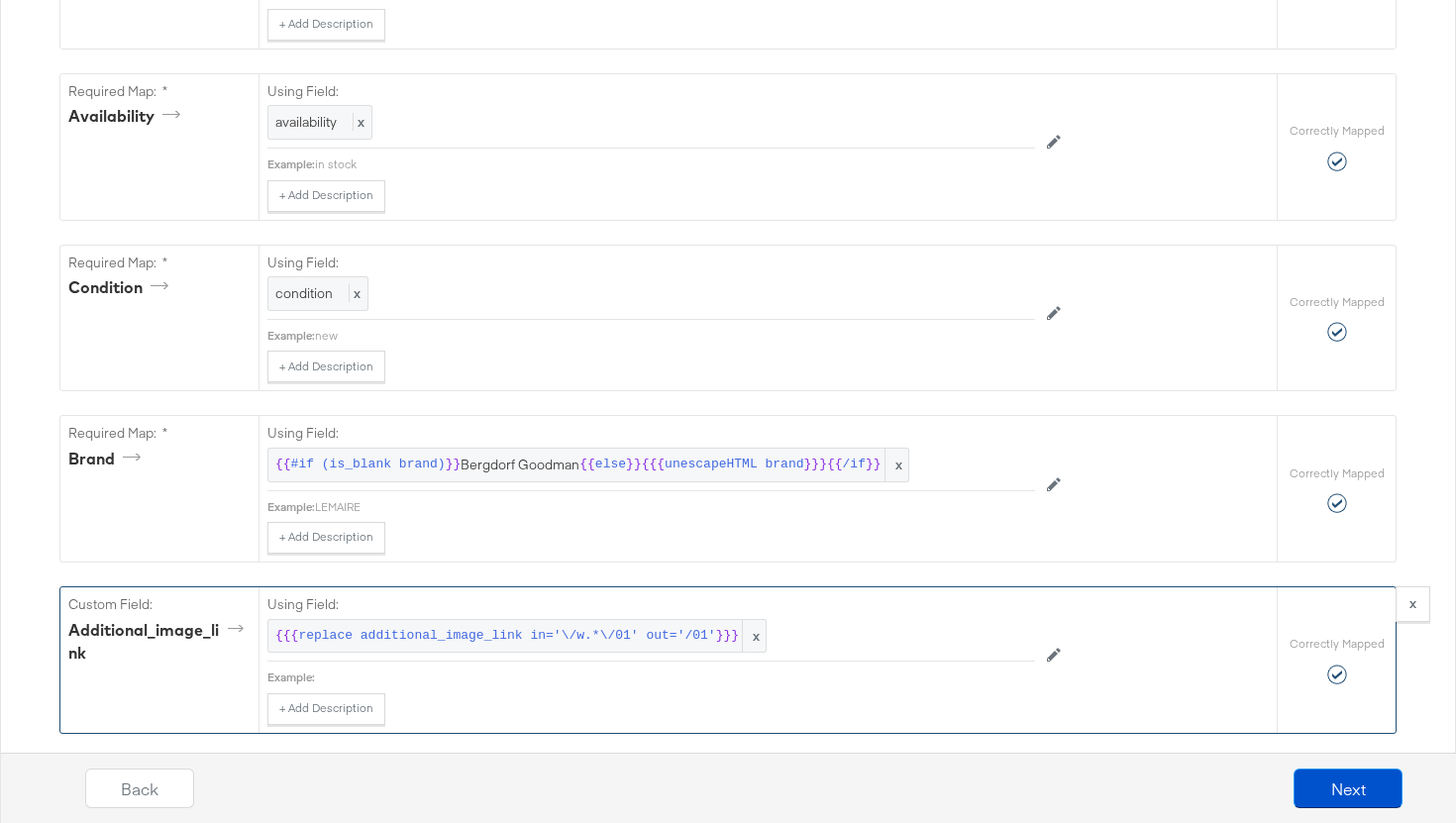 scroll, scrollTop: 1461, scrollLeft: 0, axis: vertical 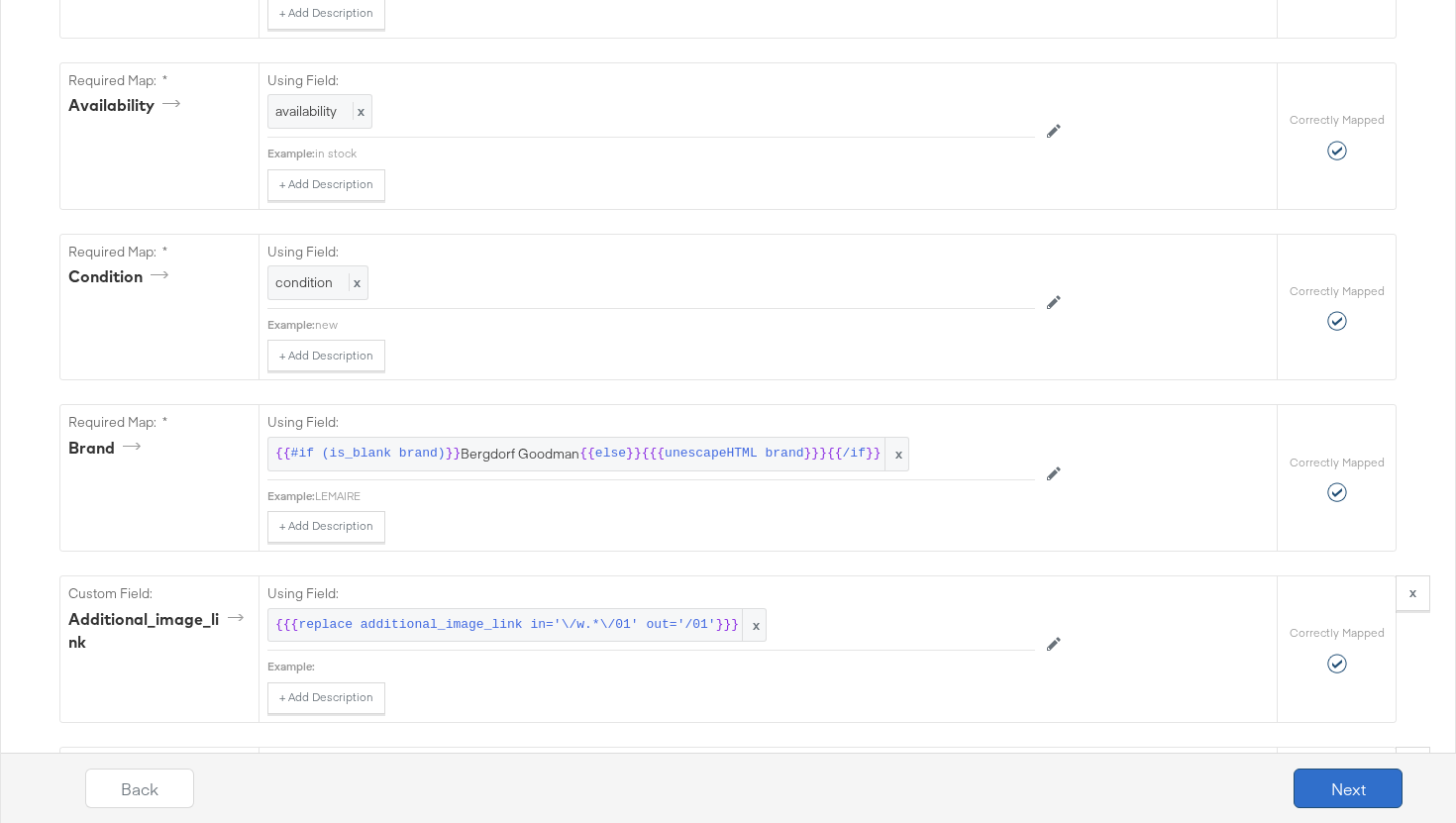 click on "Next" at bounding box center [1348, 788] 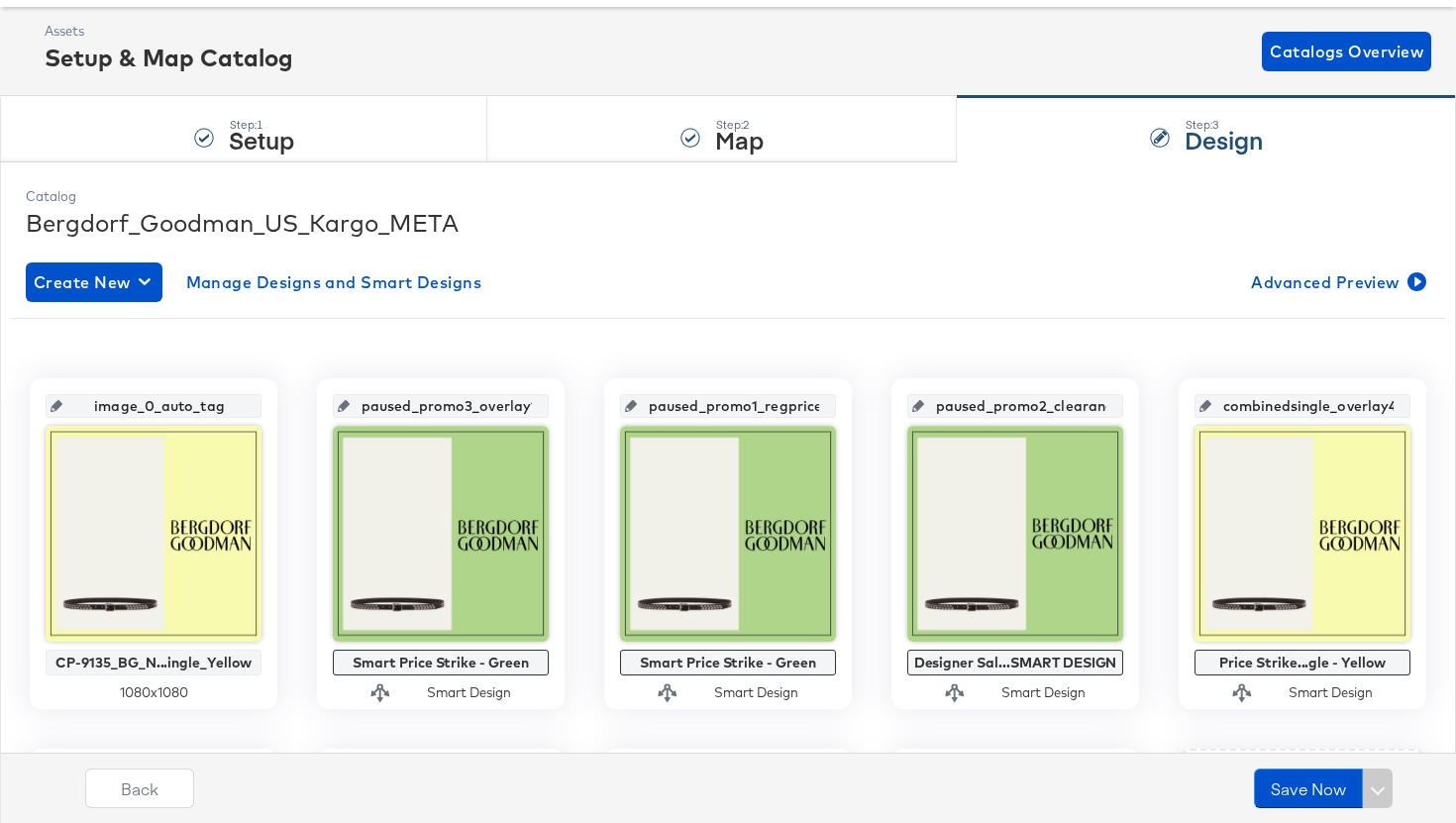 scroll, scrollTop: 0, scrollLeft: 0, axis: both 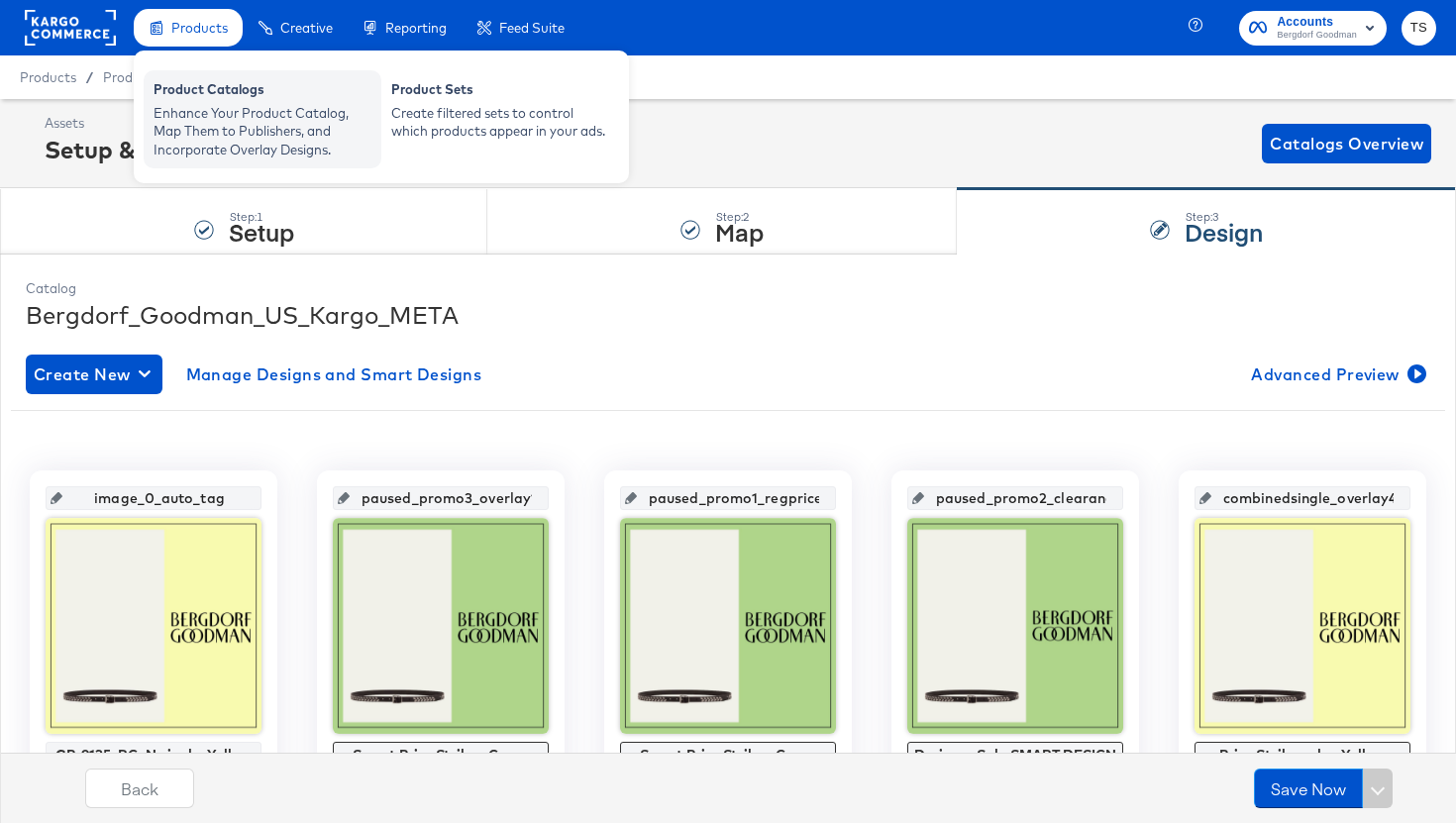 click on "Enhance Your Product Catalog, Map Them to Publishers, and Incorporate Overlay Designs." at bounding box center (262, 132) 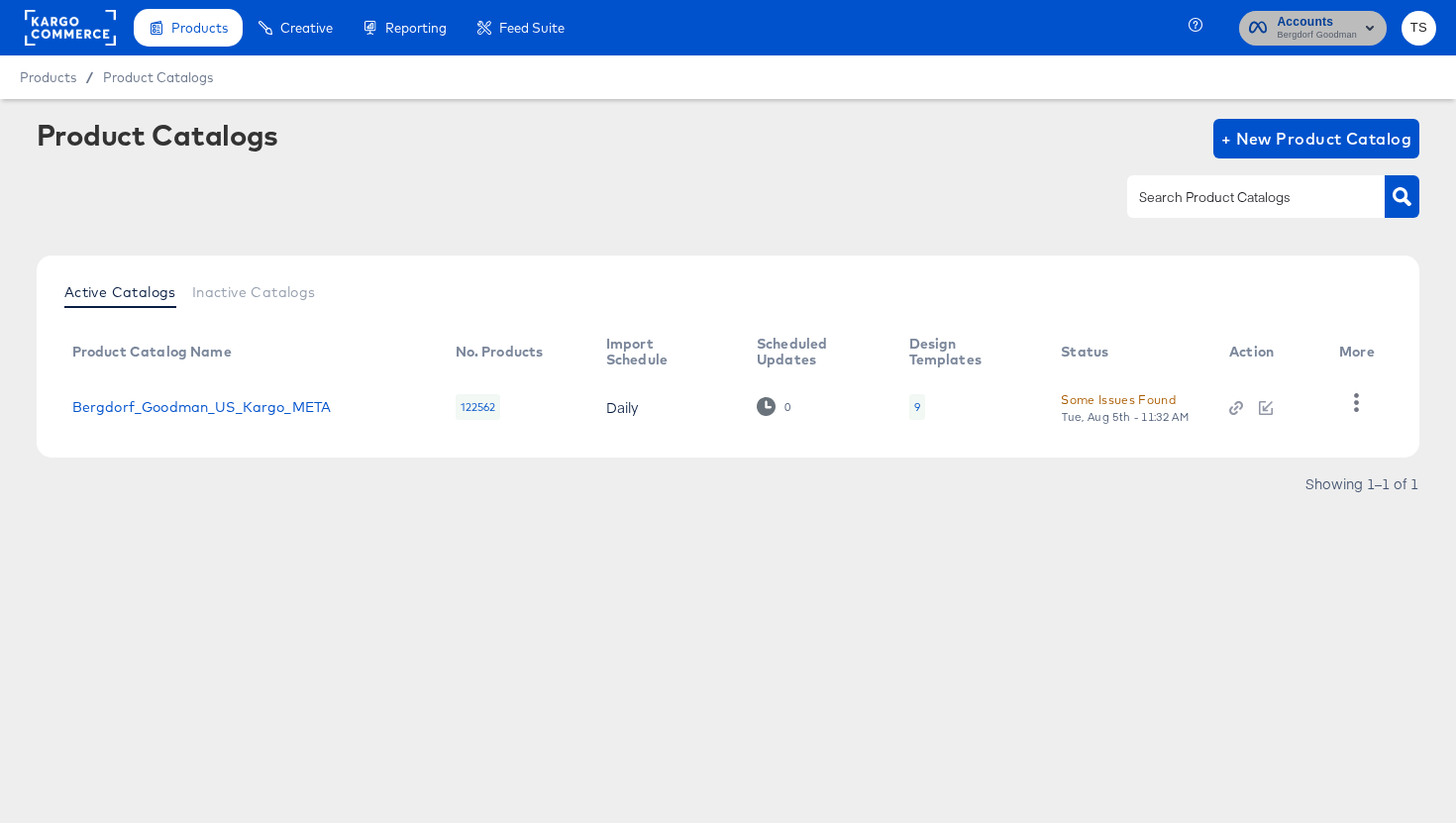 click on "Bergdorf Goodman" at bounding box center [1316, 36] 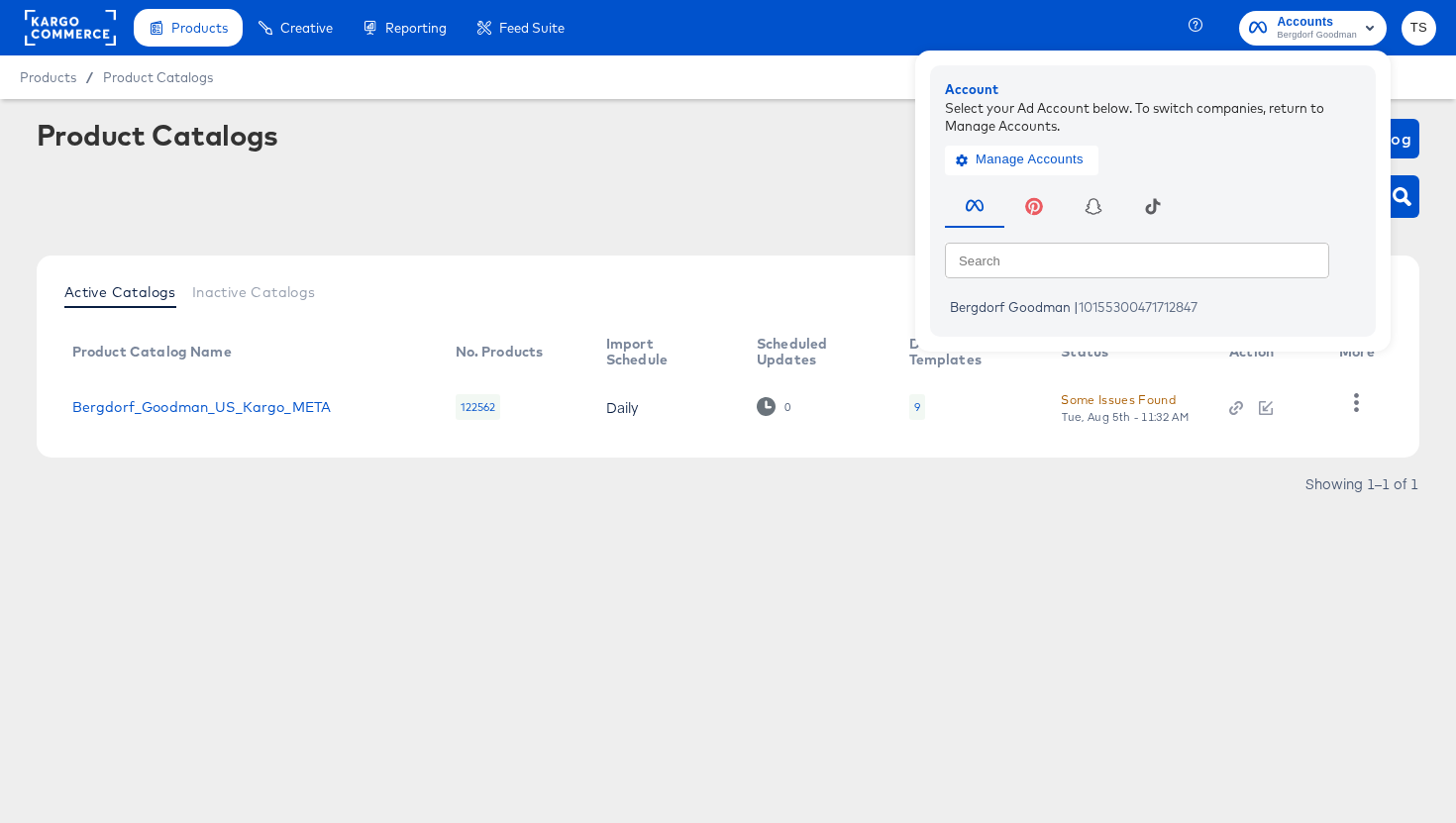 click 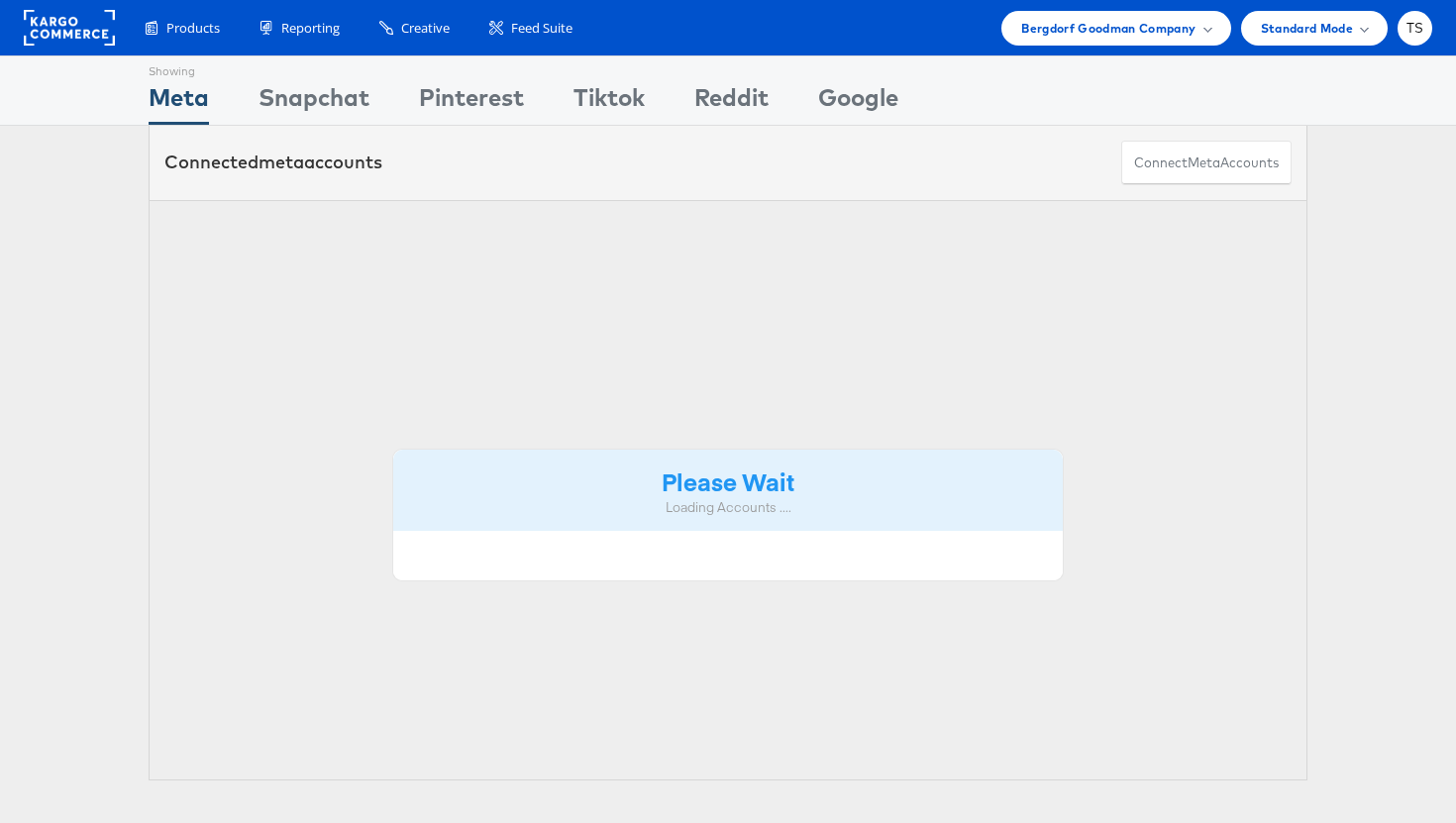 scroll, scrollTop: 0, scrollLeft: 0, axis: both 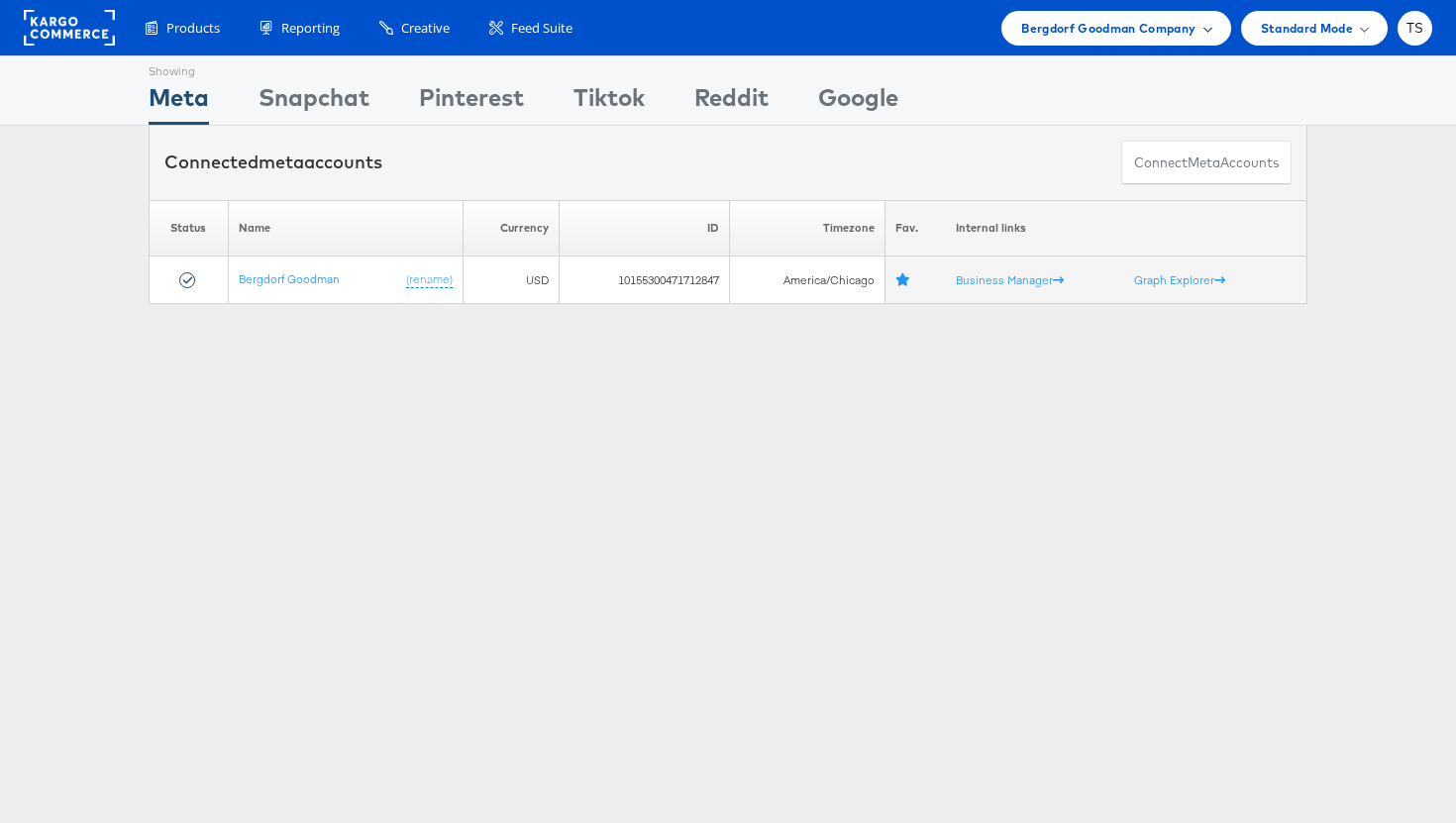 click on "Bergdorf Goodman Company" at bounding box center [1108, 28] 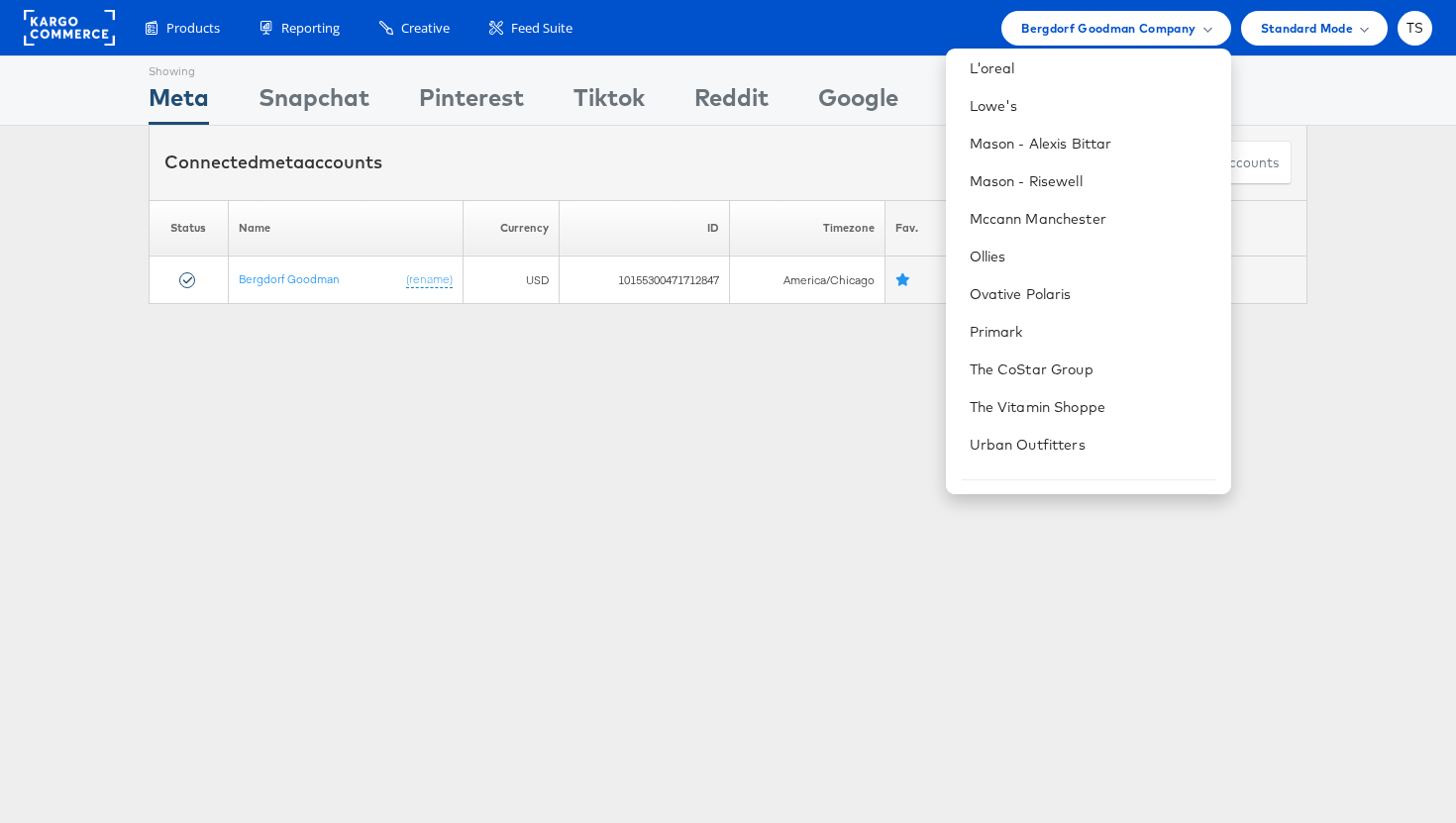 scroll, scrollTop: 466, scrollLeft: 0, axis: vertical 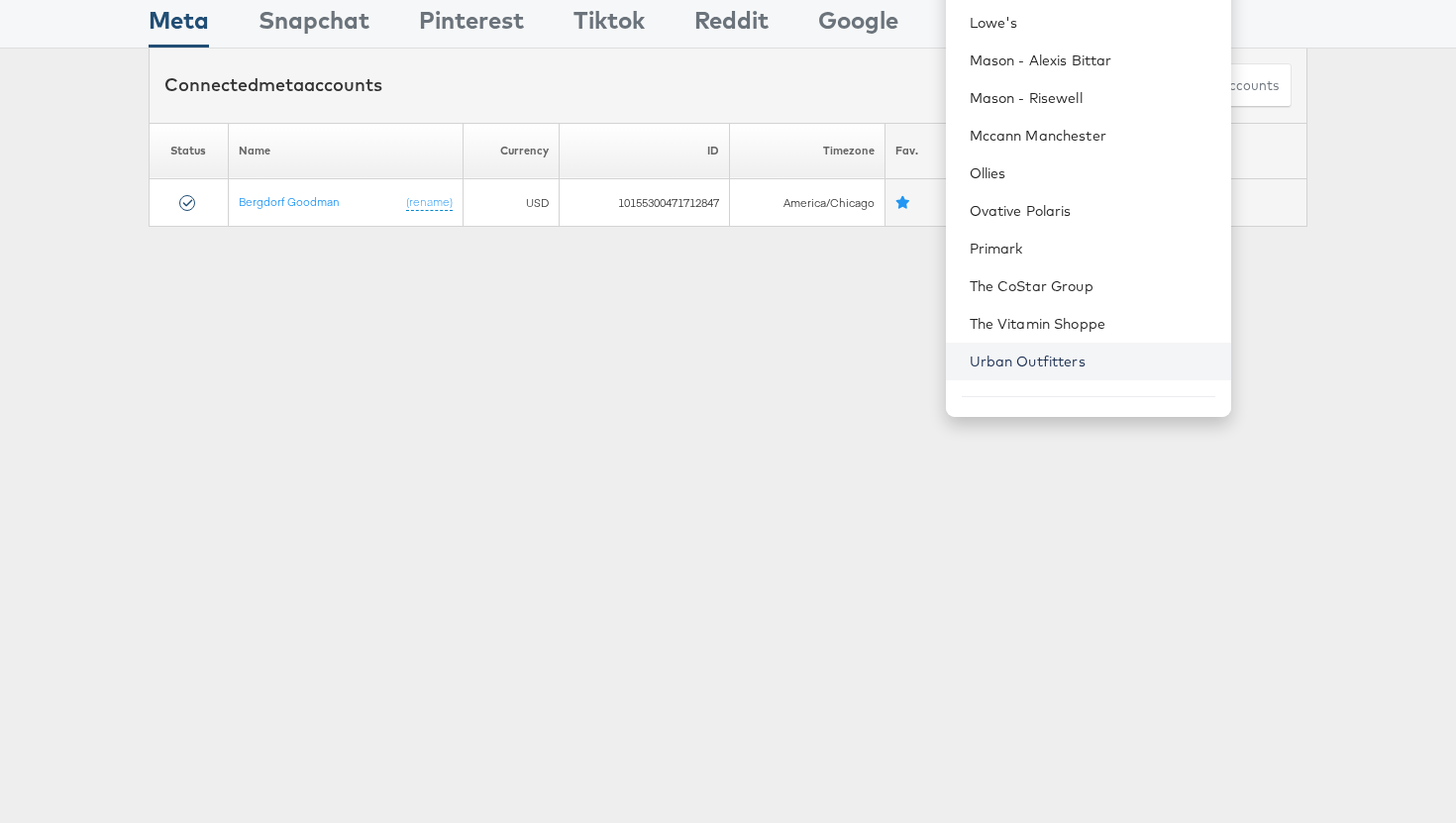 click on "Urban Outfitters" at bounding box center [1092, 361] 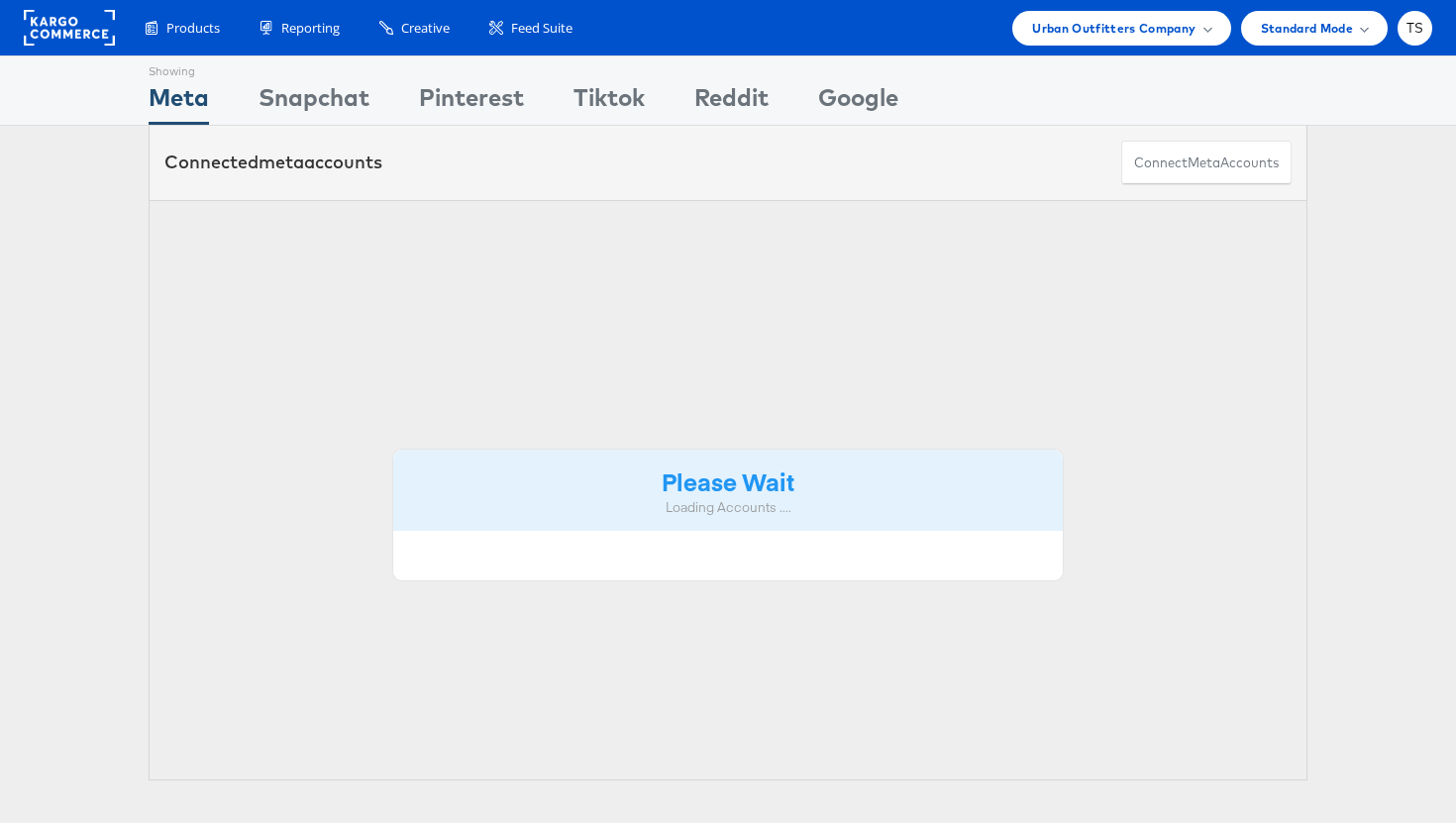 scroll, scrollTop: 0, scrollLeft: 0, axis: both 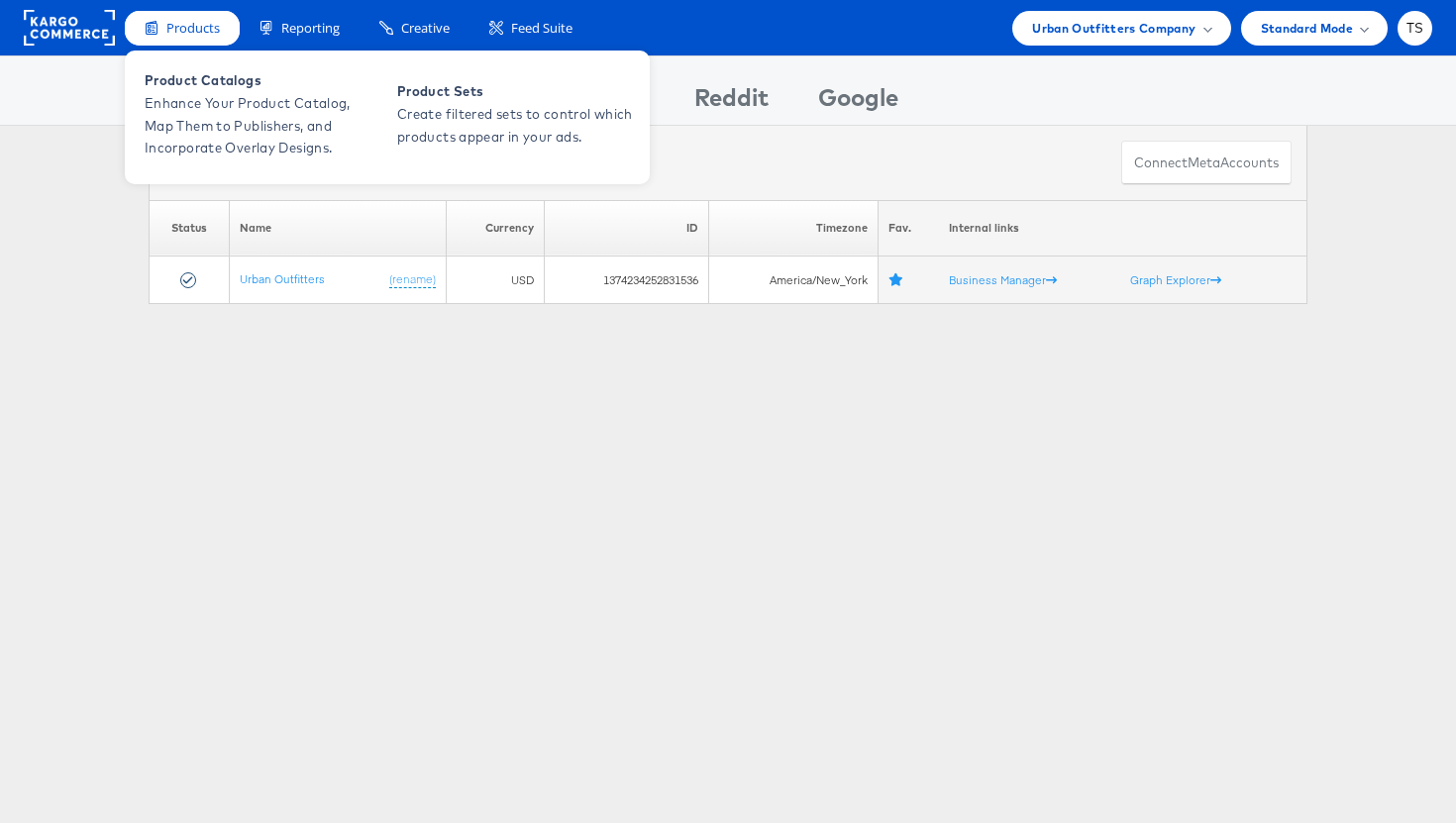 click on "Products" at bounding box center [193, 28] 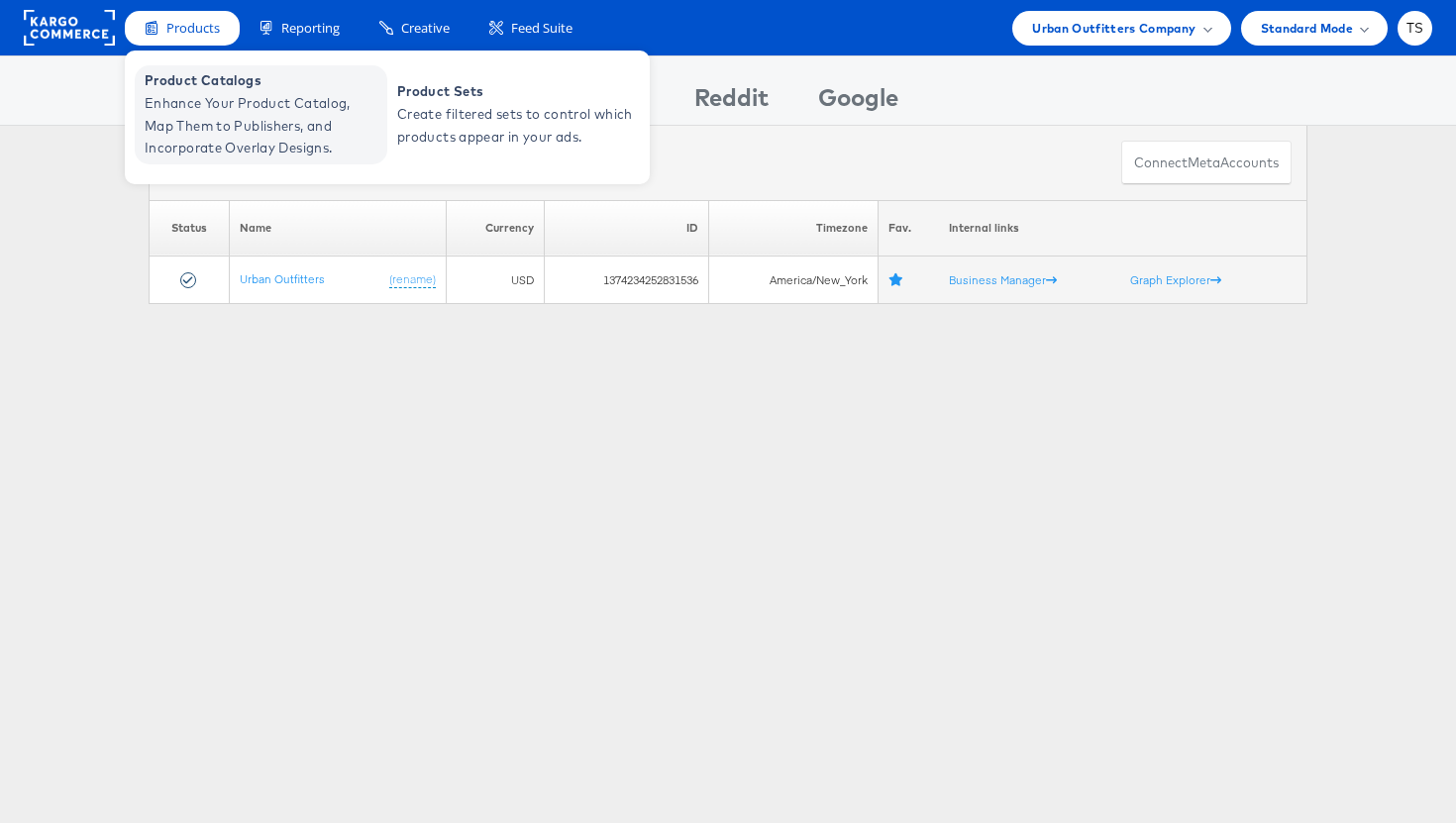 click on "Enhance Your Product Catalog, Map Them to Publishers, and Incorporate Overlay Designs." at bounding box center [263, 126] 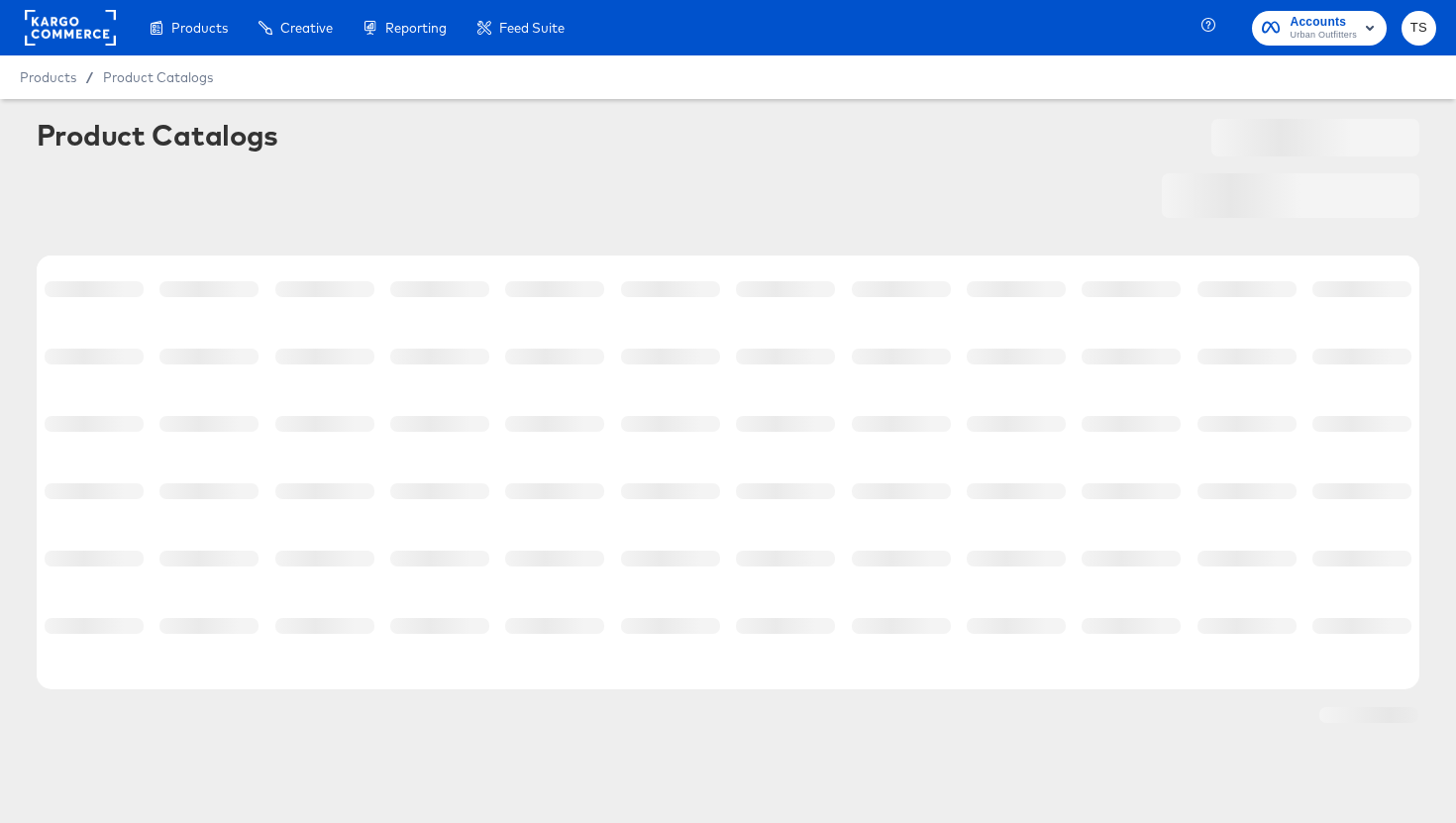 scroll, scrollTop: 0, scrollLeft: 0, axis: both 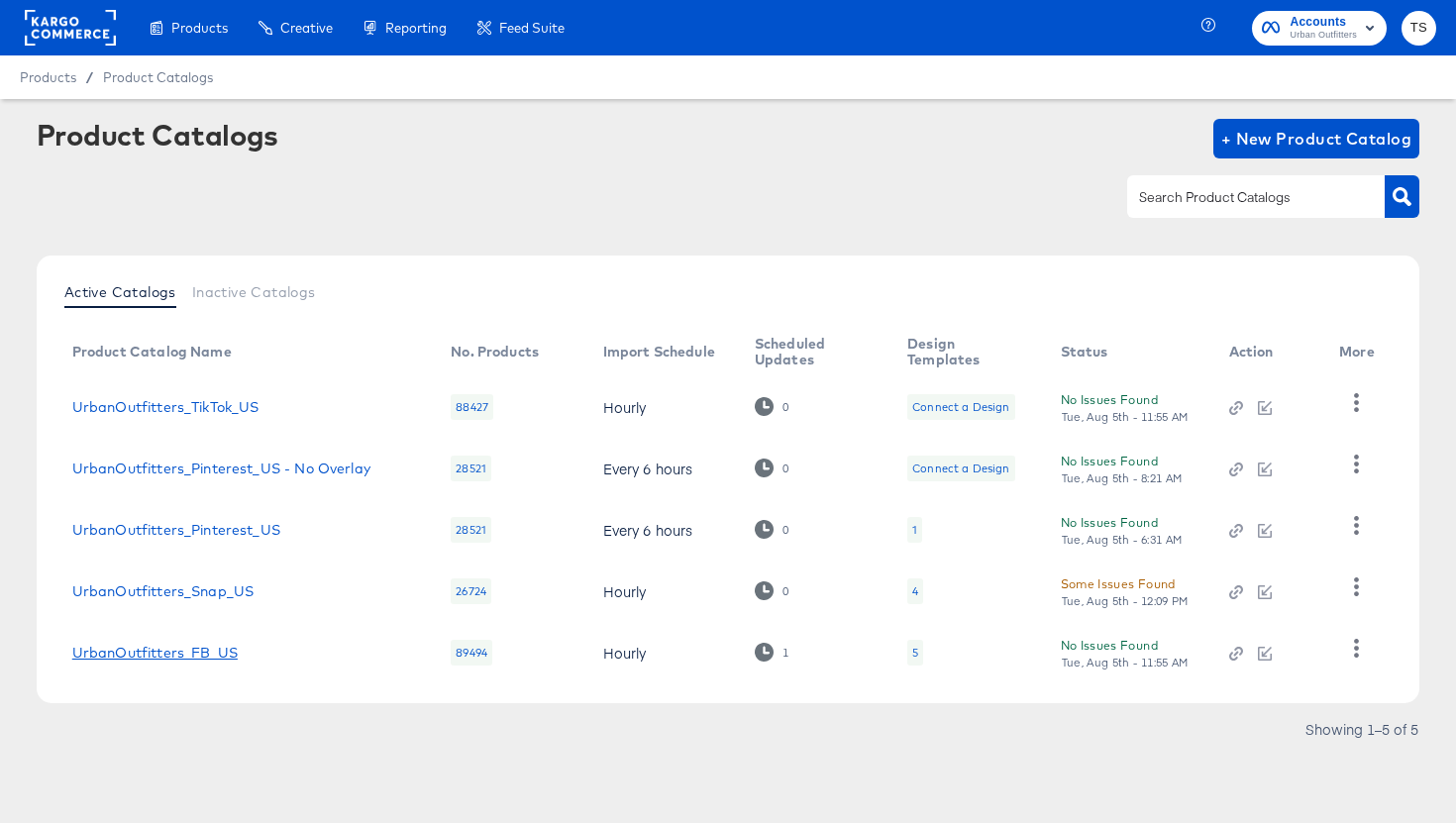 click on "UrbanOutfitters_FB_US" at bounding box center (155, 653) 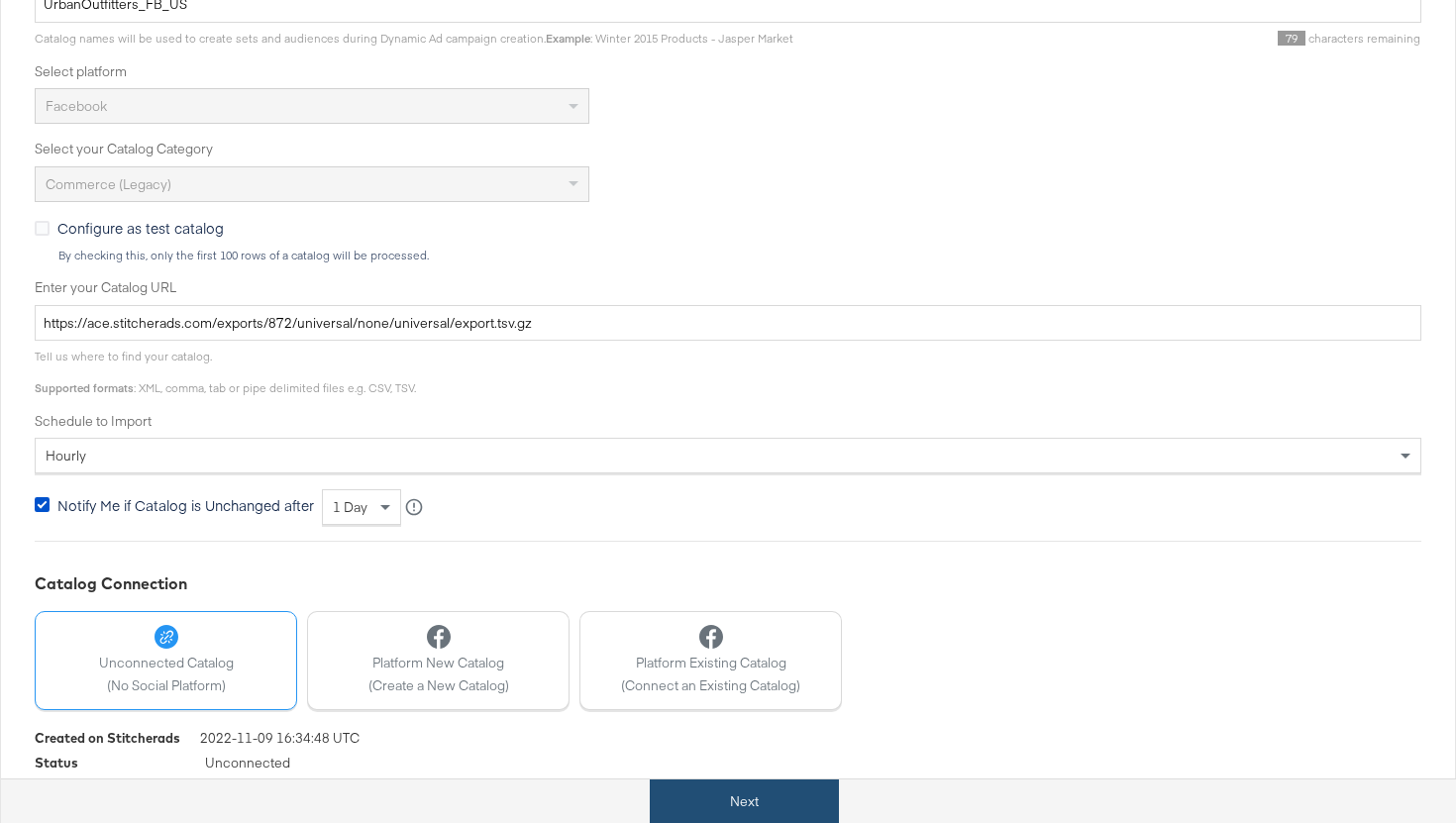 scroll, scrollTop: 505, scrollLeft: 0, axis: vertical 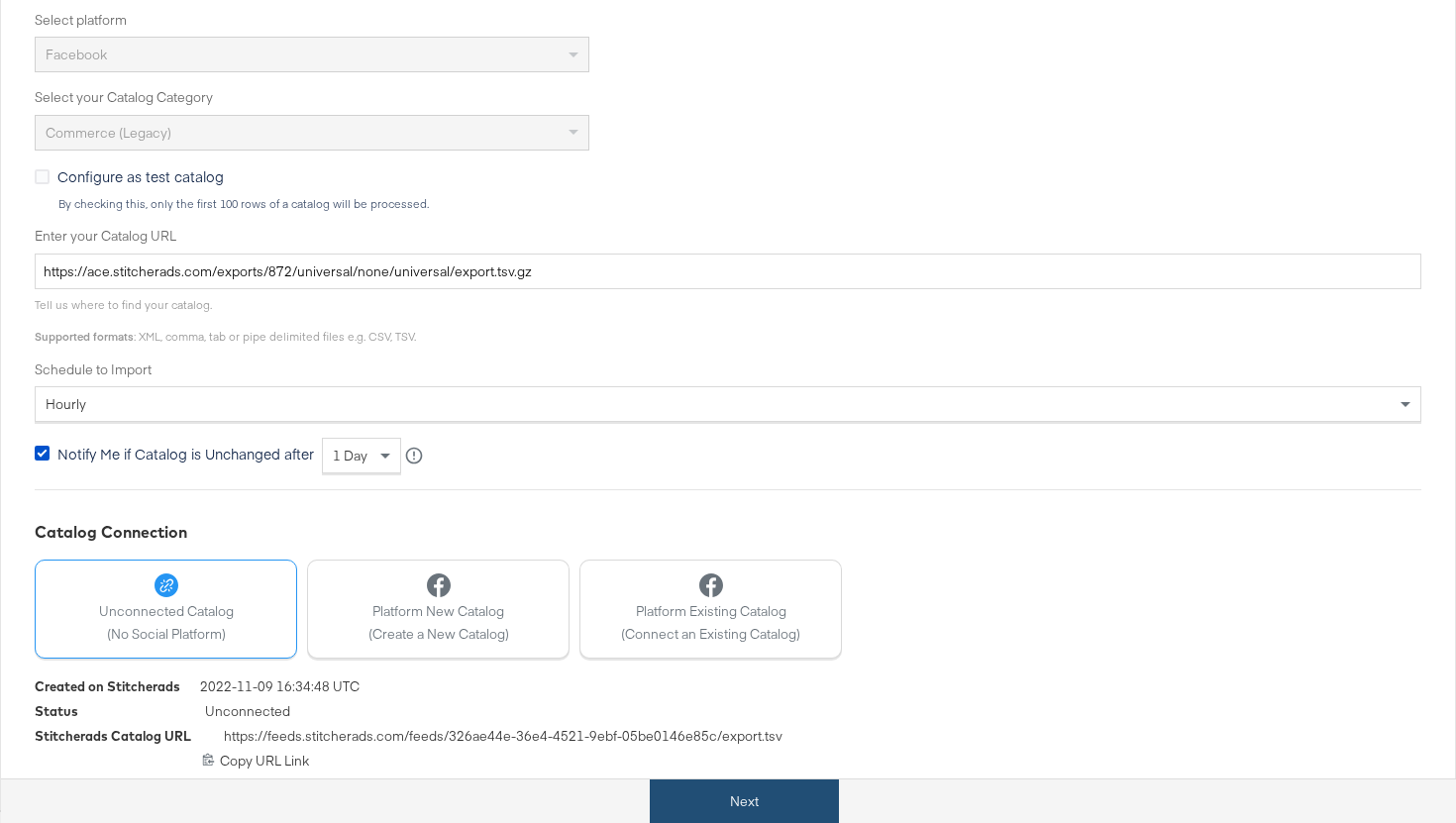 click on "Next" at bounding box center (744, 801) 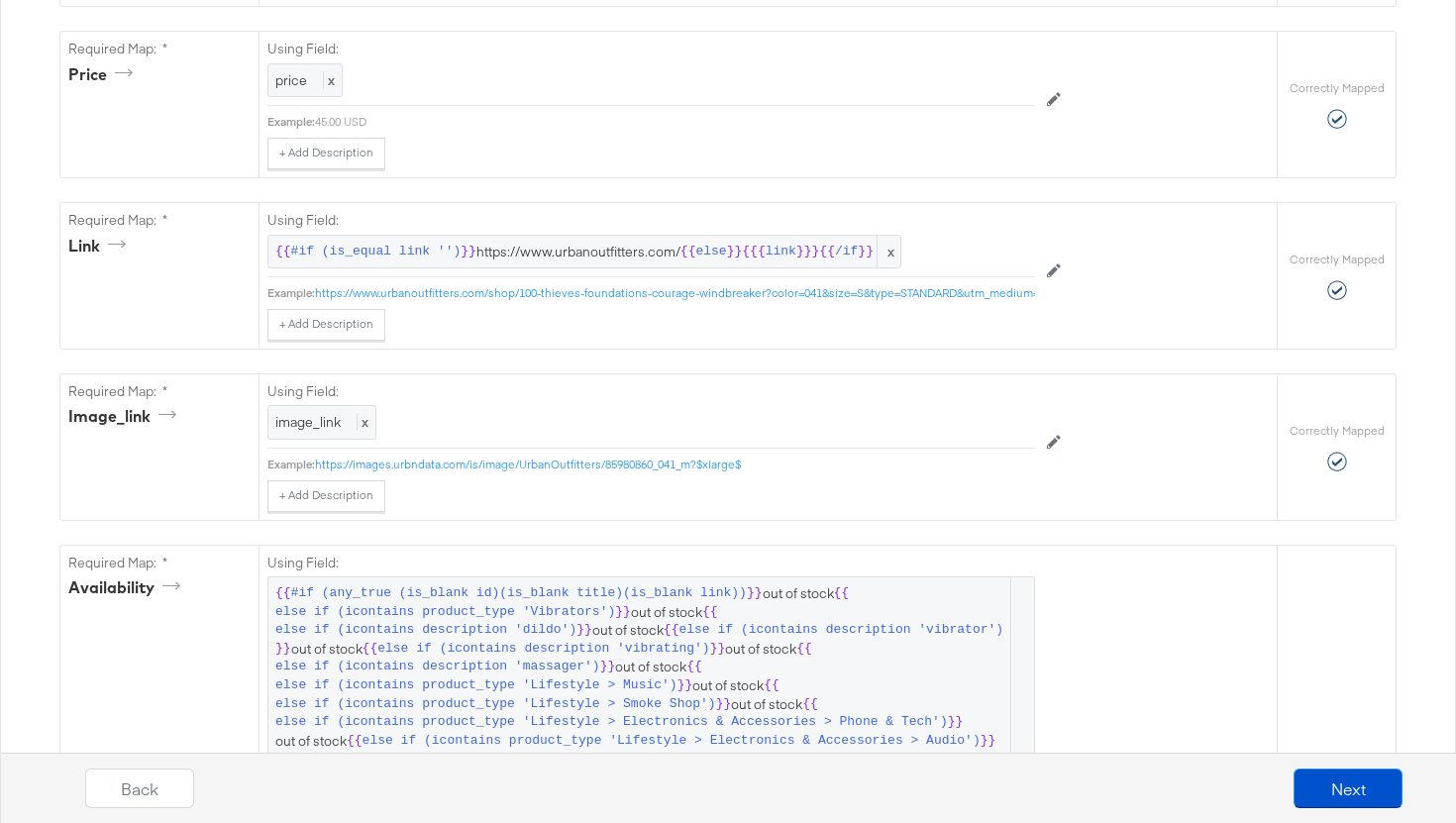 scroll, scrollTop: 1239, scrollLeft: 0, axis: vertical 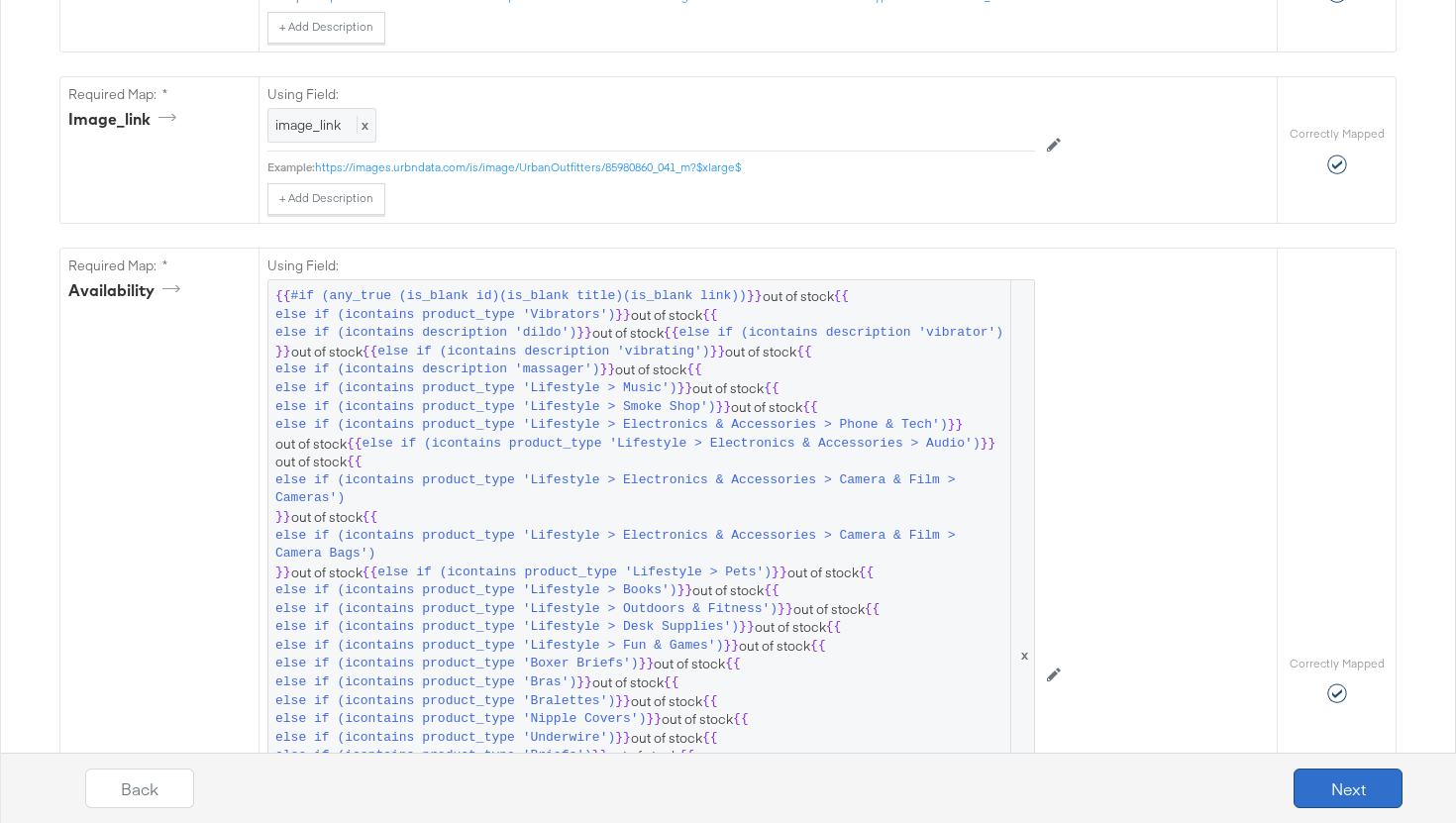 click on "Next" at bounding box center [1348, 788] 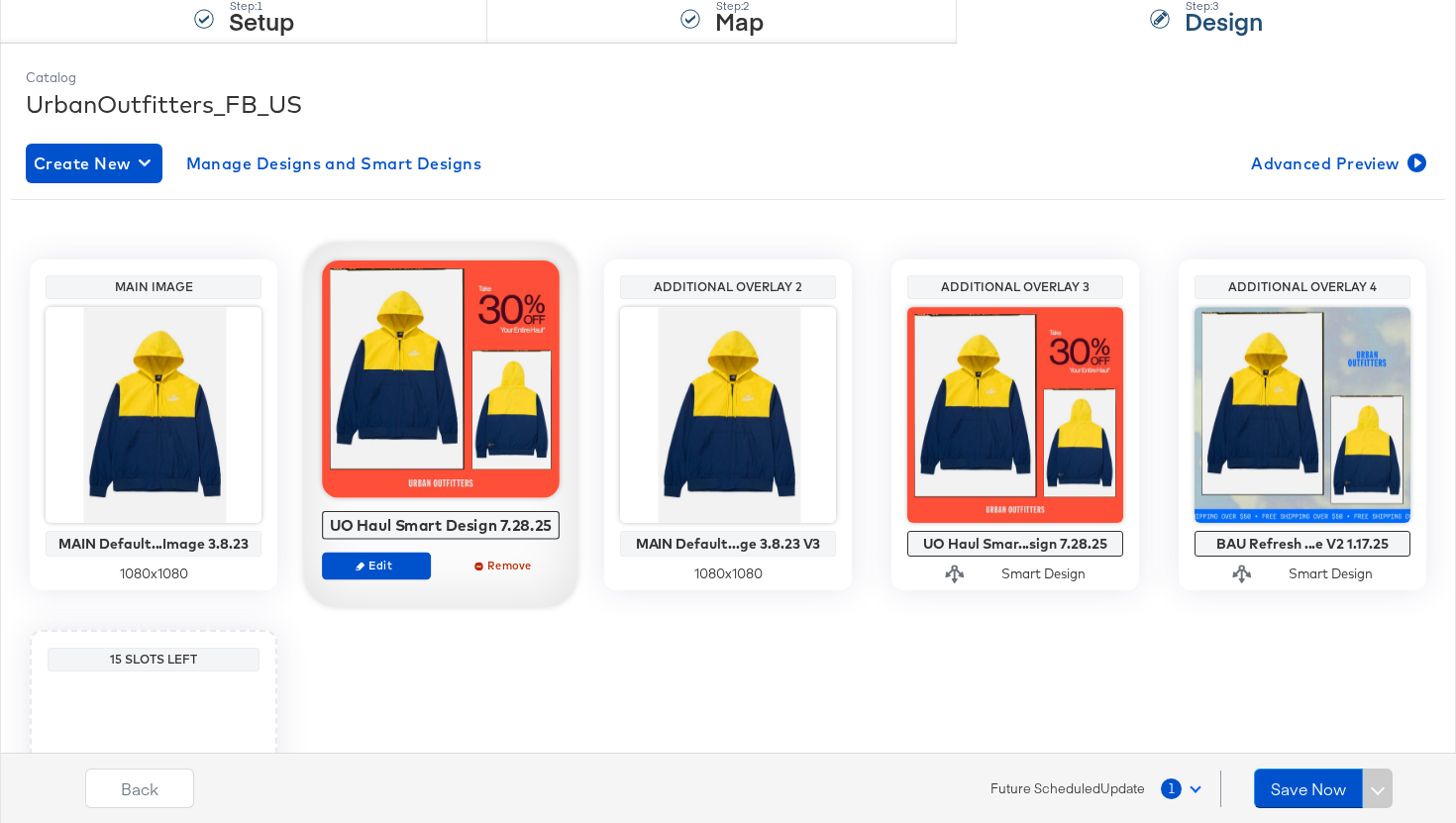 scroll, scrollTop: 195, scrollLeft: 0, axis: vertical 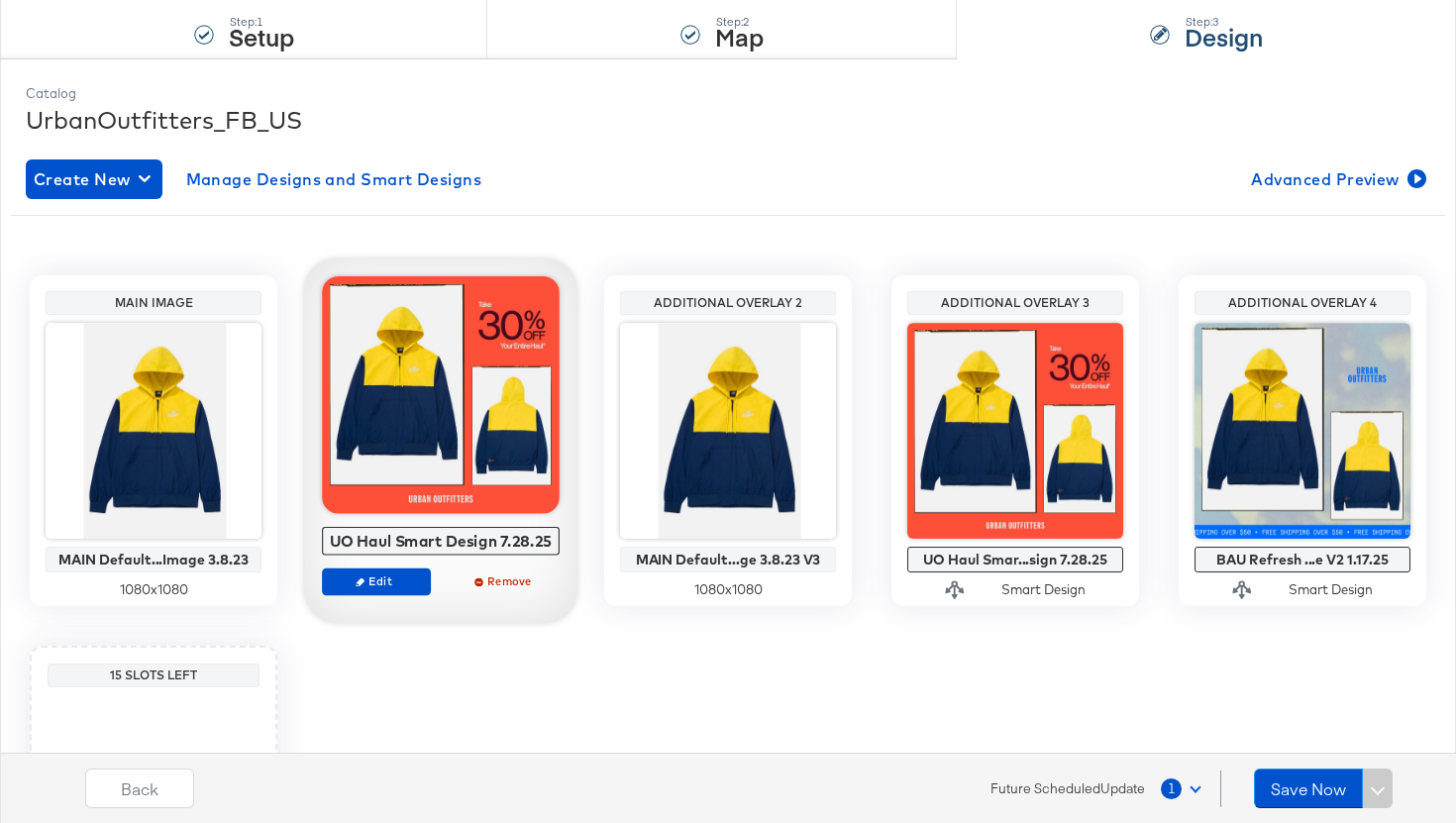 click at bounding box center [441, 395] 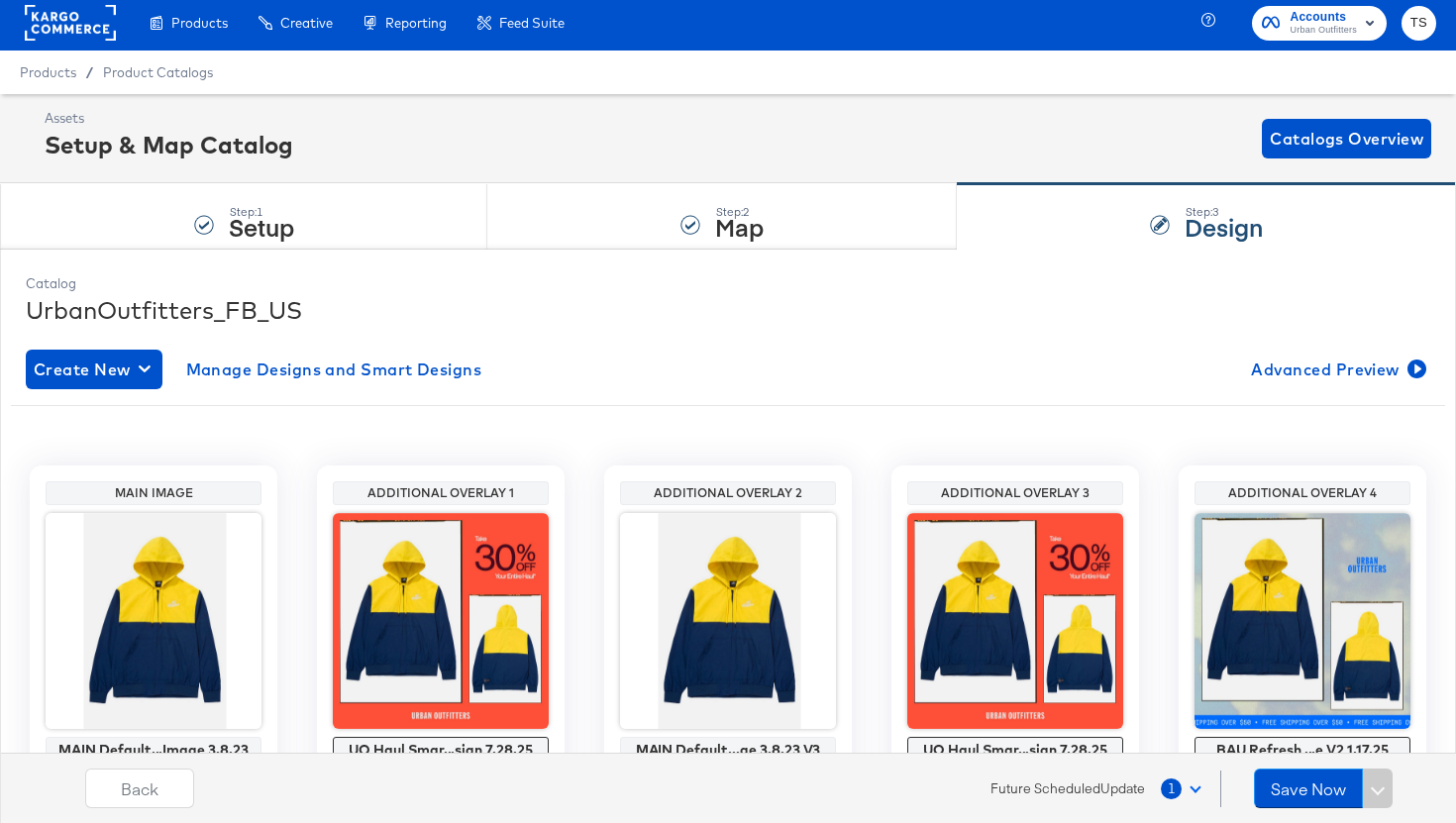 scroll, scrollTop: 0, scrollLeft: 0, axis: both 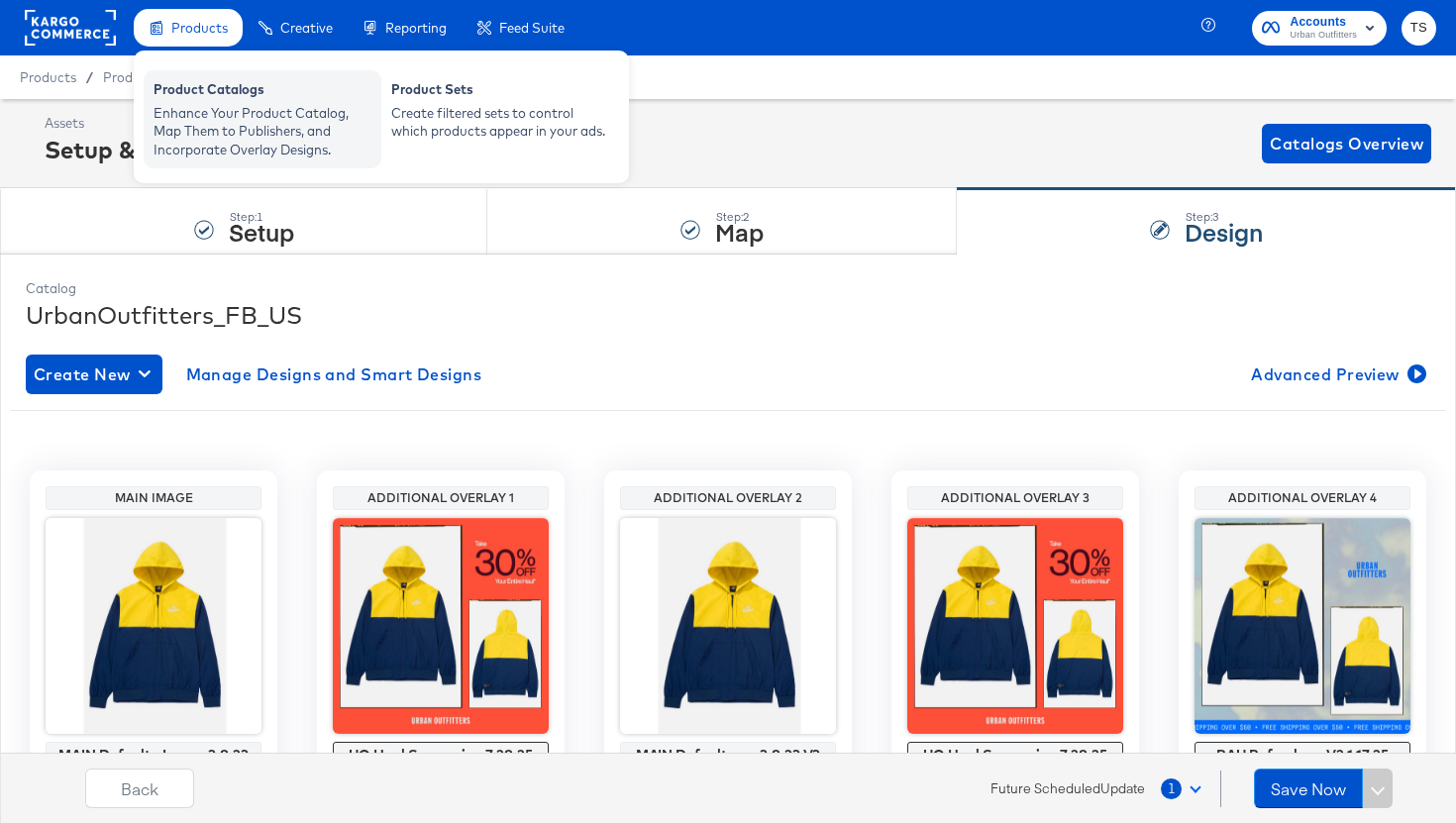 click on "Enhance Your Product Catalog, Map Them to Publishers, and Incorporate Overlay Designs." at bounding box center (262, 132) 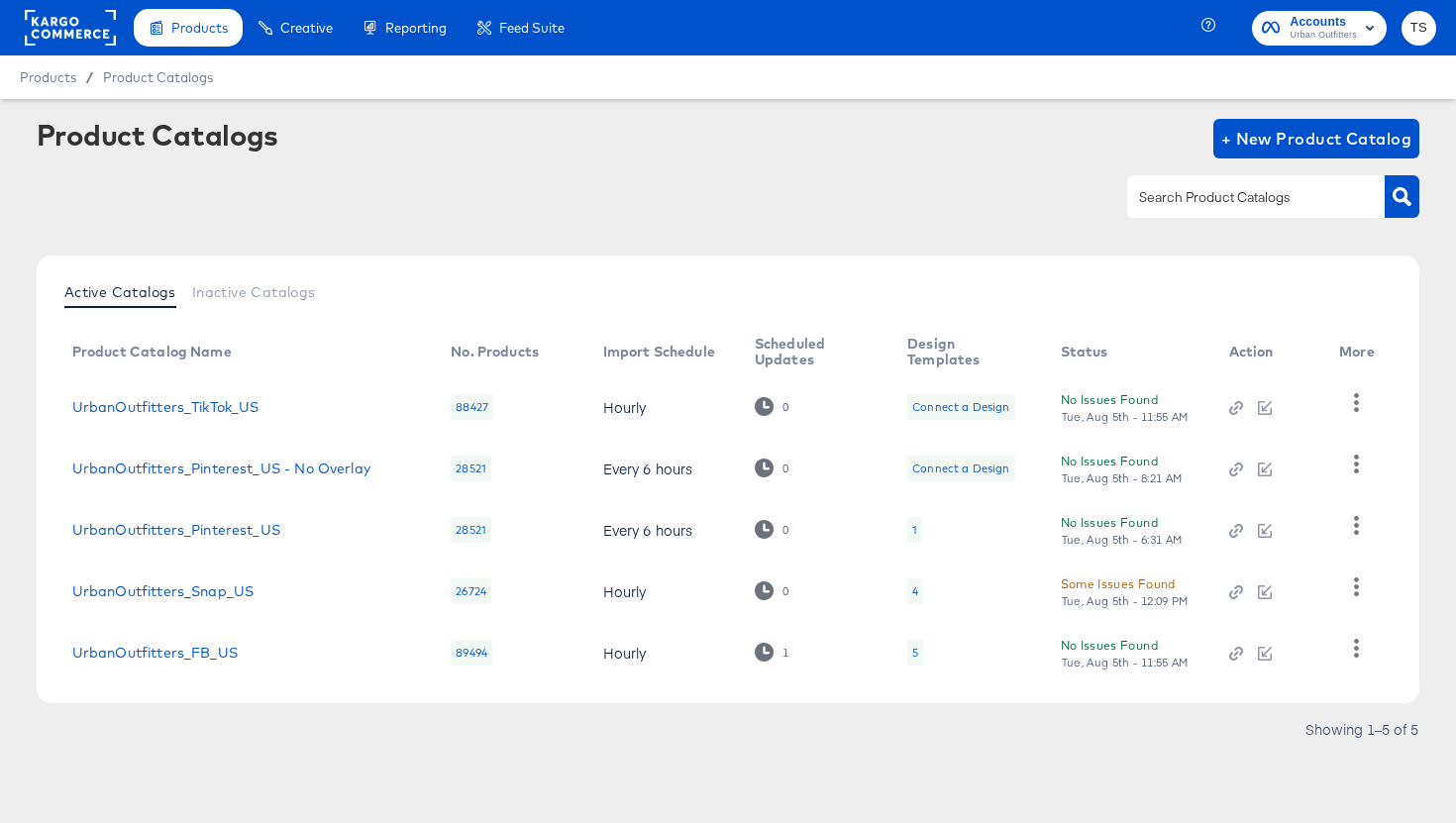 click on "UrbanOutfitters_FB_US" at bounding box center (246, 653) 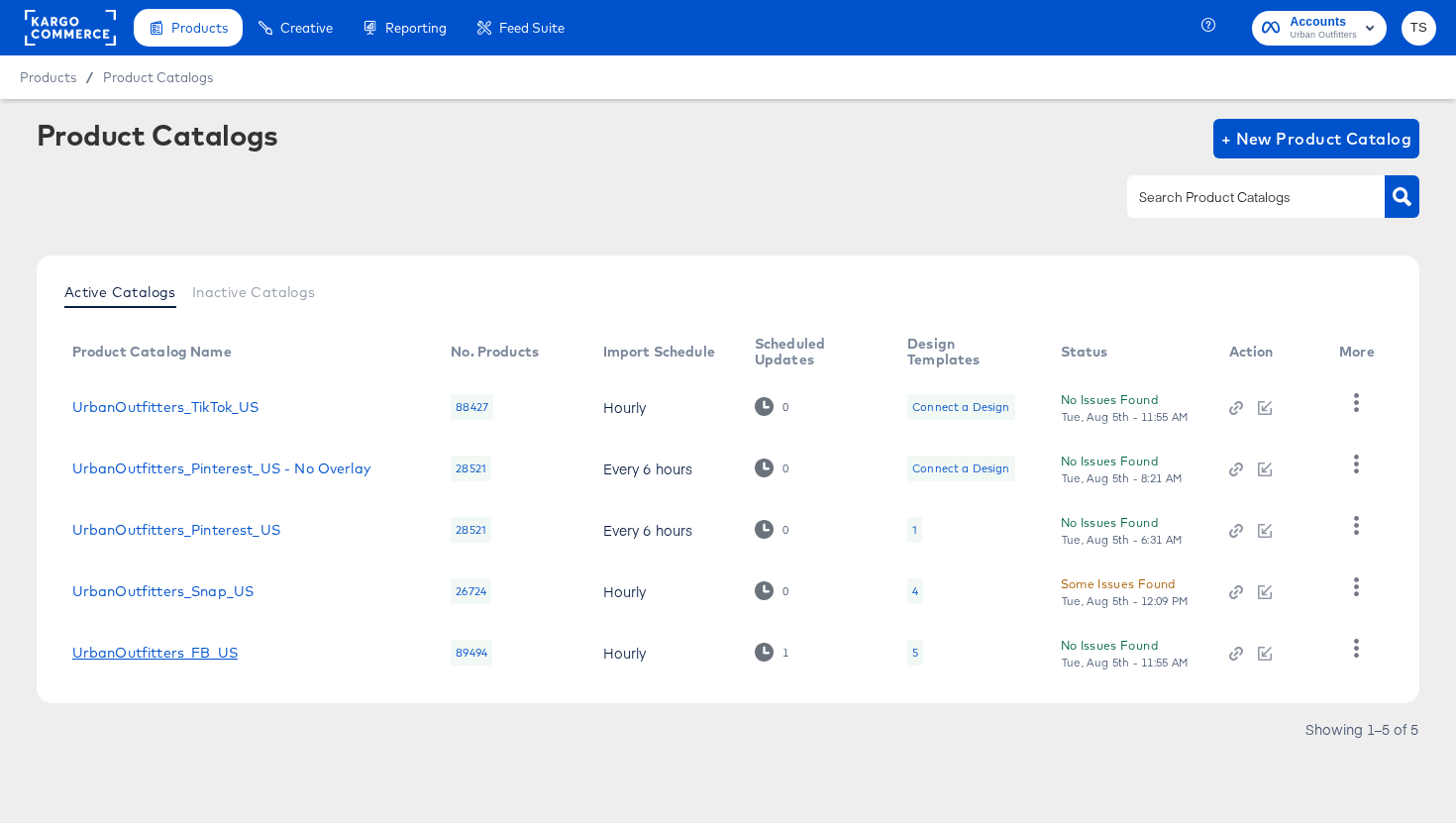 click on "UrbanOutfitters_FB_US" at bounding box center (155, 653) 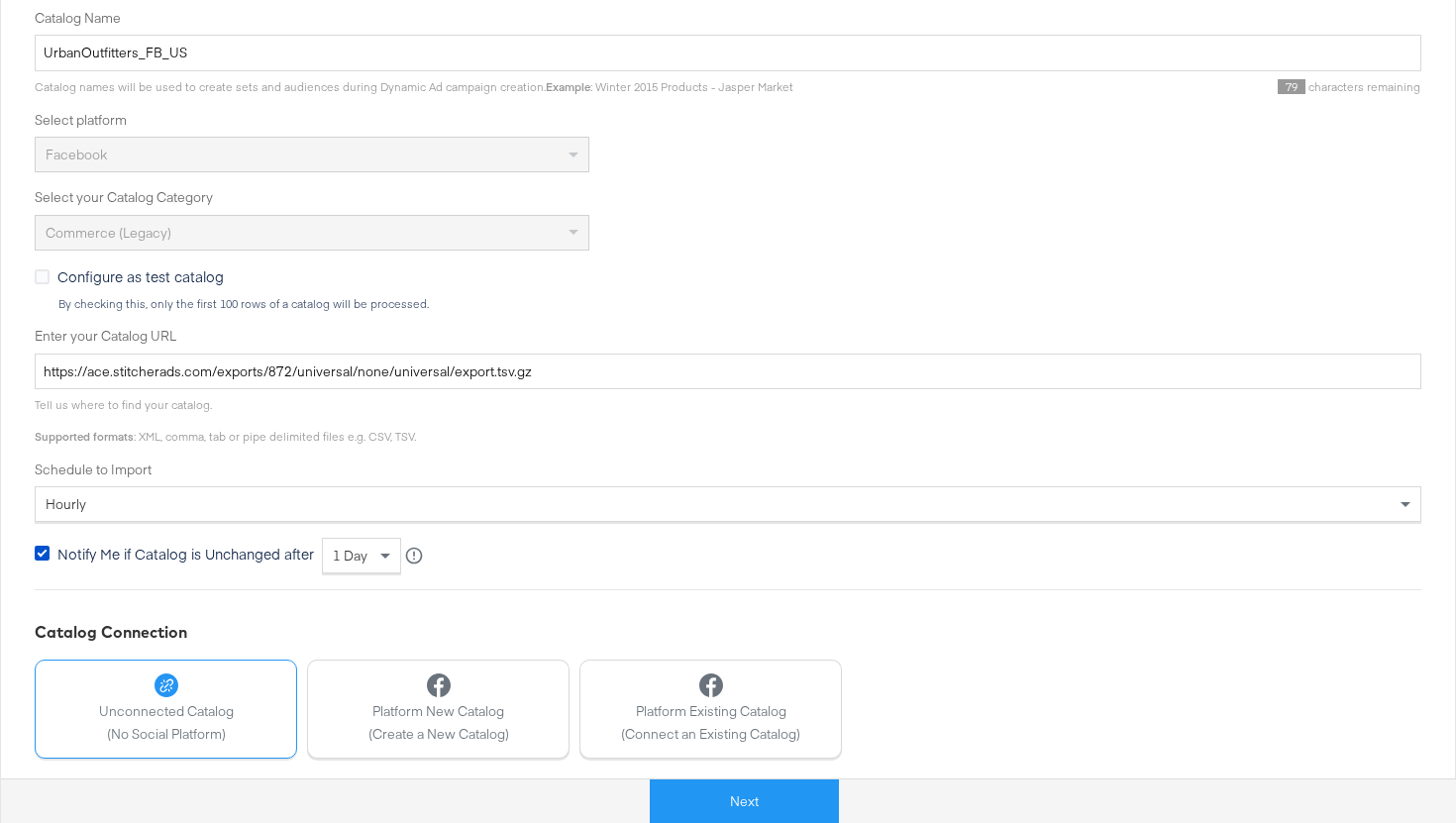 scroll, scrollTop: 505, scrollLeft: 0, axis: vertical 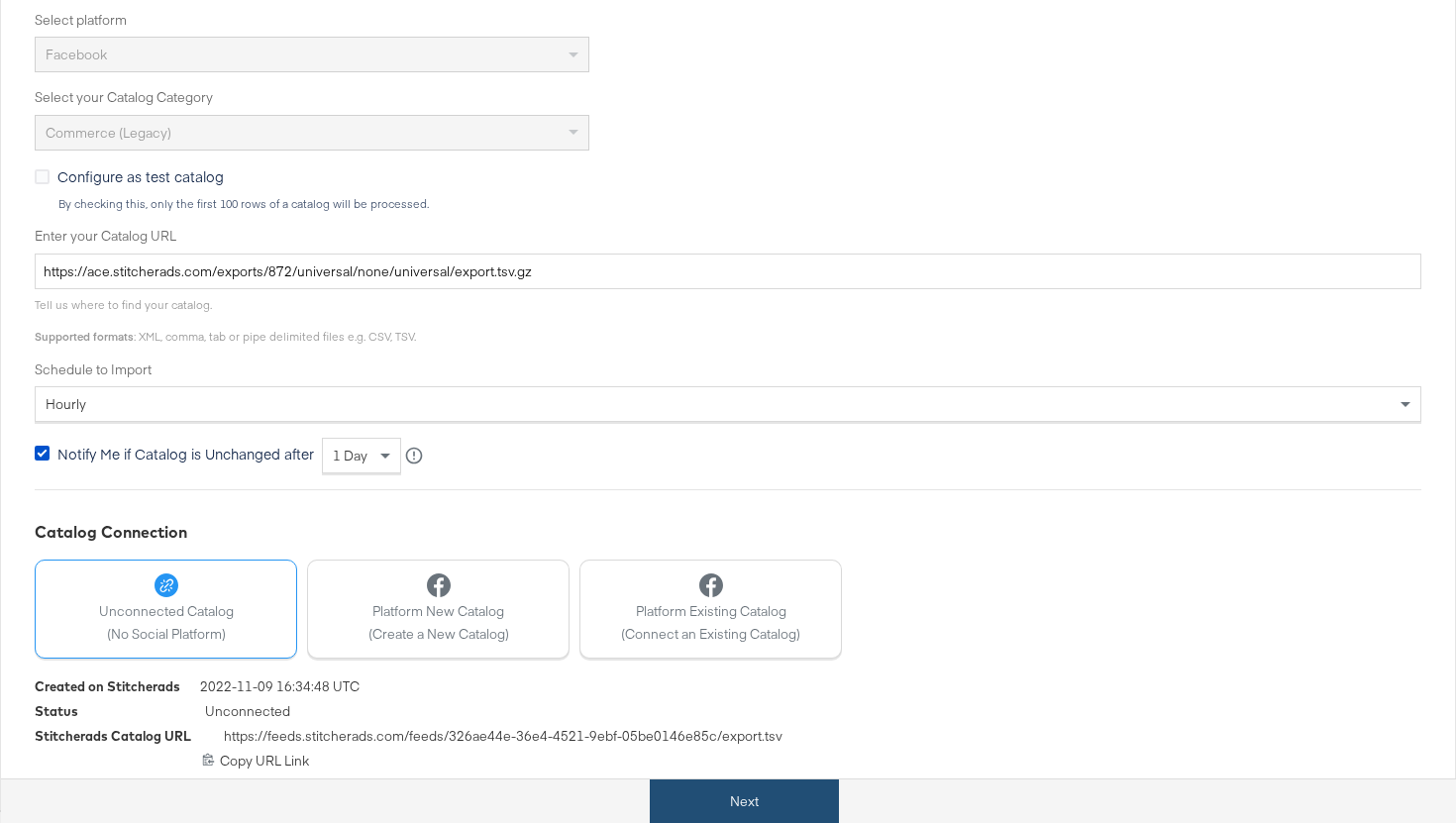 click on "Next" at bounding box center (744, 801) 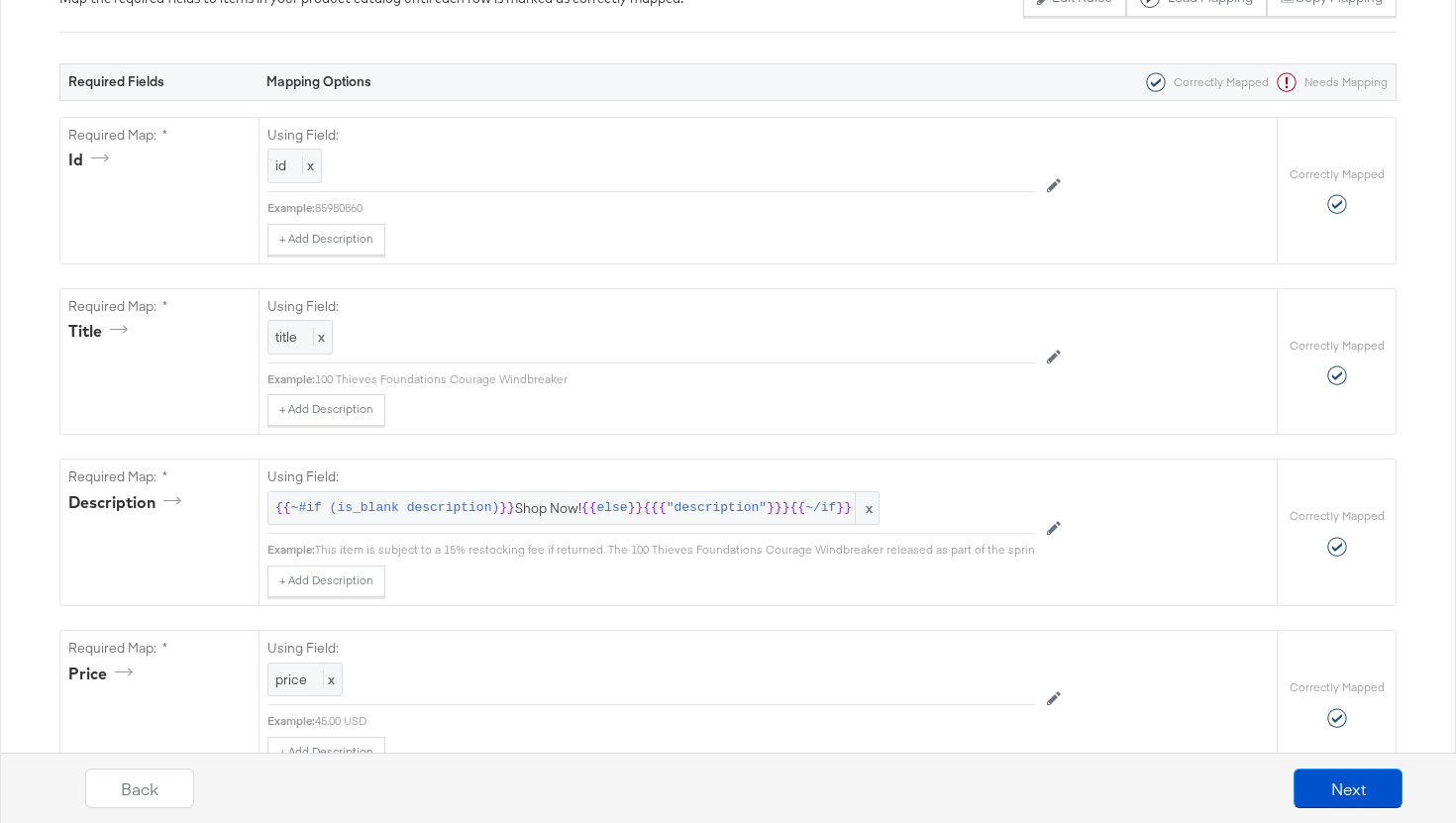 scroll, scrollTop: 0, scrollLeft: 0, axis: both 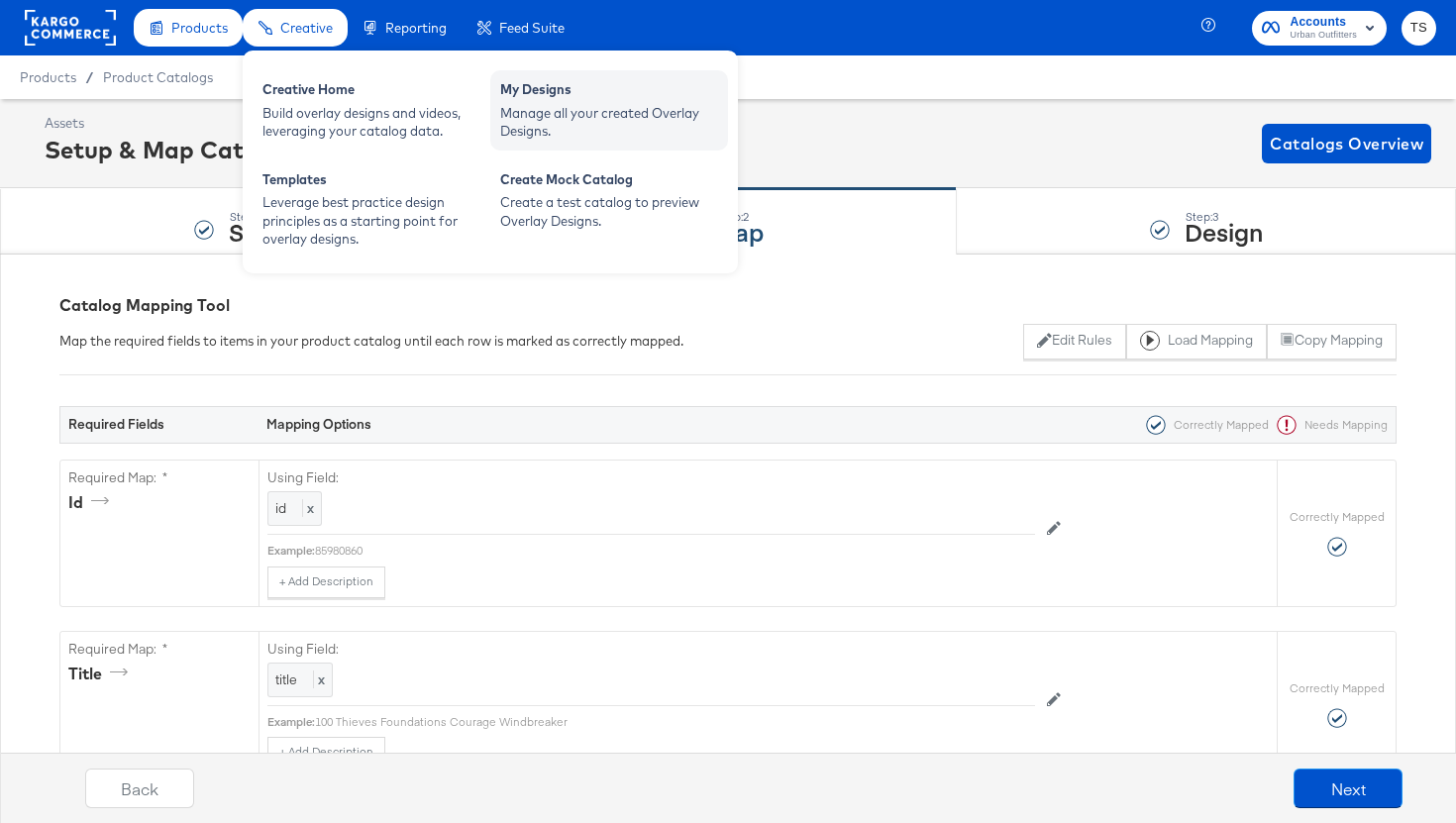 click on "Manage all your created Overlay Designs." at bounding box center (609, 122) 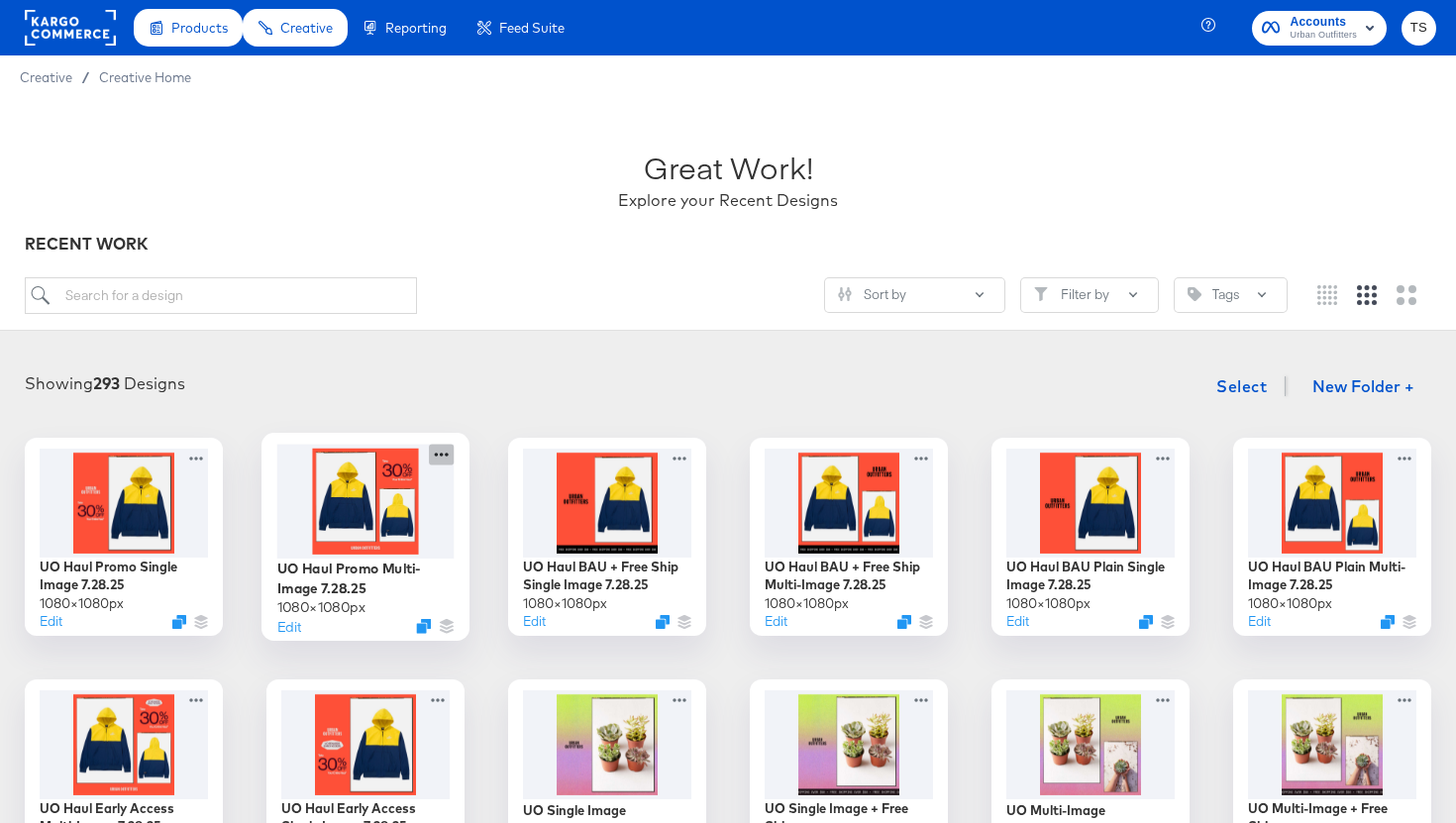 click 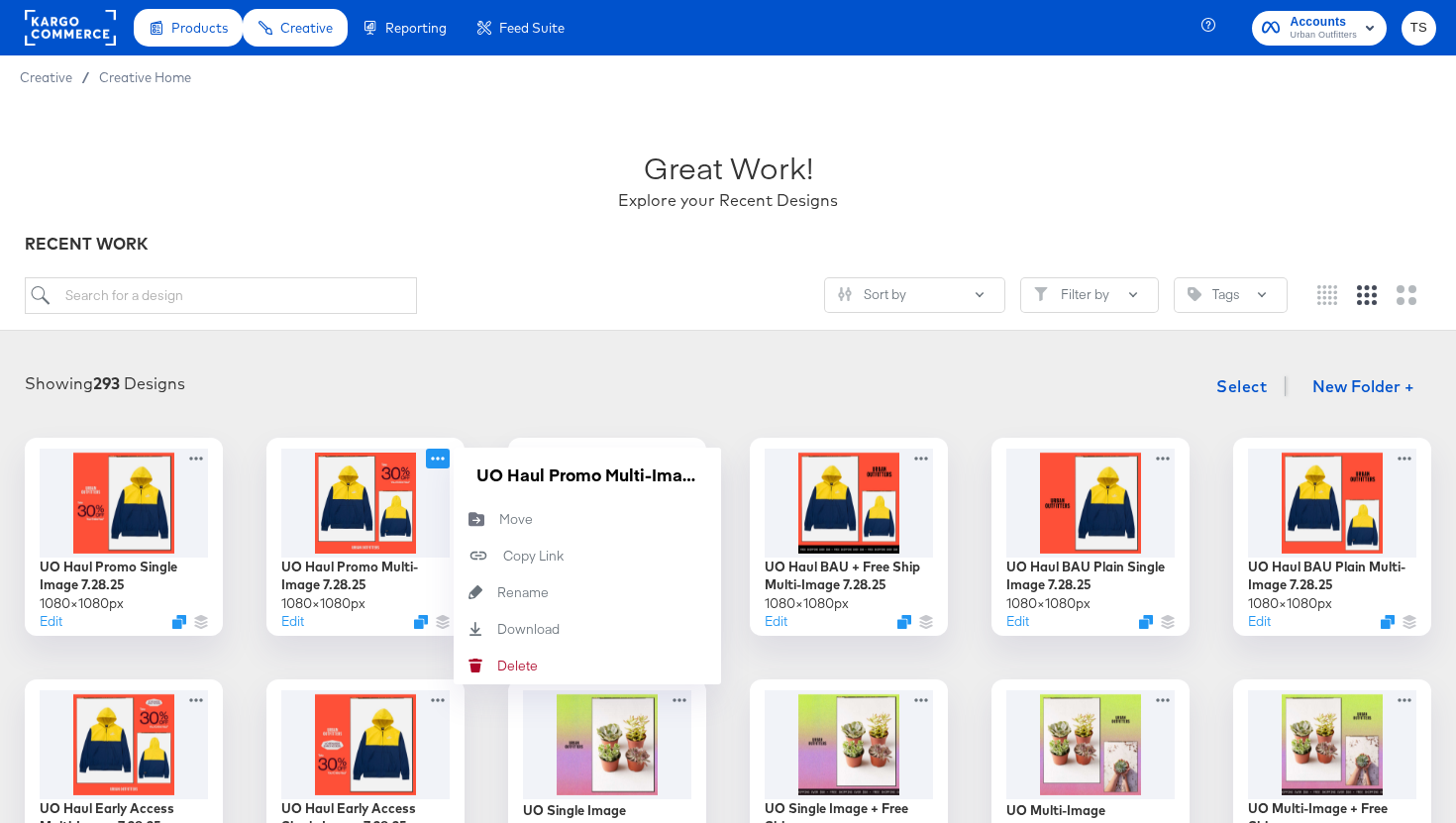 click on "Showing  293   Designs Select New Folder + UO Haul Promo Single Image 7.28.25 1080  ×  1080  px Edit UO Haul Promo Multi-Image 7.28.25 1080  ×  1080  px Edit UO Haul Promo Multi-Image 7.28.25 Move Move Copy Link Copied! Rename Rename Download Download Delete Delete UO Haul BAU + Free Ship Single Image 7.28.25 1080  ×  1080  px Edit UO Haul BAU + Free Ship Multi-Image 7.28.25 1080  ×  1080  px Edit UO Haul BAU Plain Single Image 7.28.25 1080  ×  1080  px Edit UO Haul BAU Plain Multi-Image 7.28.25 1080  ×  1080  px Edit UO Haul Early Access Multi-Image 7.28.25 1080  ×  1080  px Edit UO Haul Early Access Single Image 7.28.25 1080  ×  1080  px Edit UO Single Image 1080  ×  1080  px Edit UO Single Image + Free Ship 1080  ×  1080  px Edit UO Multi-Image 1080  ×  1080  px Edit UO Multi-Image + Free Ship 1080  ×  1080  px Edit Dresses + Beauty Sale - multi-image 1080  ×  1080  px Edit Dresses + Beauty Sale - single image 1080  ×  1080  px Edit Tiered Promo - single image 1080  ×  1080  px Edit 1080" at bounding box center (728, 984) 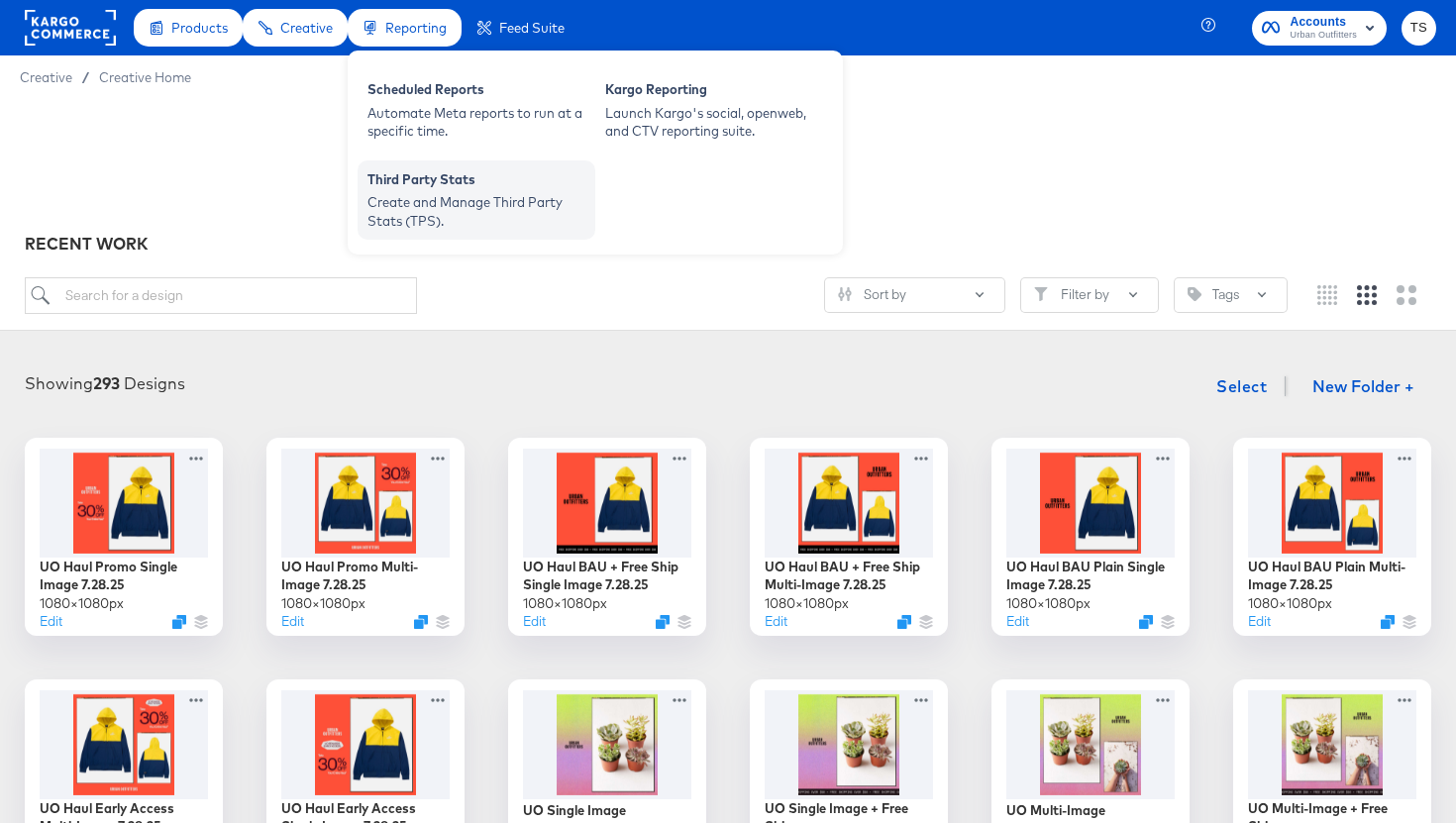 click on "Third Party Stats" at bounding box center [476, 182] 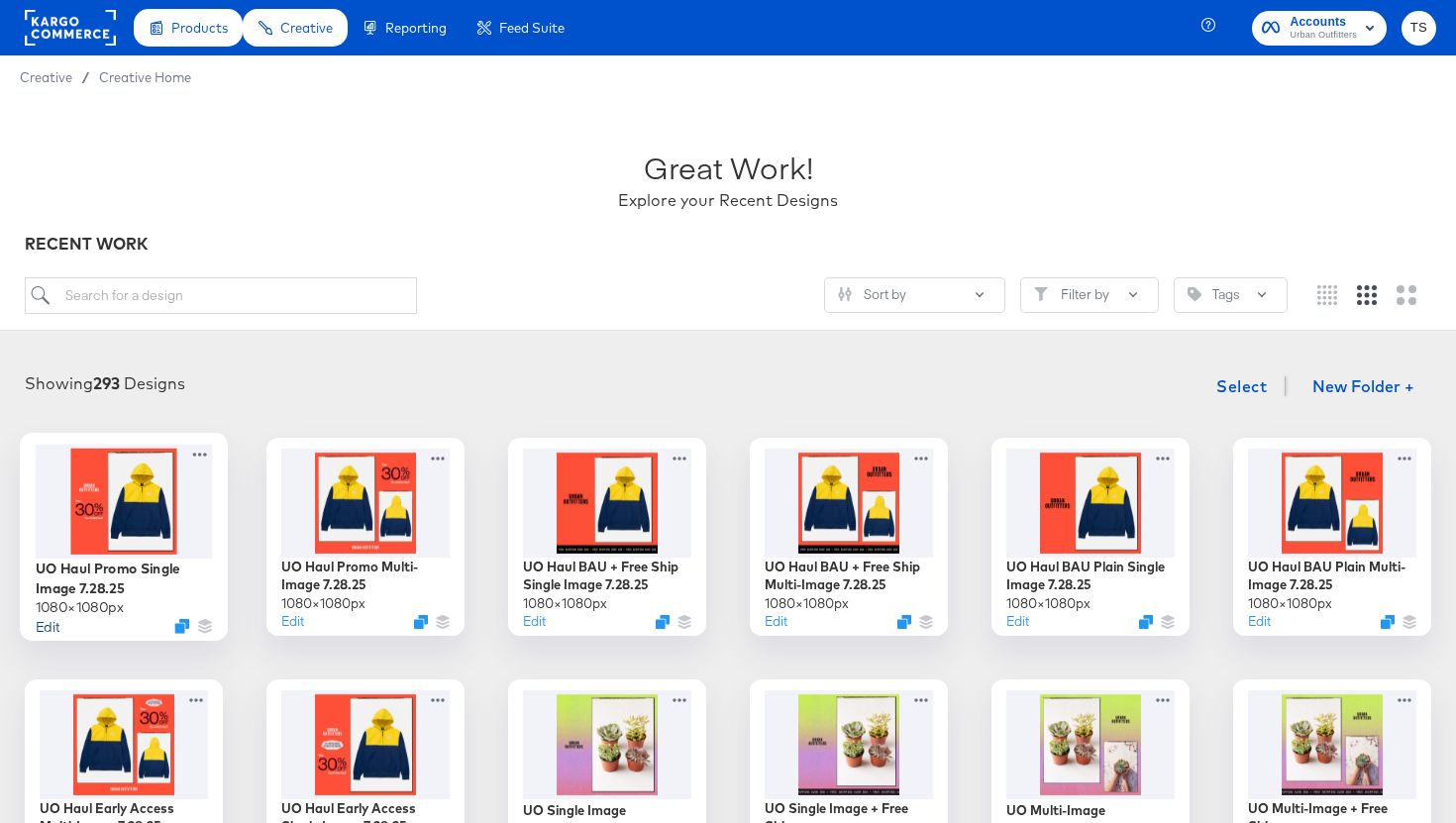click on "Edit" at bounding box center [48, 625] 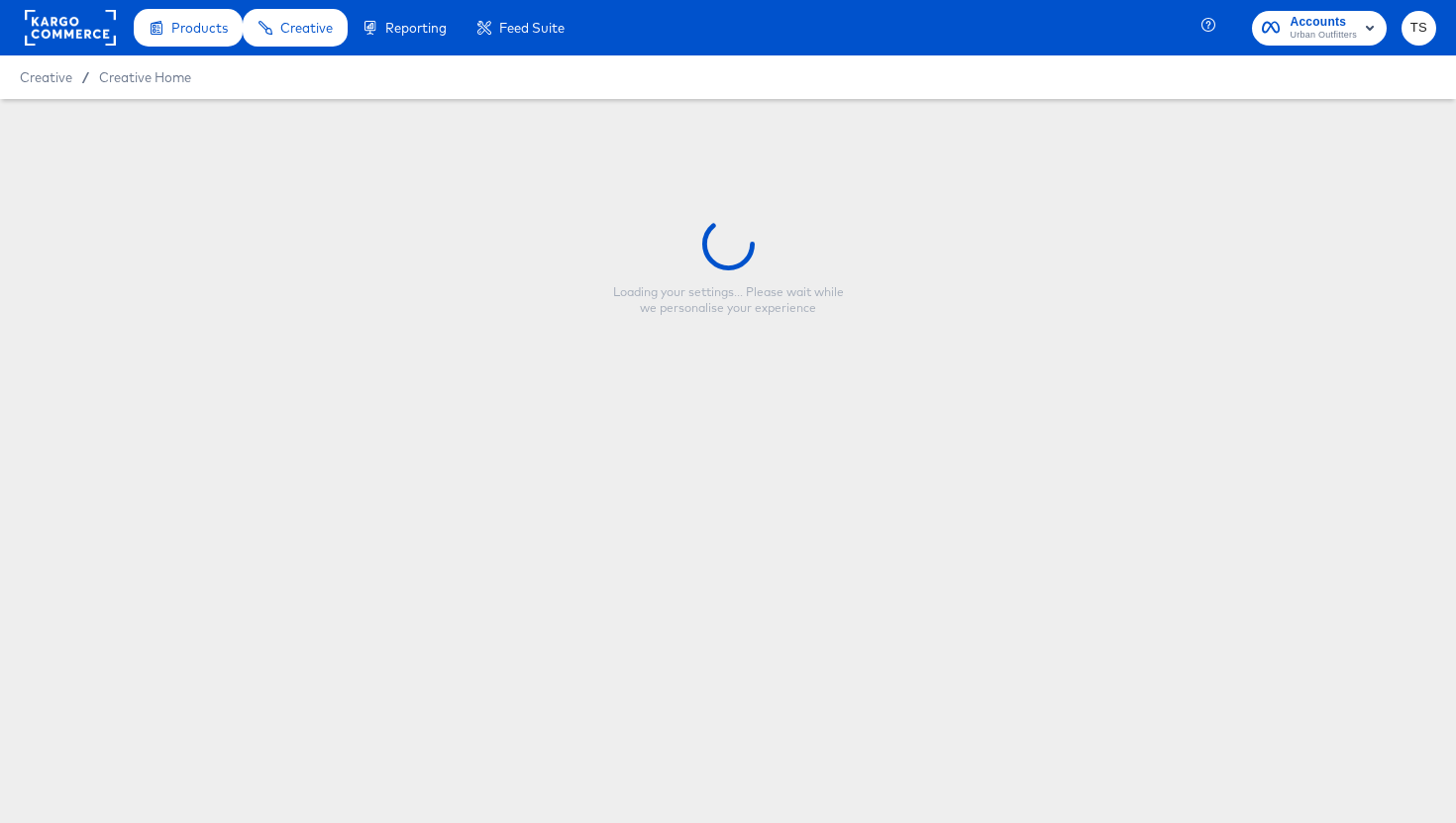type on "UO Haul Promo Single Image 7.28.25" 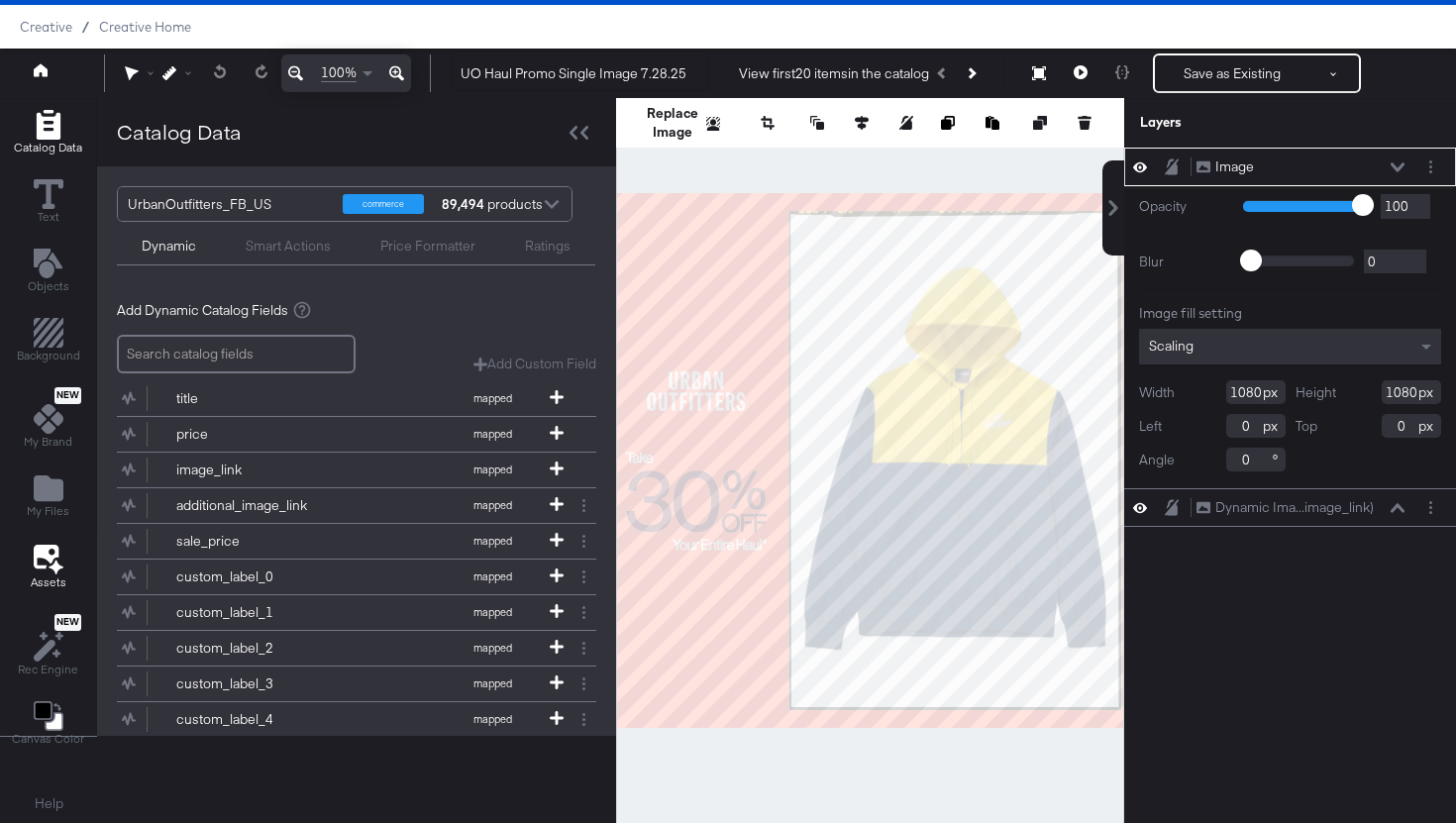 scroll, scrollTop: 0, scrollLeft: 0, axis: both 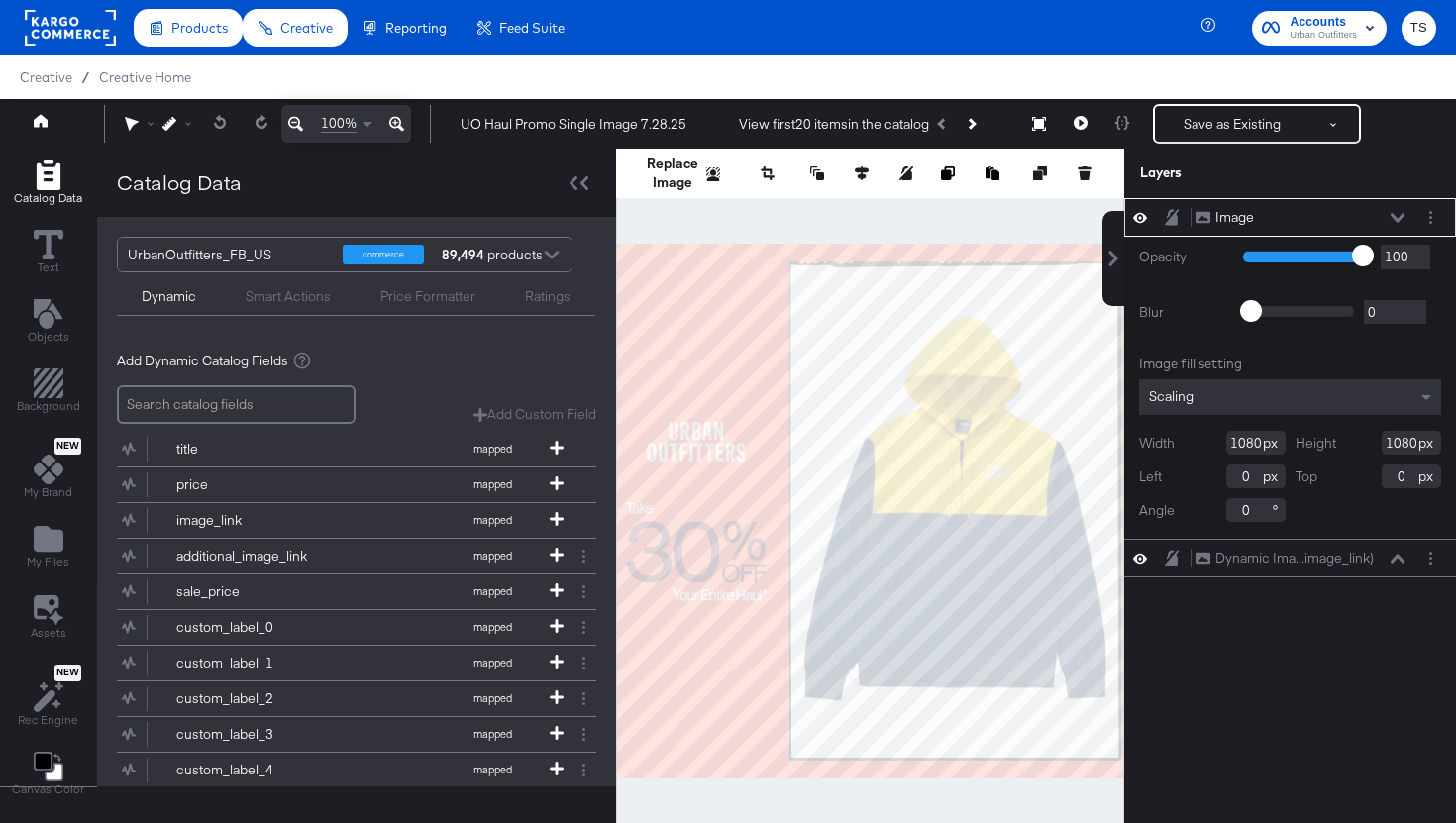 click on "Dynamic Smart Actions Price Formatter Ratings" at bounding box center (356, 294) 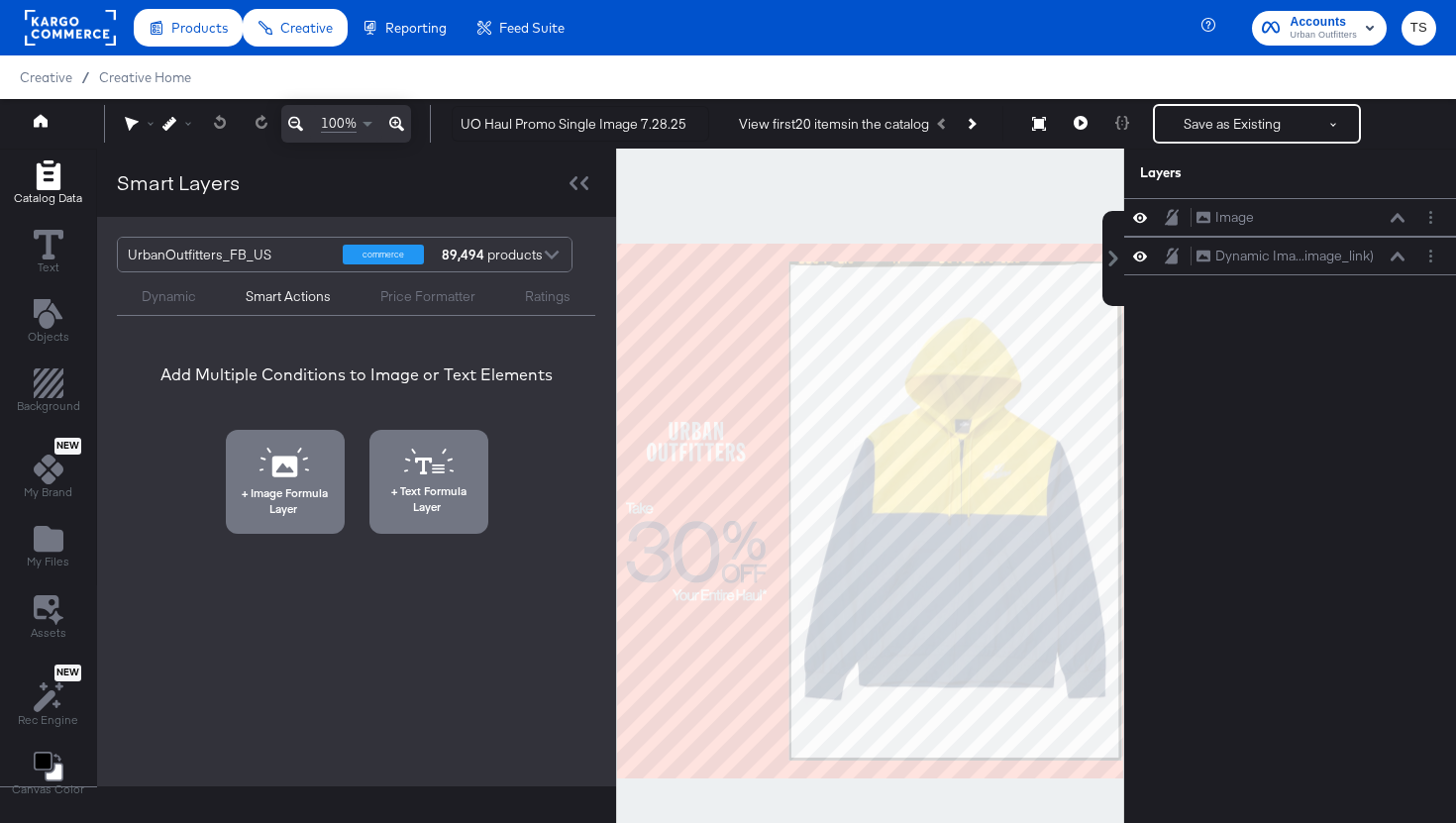 click 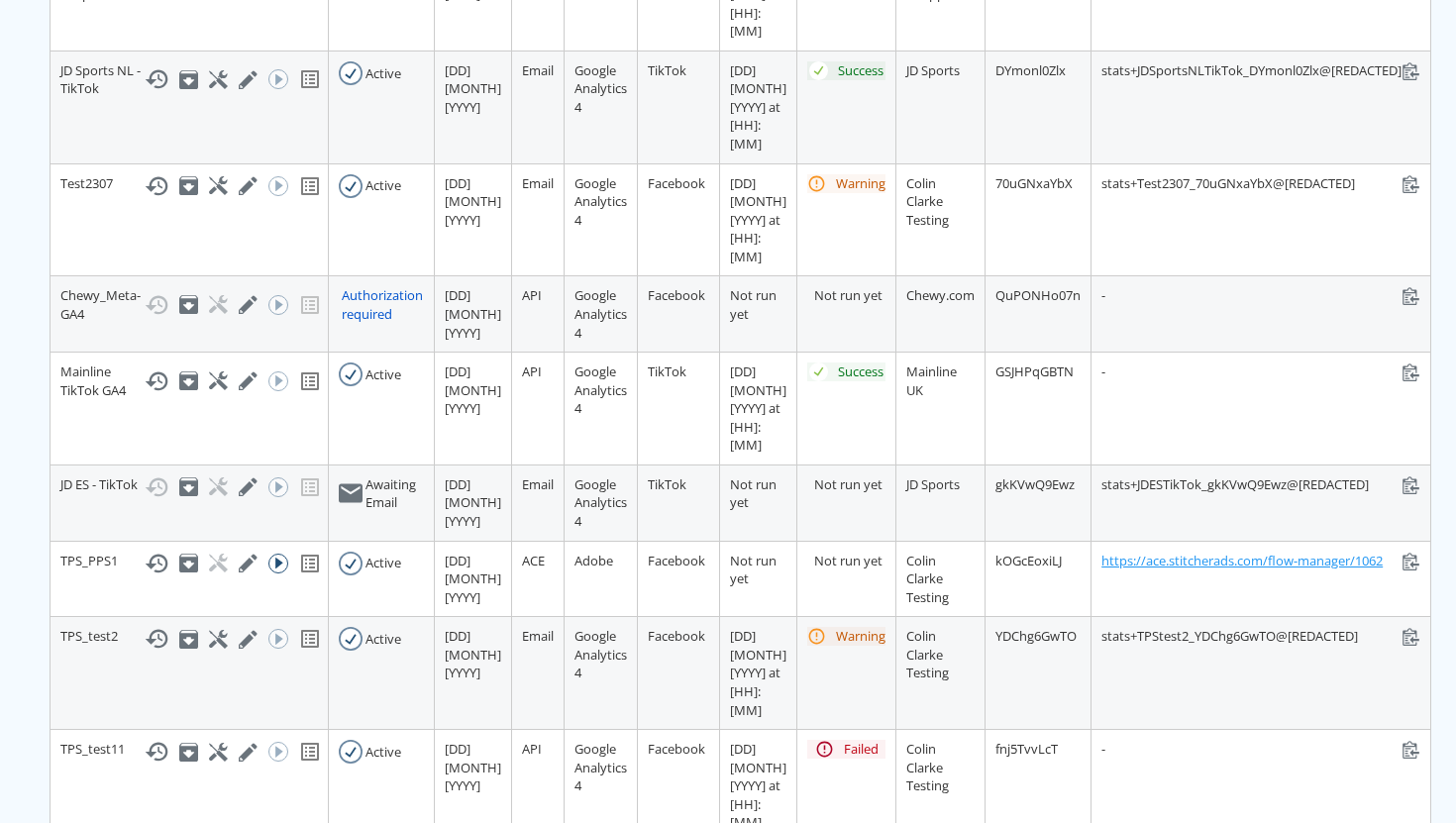 scroll, scrollTop: 0, scrollLeft: 0, axis: both 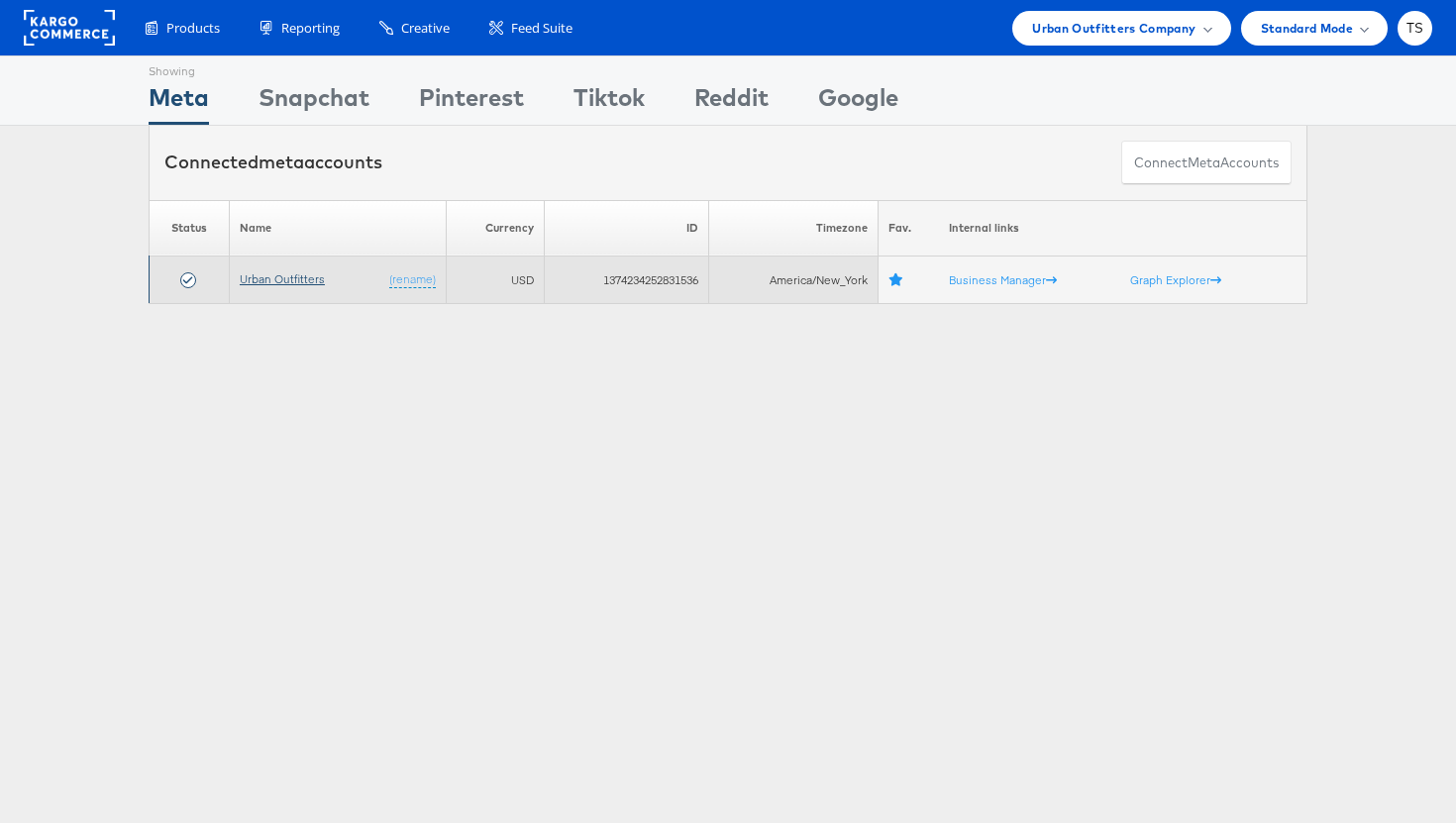 click on "Urban Outfitters" at bounding box center (282, 278) 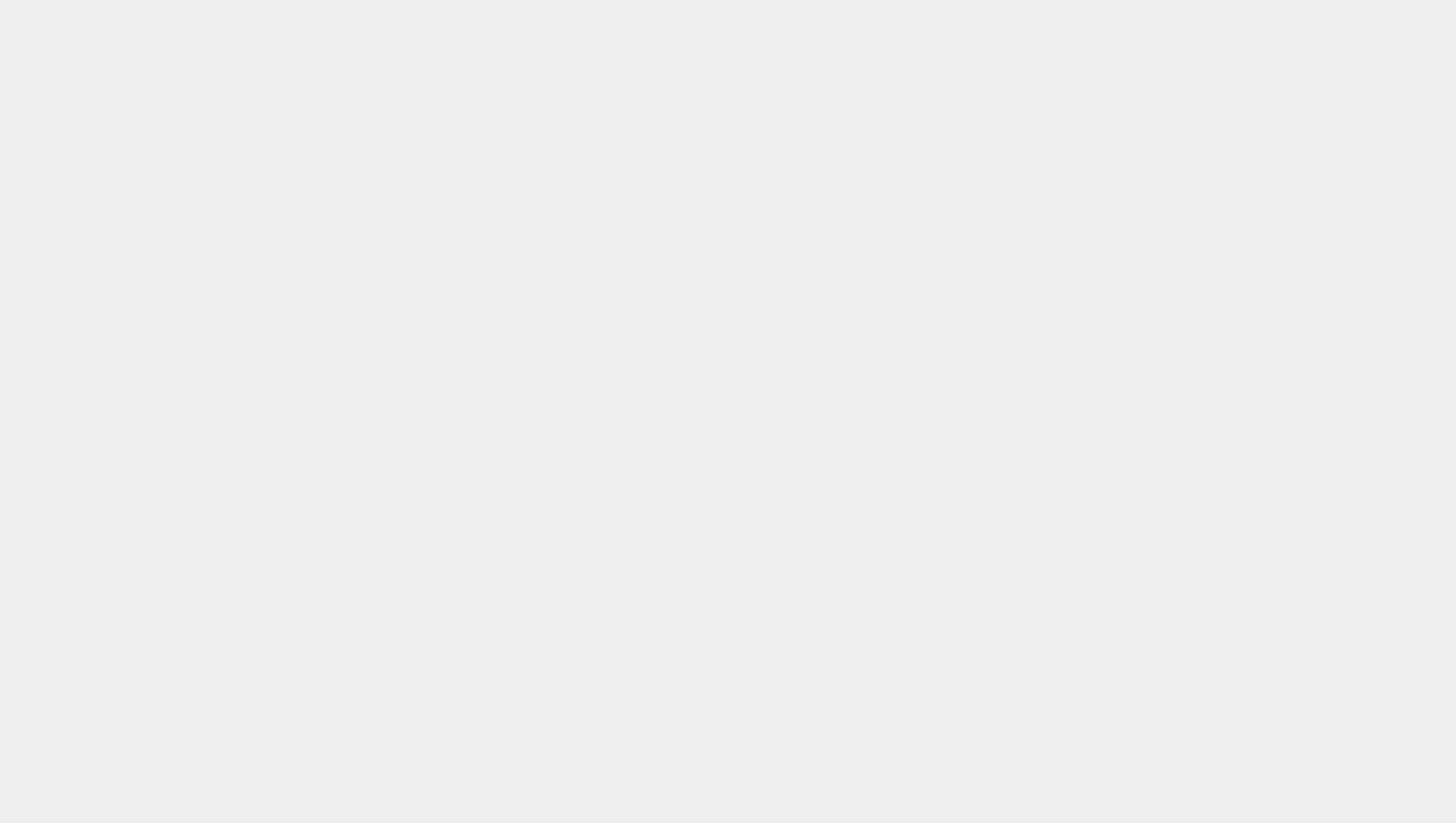 scroll, scrollTop: 0, scrollLeft: 0, axis: both 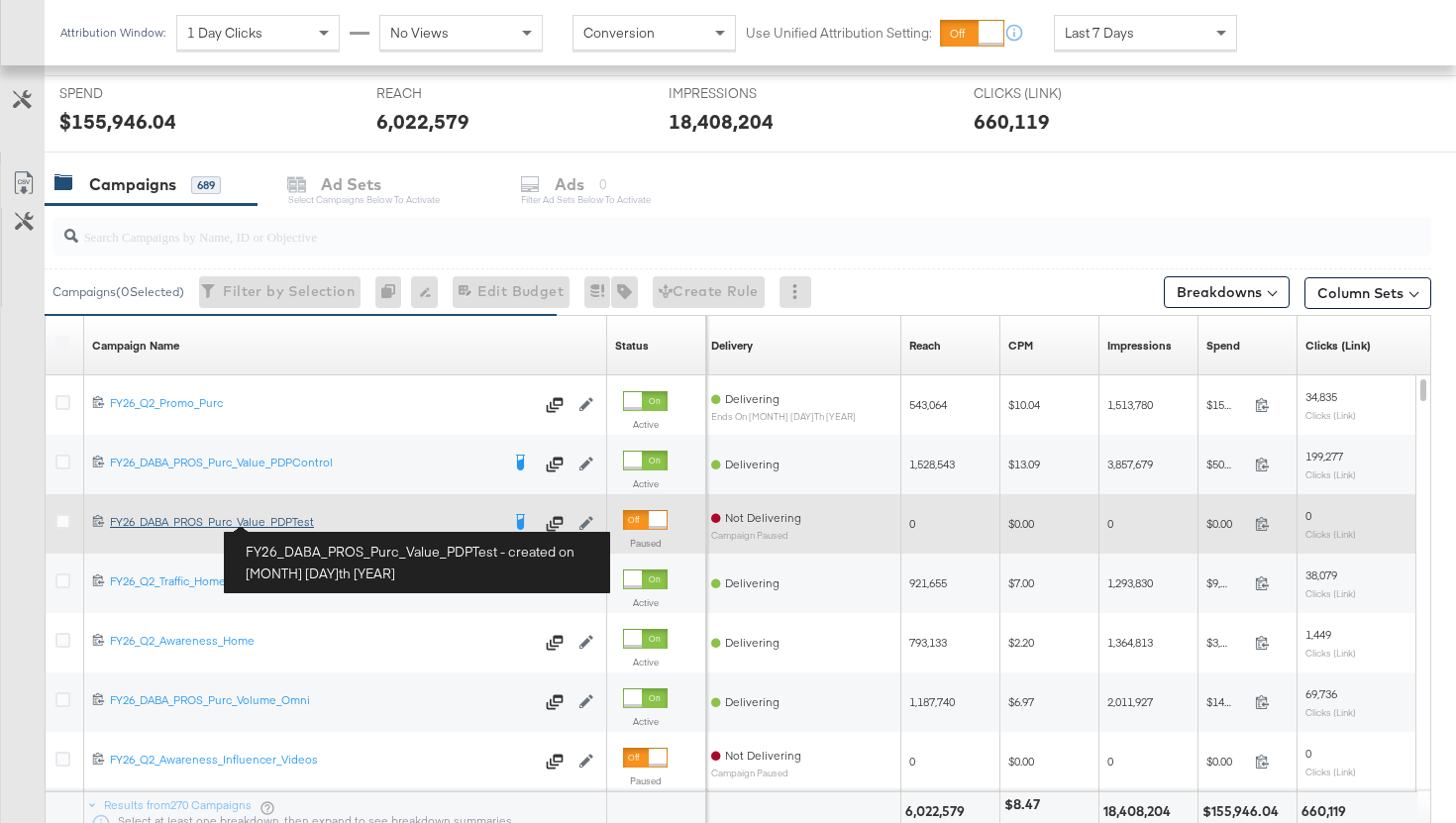 click on "FY26_DABA_PROS_Purc_Value_PDPTest FY26_DABA_PROS_Purc_Value_PDPTest" at bounding box center [304, 522] 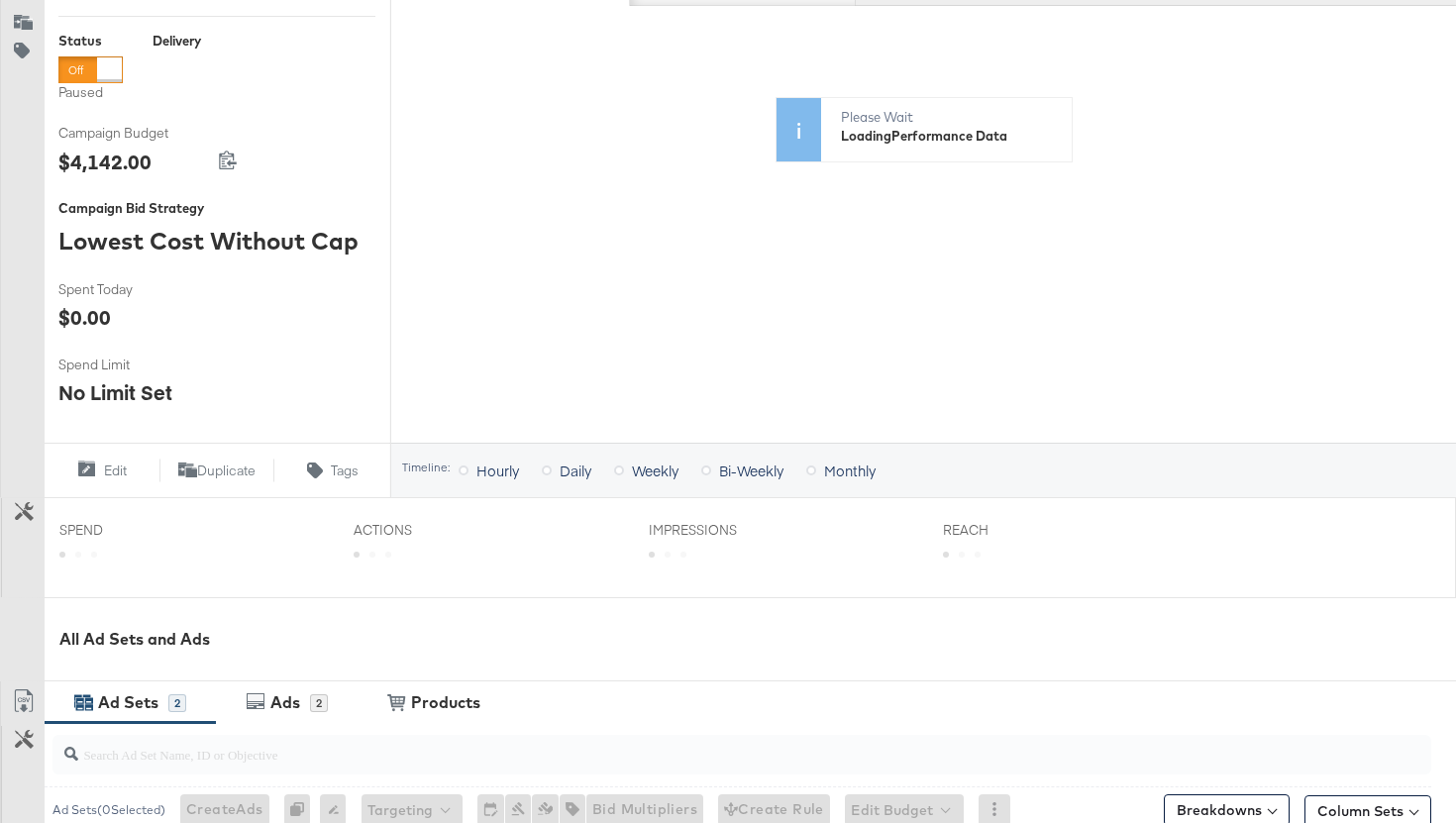 scroll, scrollTop: 749, scrollLeft: 0, axis: vertical 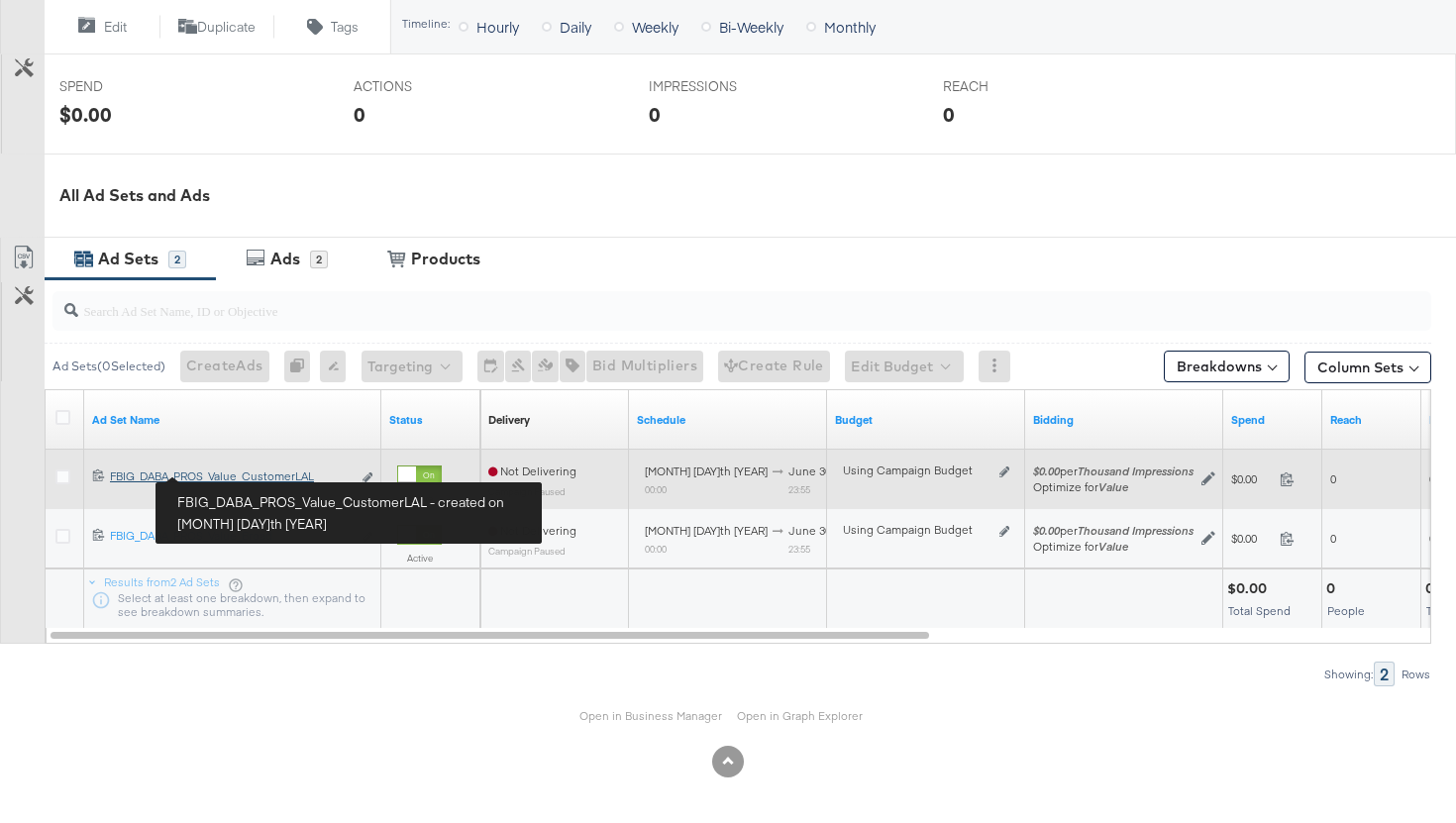 click on "FBIG_DABA_PROS_Value_CustomerLAL FBIG_DABA_PROS_Value_CustomerLAL" at bounding box center [230, 476] 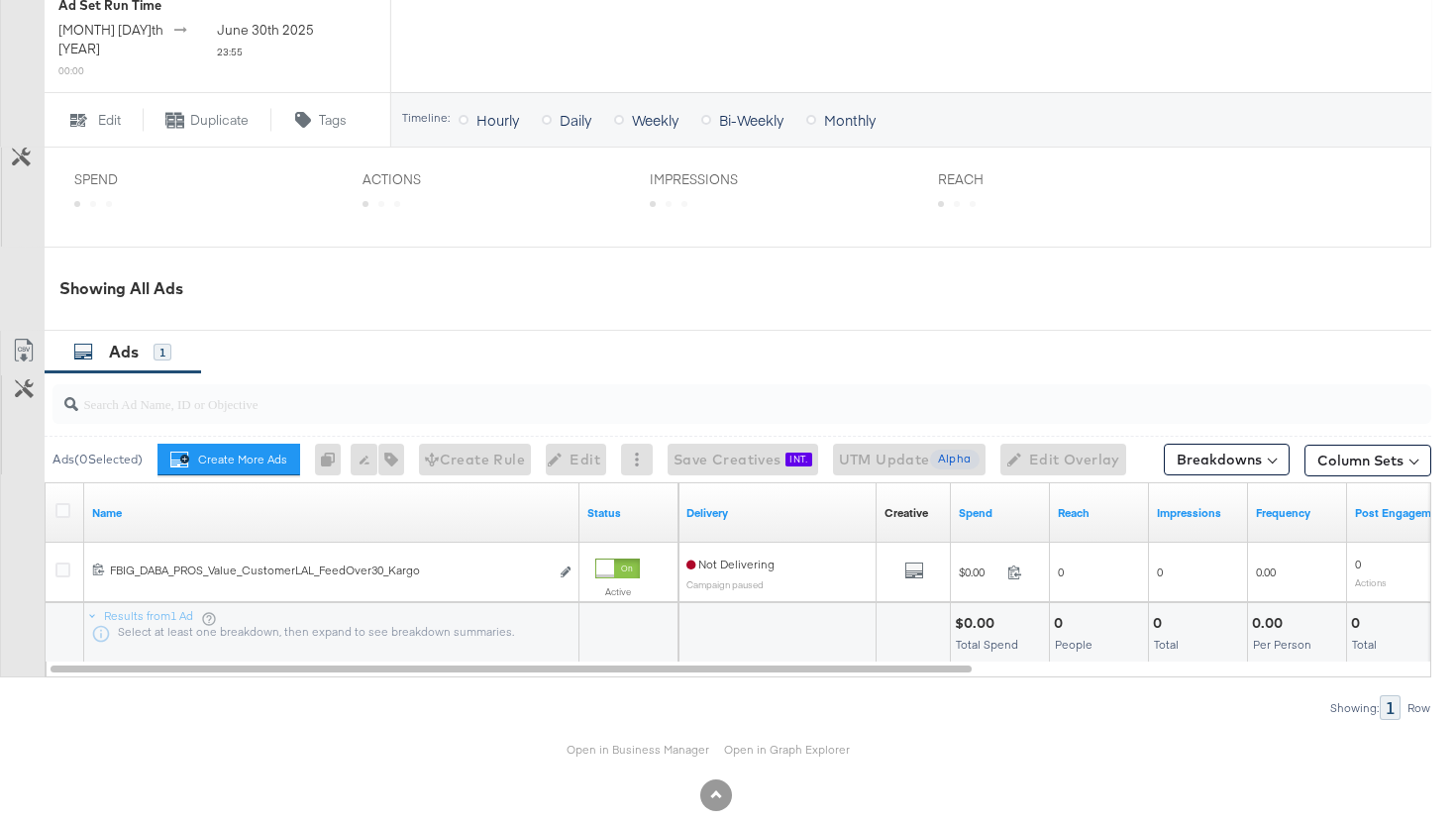 scroll, scrollTop: 773, scrollLeft: 0, axis: vertical 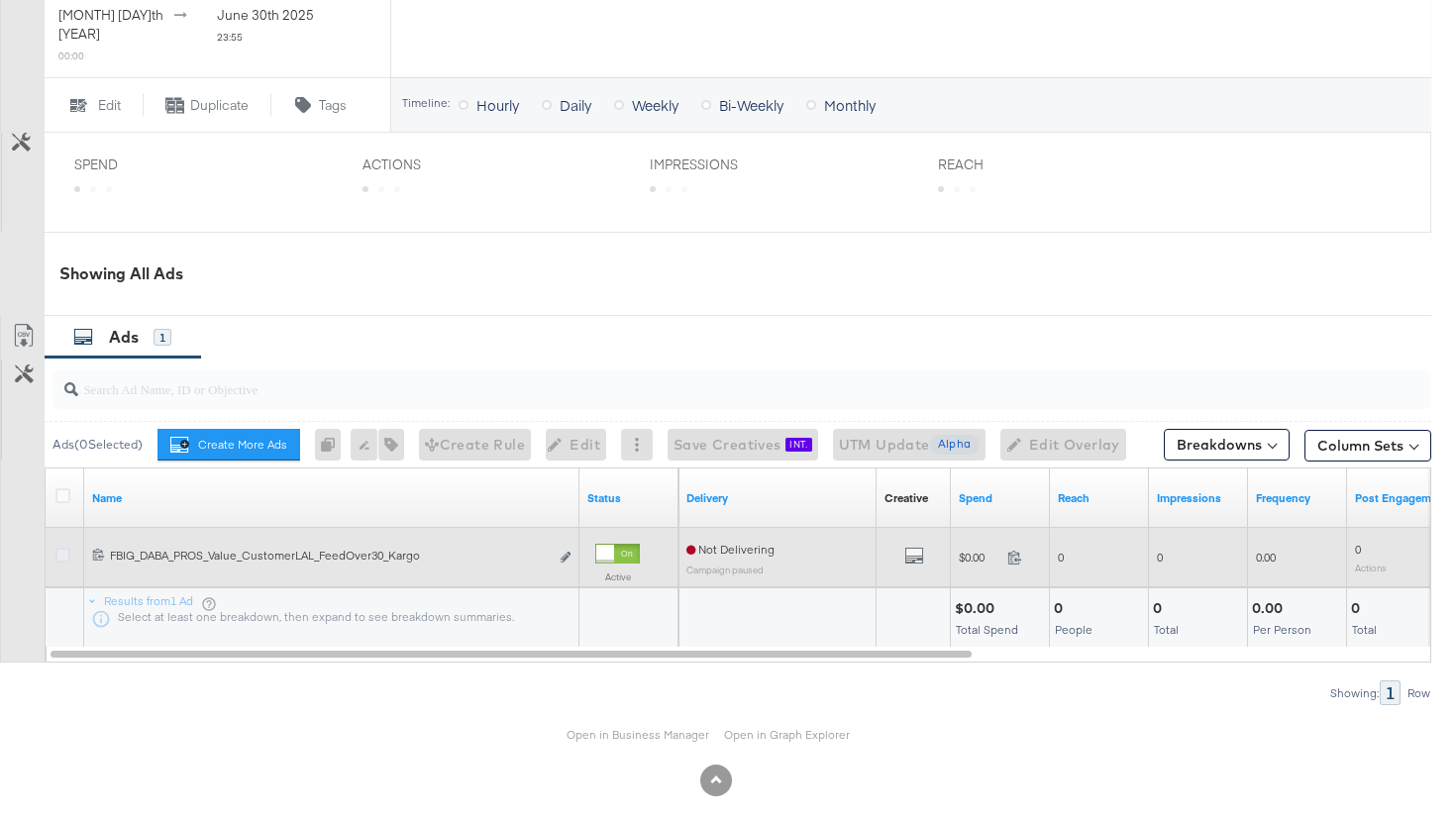 click at bounding box center [62, 555] 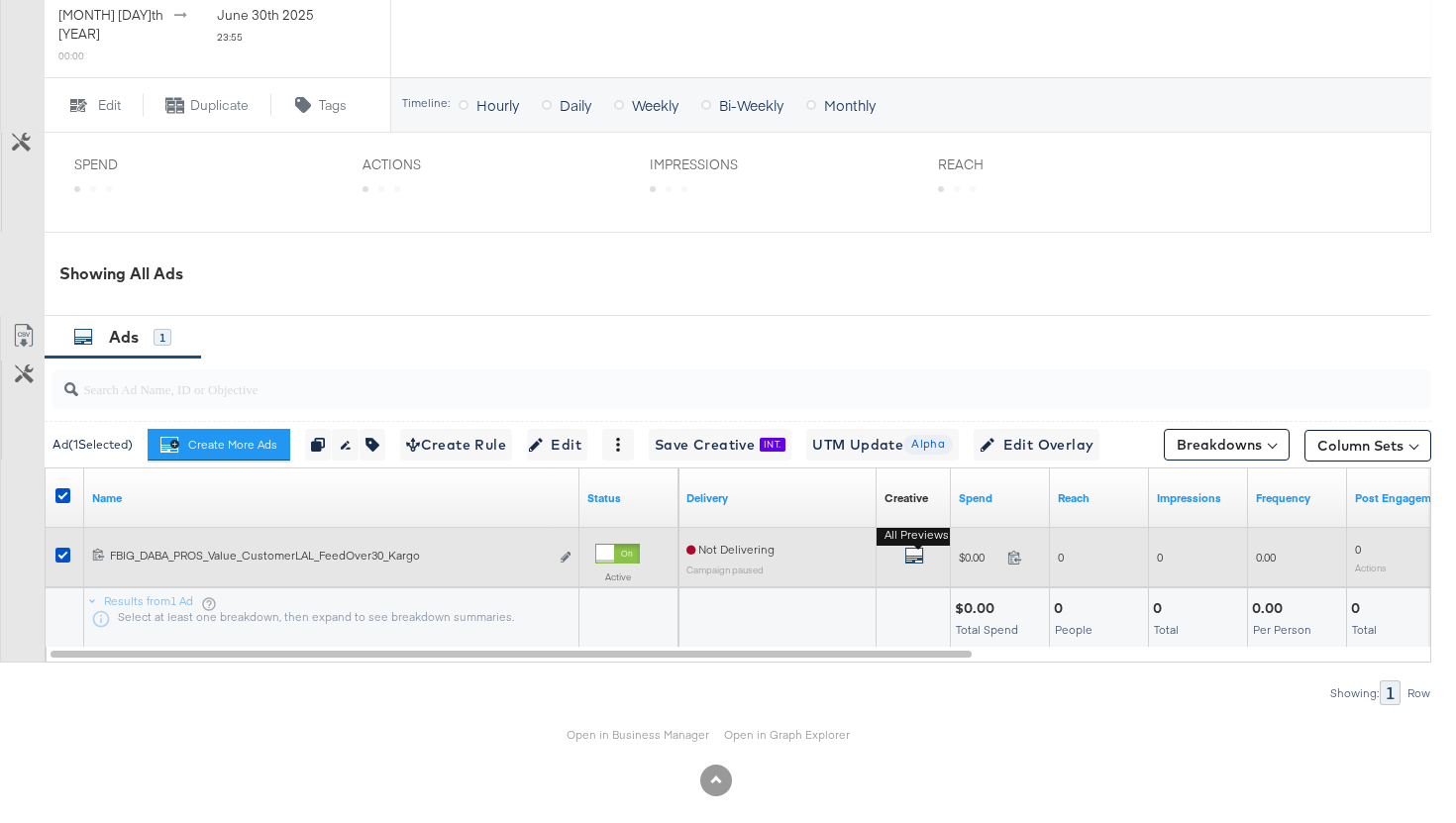click at bounding box center [914, 556] 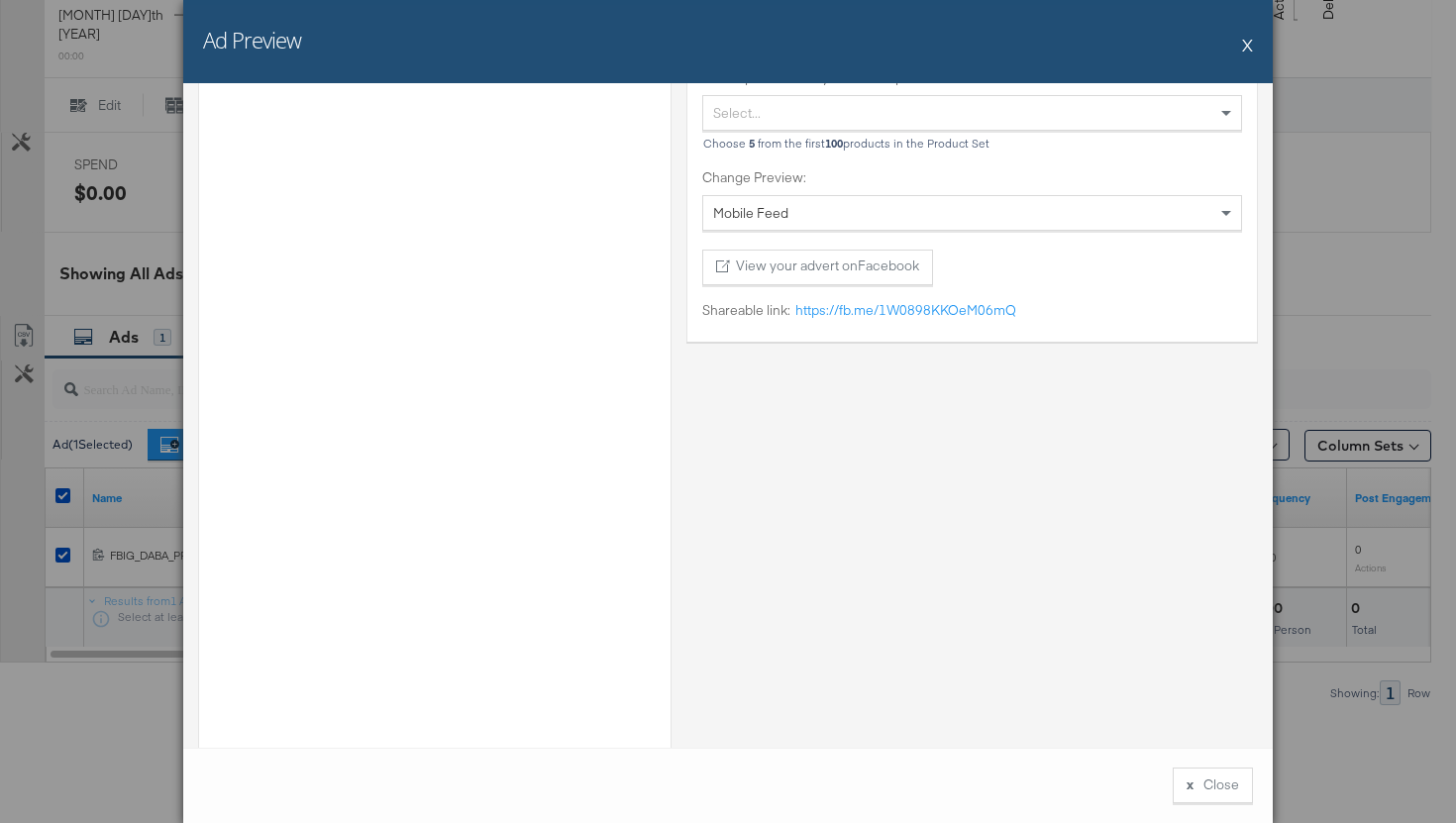 scroll, scrollTop: 120, scrollLeft: 0, axis: vertical 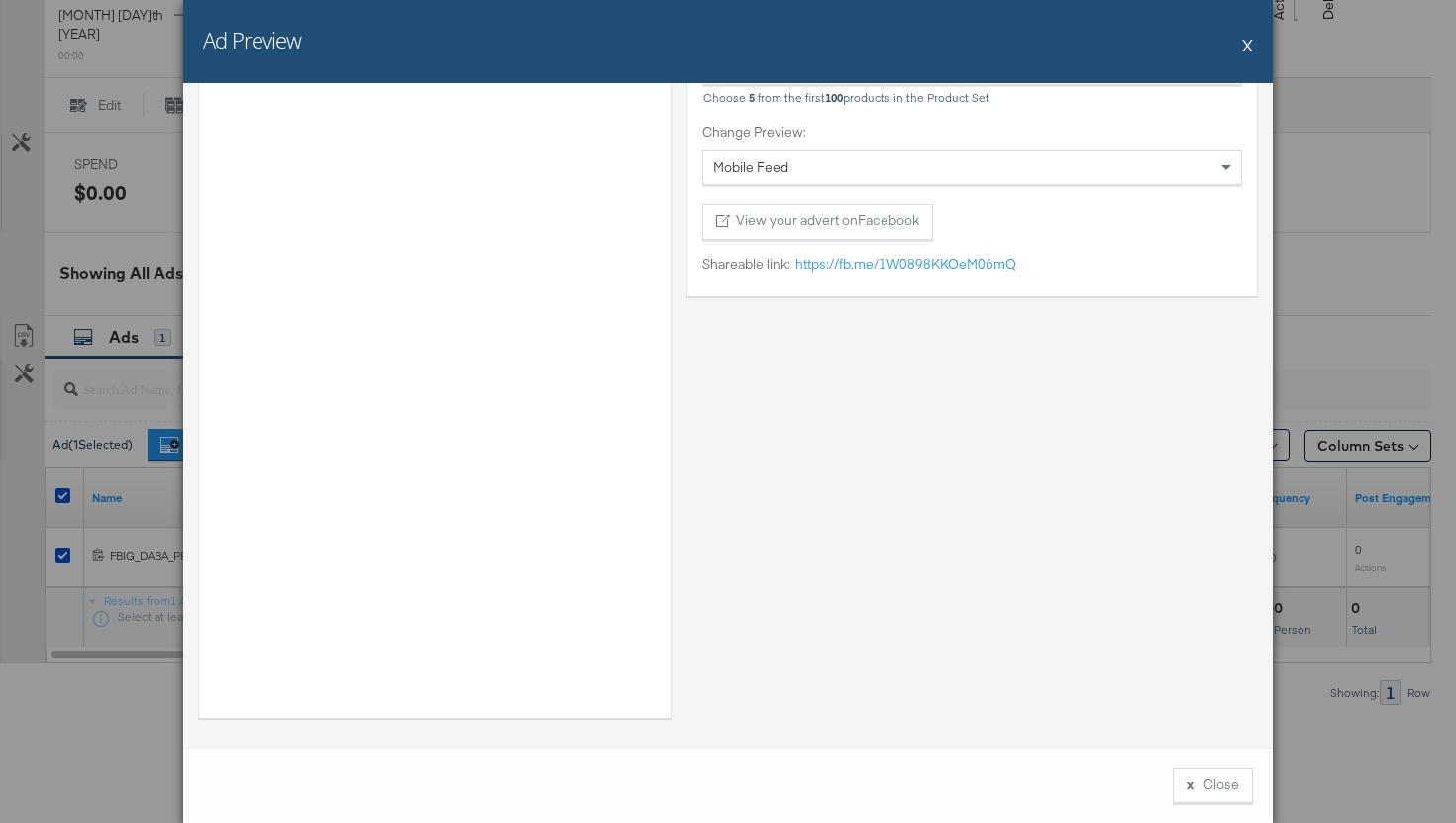 click on "X" at bounding box center [1247, 45] 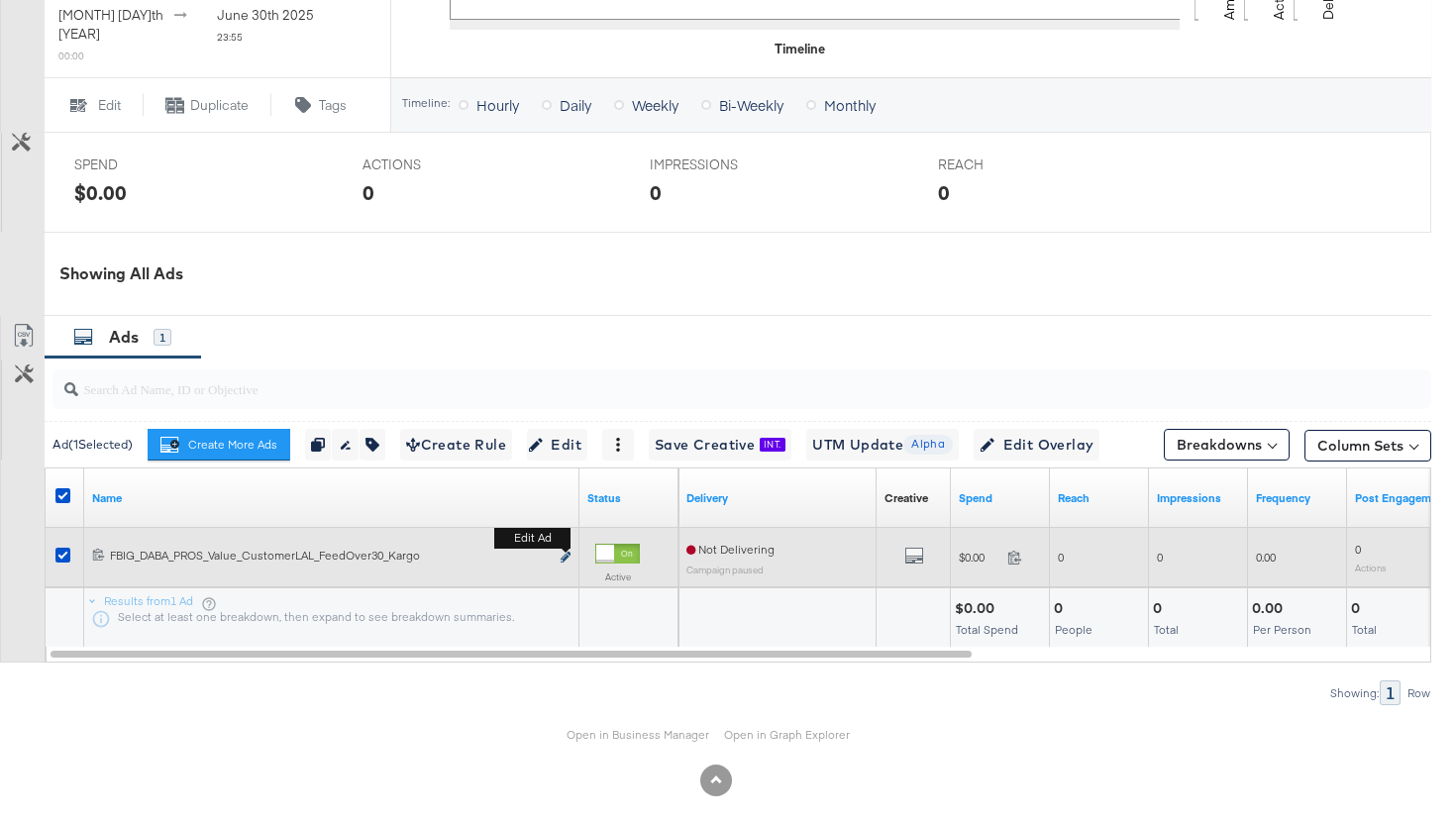 click at bounding box center [566, 557] 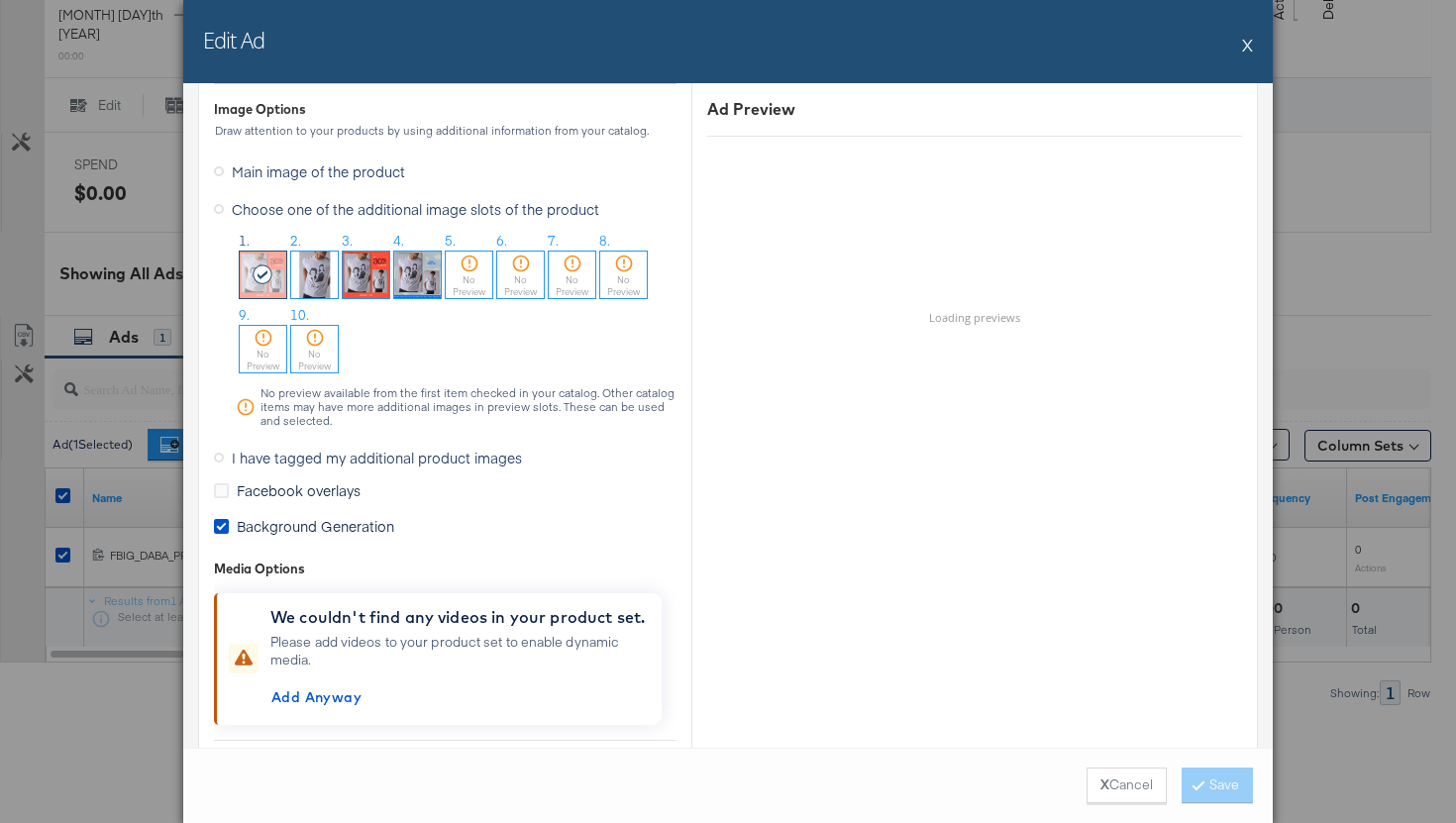 scroll, scrollTop: 1735, scrollLeft: 0, axis: vertical 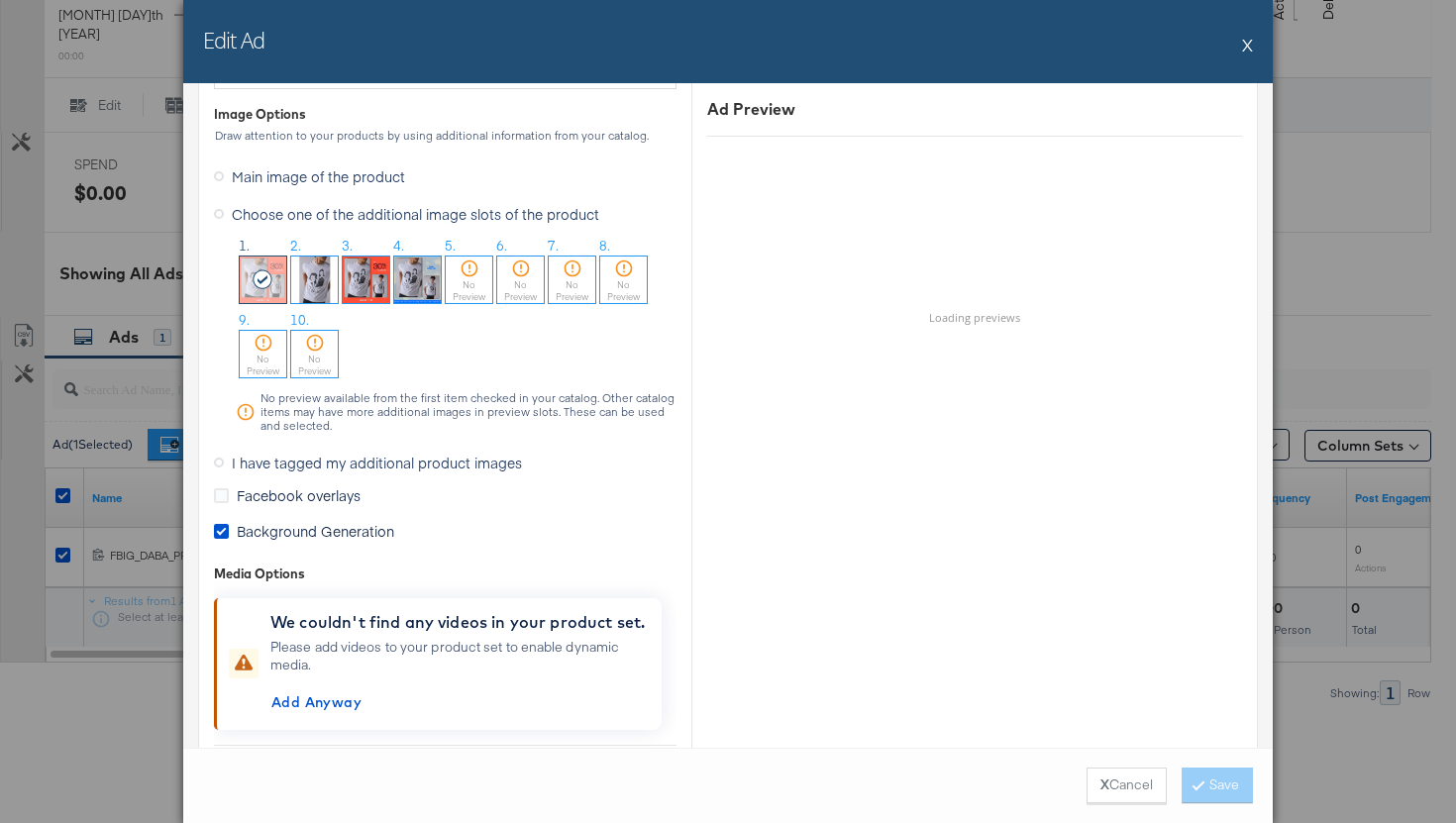 click on "Edit Ad X" at bounding box center [728, 42] 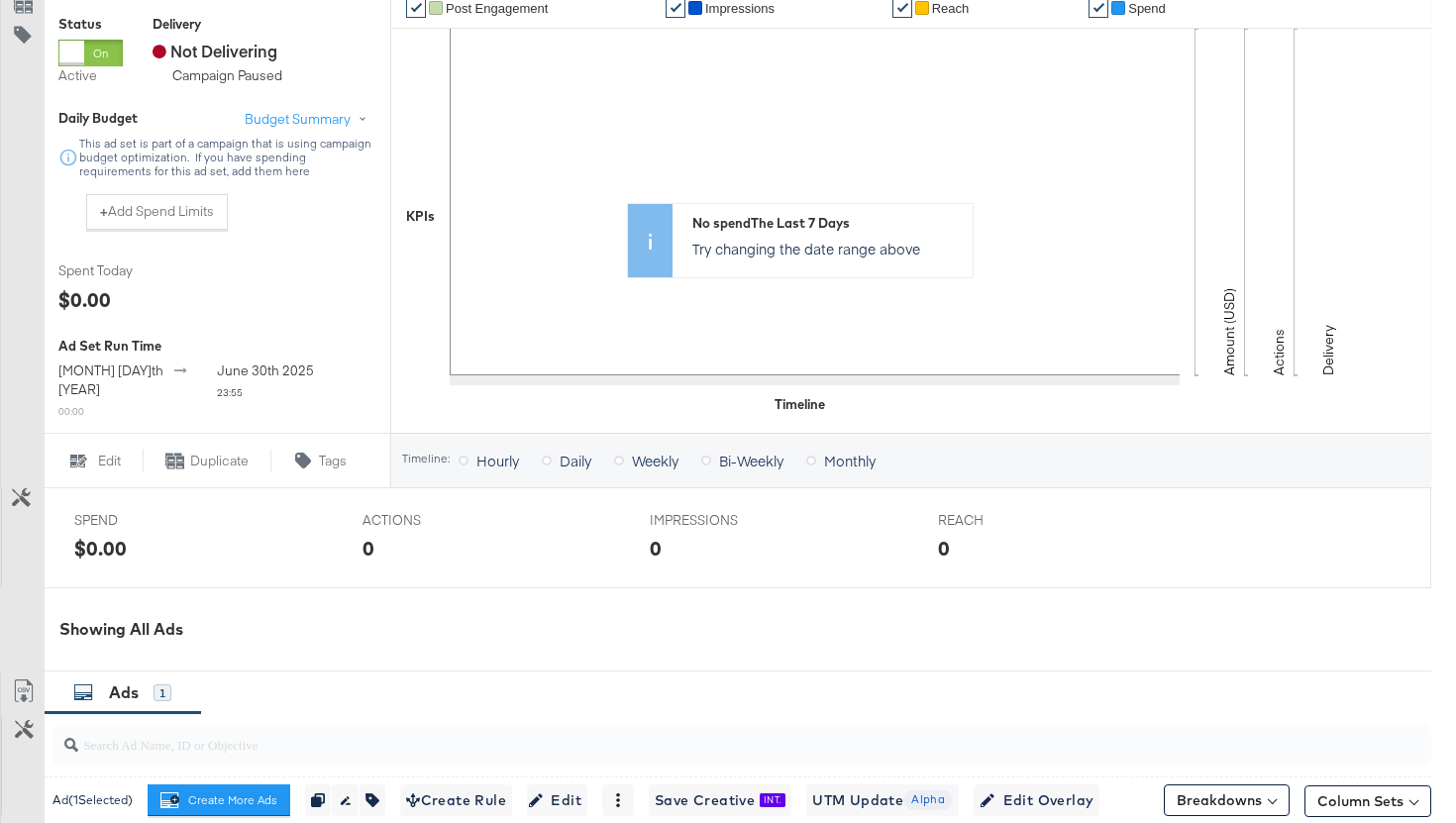 scroll, scrollTop: 0, scrollLeft: 0, axis: both 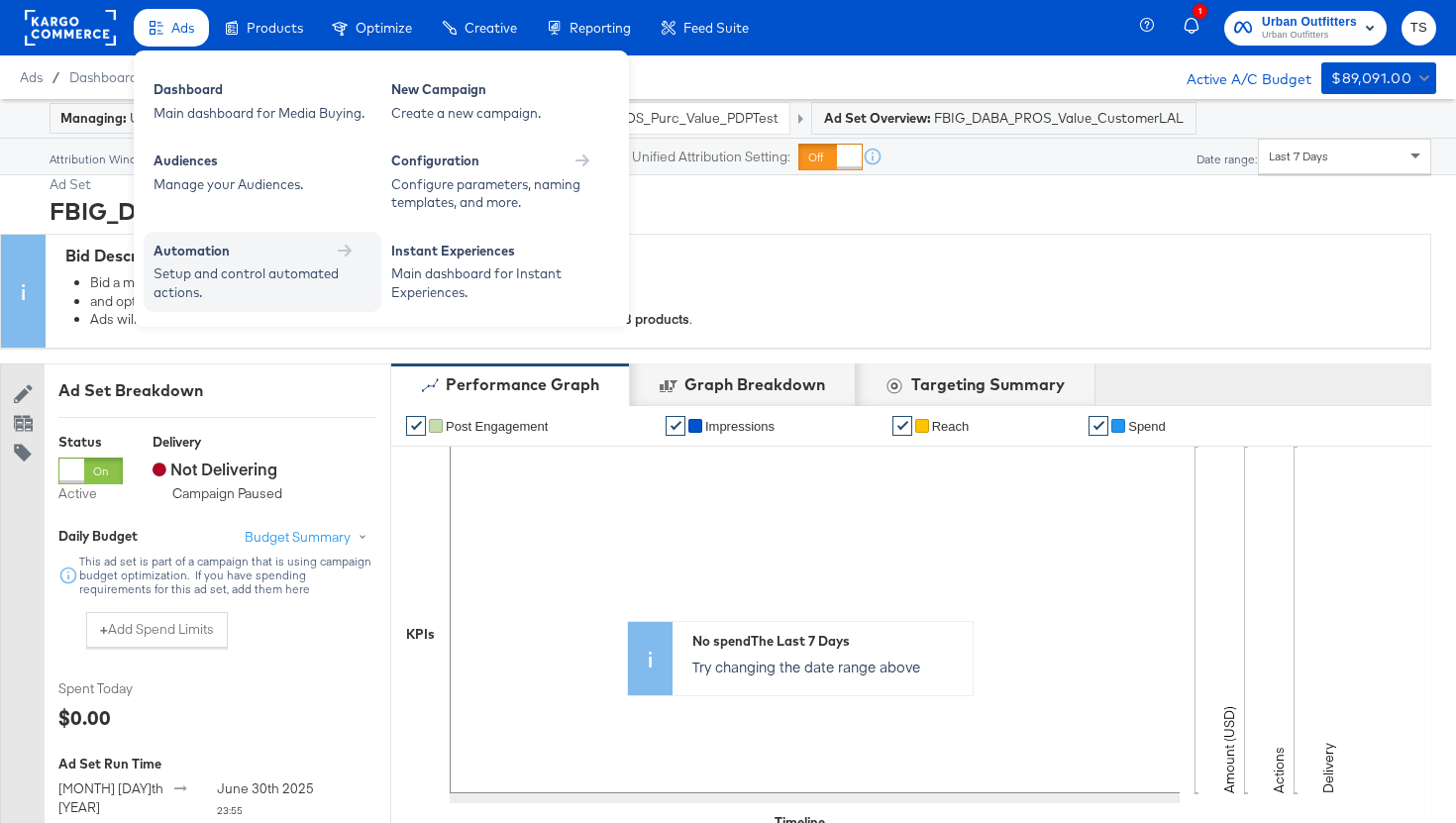 click on "Setup and control automated actions." at bounding box center [253, 282] 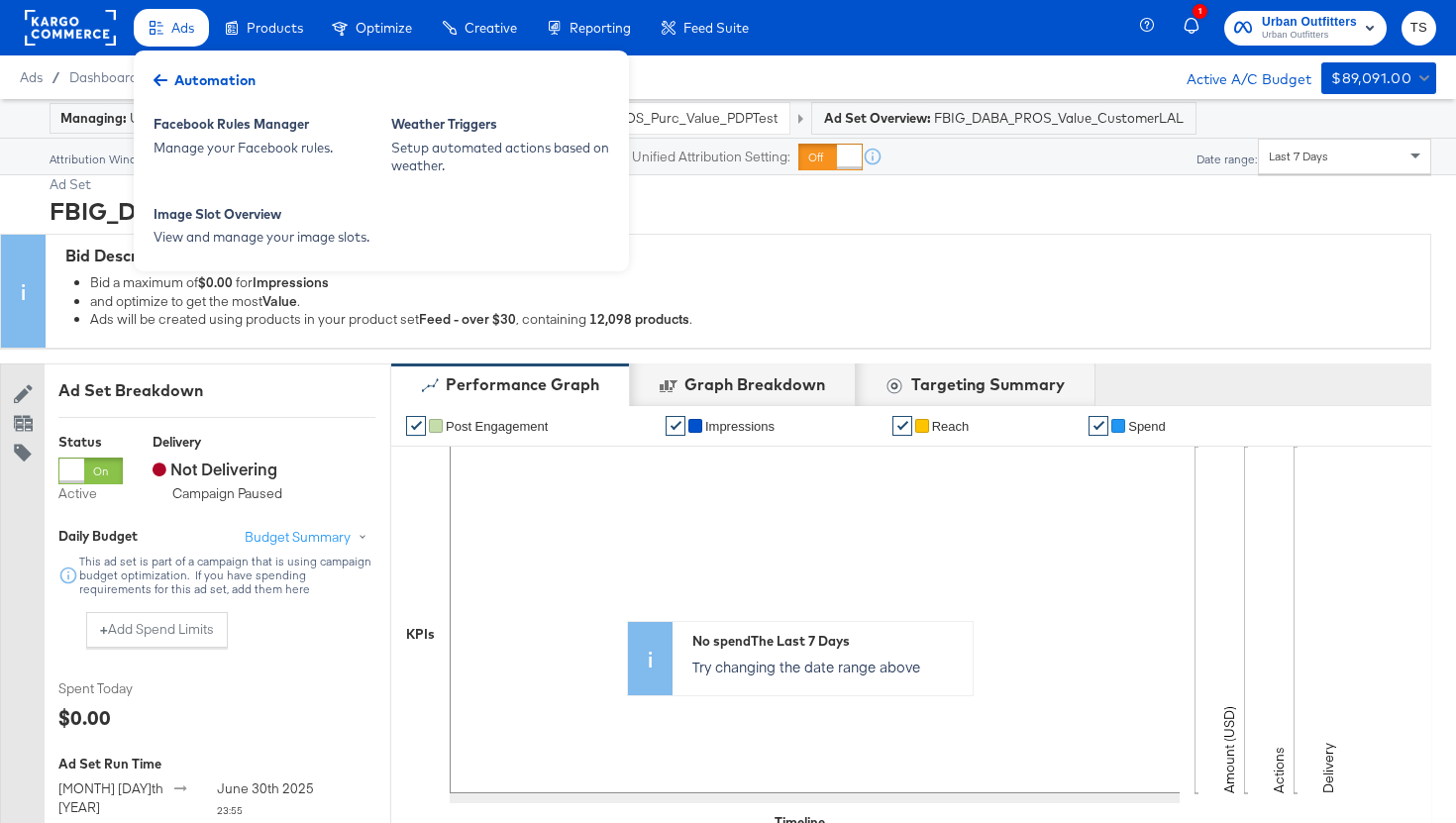 click on "Automation" at bounding box center [215, 80] 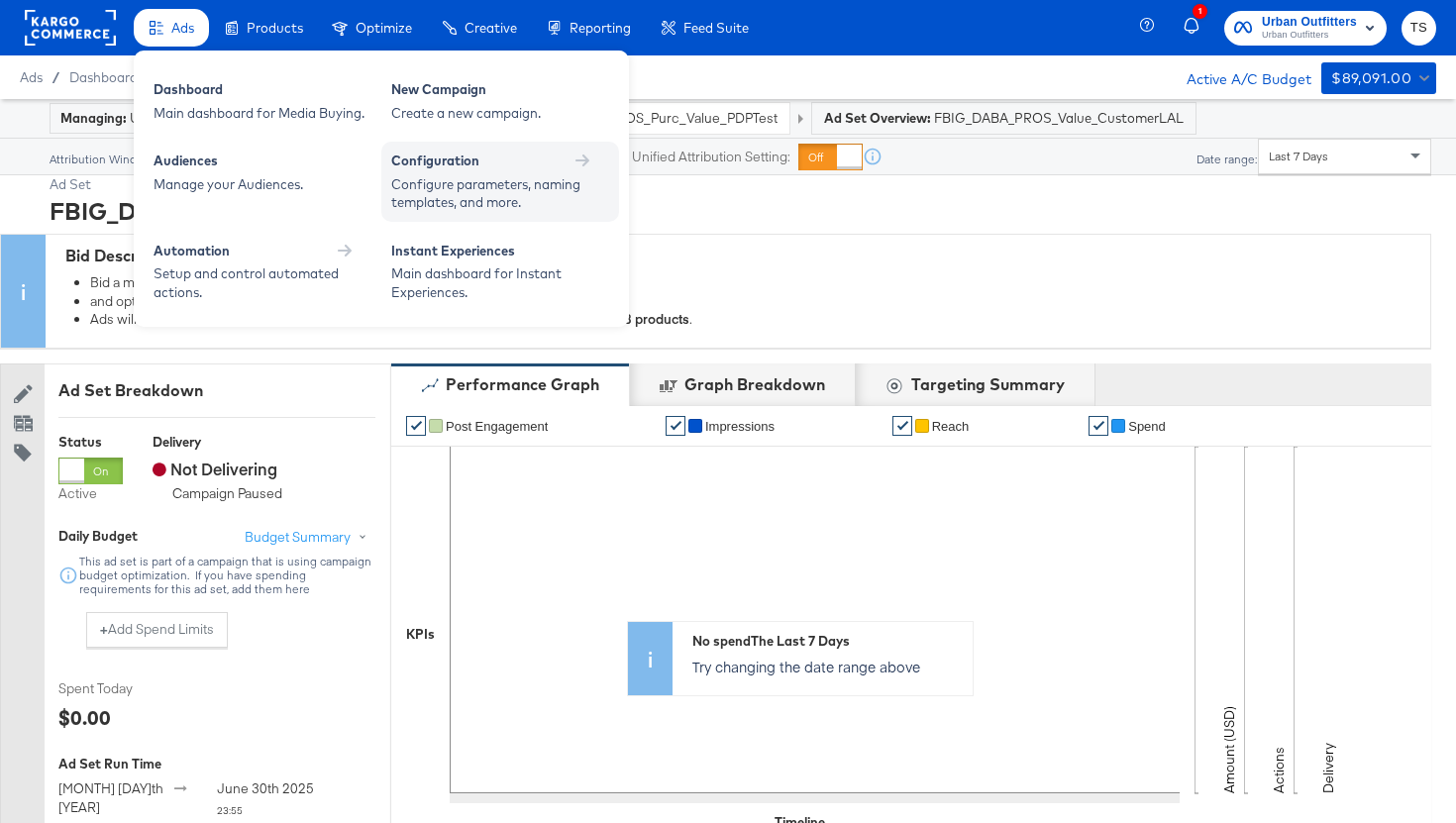 click on "Configure parameters, naming templates, and more." at bounding box center (490, 193) 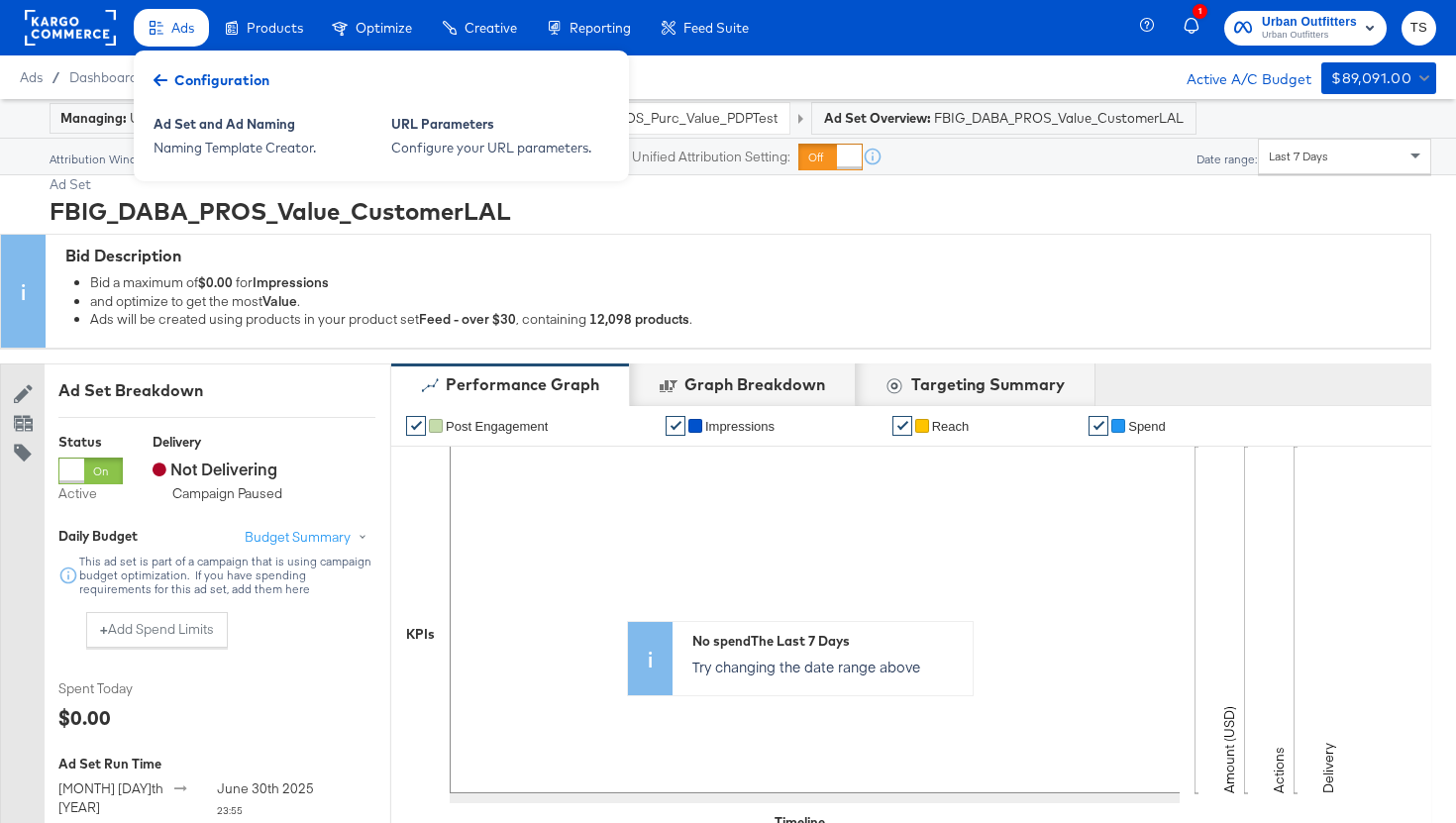 click 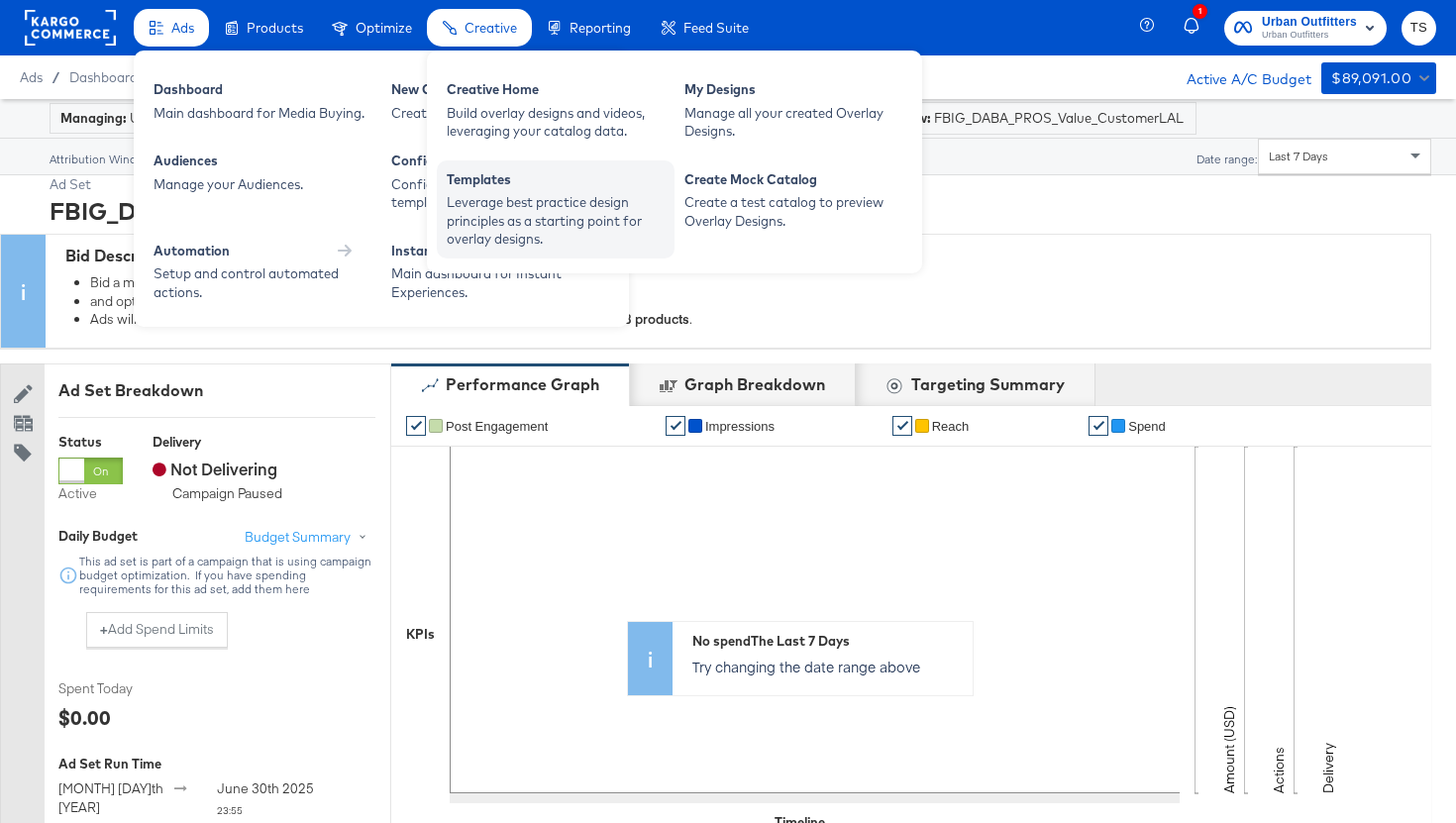 click on "Leverage best practice design principles as a starting point for overlay designs." at bounding box center [556, 221] 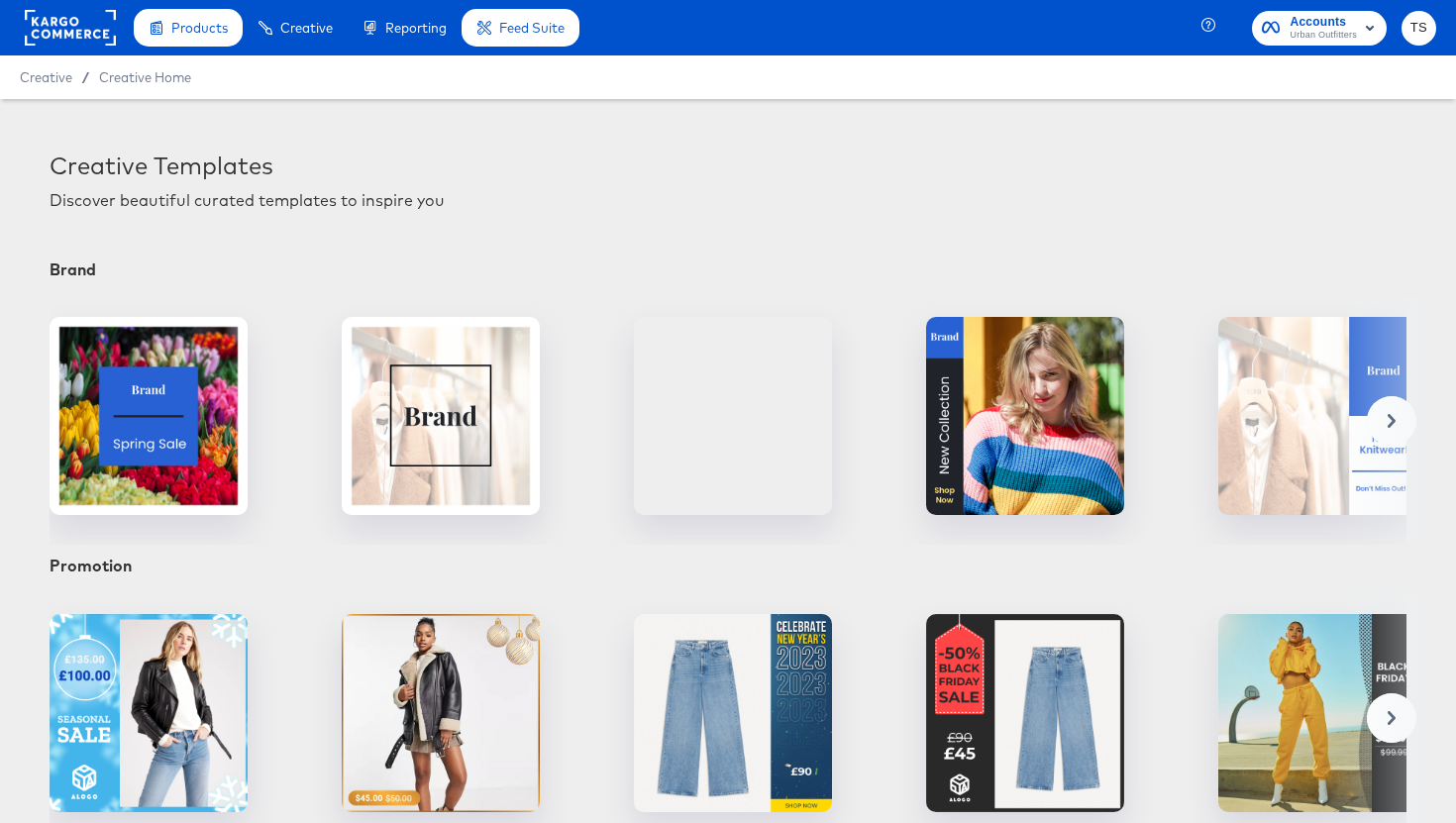click on "Creative / Creative Home" at bounding box center (728, 77) 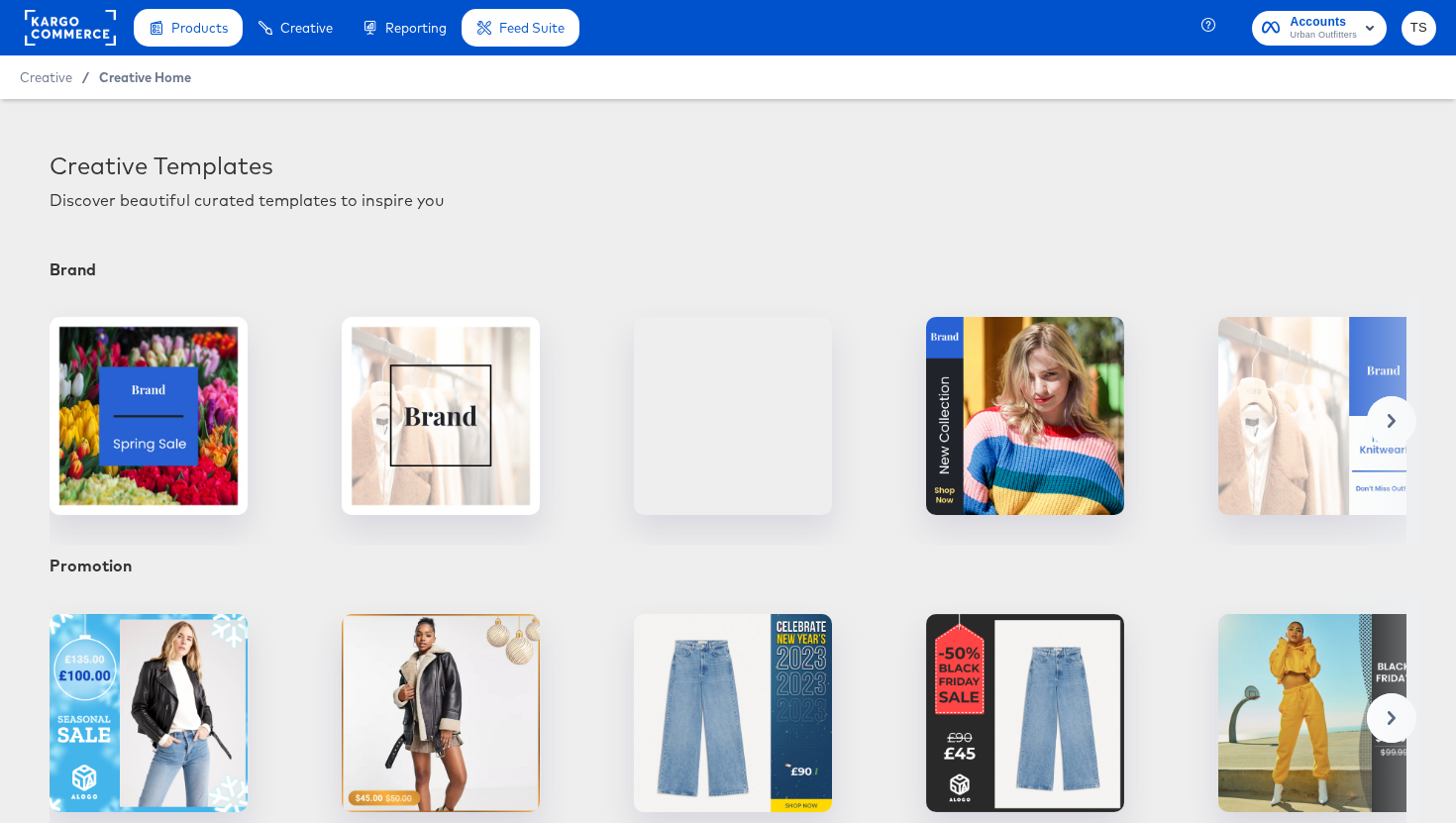 click on "Creative Home" at bounding box center [145, 77] 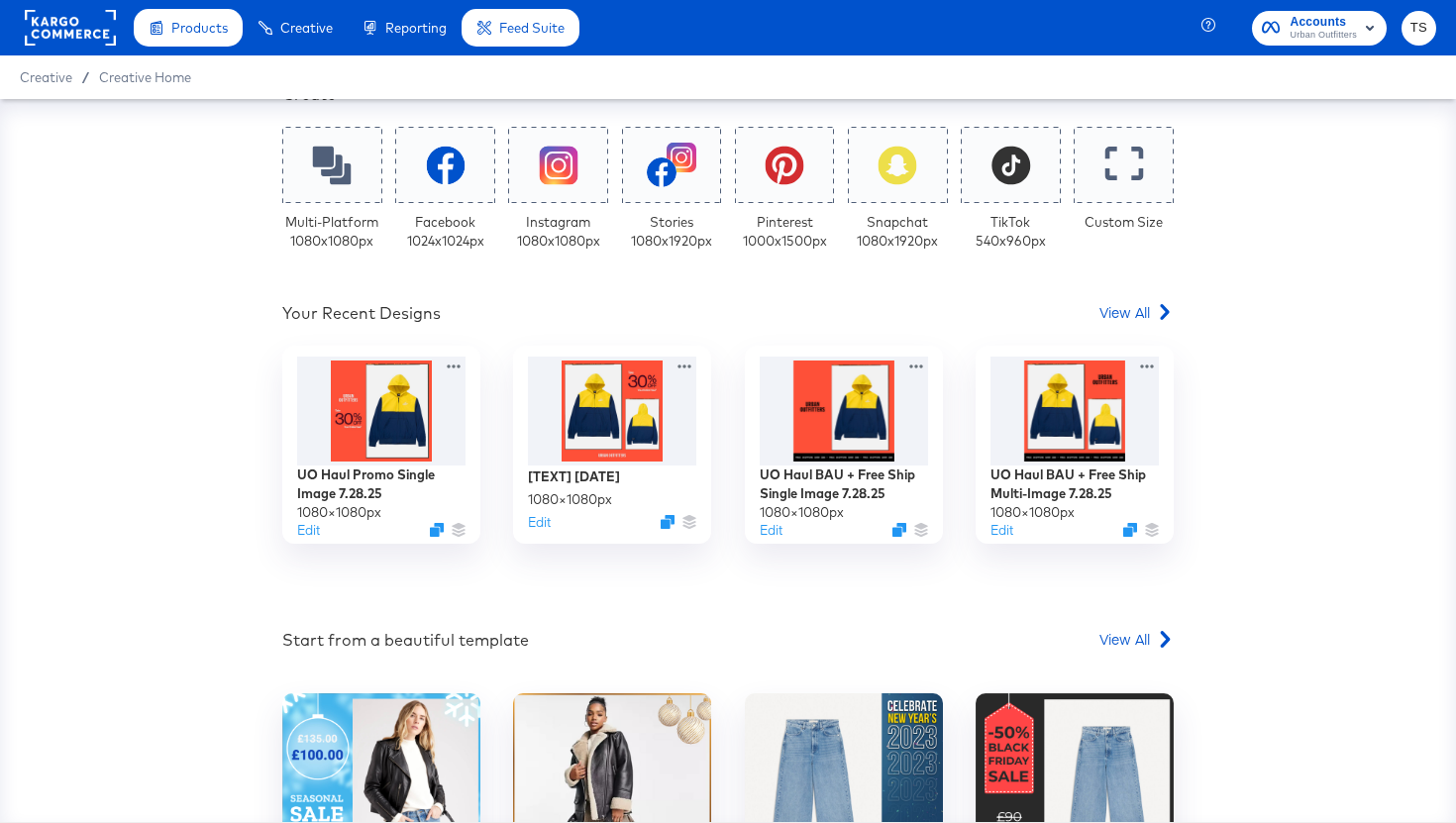 scroll, scrollTop: 496, scrollLeft: 0, axis: vertical 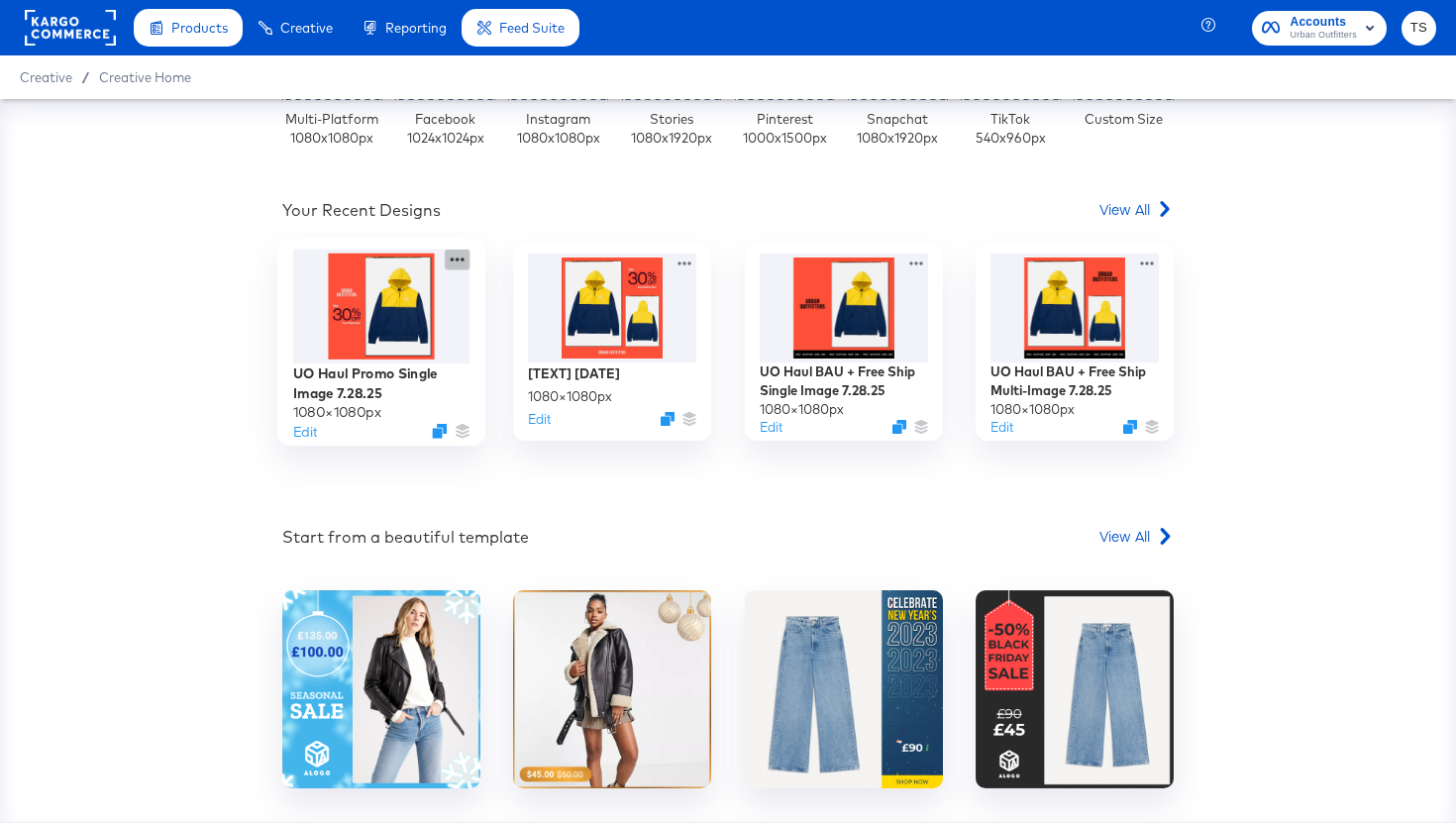 click 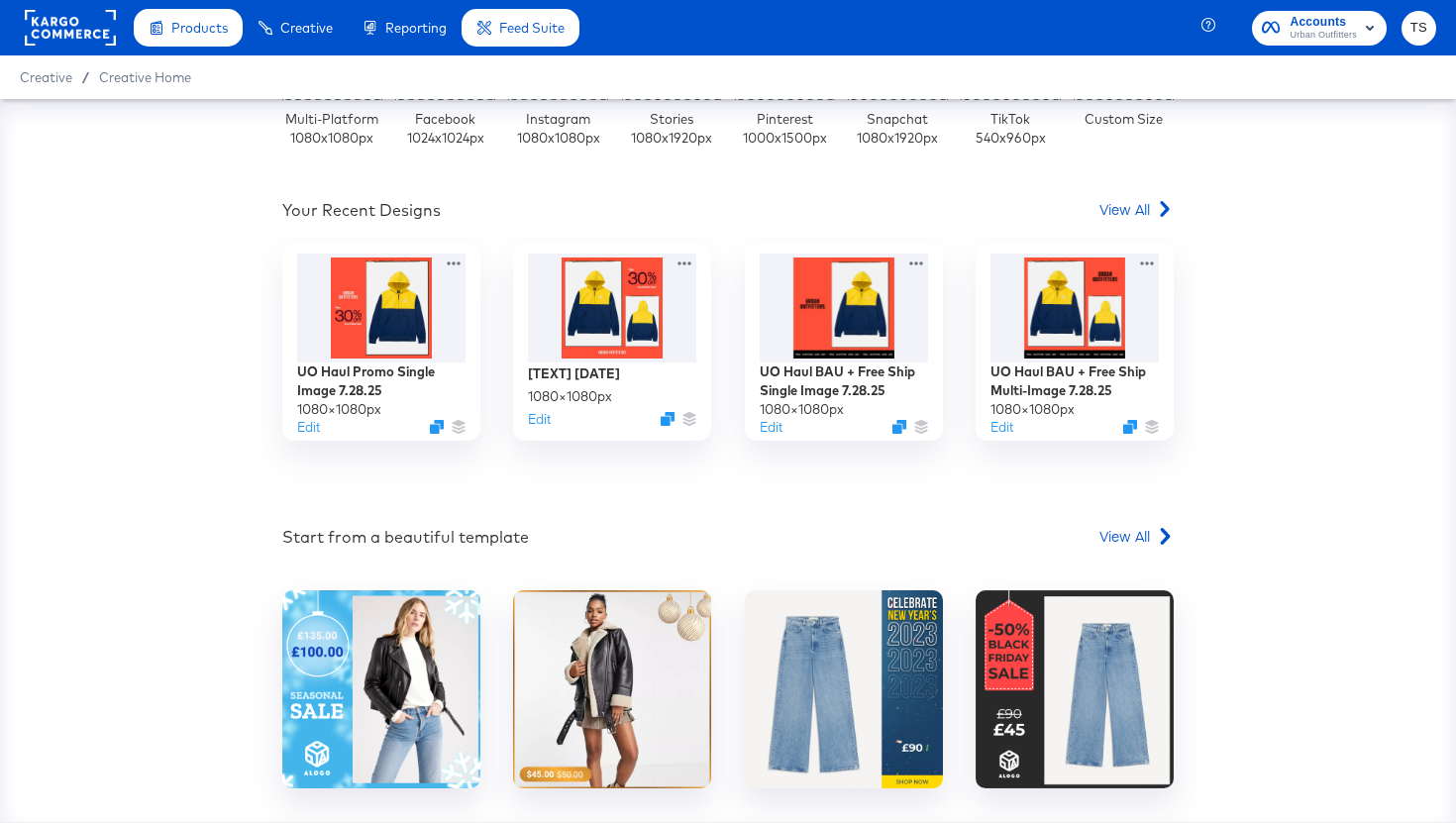 click on "Your Custom Templates Beautiful Templates Curated Just for You! View Templates Create Multi-Platform 1080  x  1080 px Facebook 1024  x  1024 px Instagram 1080  x  1080 px Stories 1080  x  1920 px Pinterest 1000  x  1500 px Snapchat 1080  x  1920 px TikTok 540  x  960 px Custom Size Your Recent Designs View All UO Haul Promo Single Image 7.28.25 1080  ×  1080  px Edit UO Haul Promo Multi-Image 7.28.25 1080  ×  1080  px Edit UO Haul BAU + Free Ship Single Image 7.28.25 1080  ×  1080  px Edit UO Haul BAU + Free Ship Multi-Image 7.28.25 1080  ×  1080  px Edit Start from a beautiful template View All Christmas CS Template 2 New Years Template 3 New Years Template 2 Black Frid...mplate - 3" at bounding box center [728, 265] 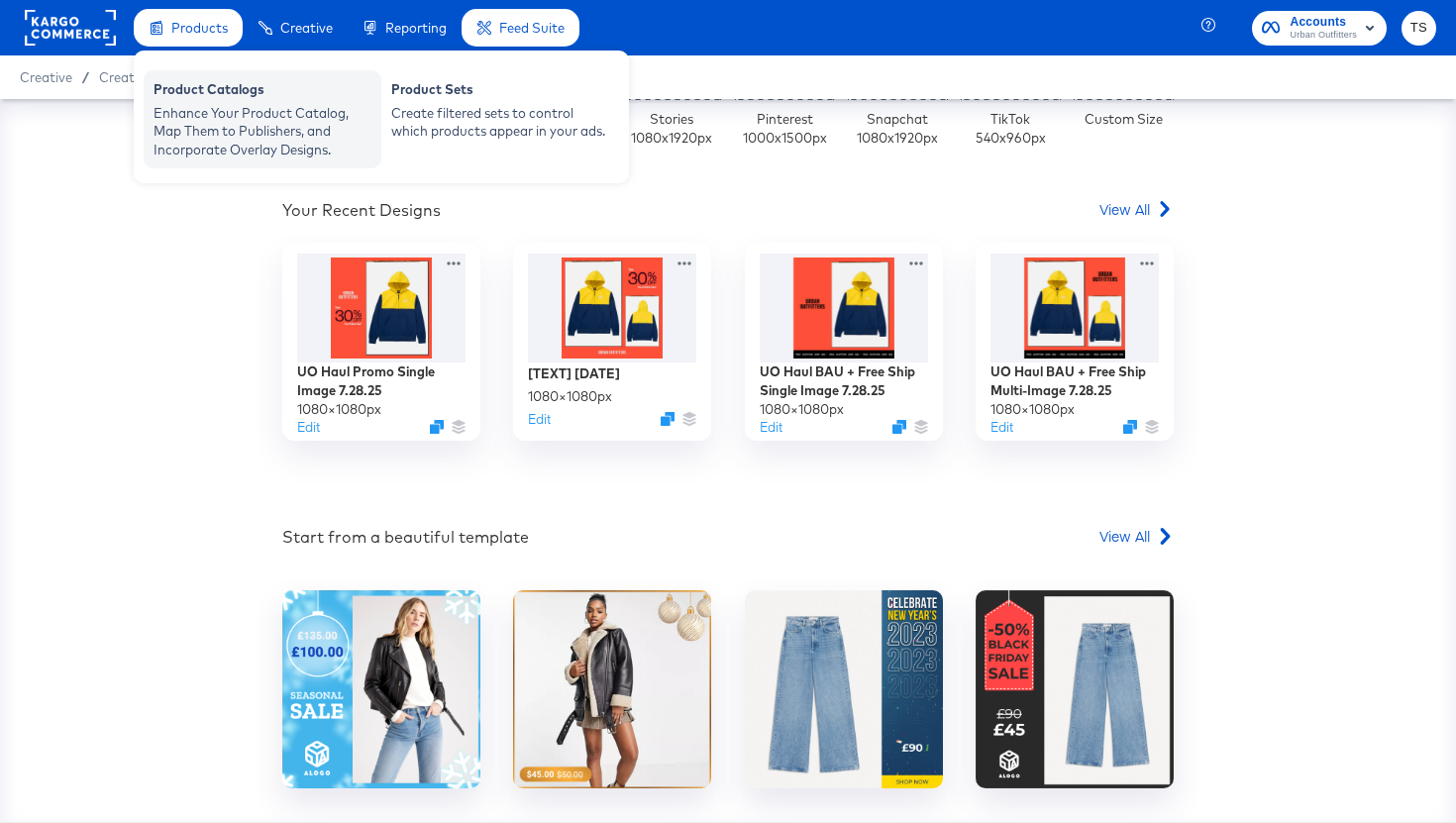 click on "Enhance Your Product Catalog, Map Them to Publishers, and Incorporate Overlay Designs." at bounding box center [262, 132] 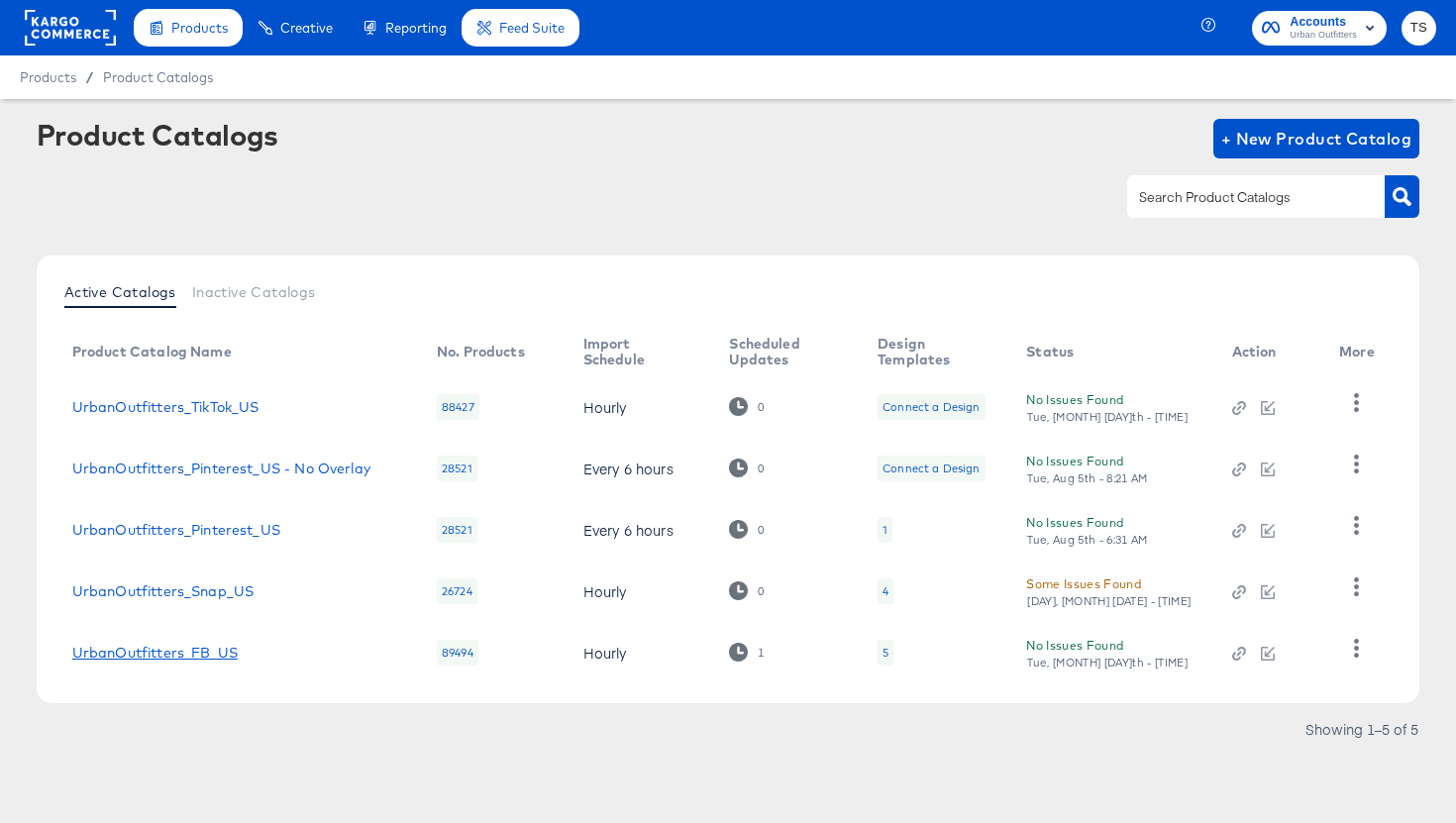 click on "UrbanOutfitters_FB_US" at bounding box center [155, 653] 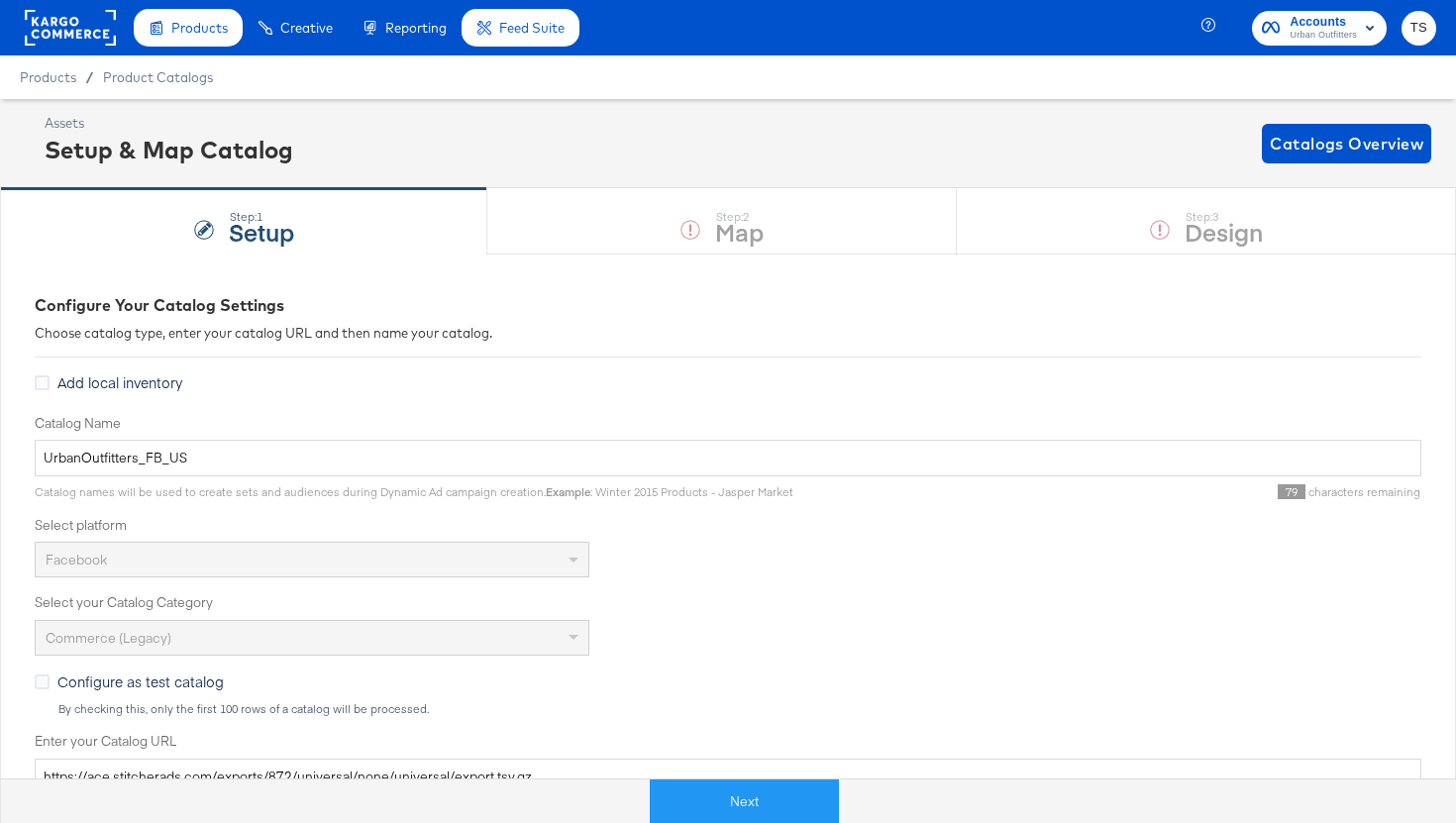click on "Next" at bounding box center [744, 793] 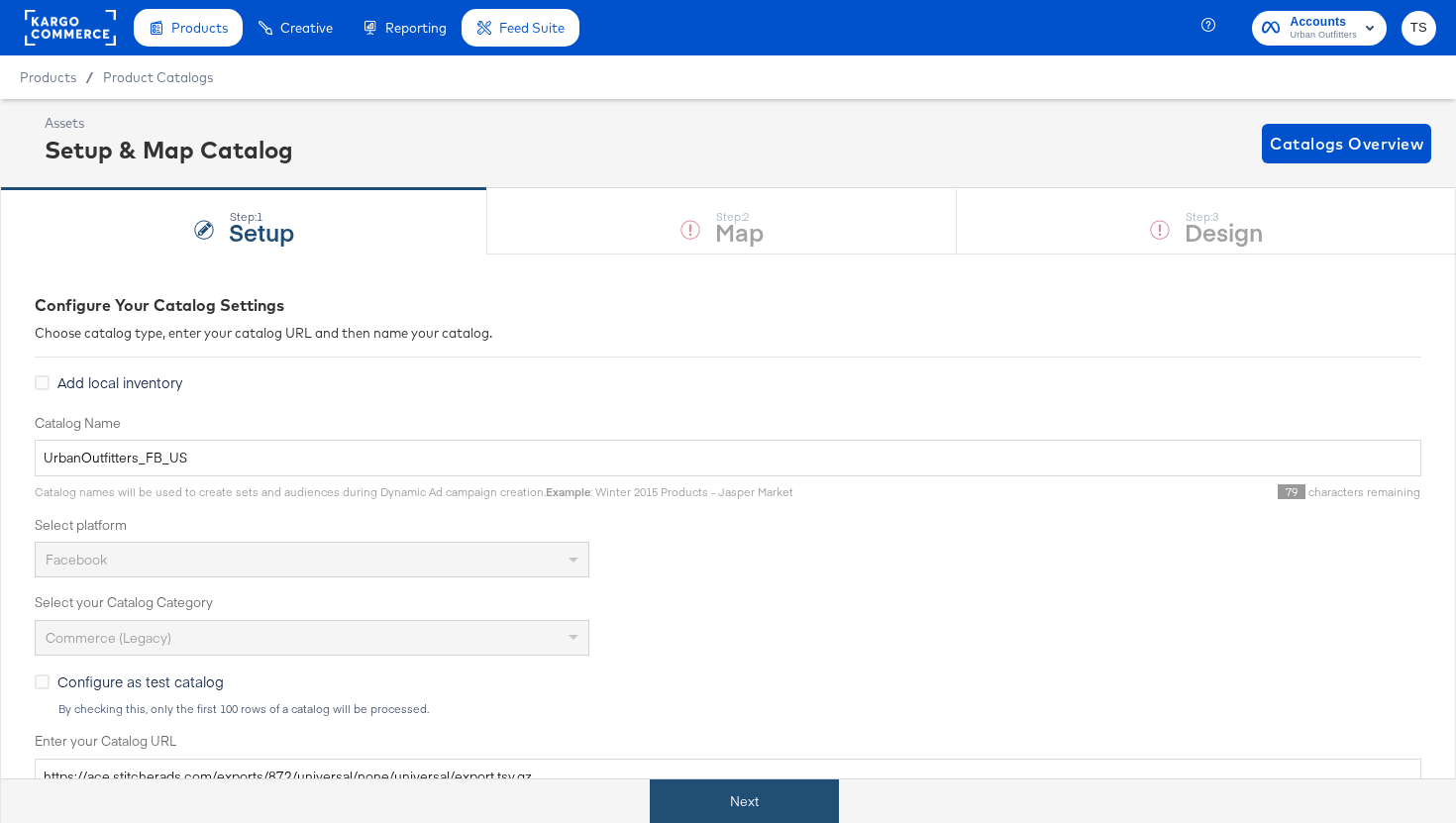 click on "Next" at bounding box center [744, 801] 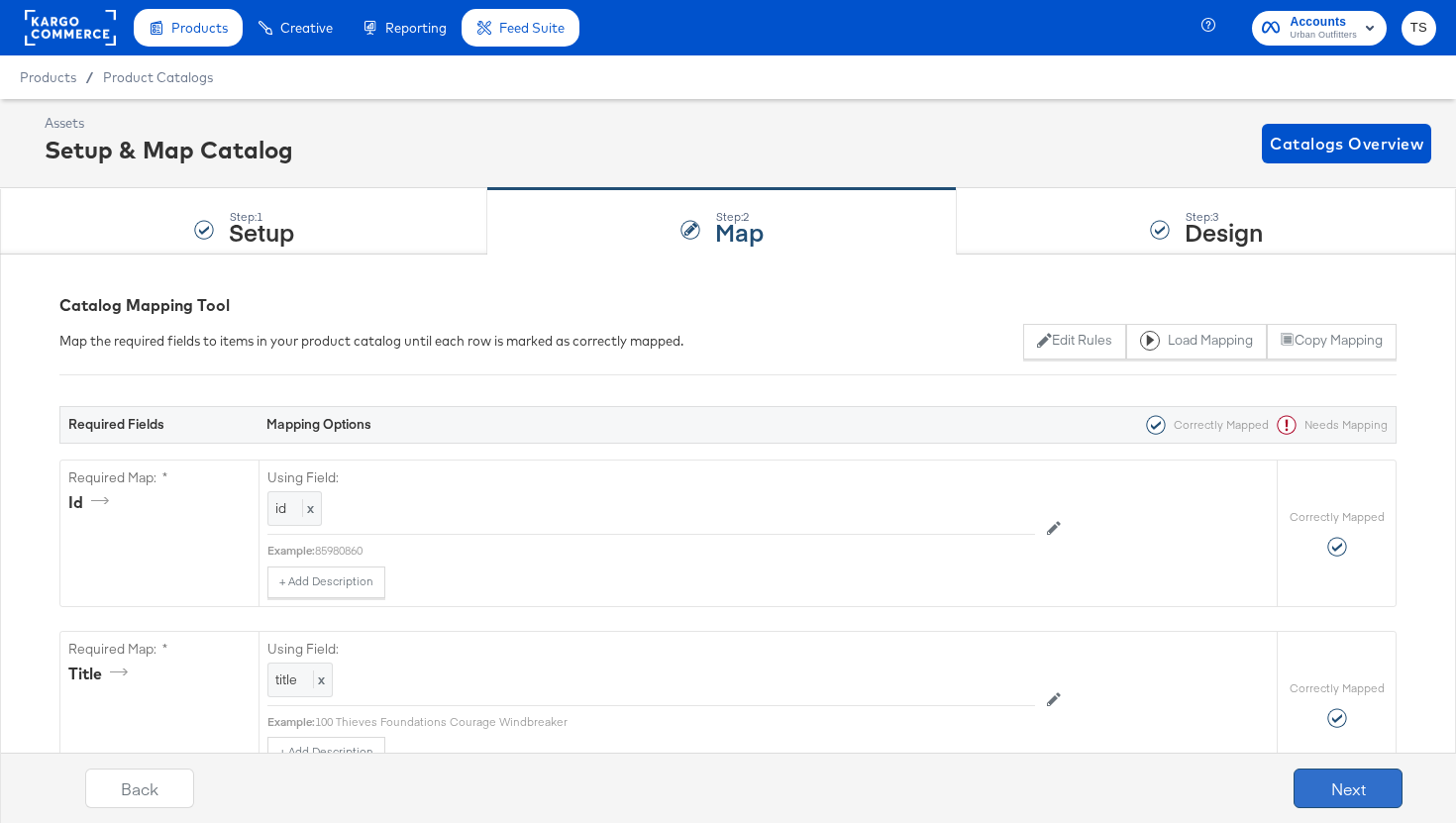 click on "Next" at bounding box center (1348, 788) 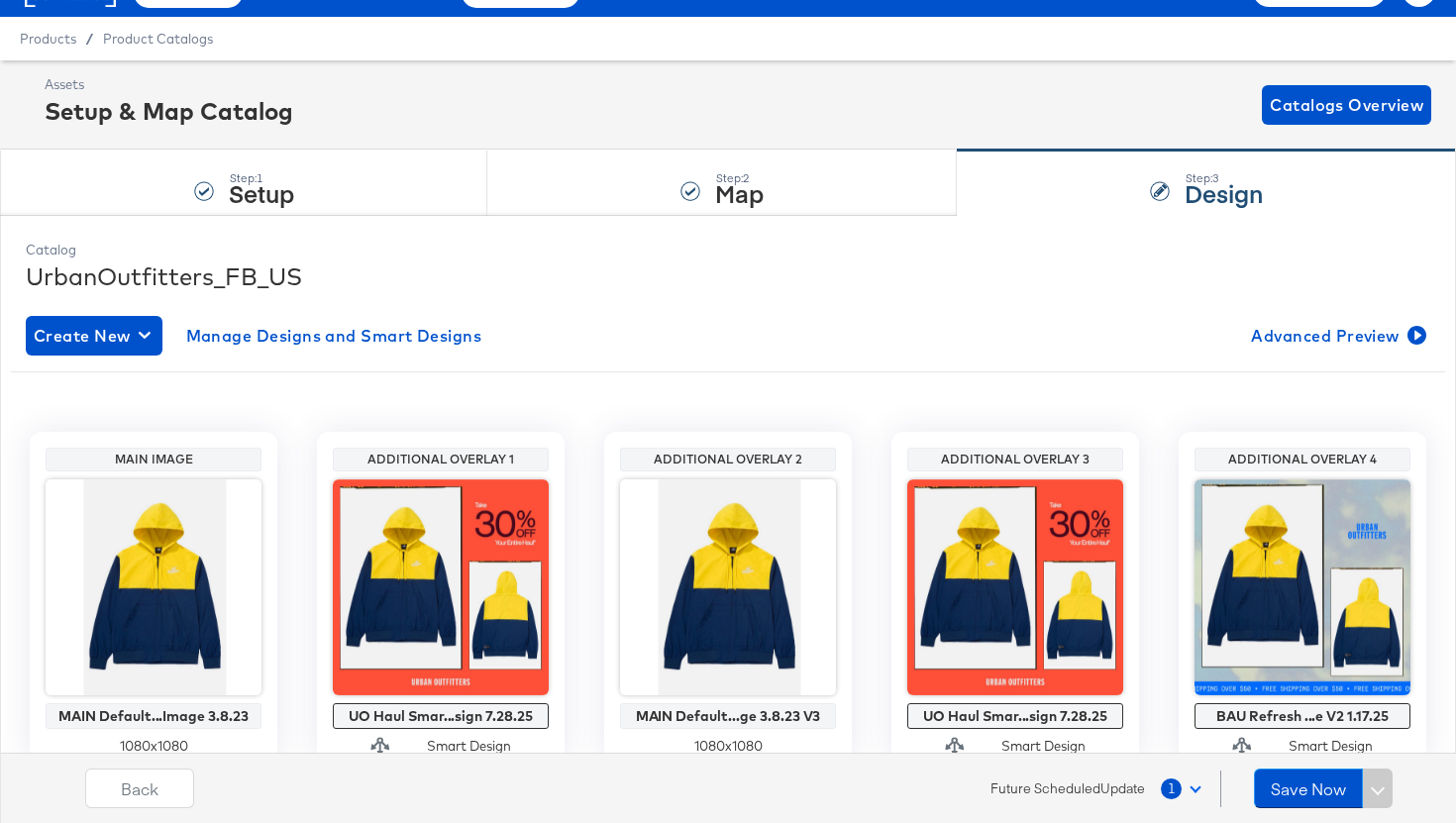 scroll, scrollTop: 44, scrollLeft: 0, axis: vertical 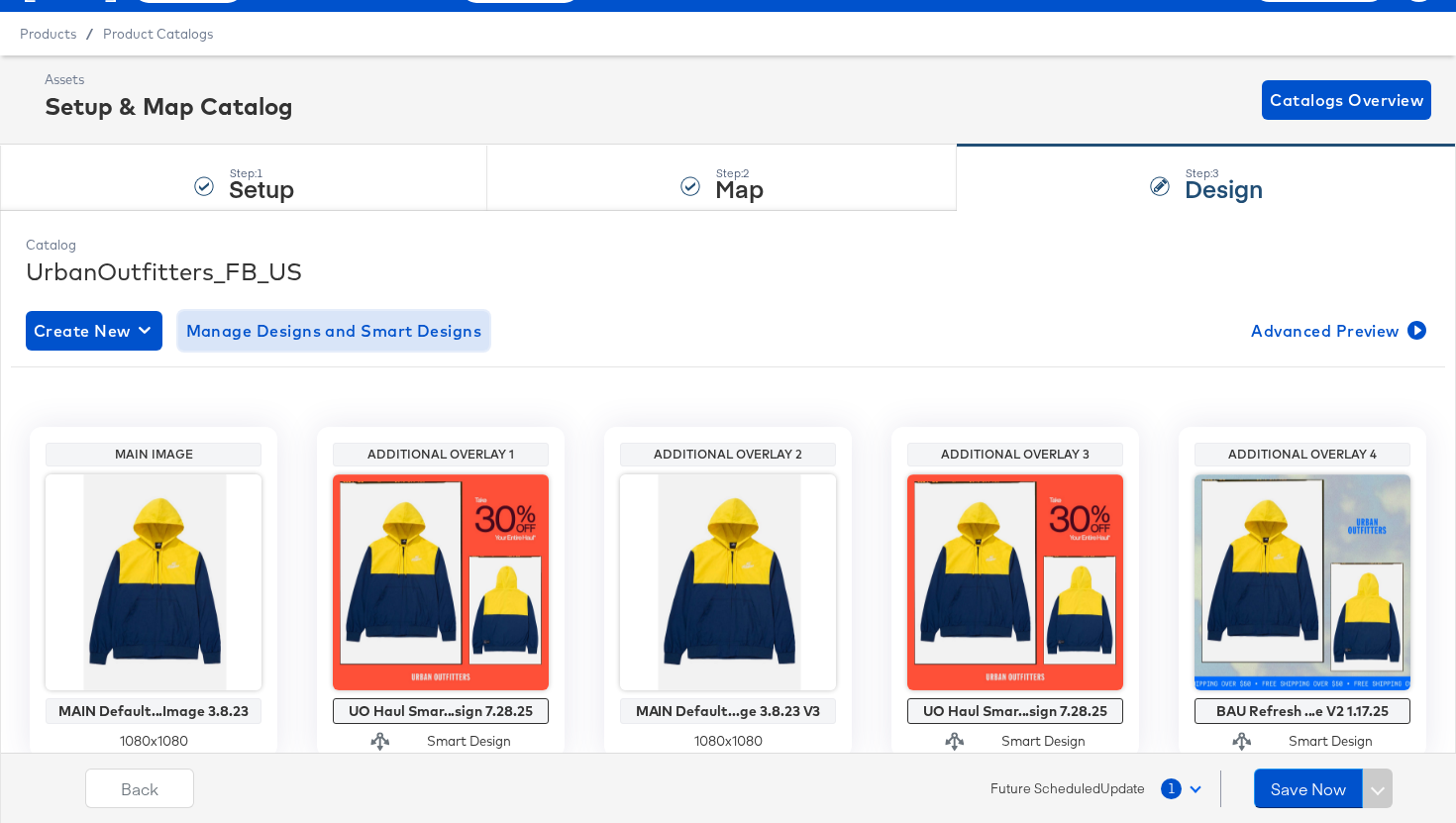 click on "Manage Designs and Smart Designs" at bounding box center [334, 331] 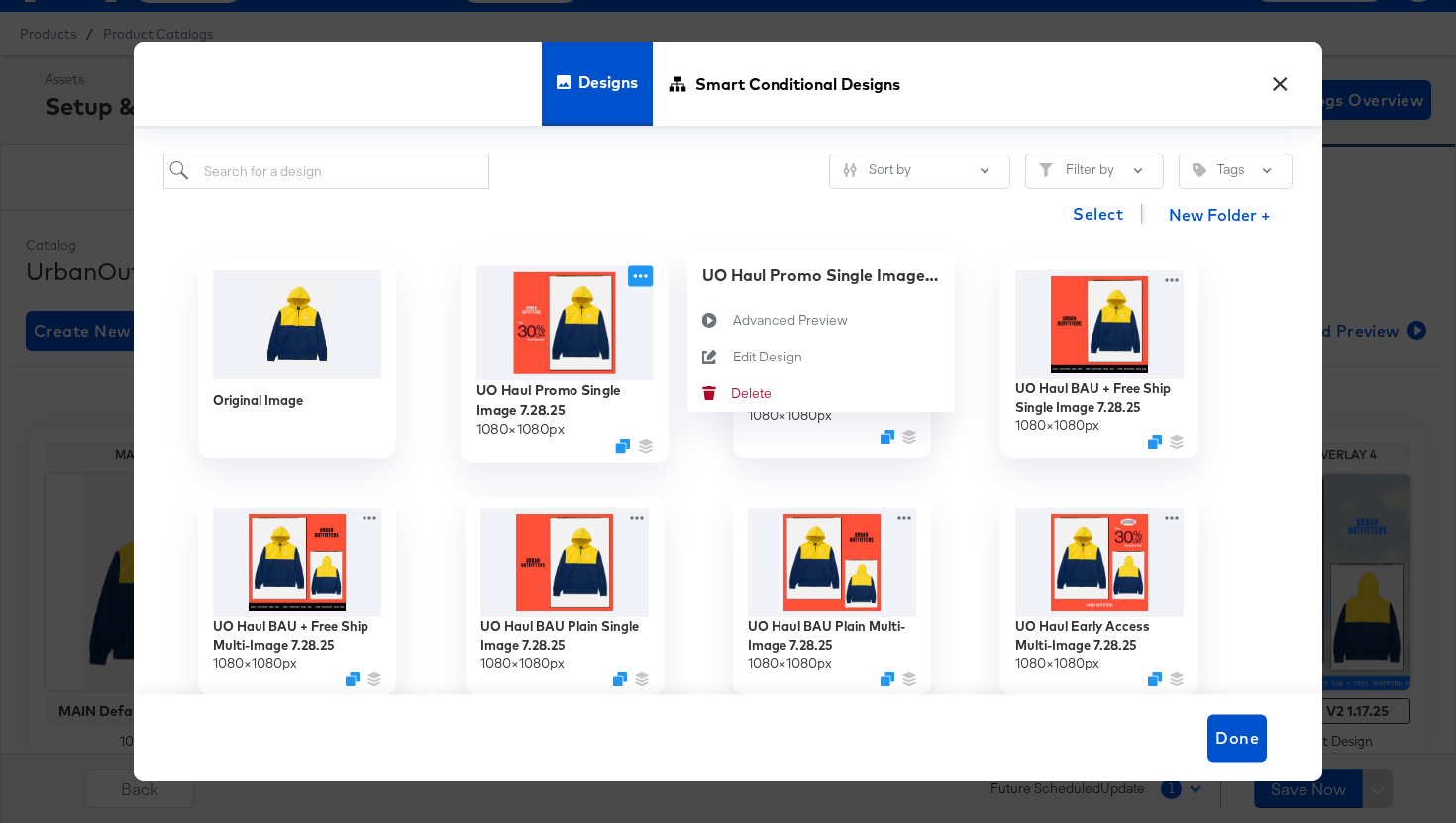 click 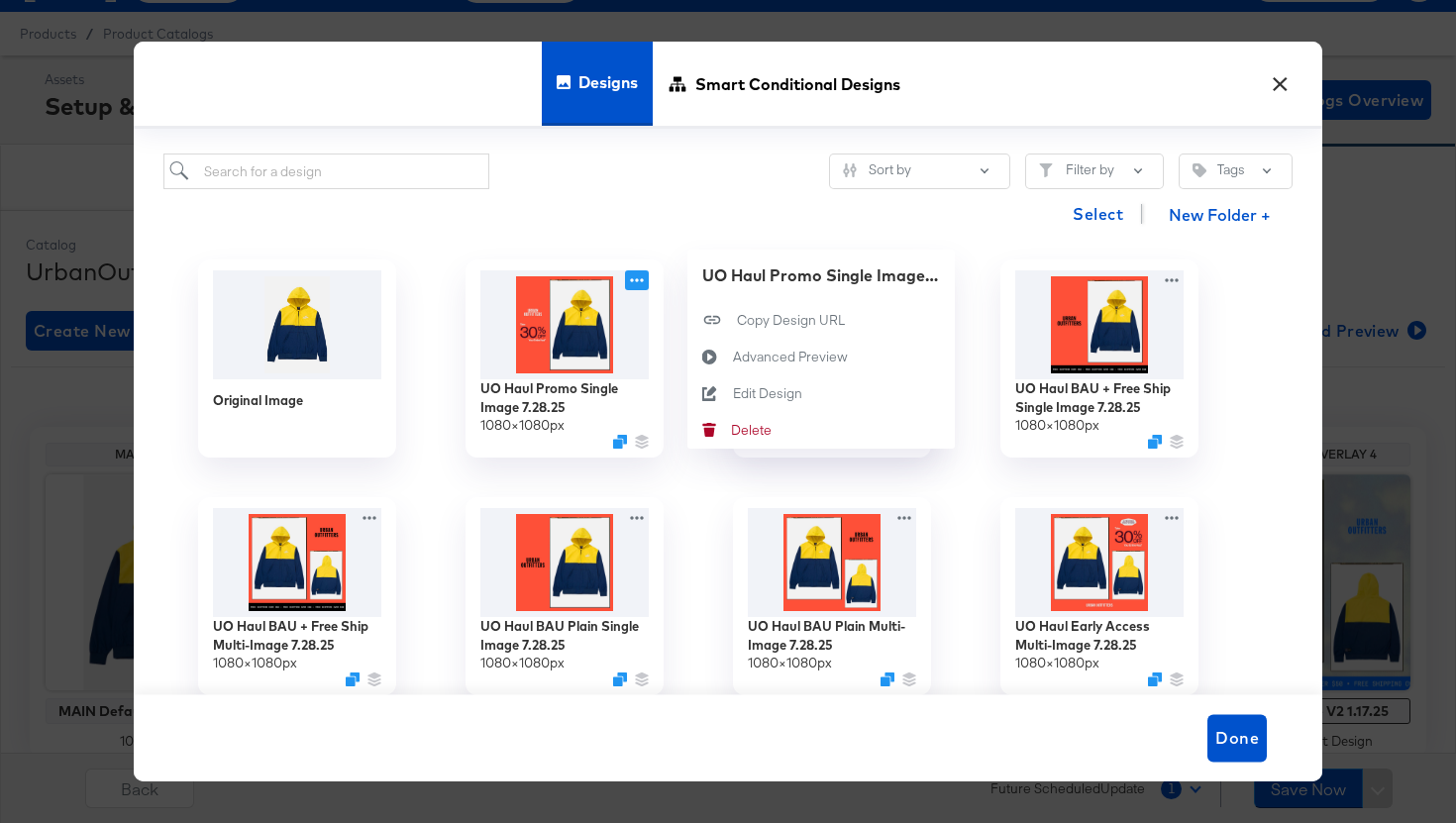 click on "Select New Folder +" at bounding box center (728, 214) 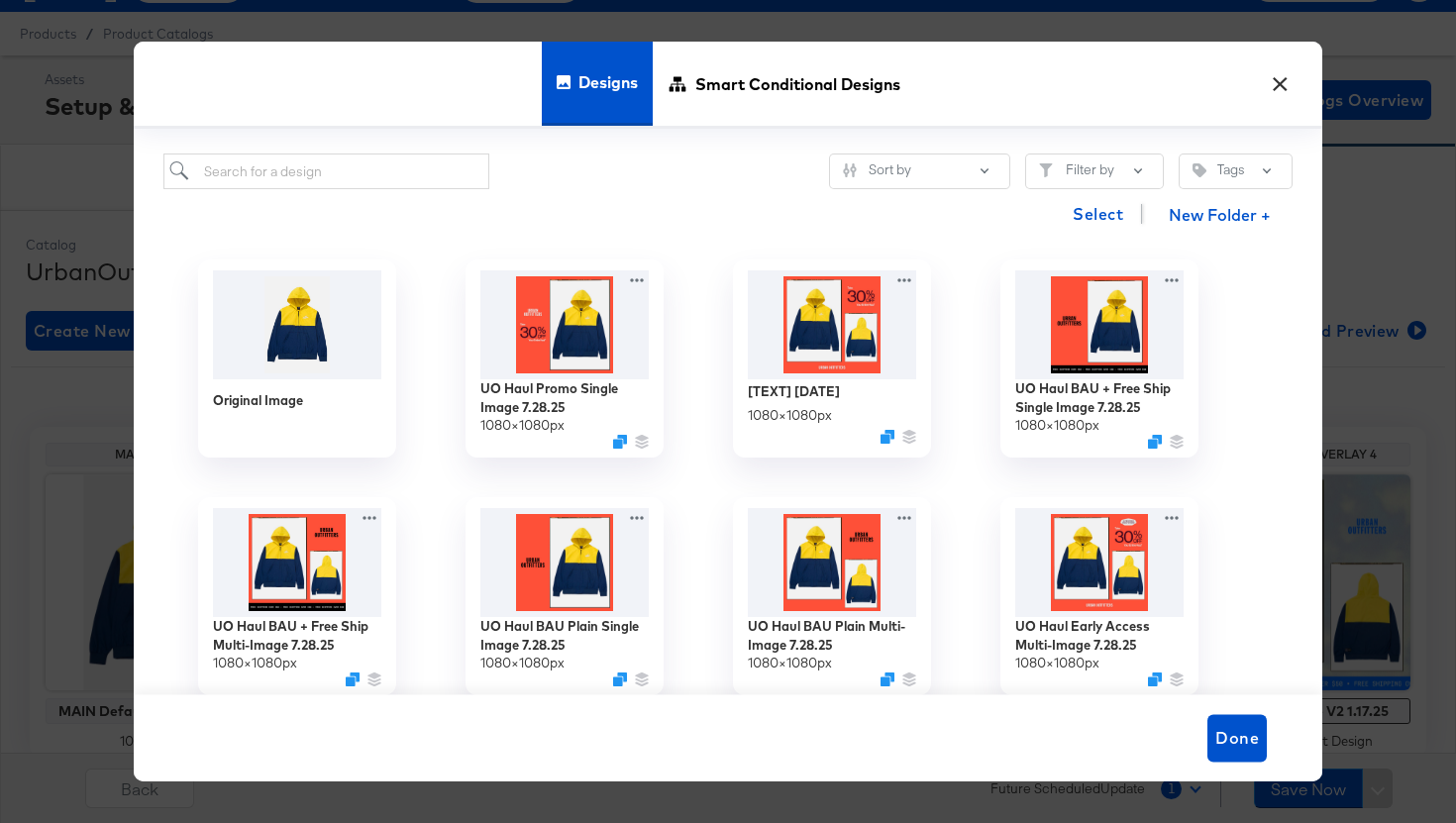 scroll, scrollTop: 114, scrollLeft: 0, axis: vertical 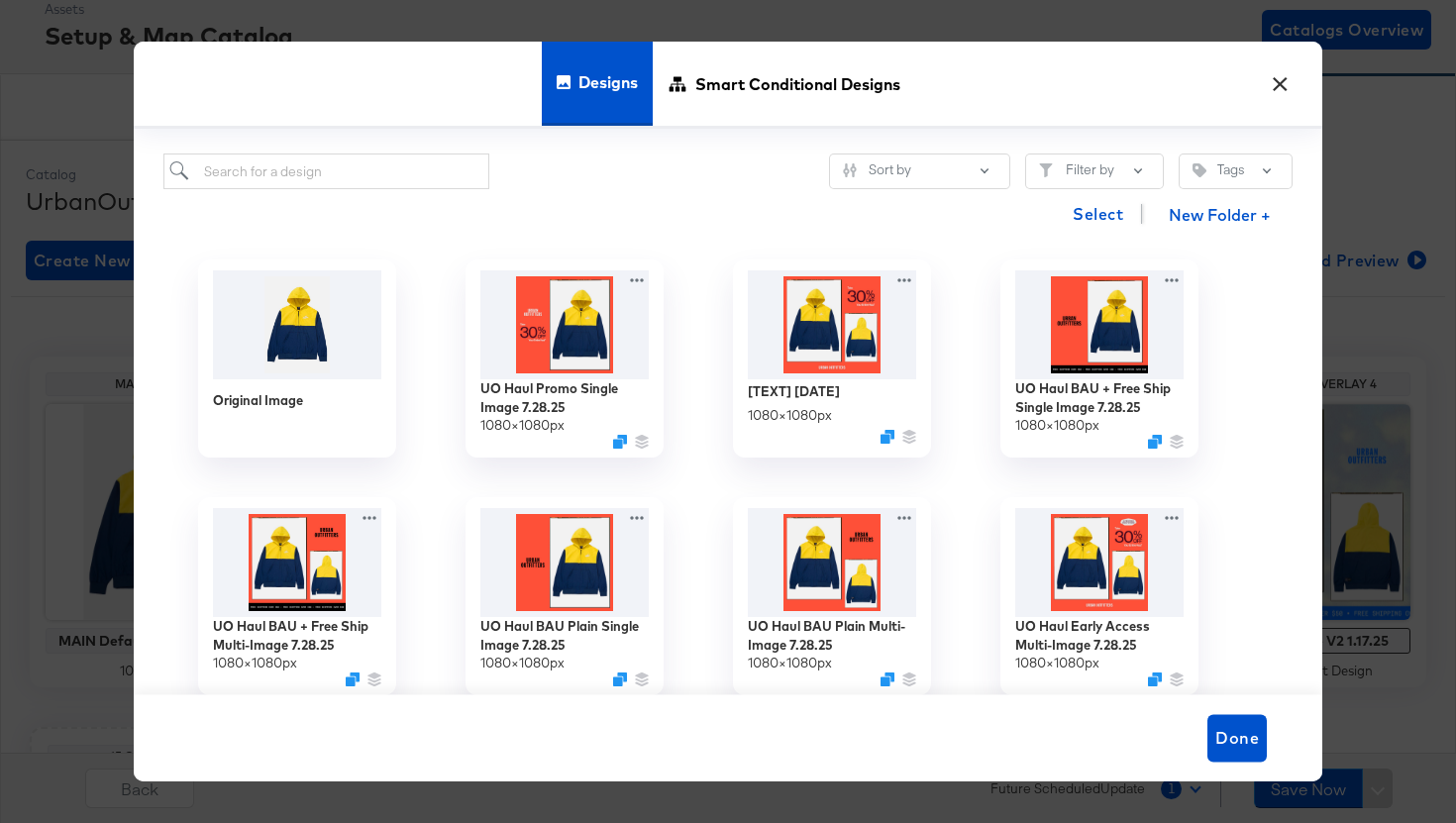 click on "×" at bounding box center [1280, 79] 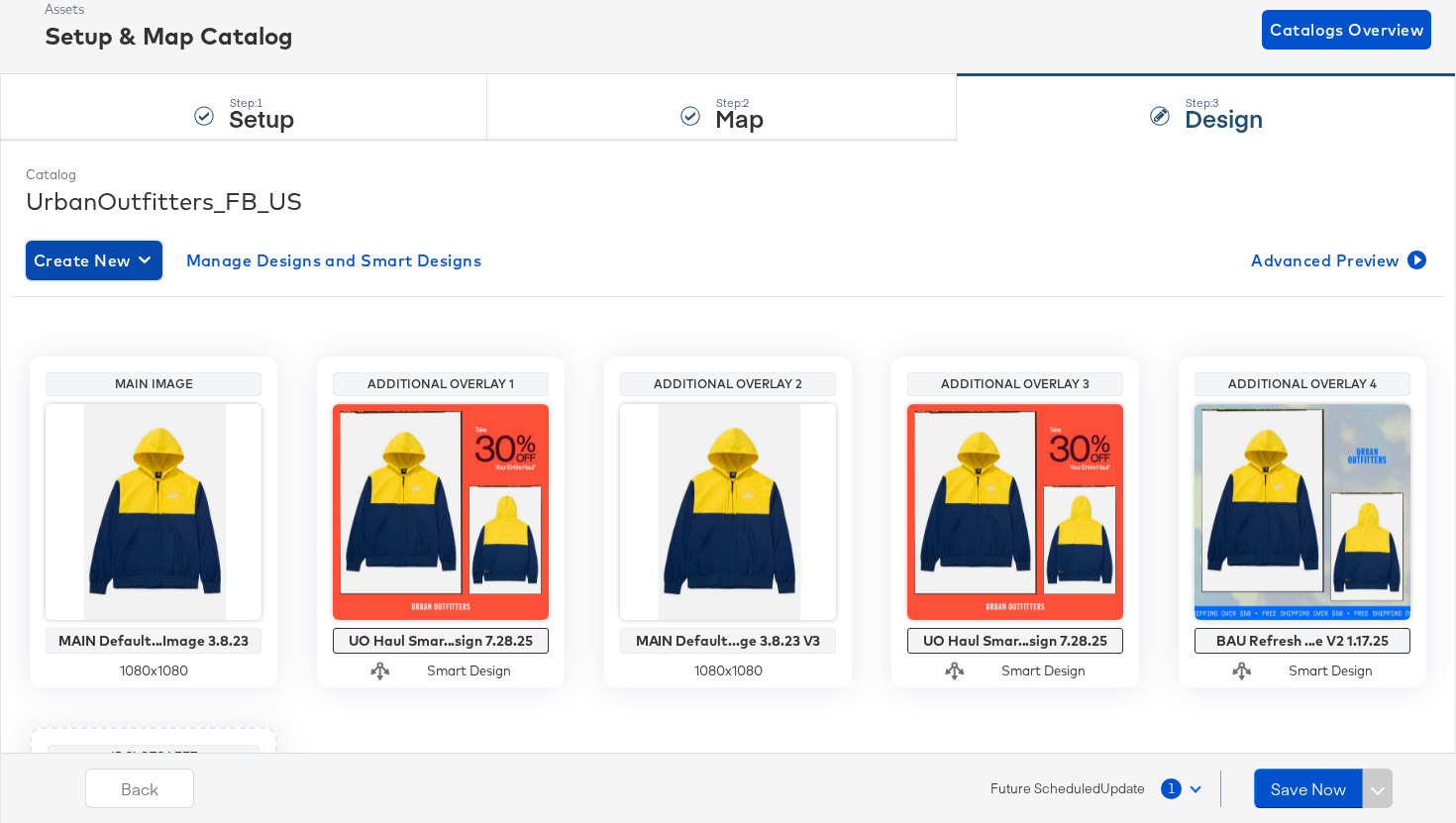 click 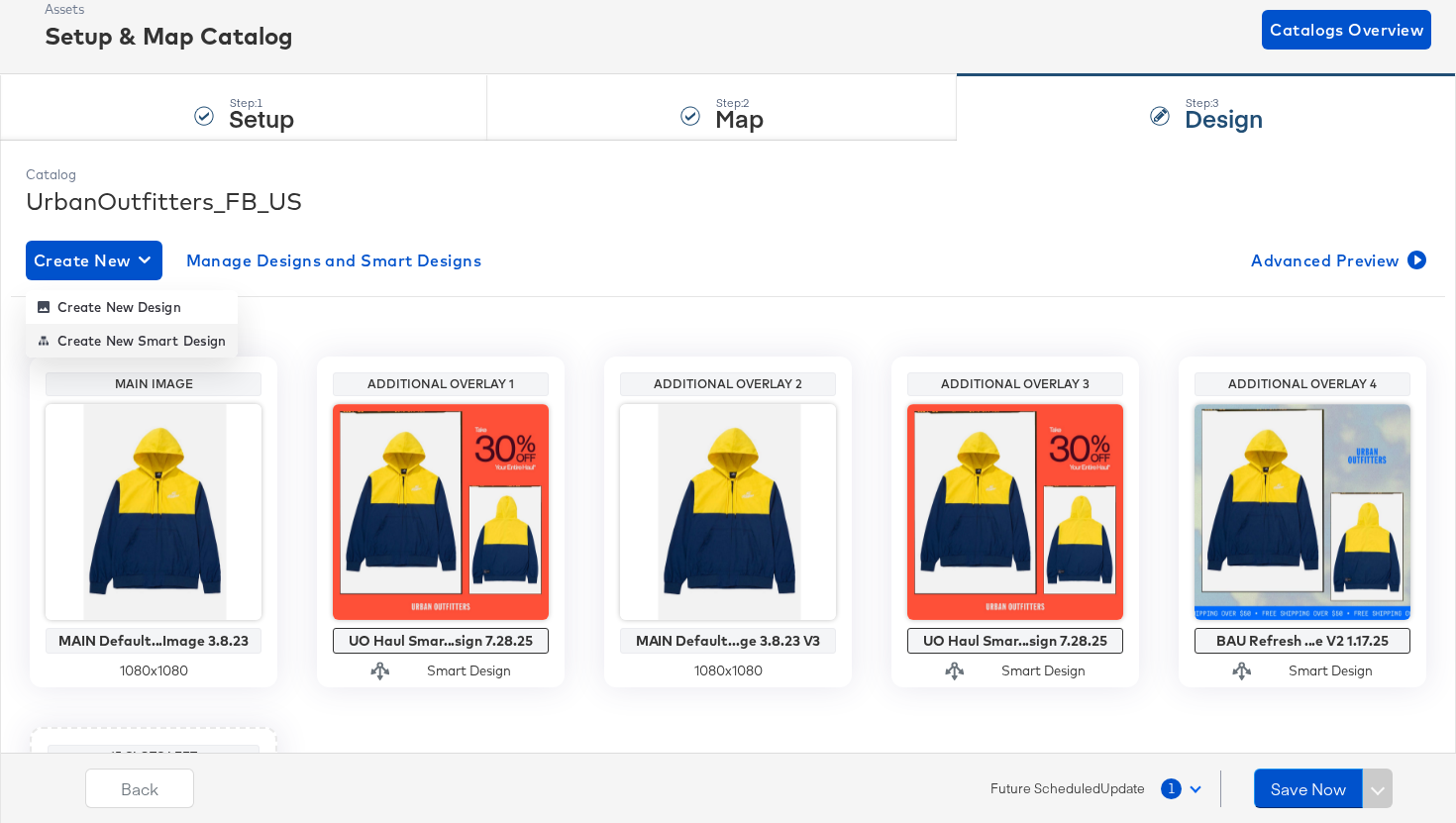 click on "Create New Smart Design" at bounding box center [132, 341] 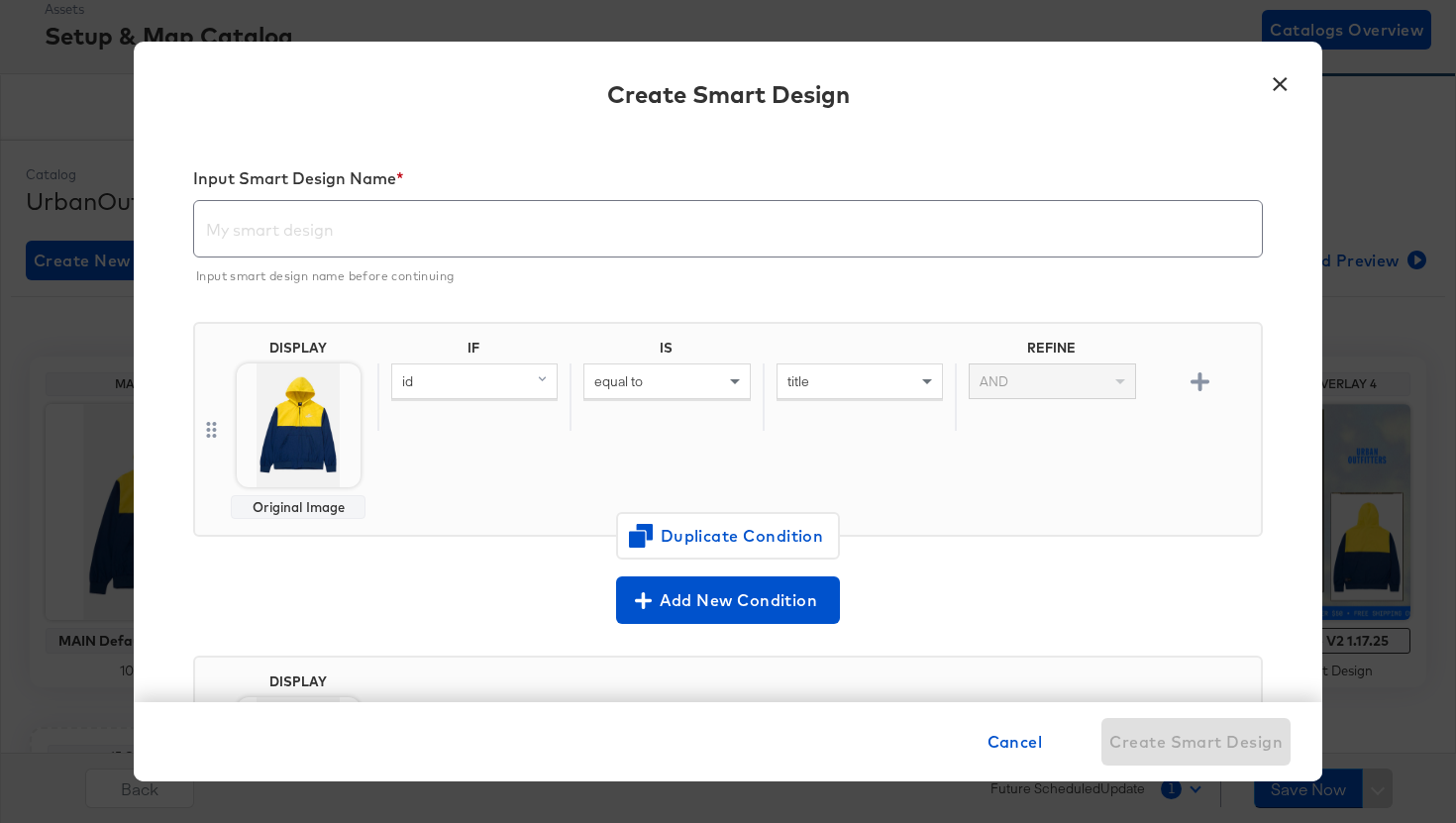 click on "equal to" at bounding box center [667, 381] 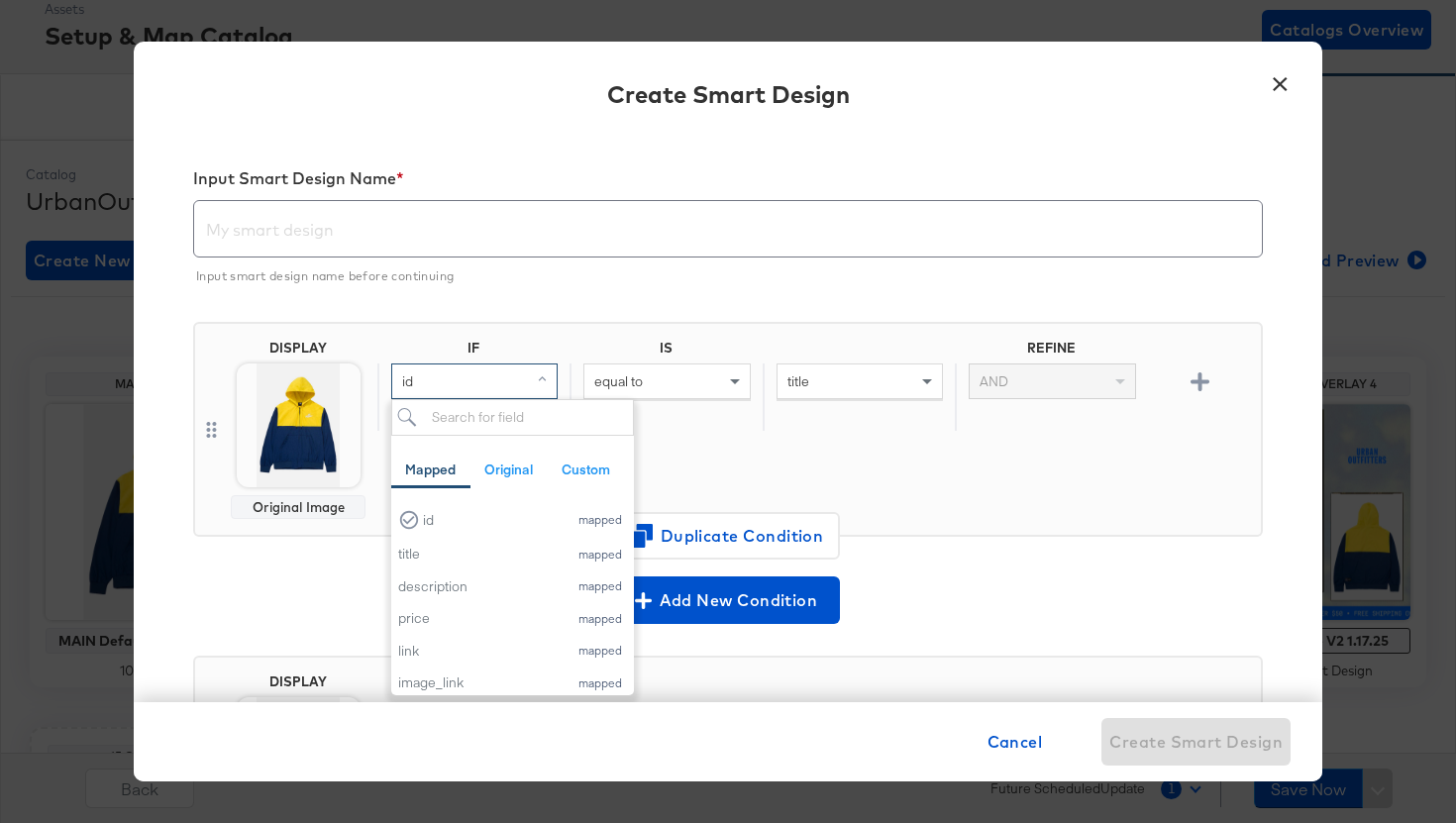 click at bounding box center [544, 381] 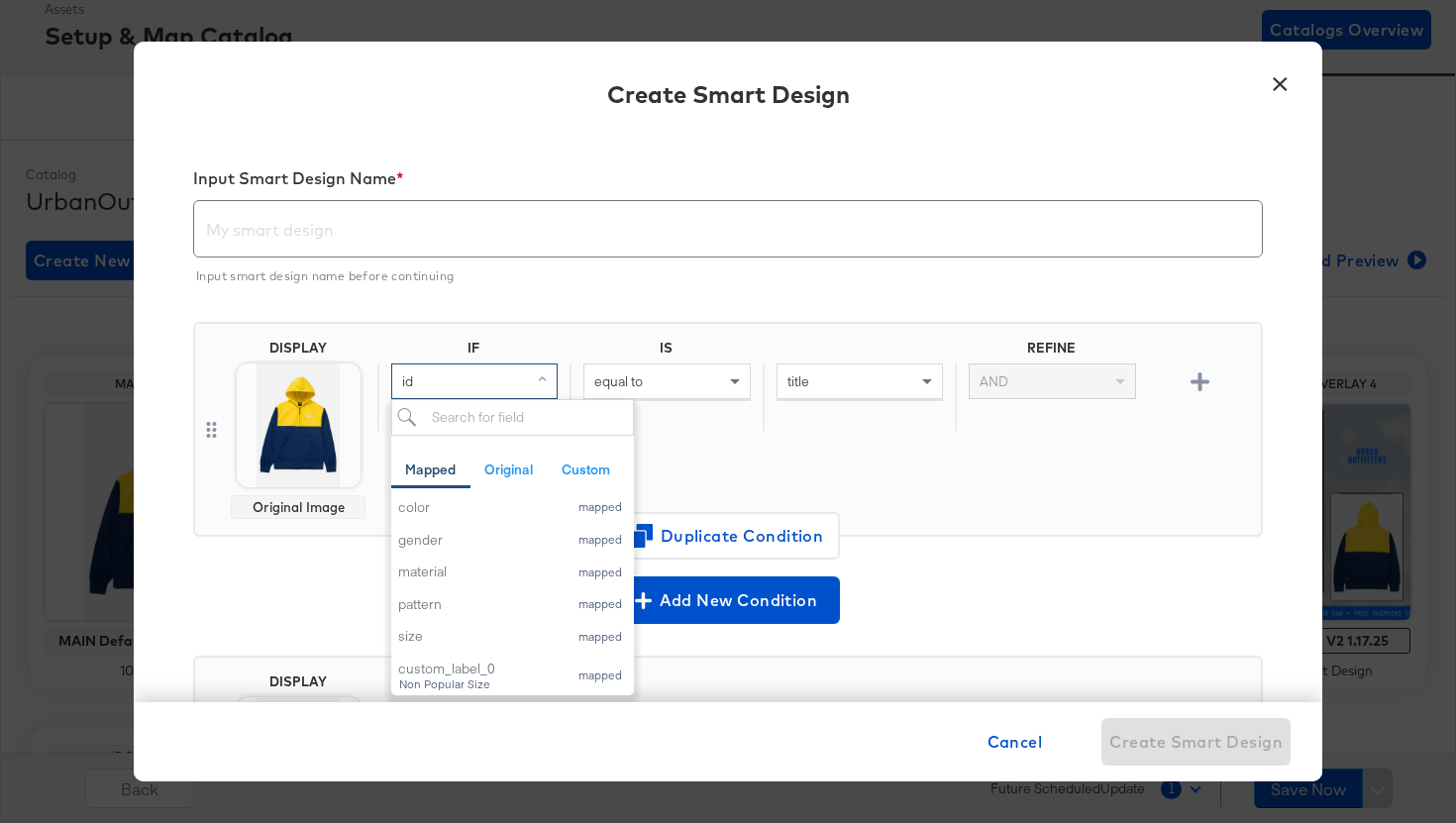 scroll, scrollTop: 494, scrollLeft: 0, axis: vertical 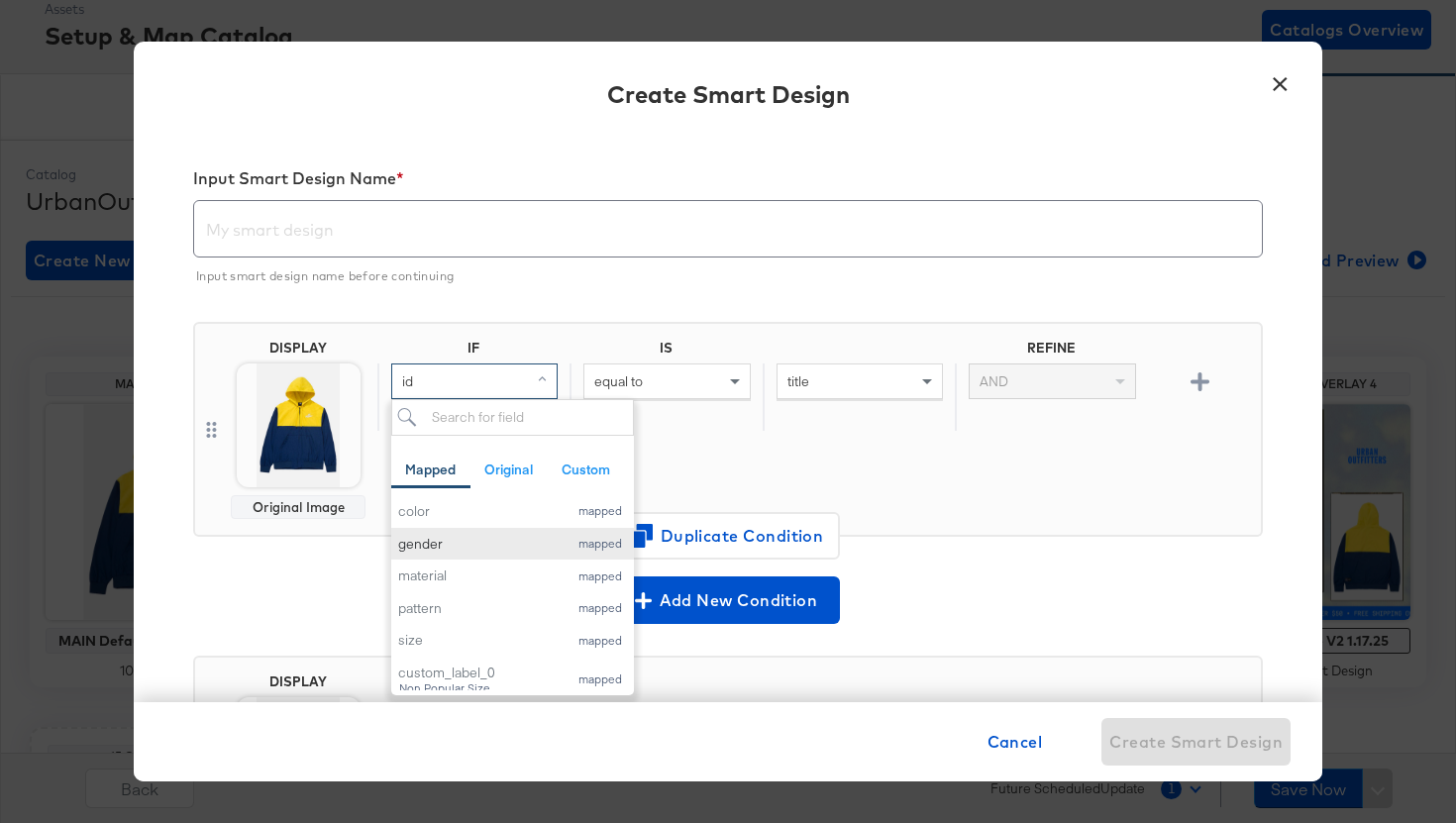 click on "gender" at bounding box center (477, 544) 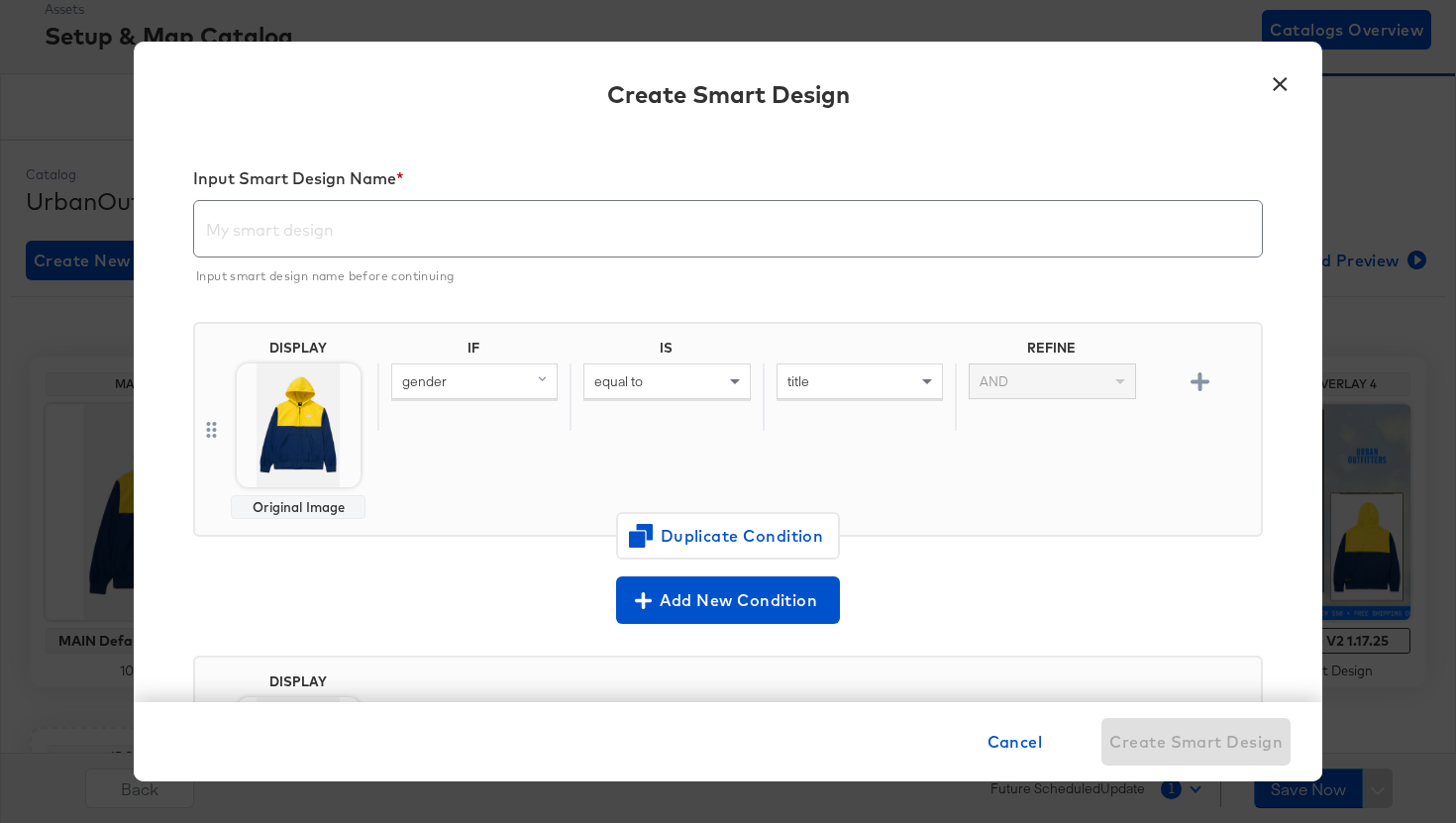 click on "title" at bounding box center [860, 381] 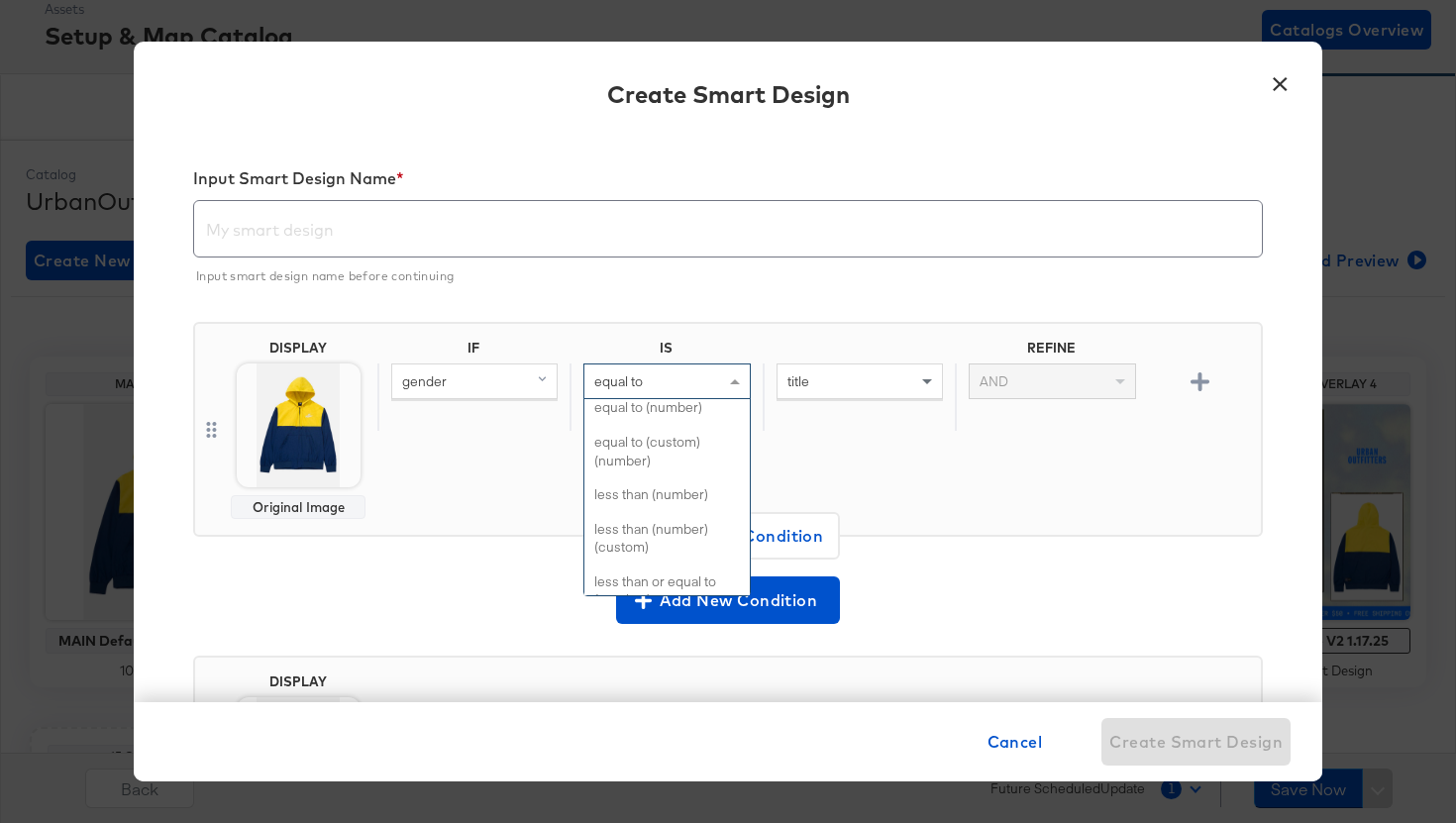 scroll, scrollTop: 154, scrollLeft: 0, axis: vertical 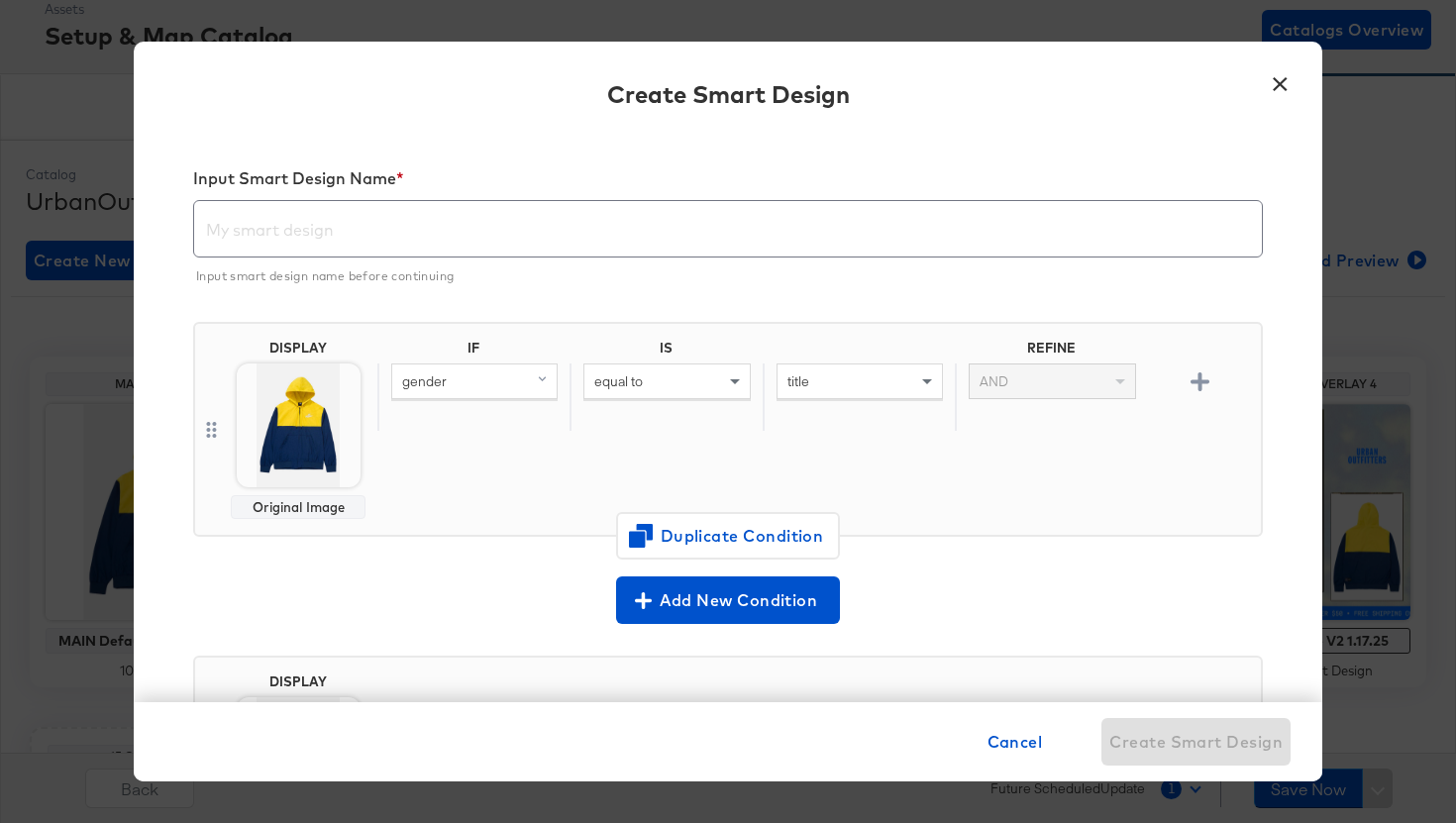 click on "IF IS   REFINE   gender equal to title AND" at bounding box center [815, 429] 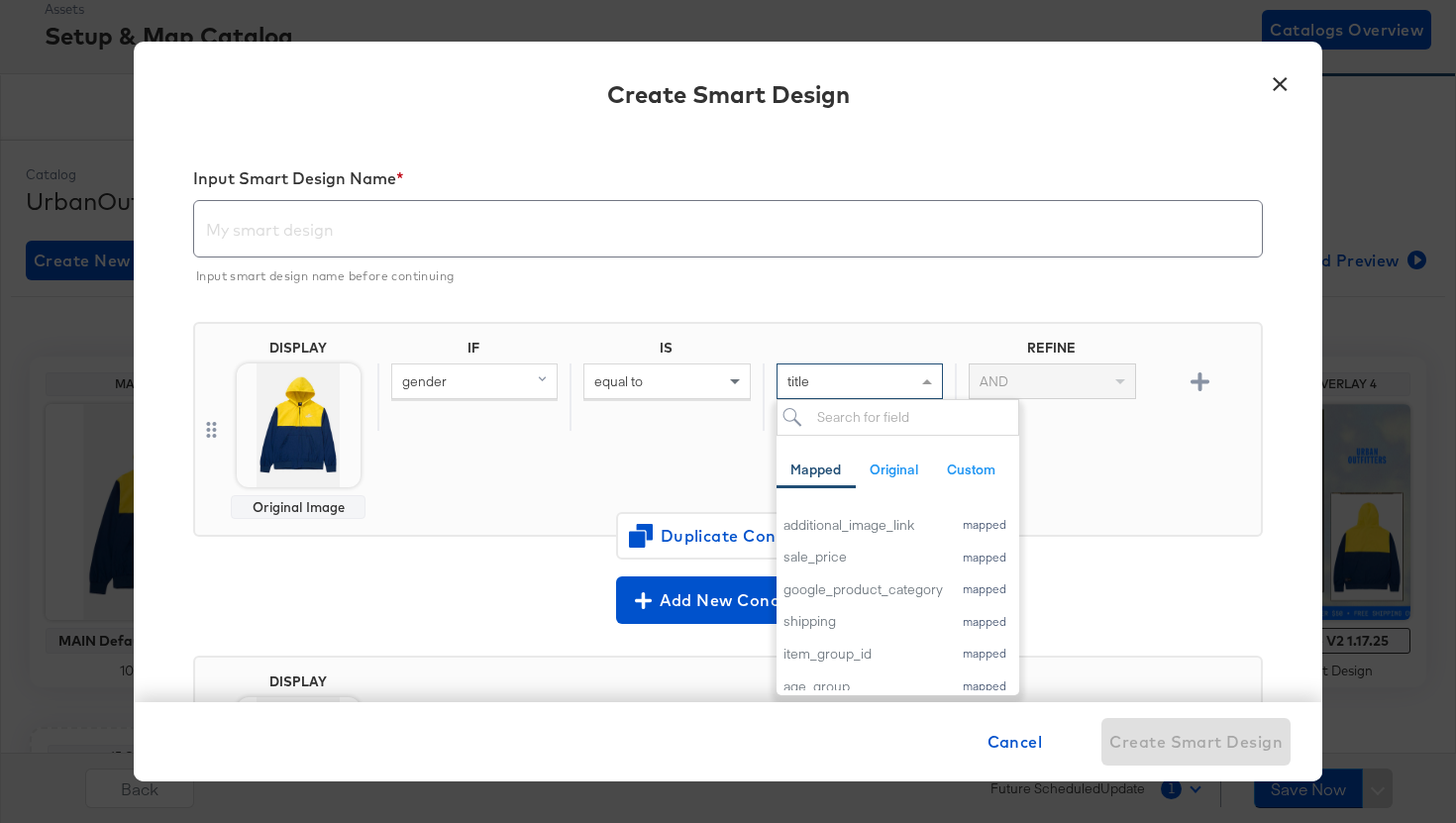 scroll, scrollTop: 314, scrollLeft: 0, axis: vertical 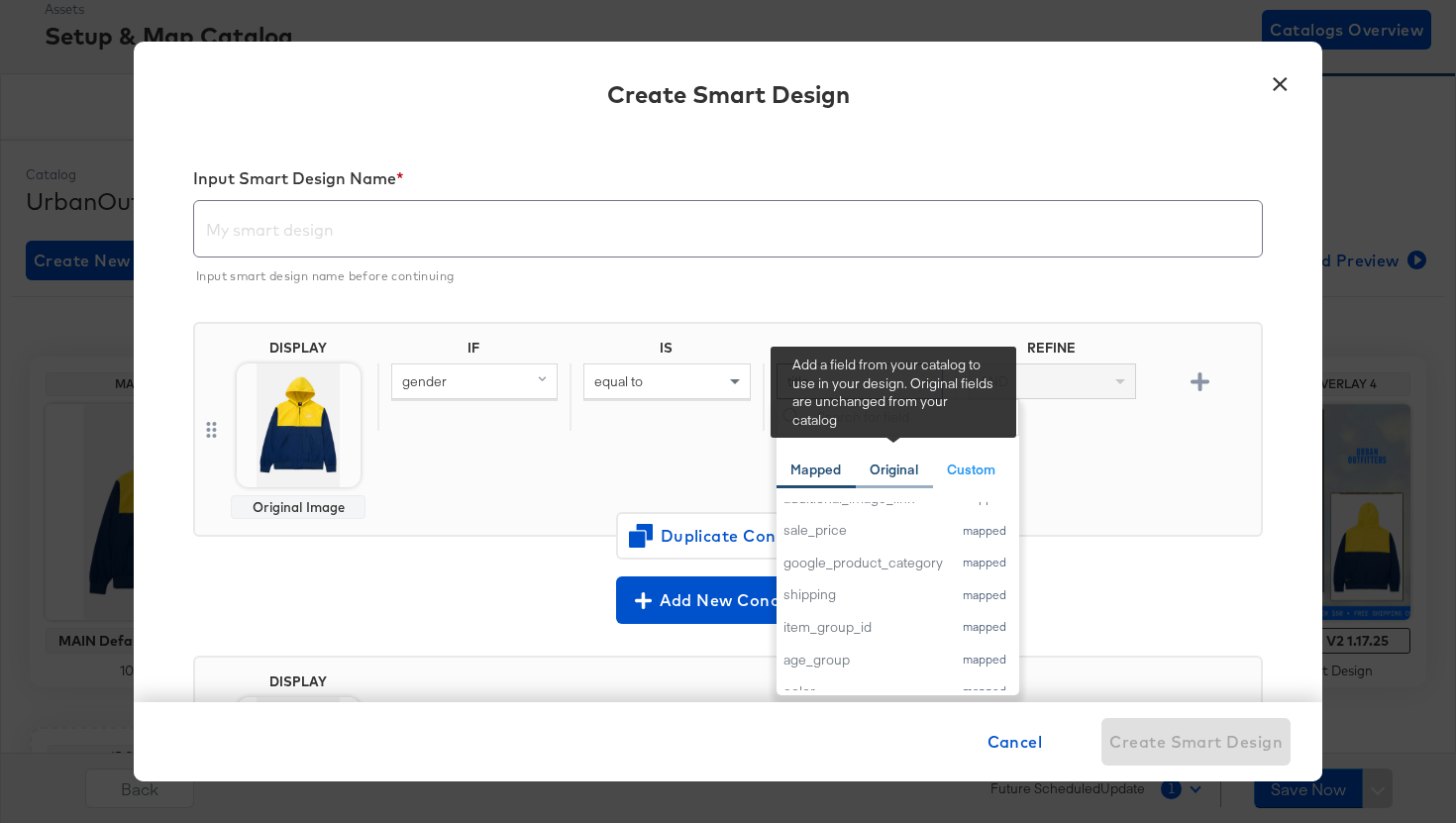 click on "Original" at bounding box center [893, 469] 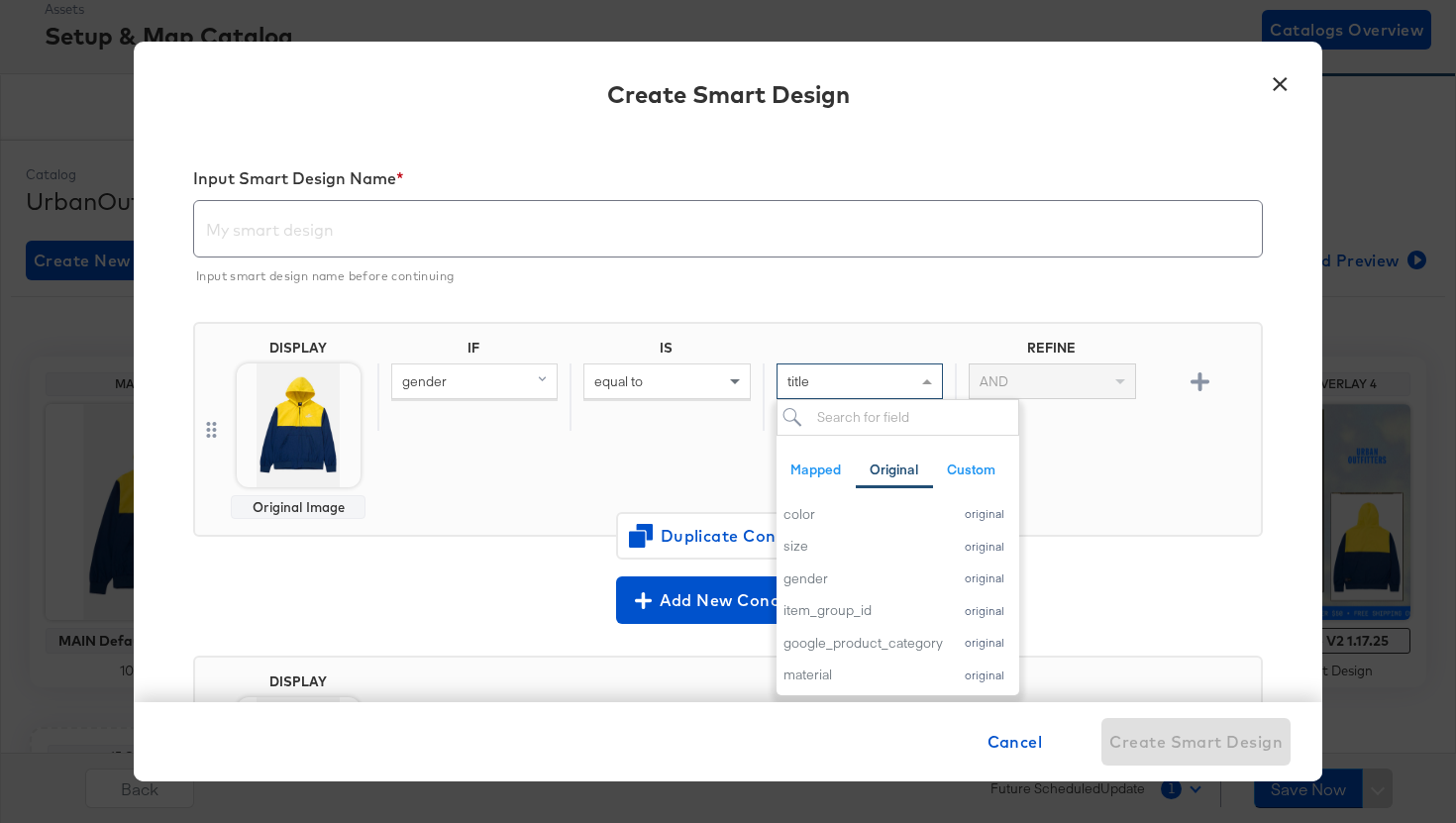scroll, scrollTop: 433, scrollLeft: 0, axis: vertical 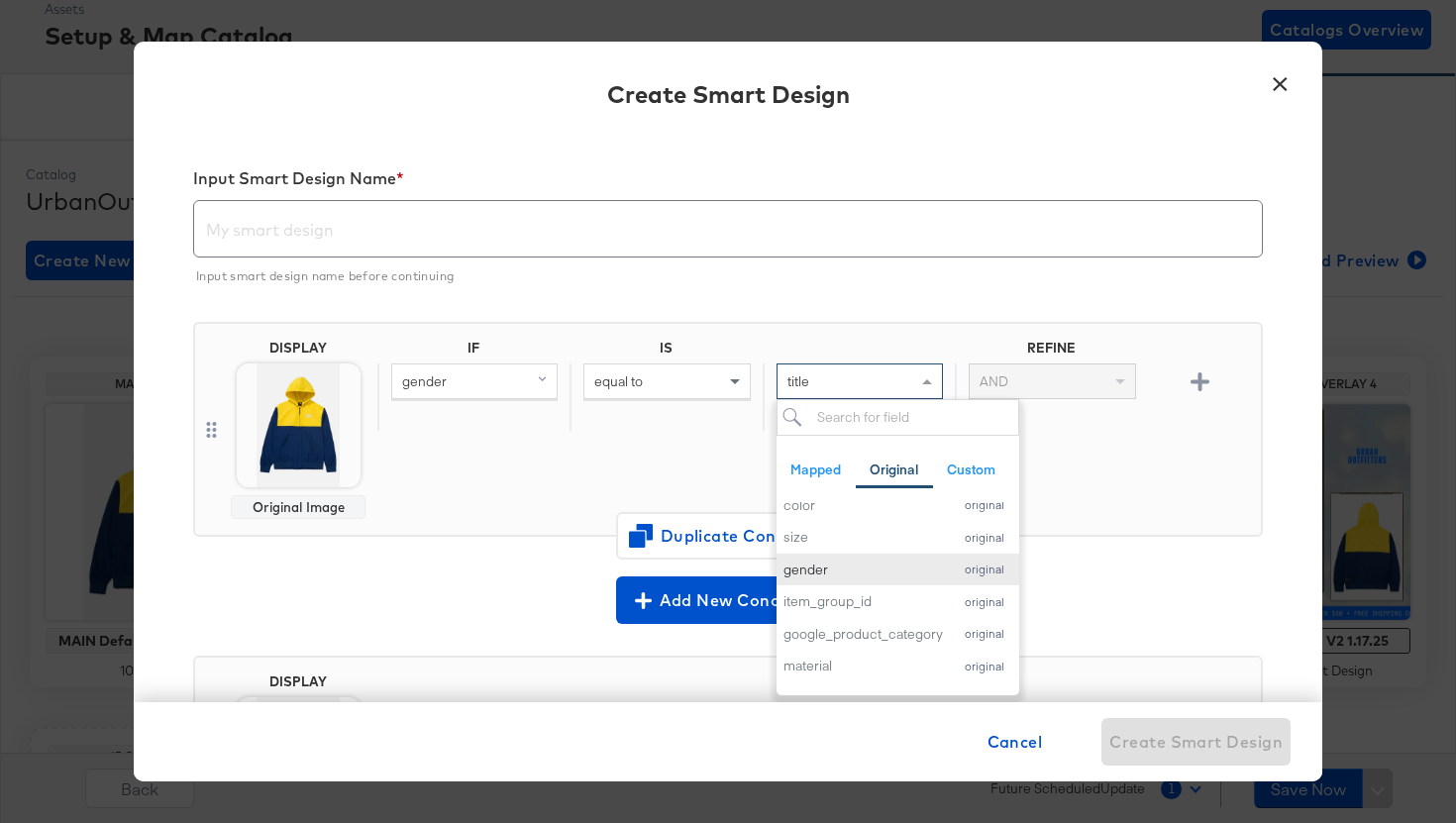 click on "gender" at bounding box center [863, 569] 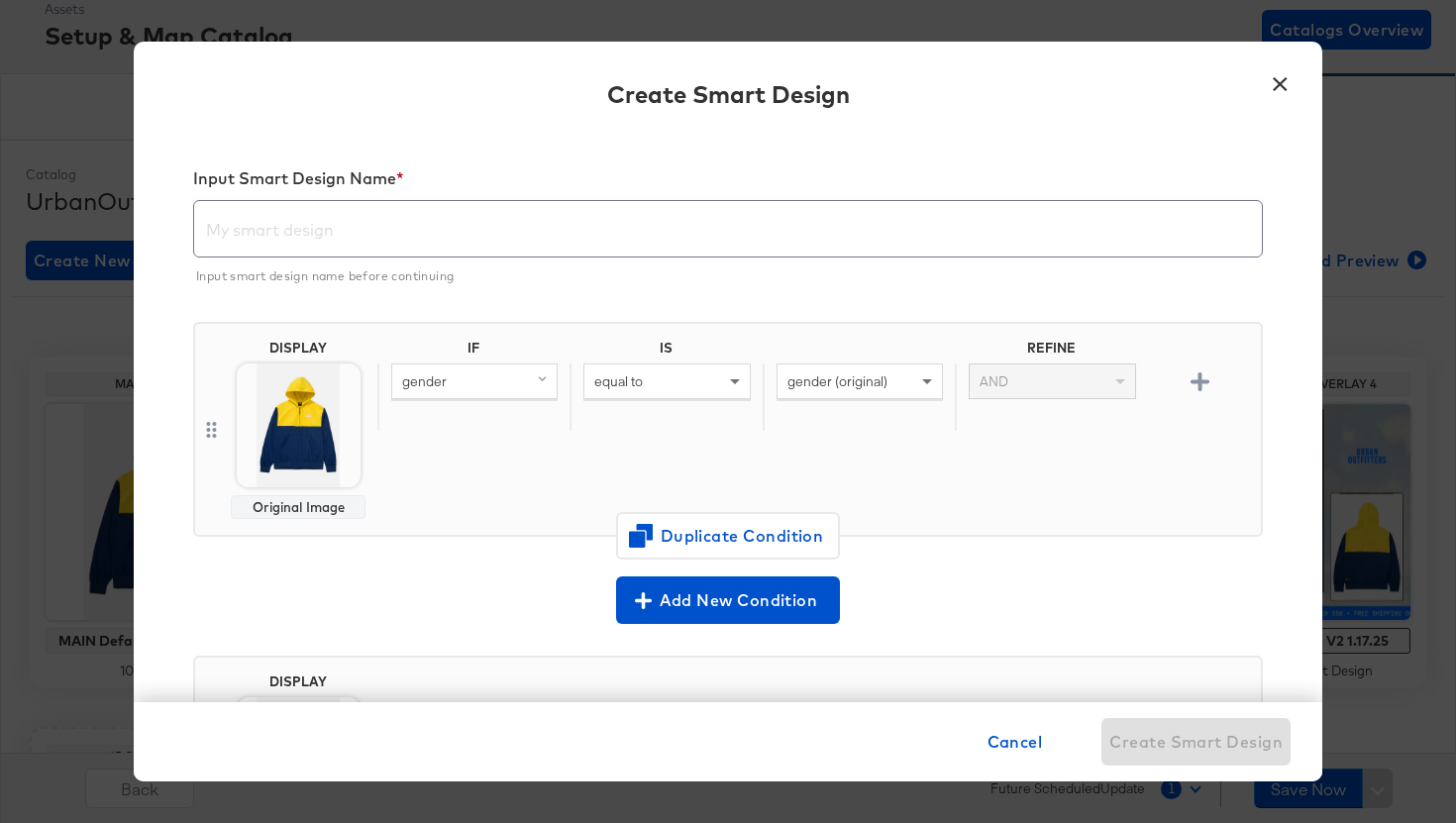 click on "AND" at bounding box center (1052, 381) 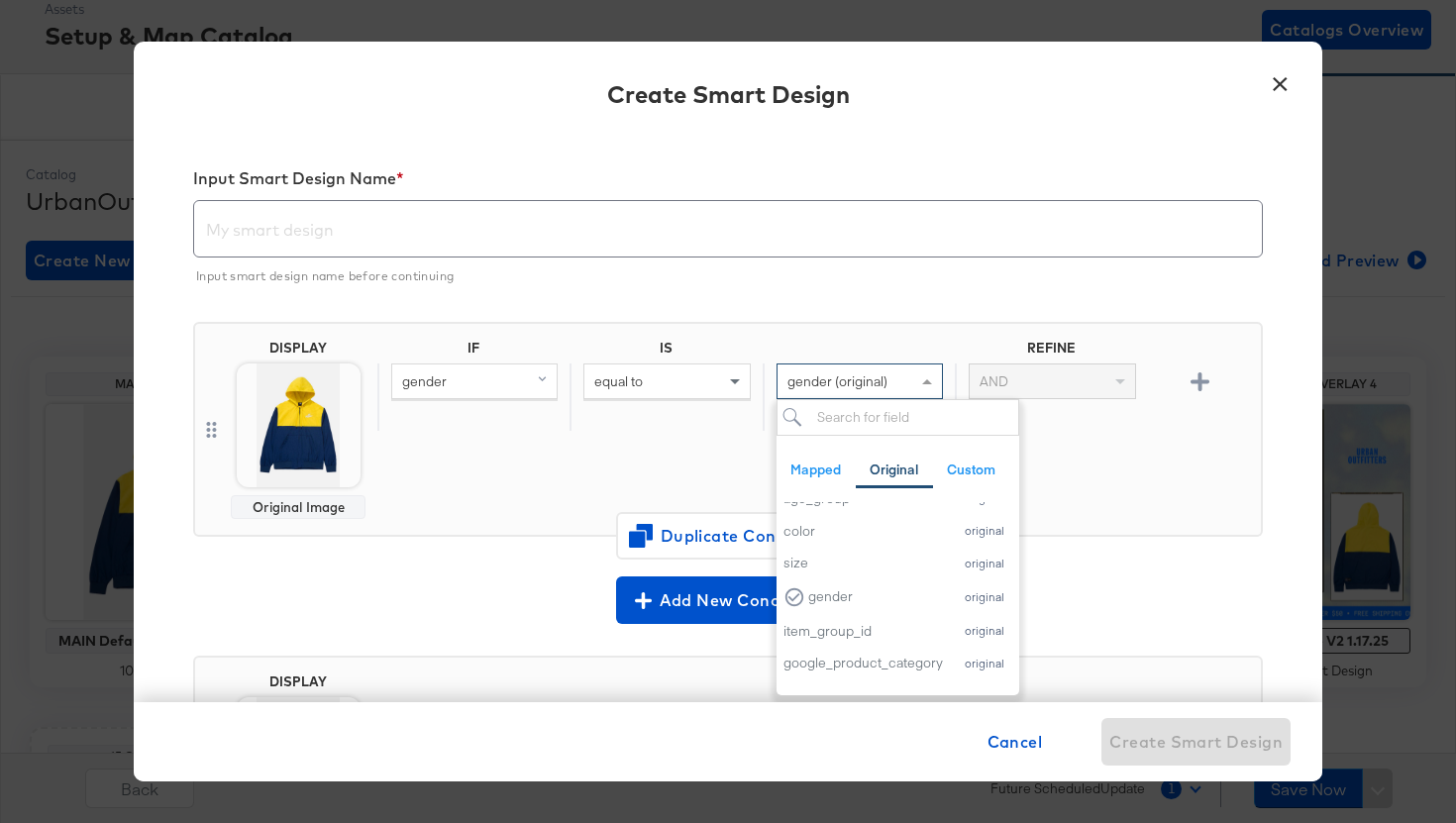 scroll, scrollTop: 420, scrollLeft: 0, axis: vertical 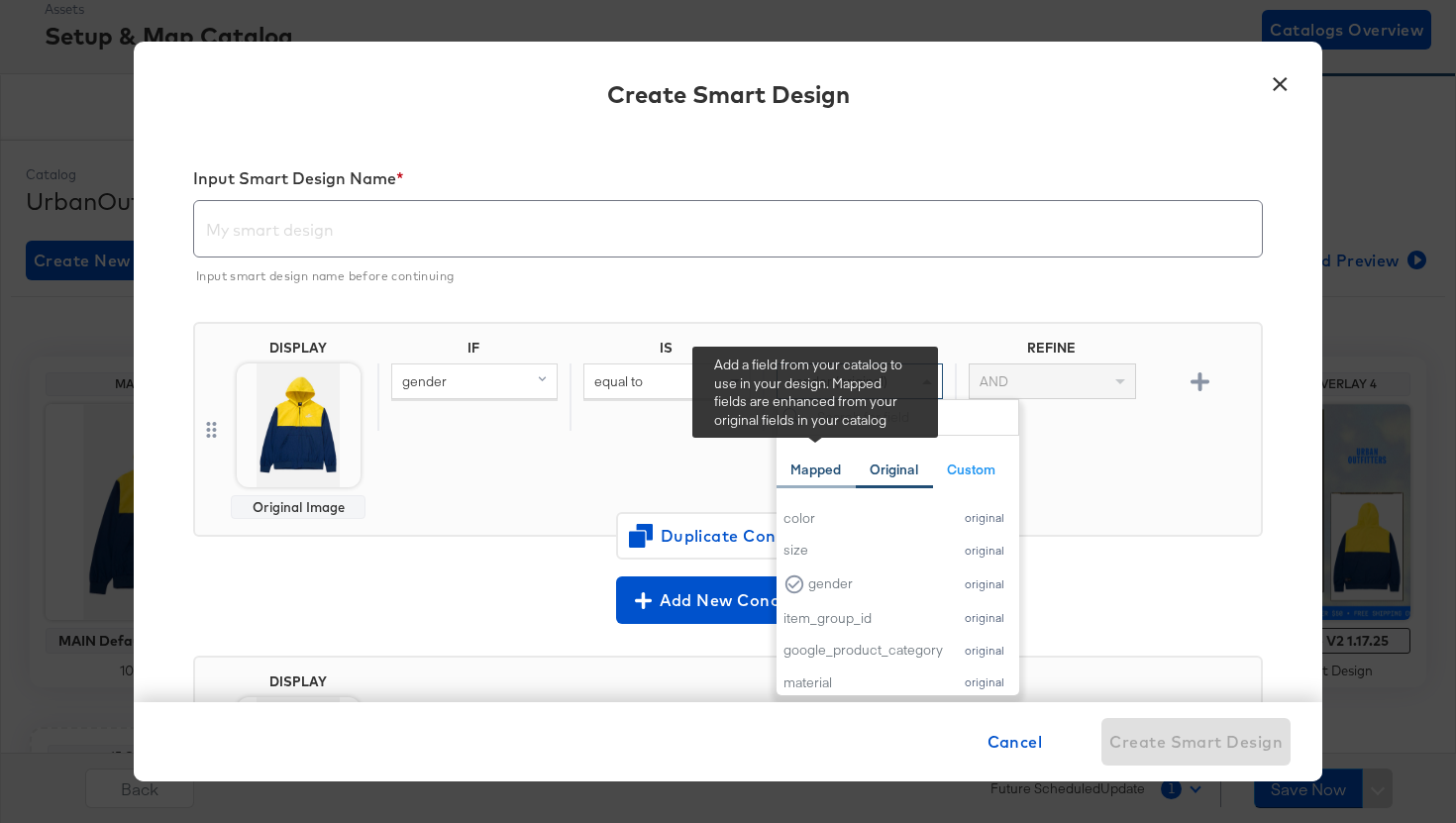 click on "Mapped" at bounding box center (815, 469) 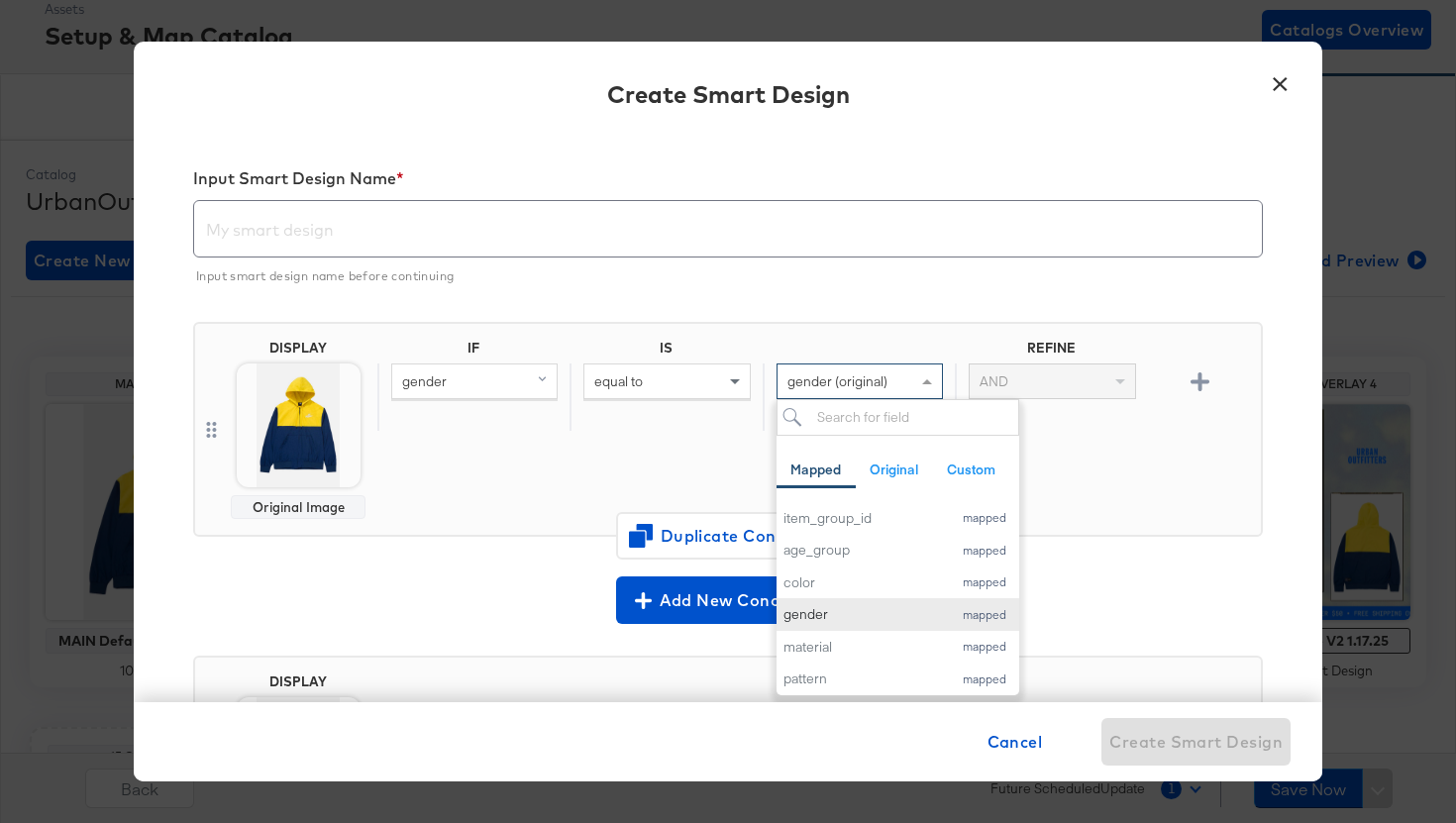 click on "gender" at bounding box center [863, 614] 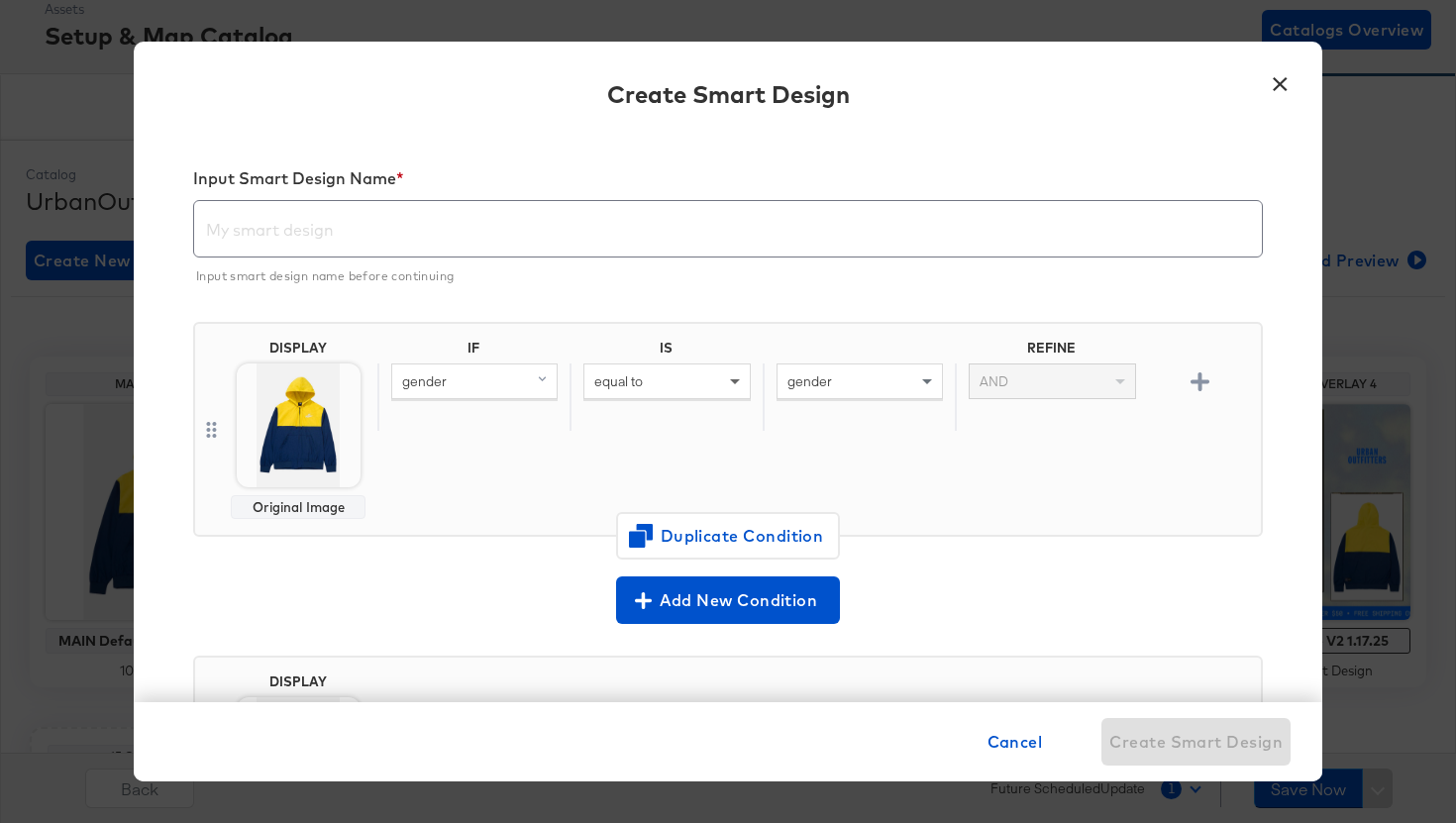 click at bounding box center (735, 382) 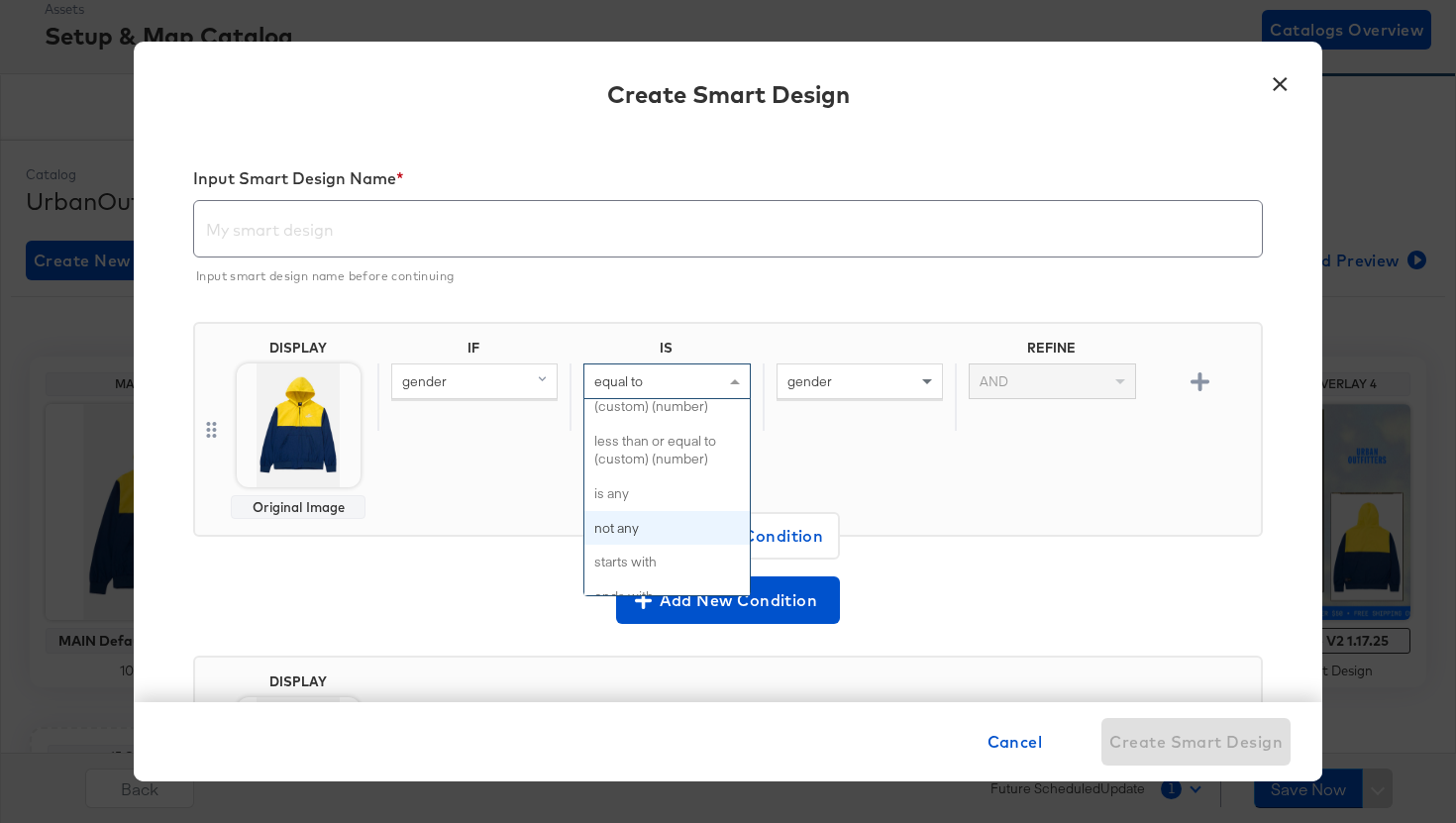 scroll, scrollTop: 528, scrollLeft: 0, axis: vertical 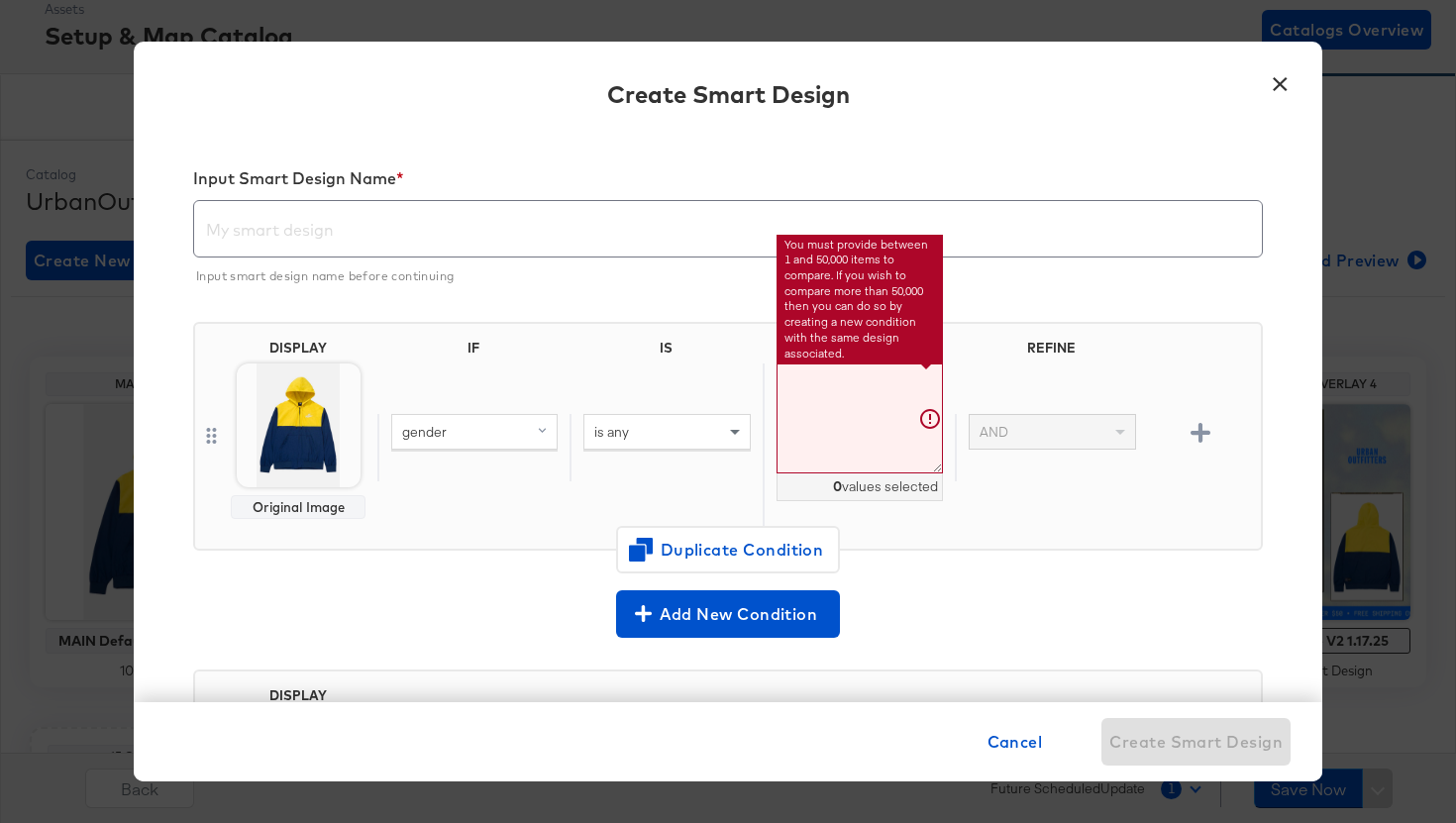 click at bounding box center [860, 418] 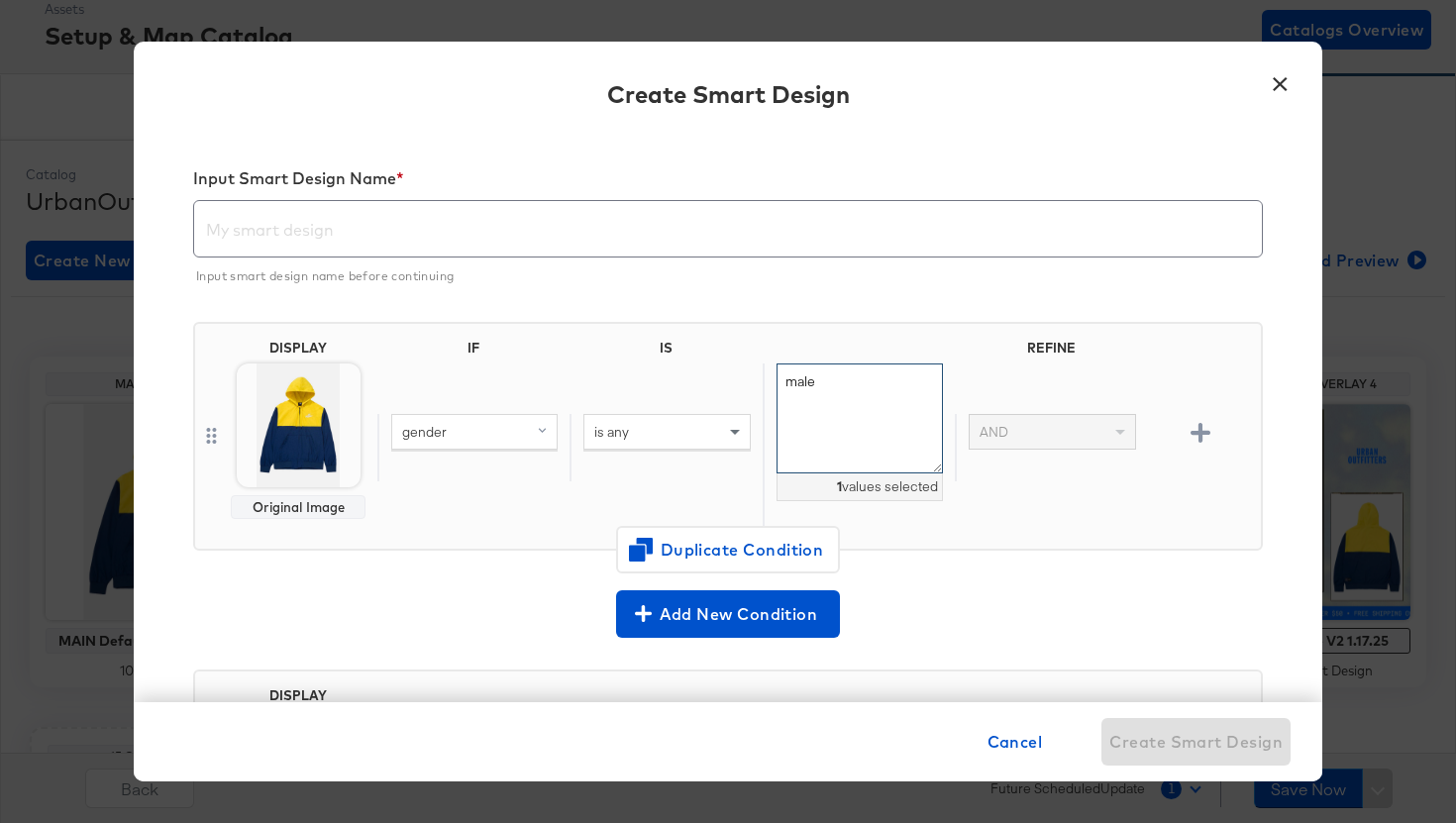 type on "male" 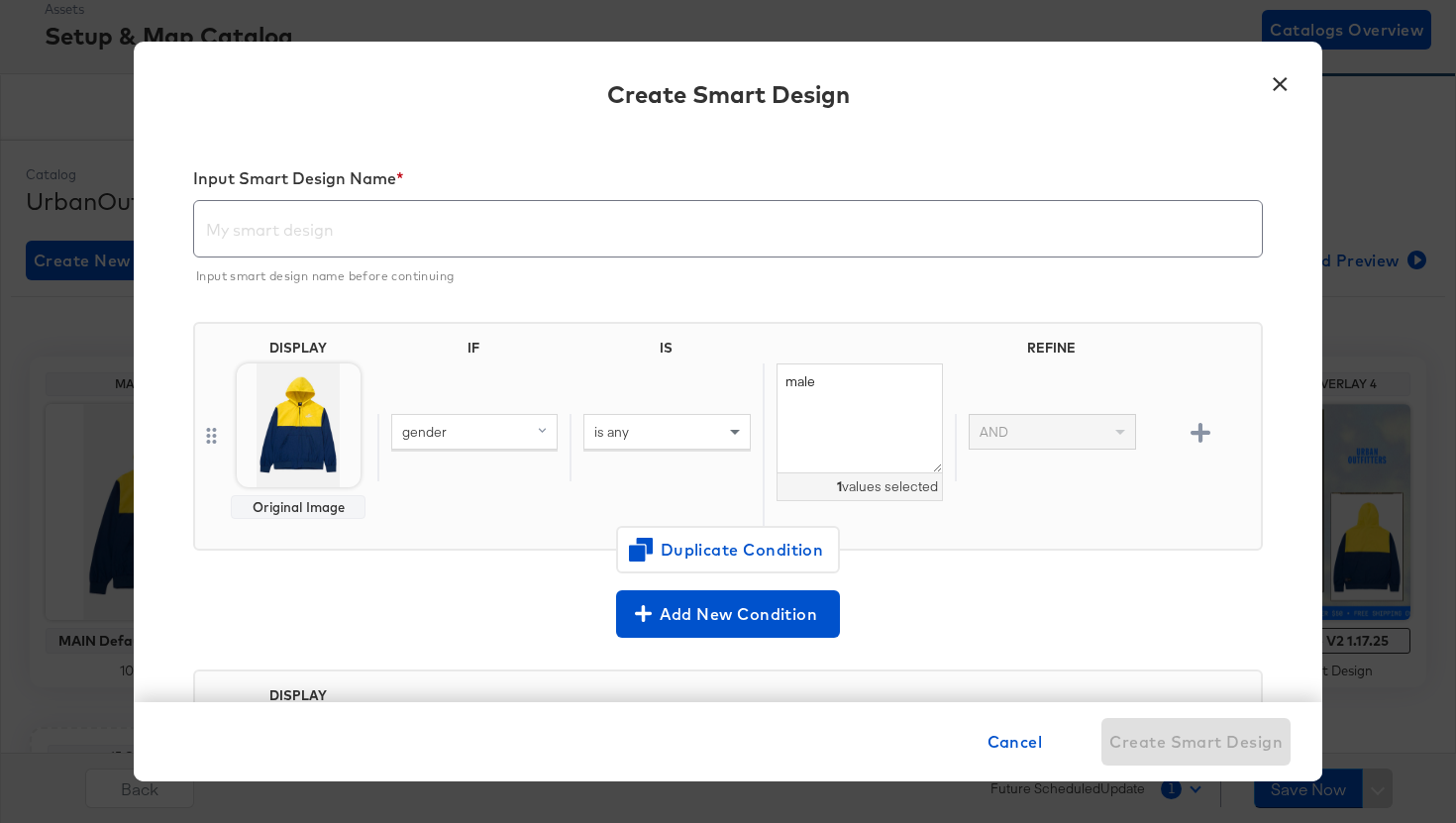 click on "DISPLAY Original Image IF IS   REFINE   gender is any male 1  values selected AND Duplicate Condition" at bounding box center (728, 444) 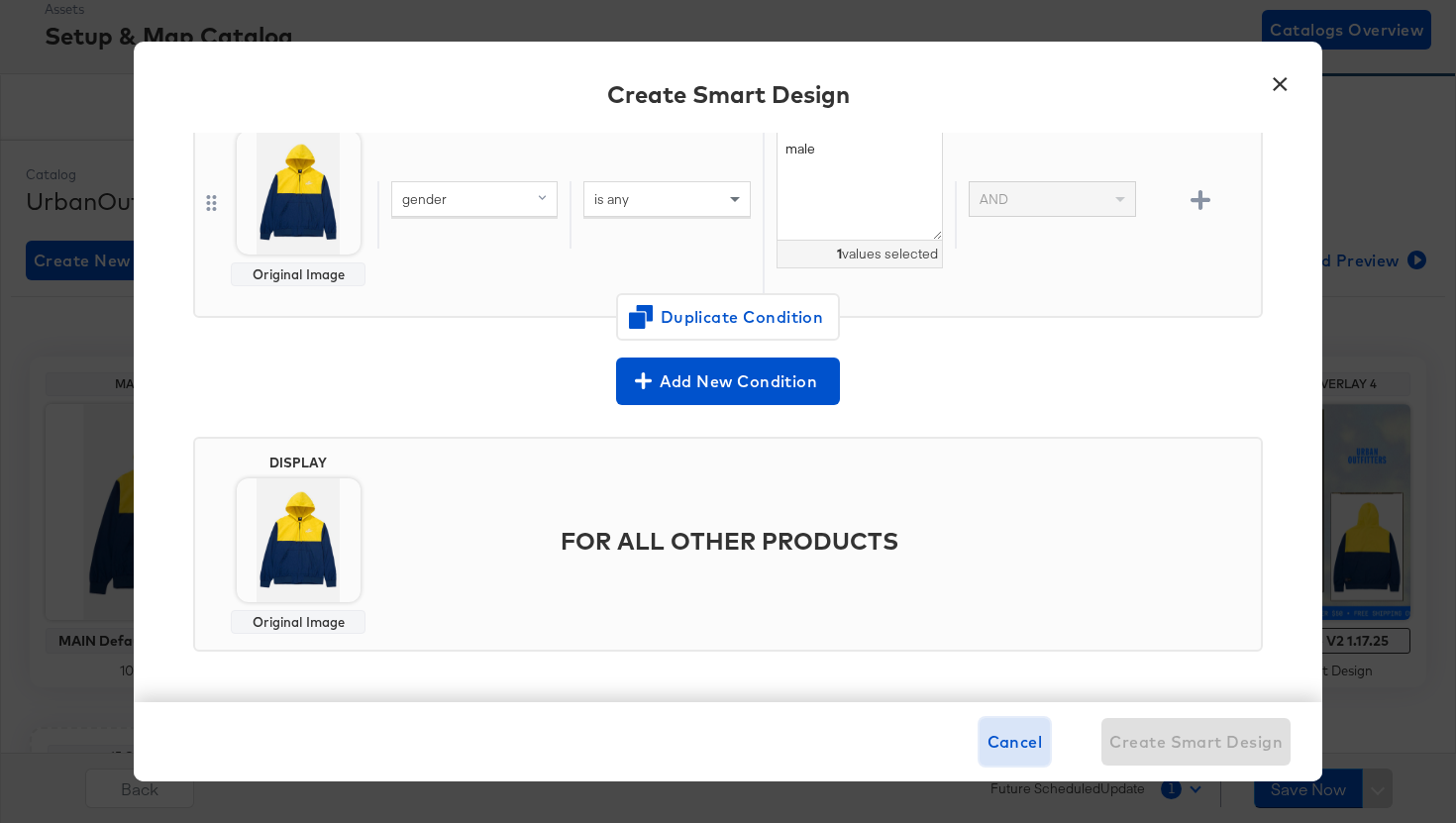 click on "Cancel" at bounding box center [1015, 742] 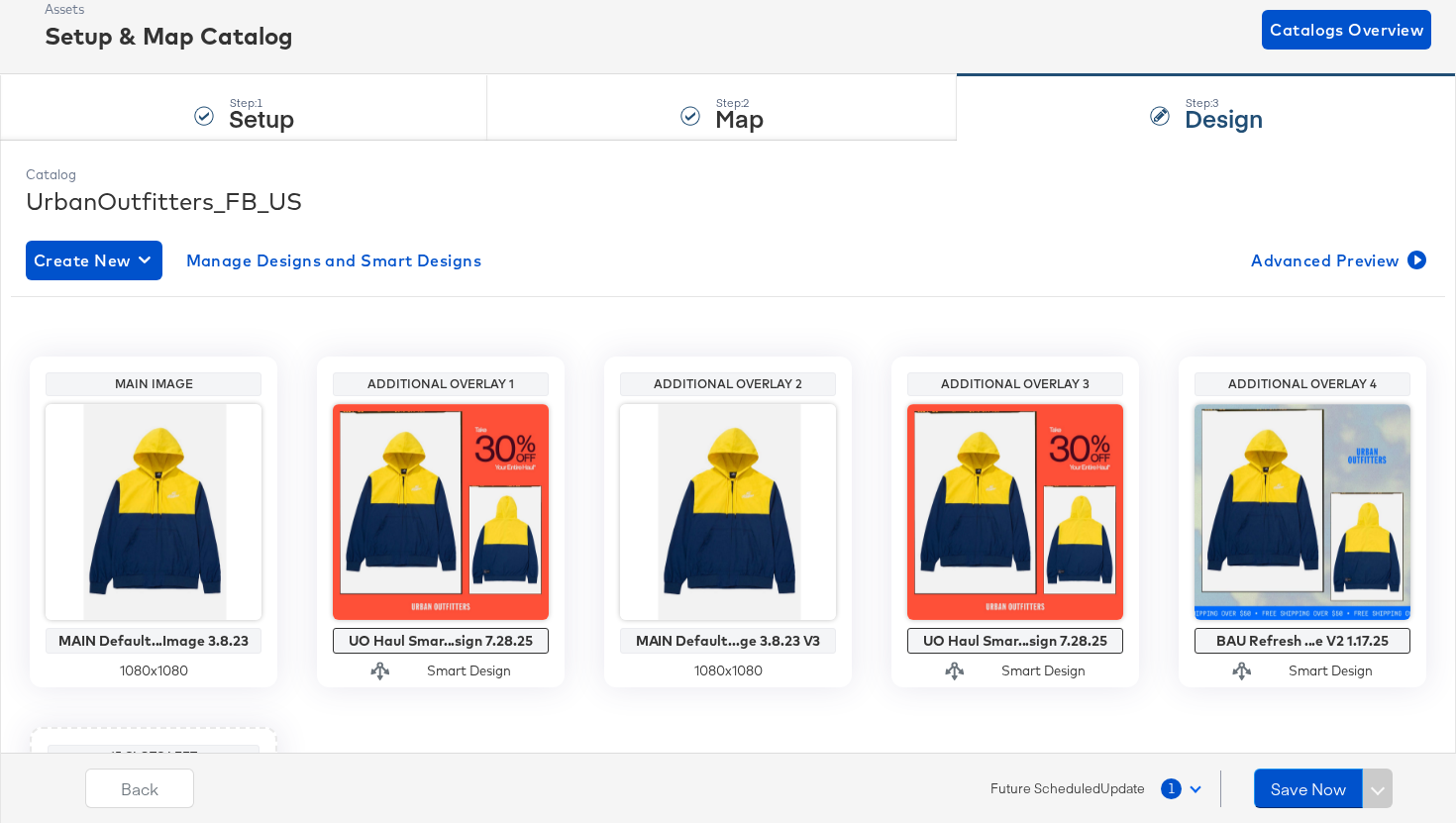 scroll, scrollTop: 0, scrollLeft: 0, axis: both 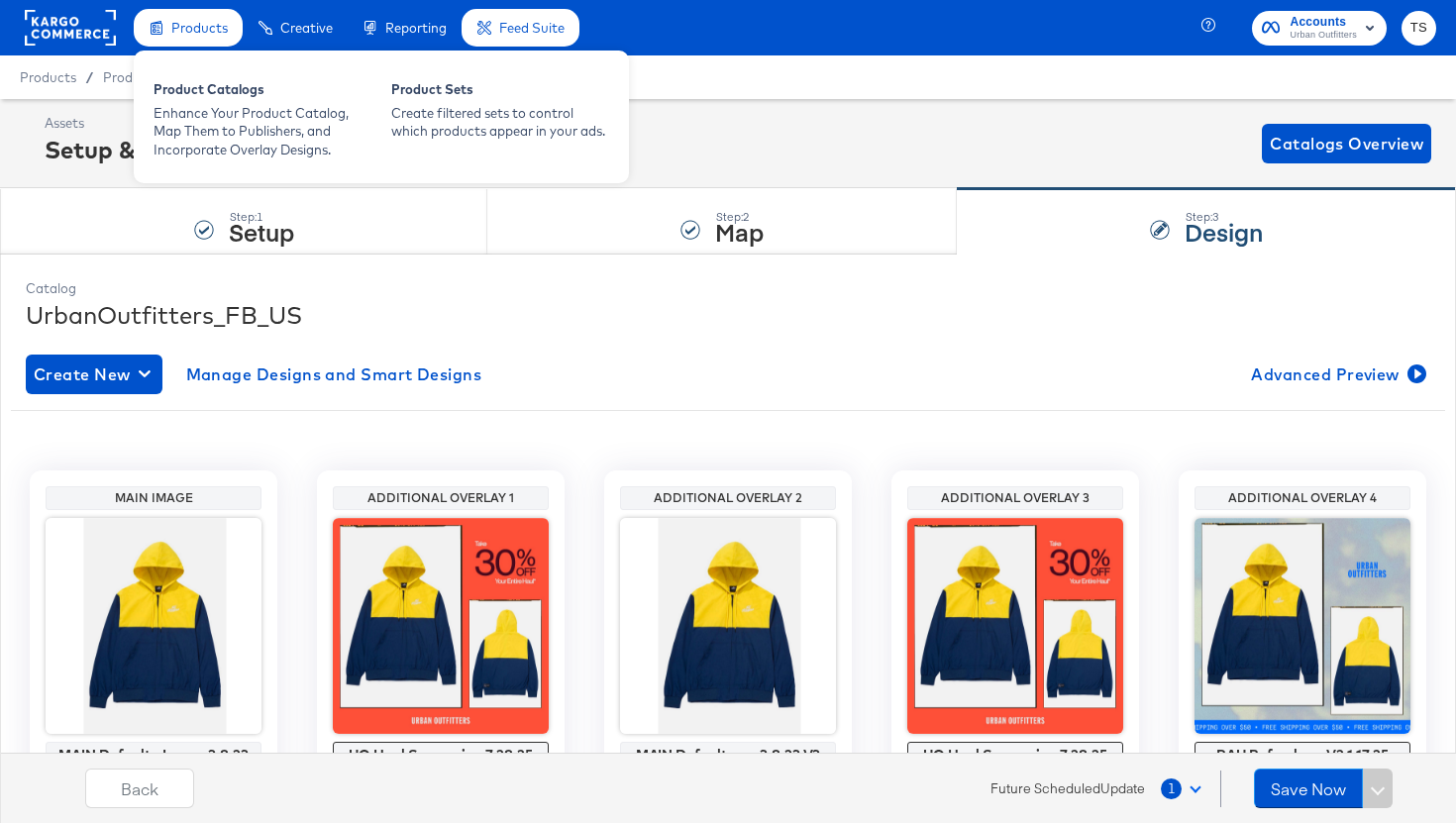 click on "Products" at bounding box center [199, 28] 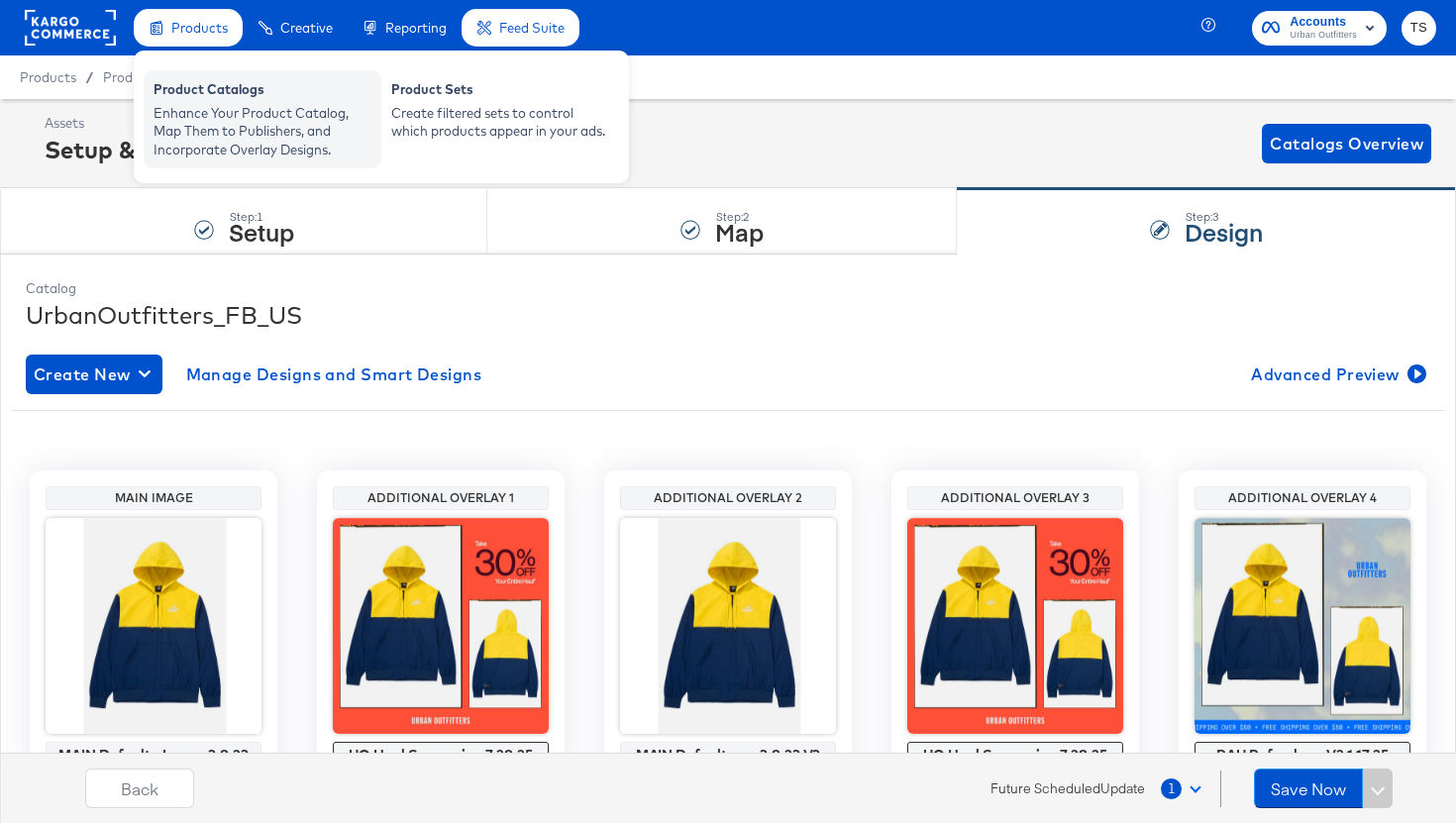 click on "Enhance Your Product Catalog, Map Them to Publishers, and Incorporate Overlay Designs." at bounding box center [262, 132] 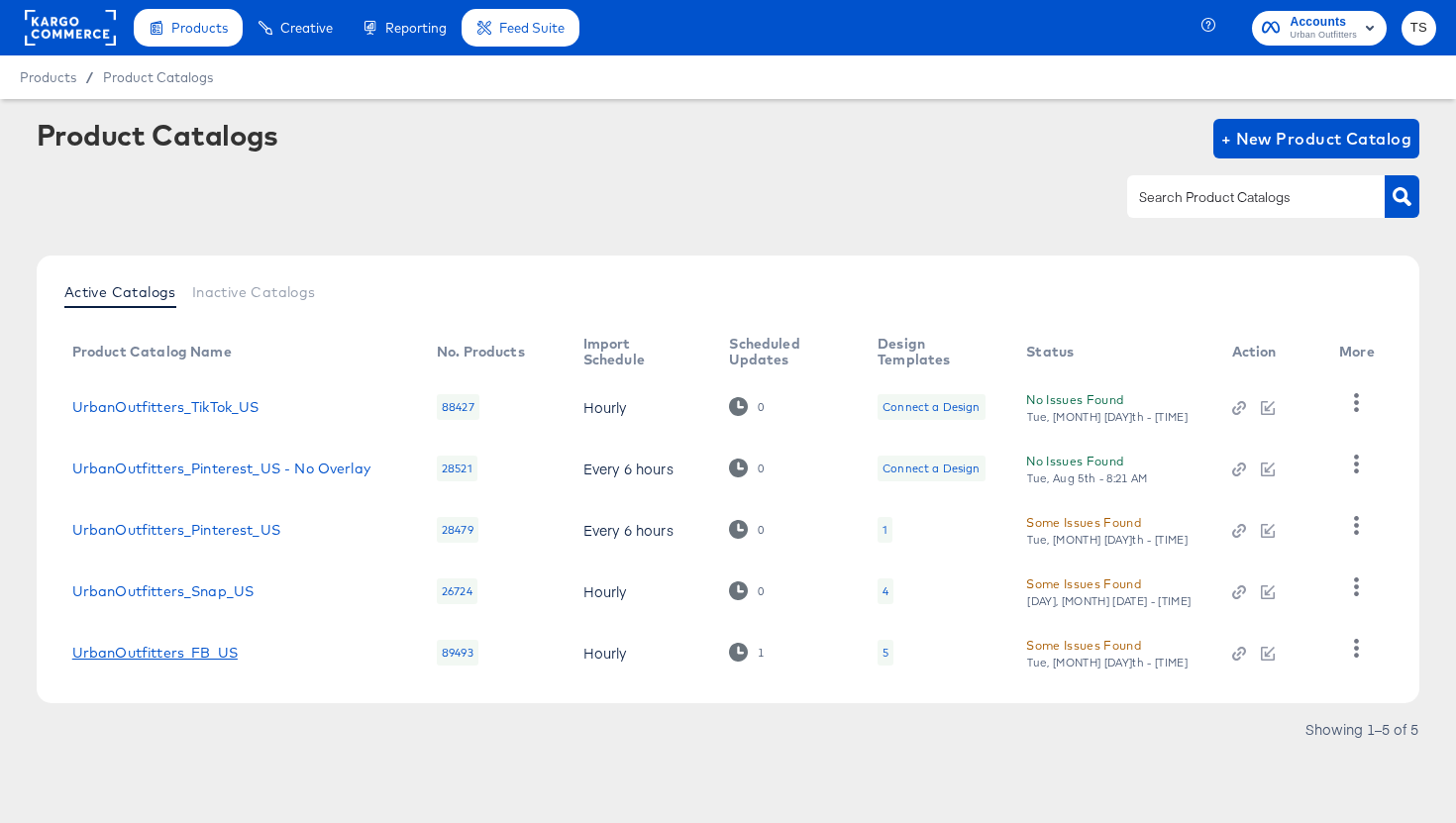 click on "UrbanOutfitters_FB_US" at bounding box center [155, 653] 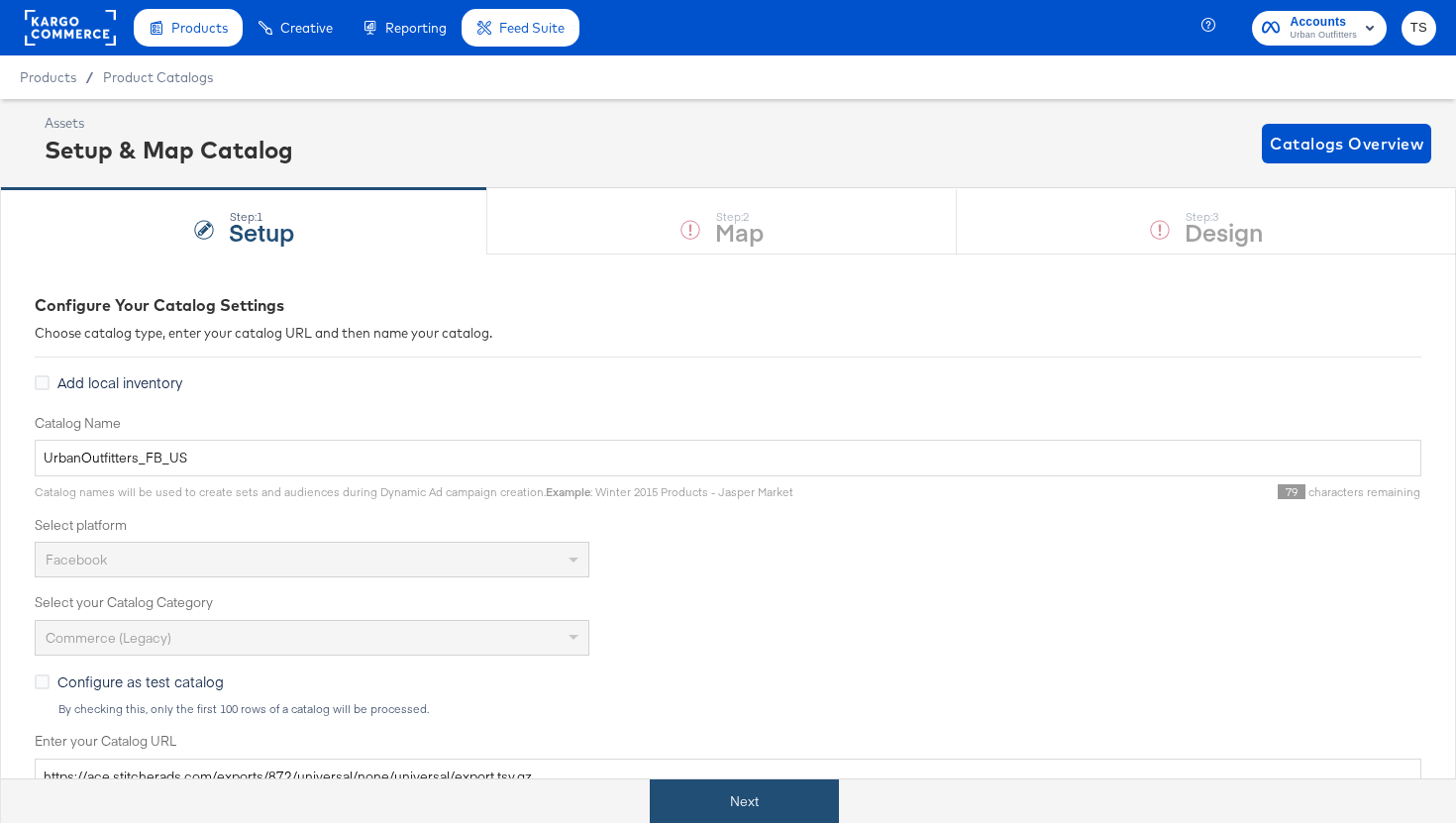 click on "Next" at bounding box center (744, 801) 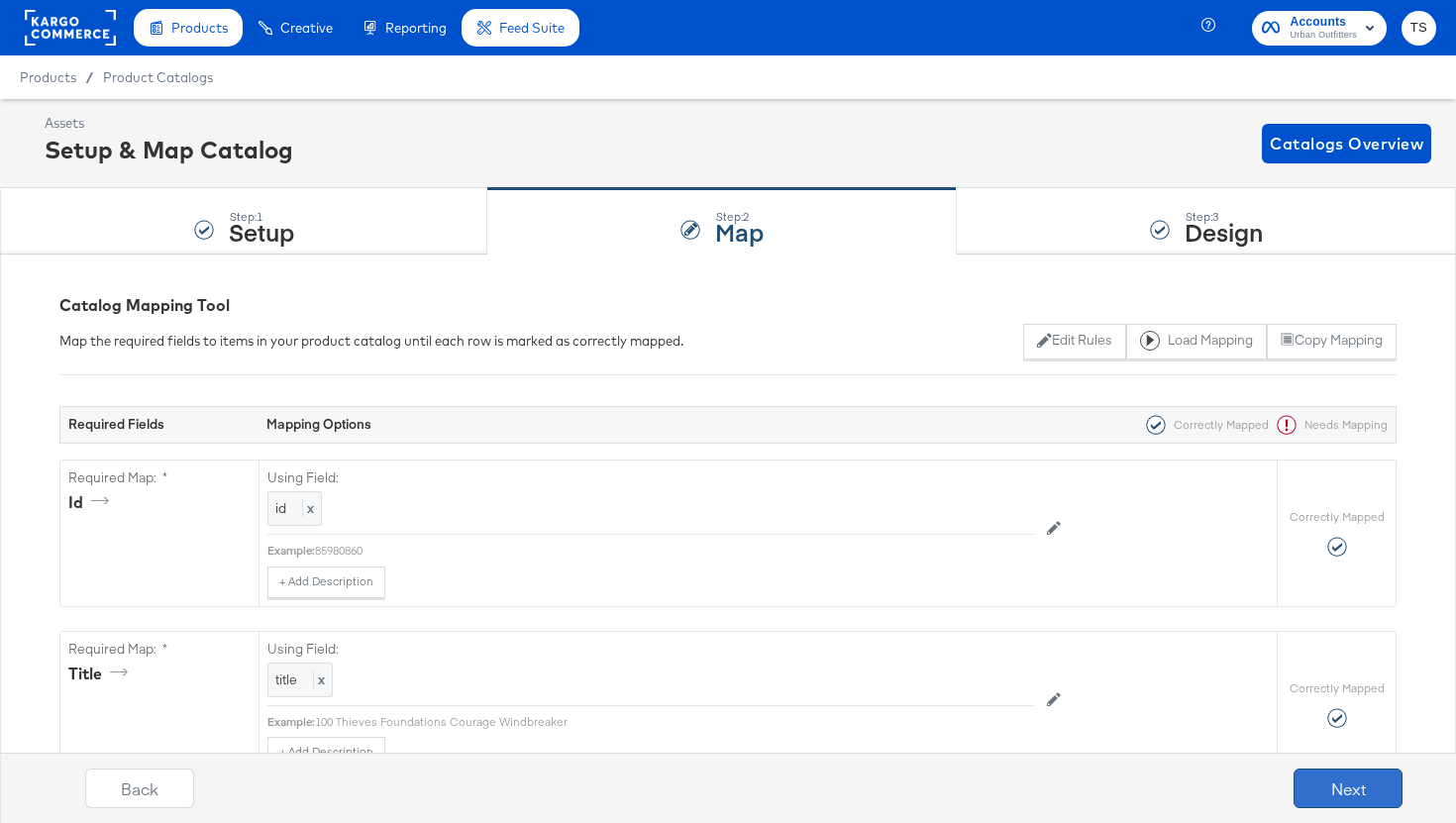 click on "Next" at bounding box center [1348, 788] 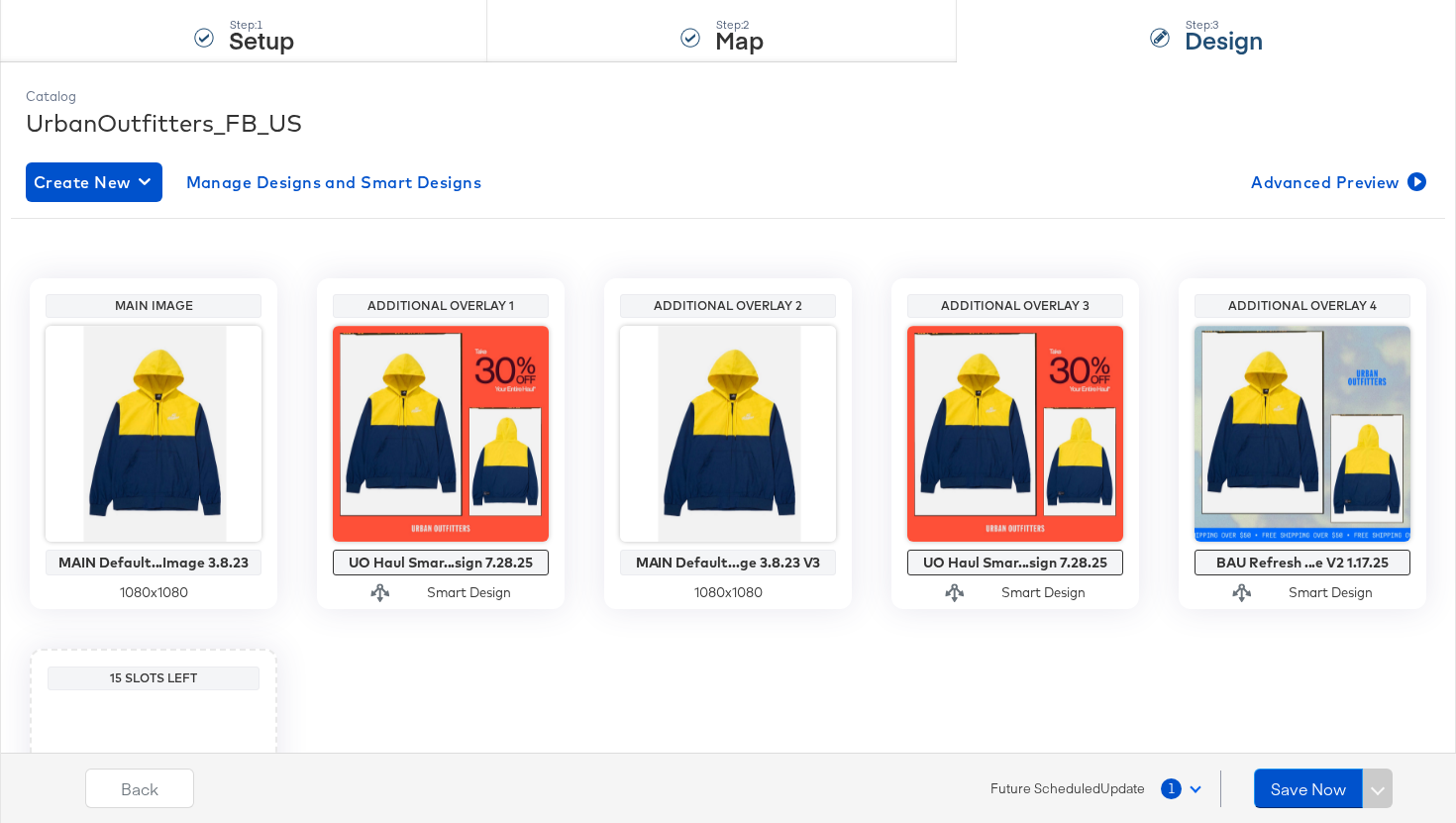 scroll, scrollTop: 193, scrollLeft: 0, axis: vertical 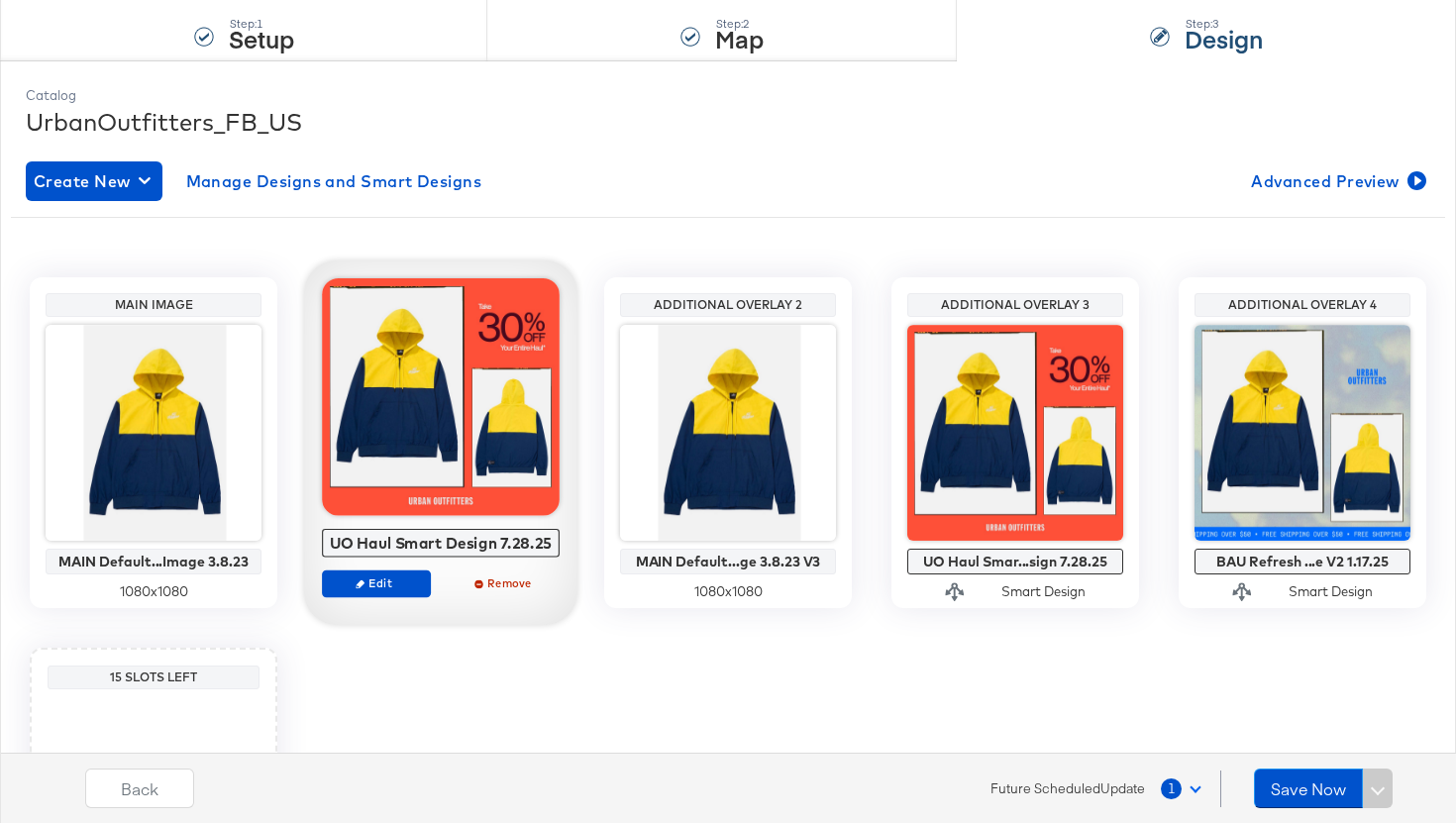 click at bounding box center (441, 397) 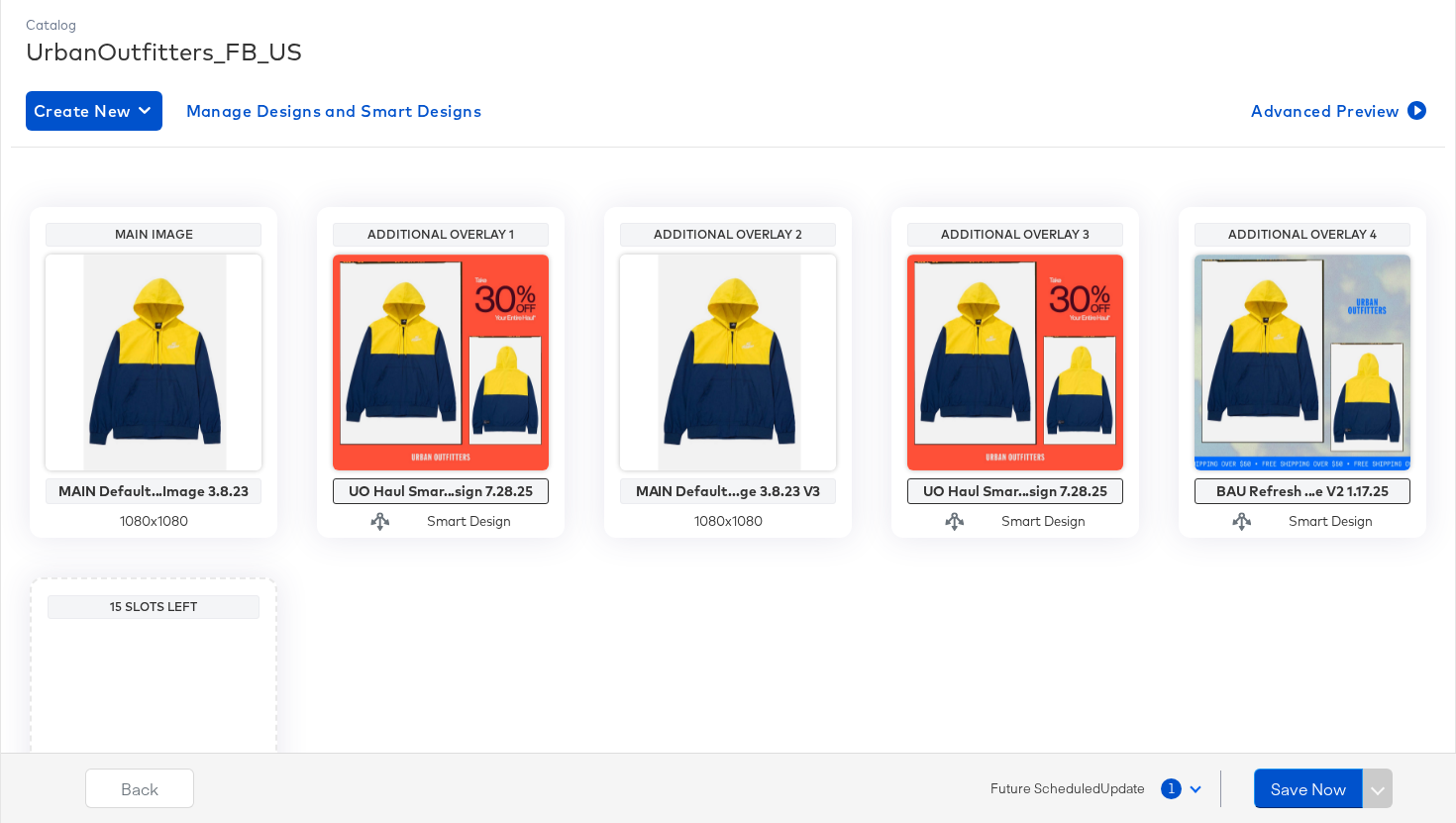 click on "Save Now" at bounding box center [1323, 788] 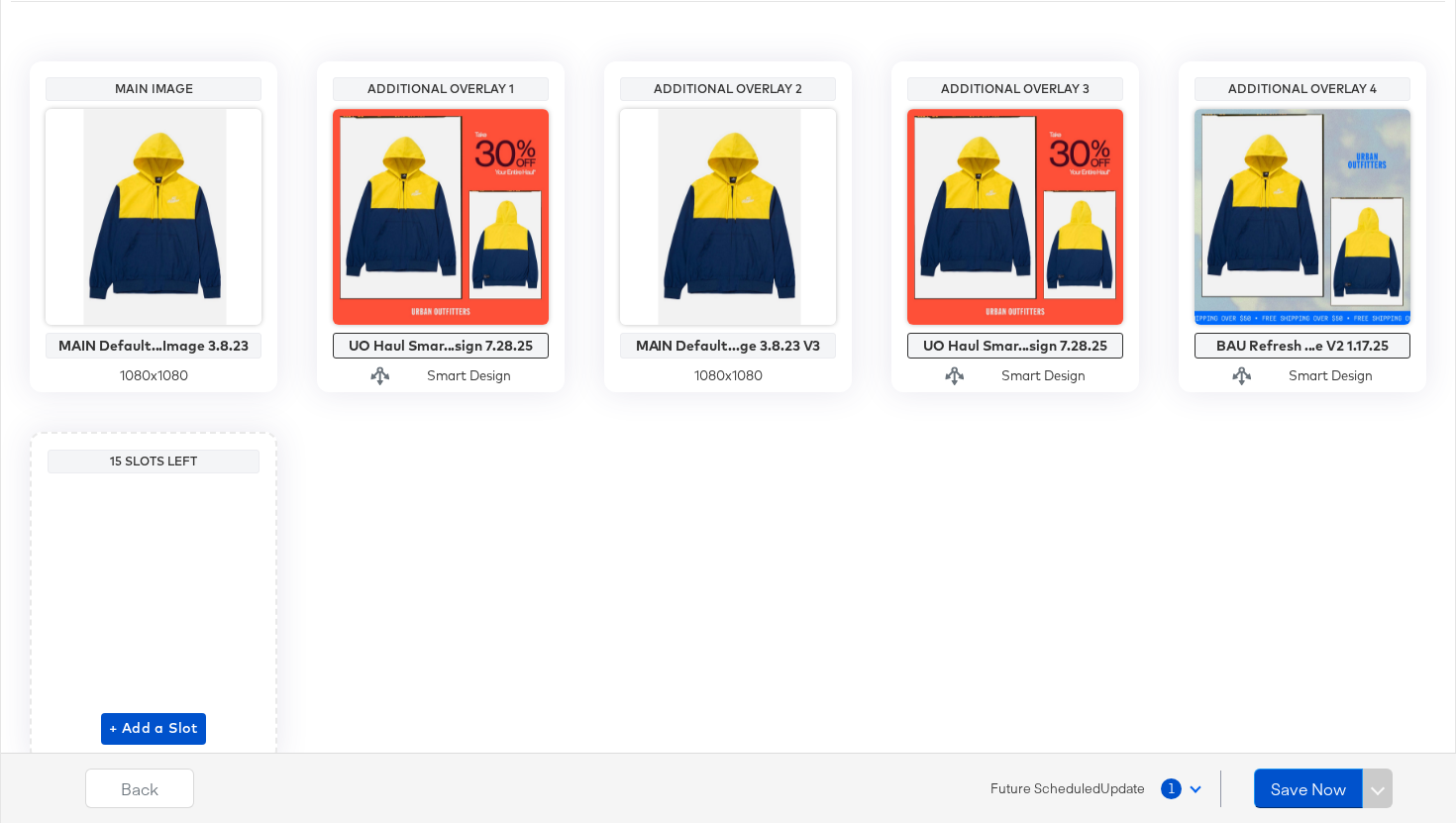 scroll, scrollTop: 418, scrollLeft: 0, axis: vertical 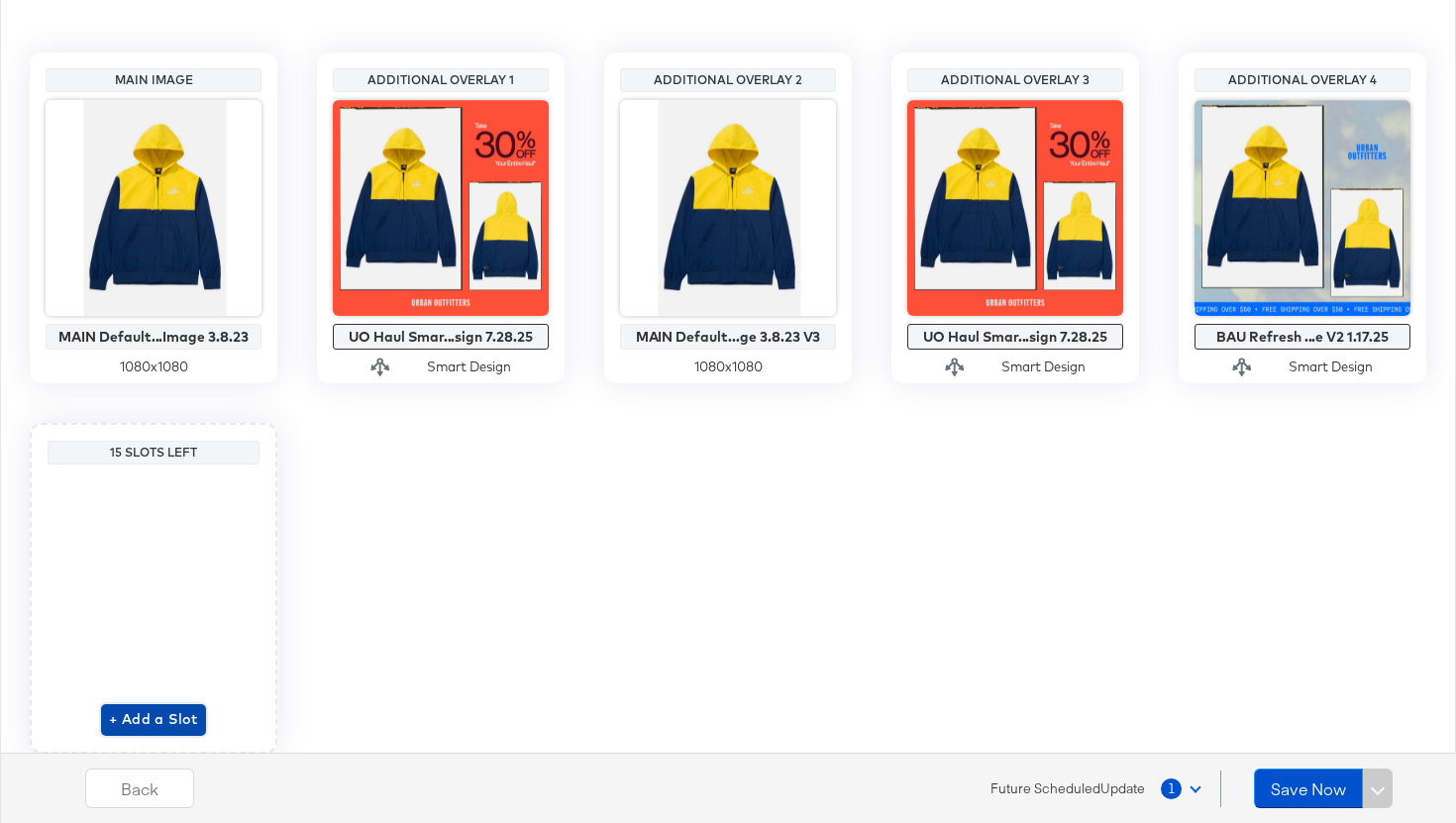 click on "+ Add a Slot" at bounding box center [154, 719] 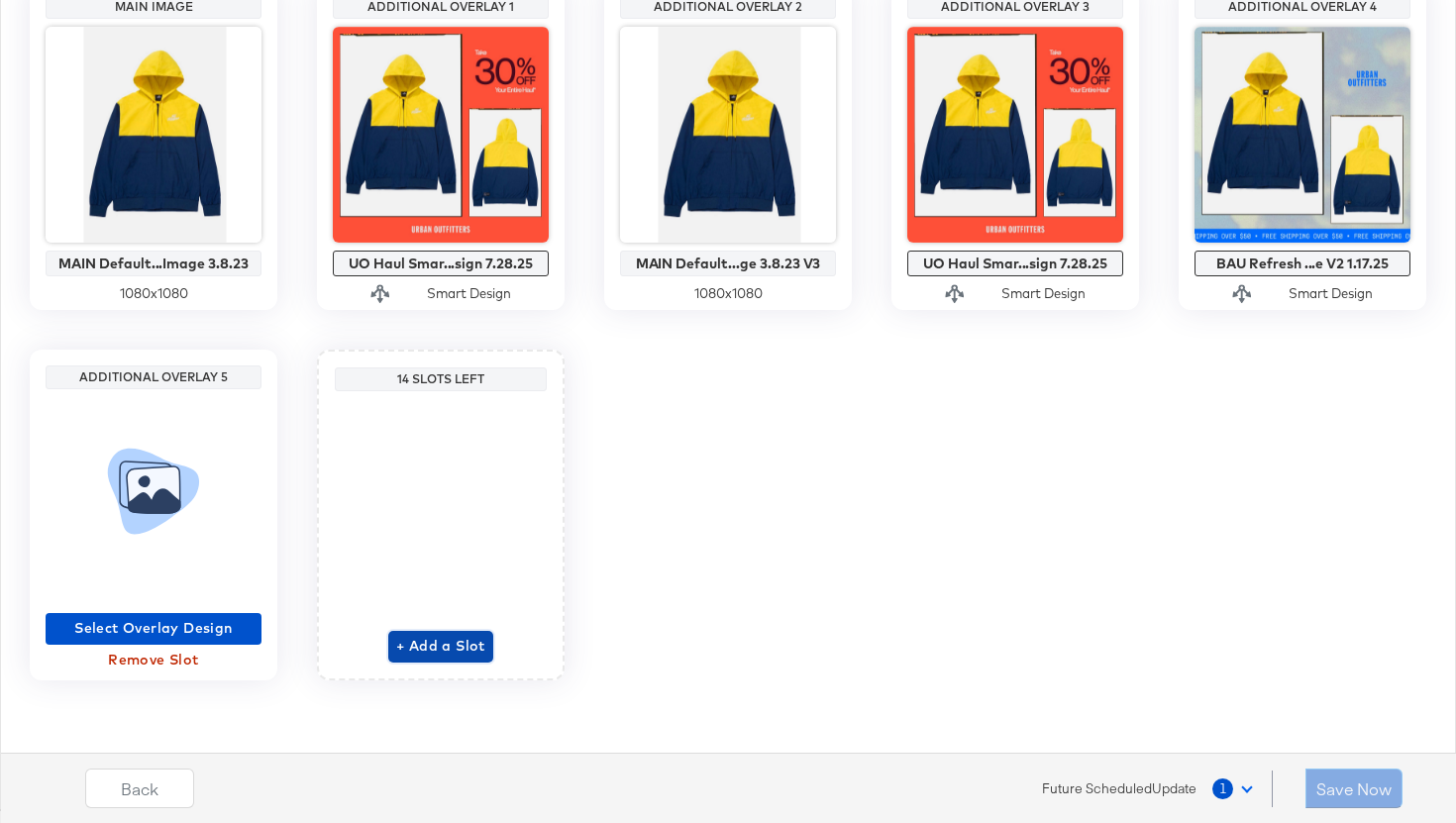 scroll, scrollTop: 487, scrollLeft: 0, axis: vertical 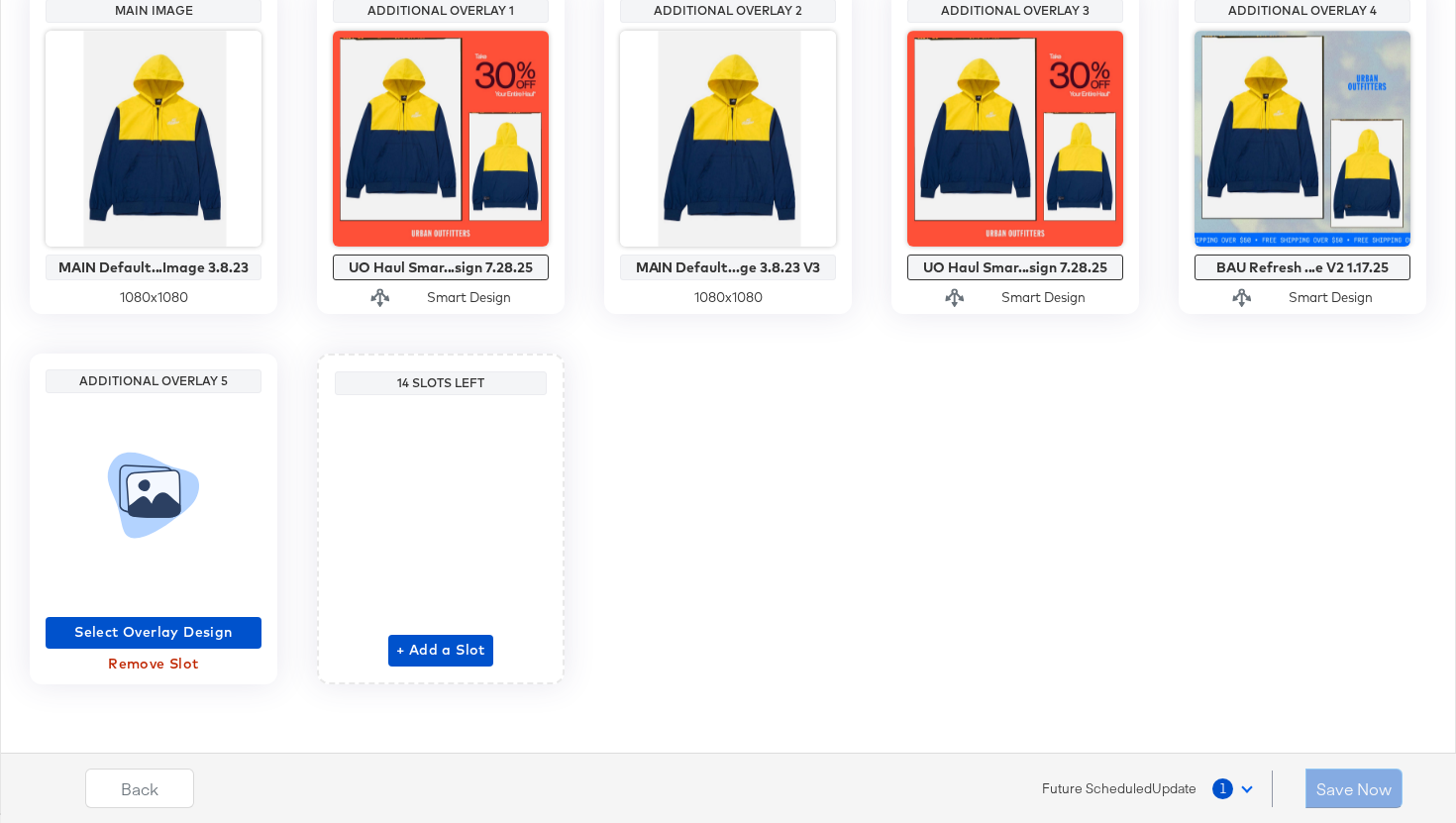 click on "1" at bounding box center [1236, 788] 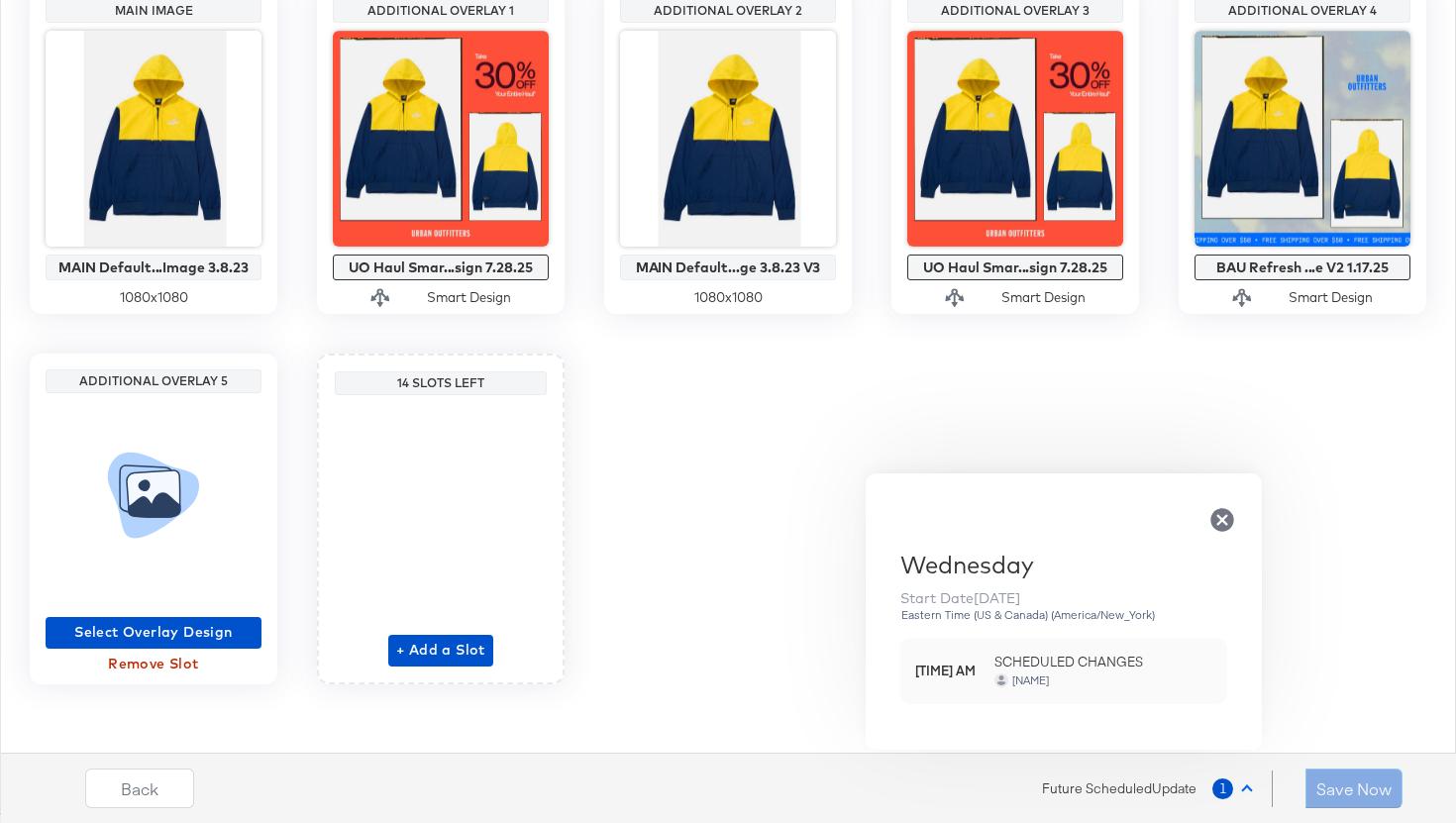 click 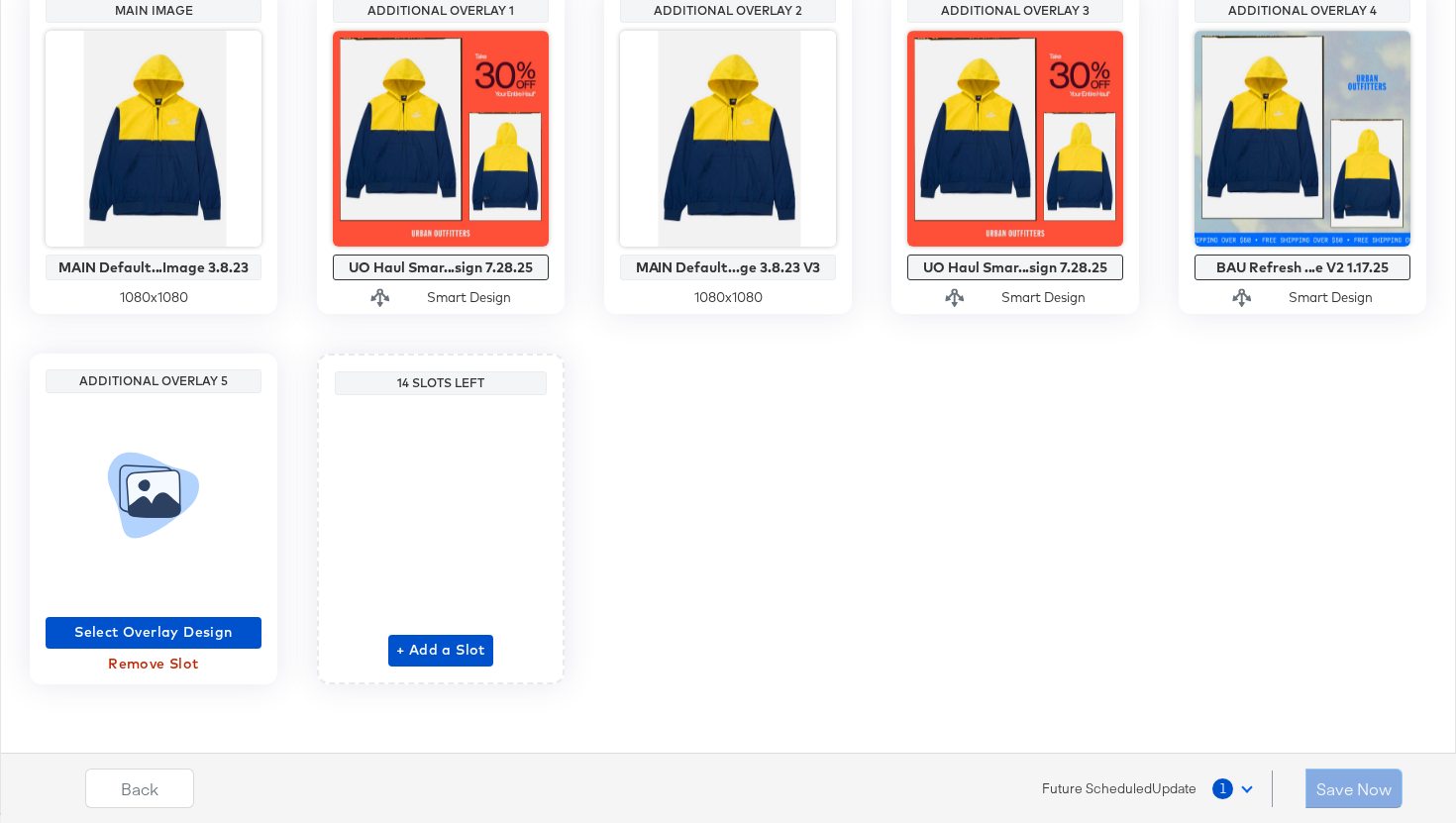 click on "Remove Slot" at bounding box center (154, 664) 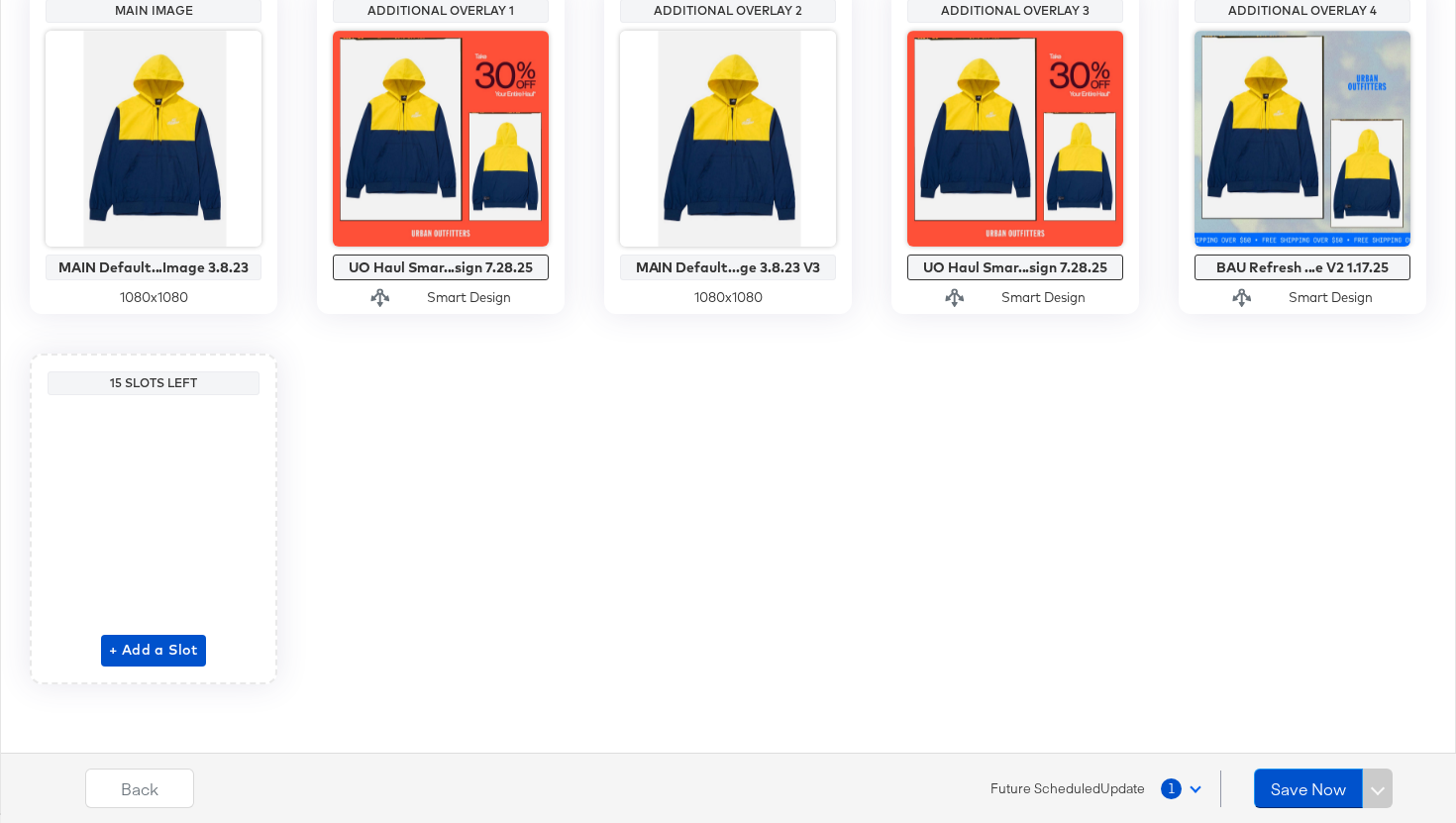 click on "1" at bounding box center [1185, 788] 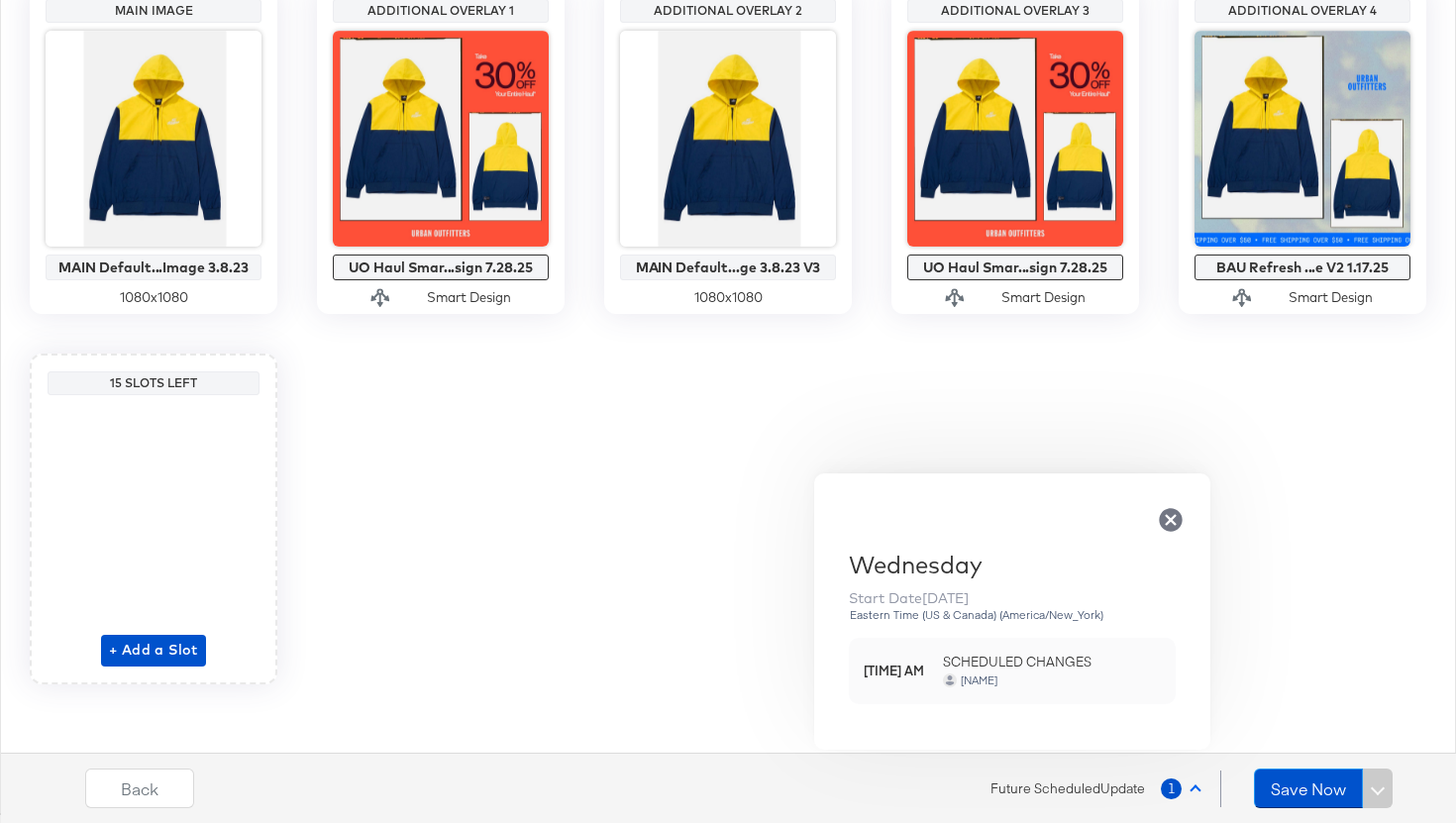 scroll, scrollTop: 491, scrollLeft: 0, axis: vertical 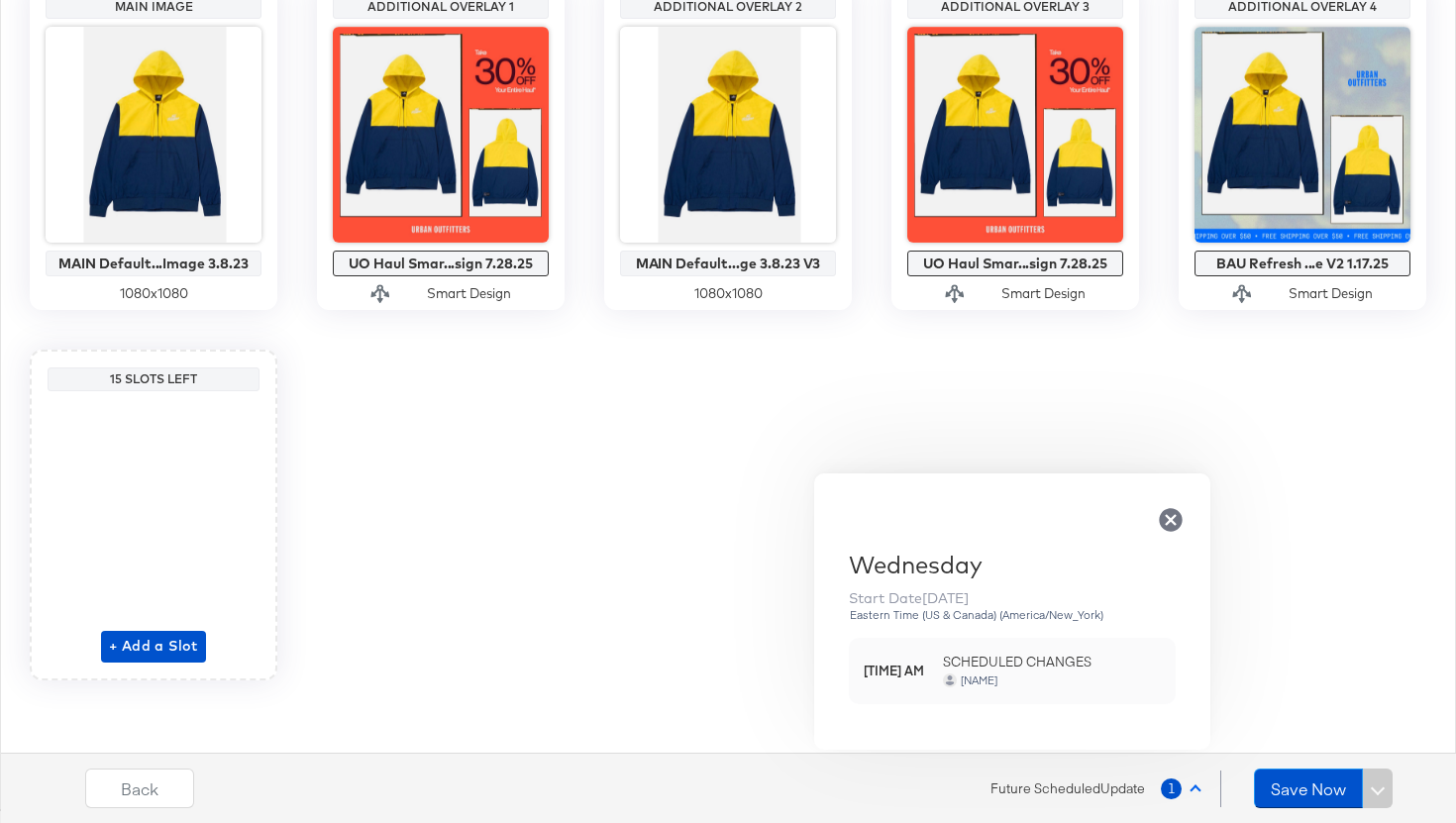 click 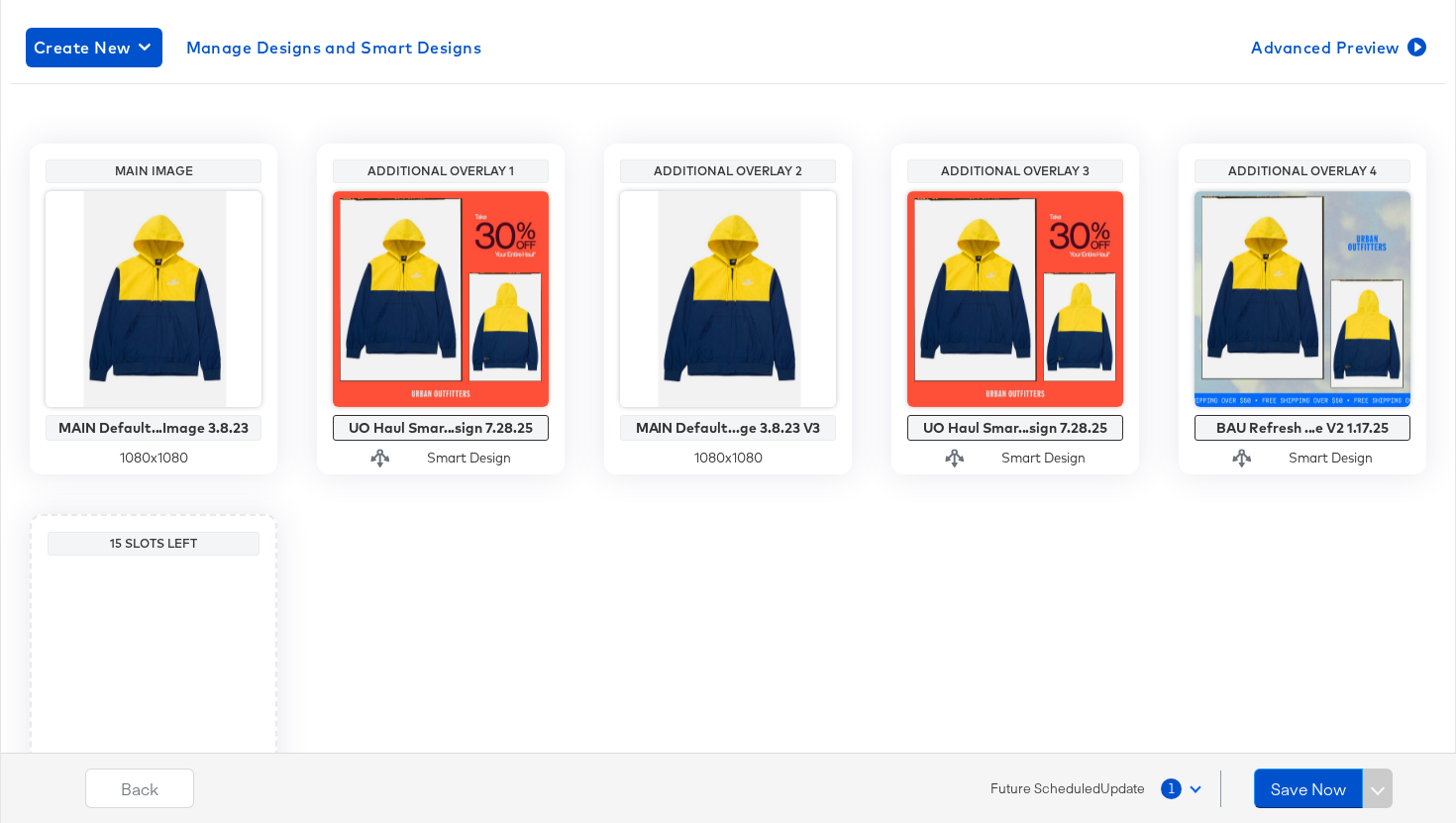 scroll, scrollTop: 291, scrollLeft: 0, axis: vertical 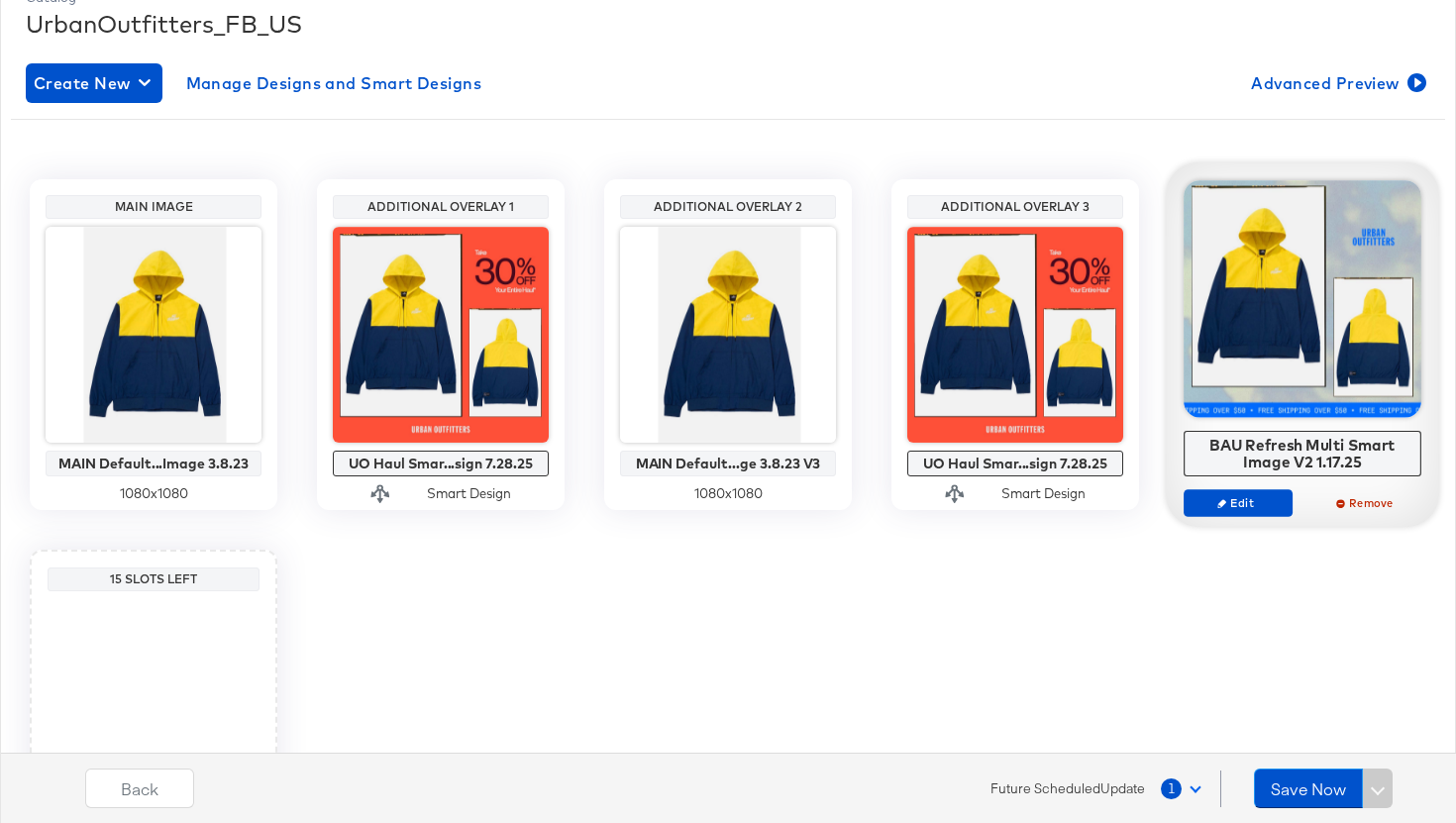 click at bounding box center (1302, 299) 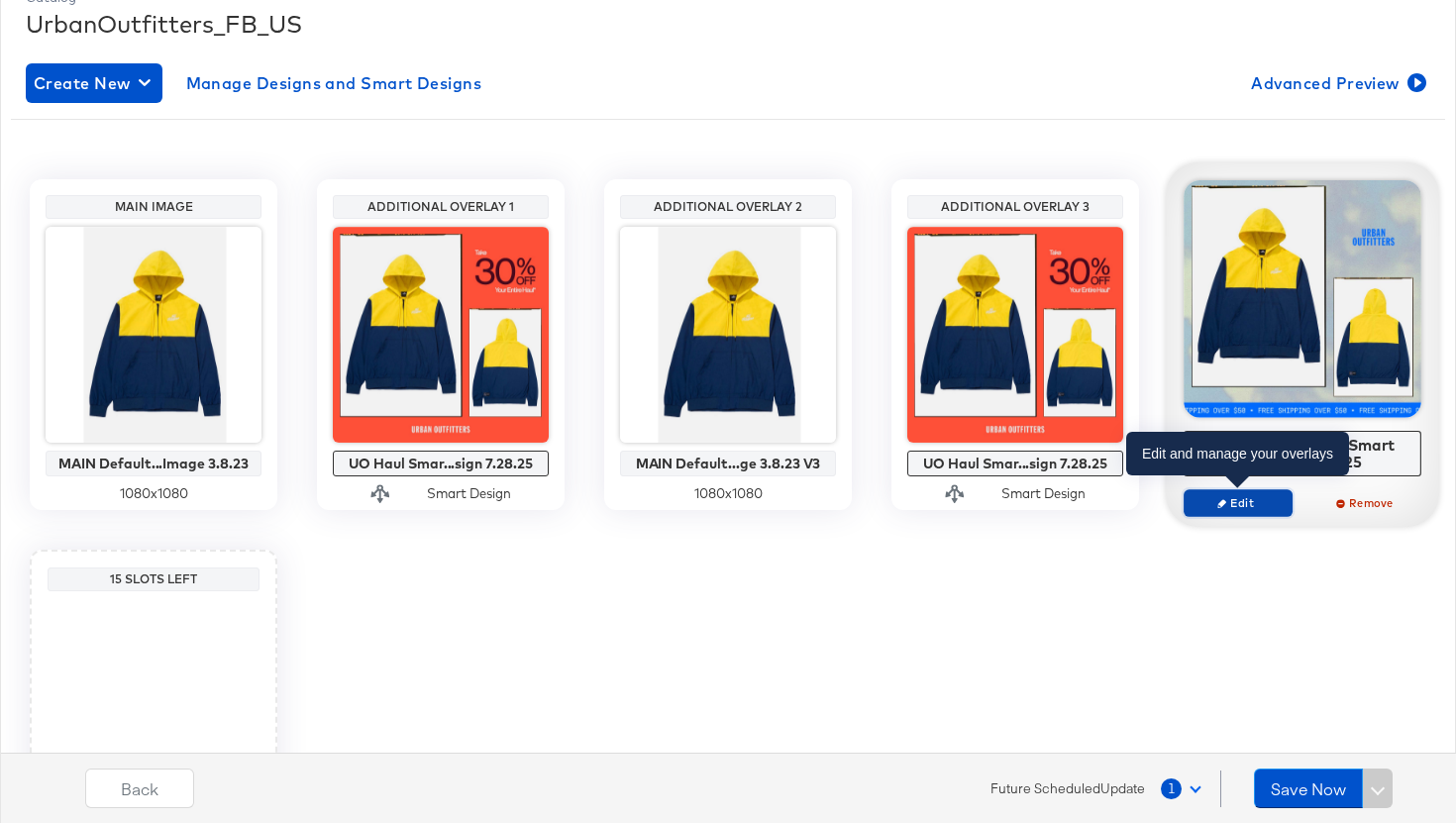 click on "Edit" at bounding box center (1238, 502) 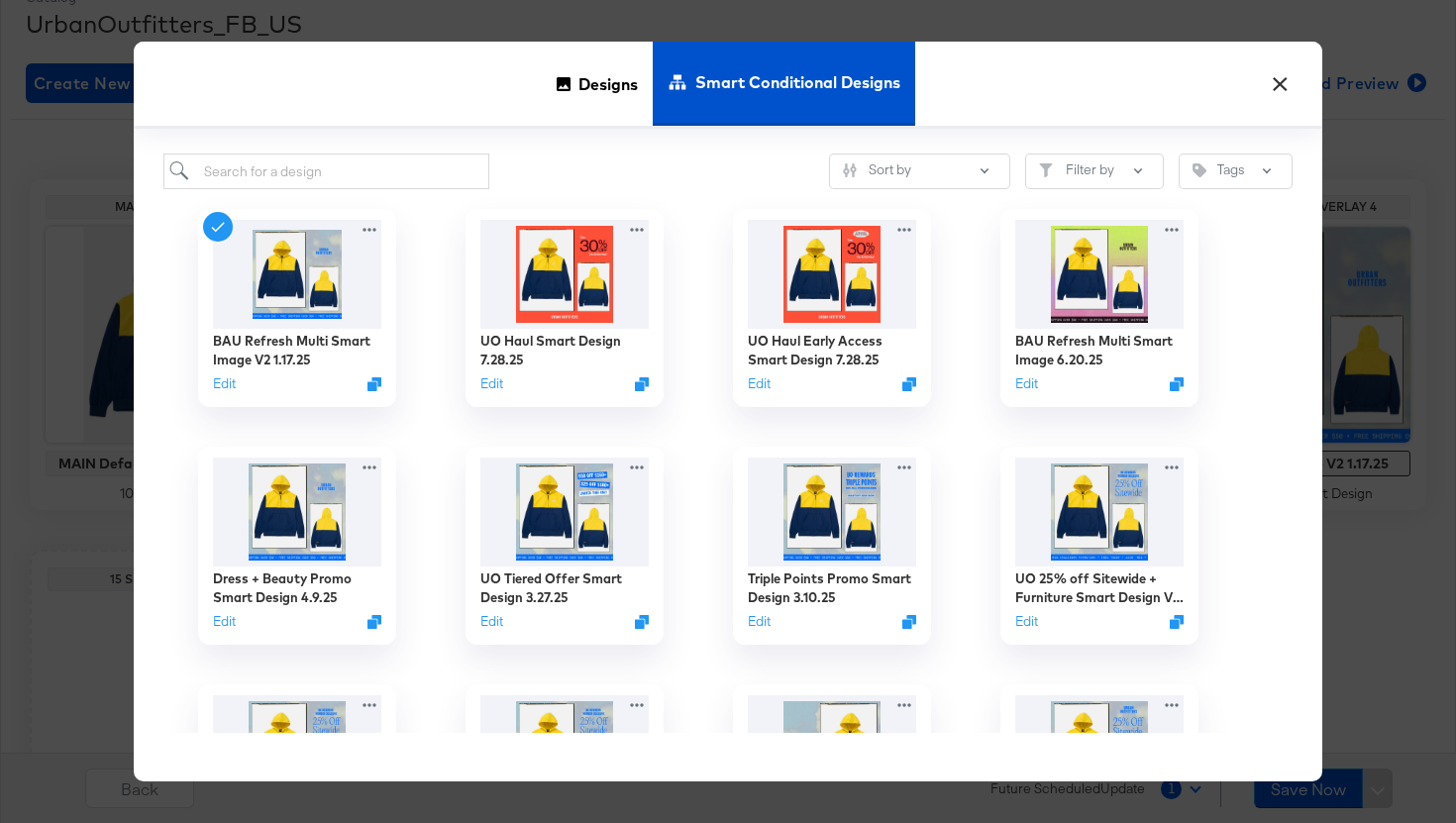 click on "×" at bounding box center (1280, 79) 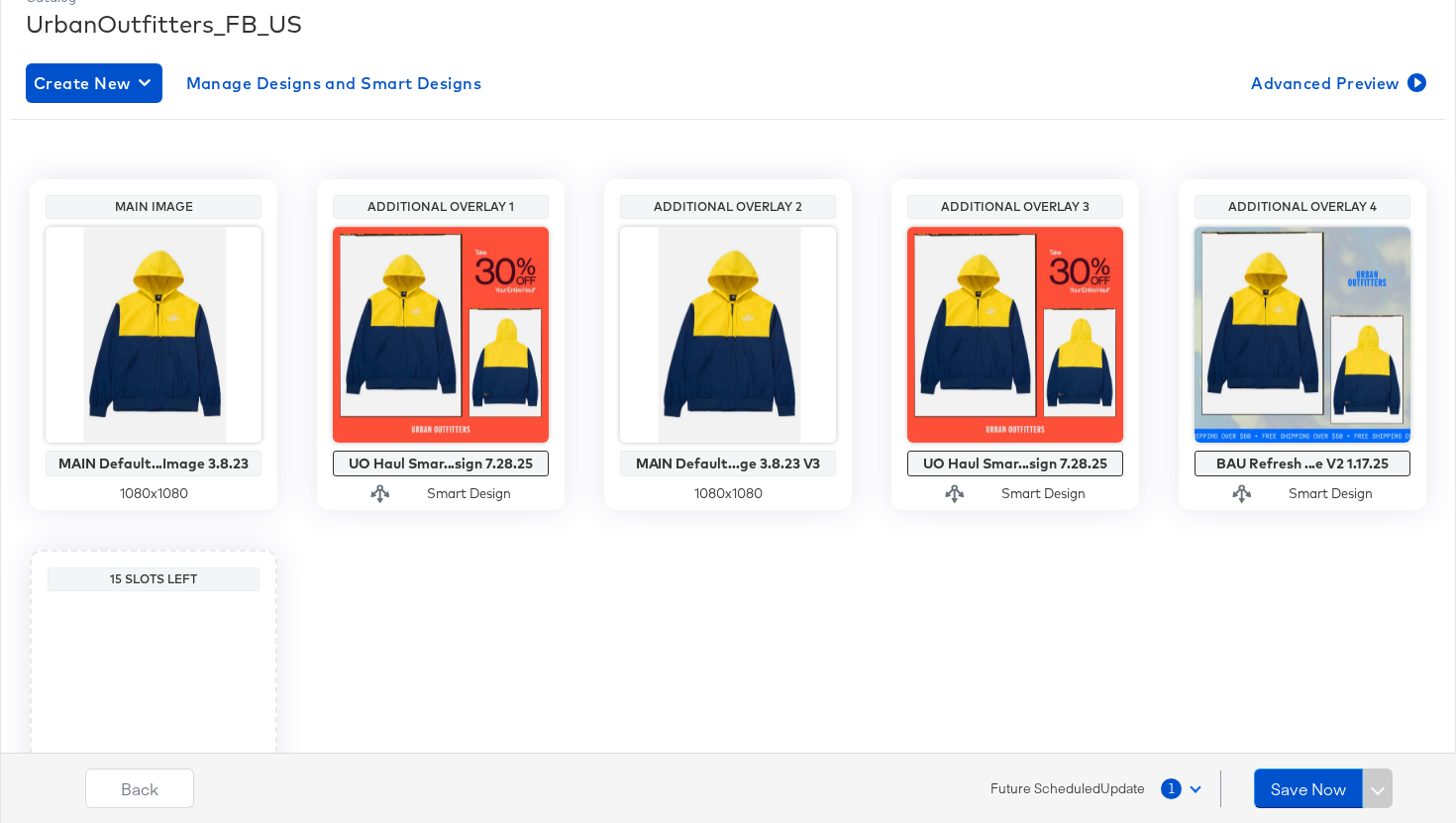 click on "Save Now" at bounding box center (1323, 788) 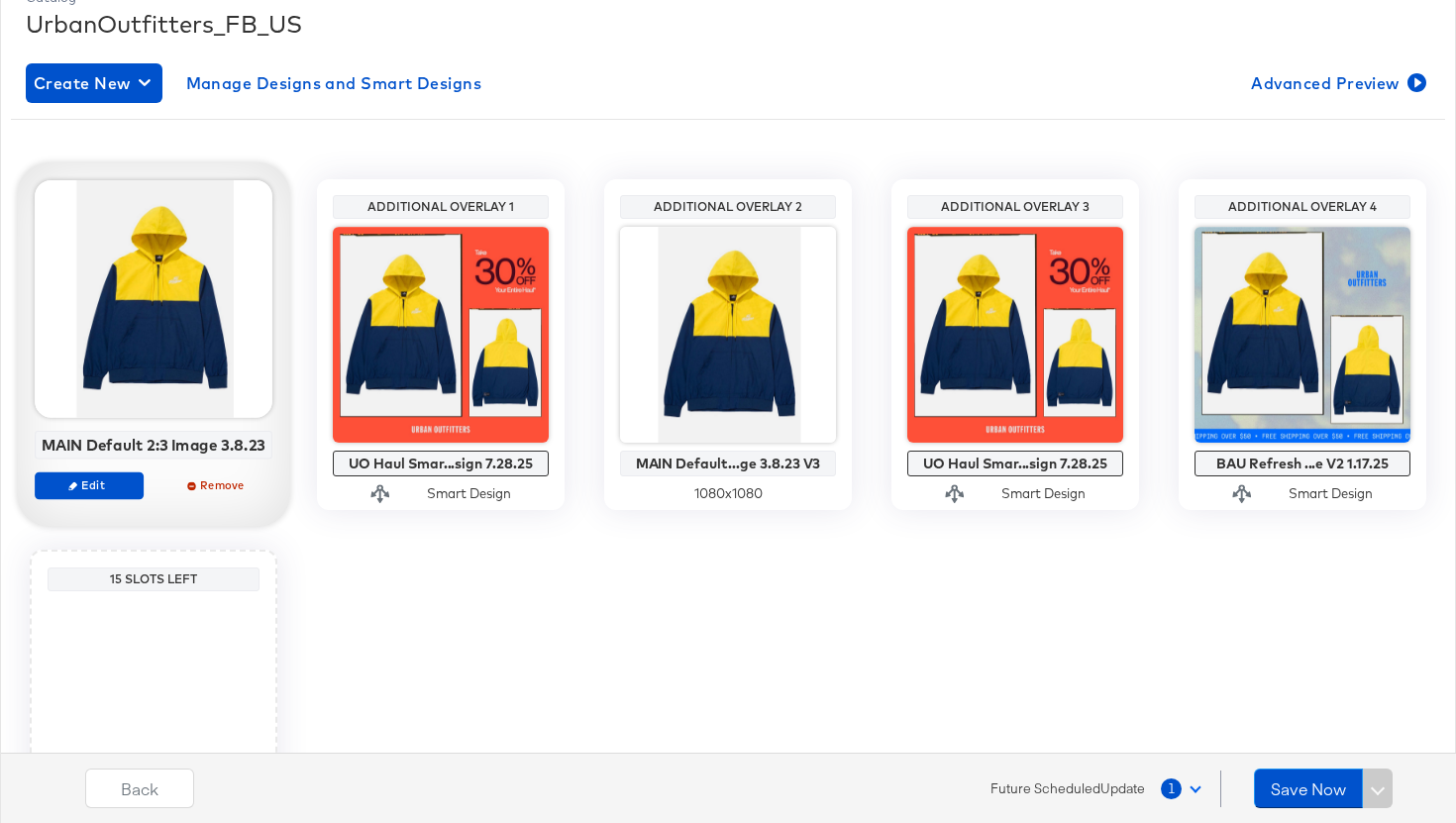 click at bounding box center [154, 299] 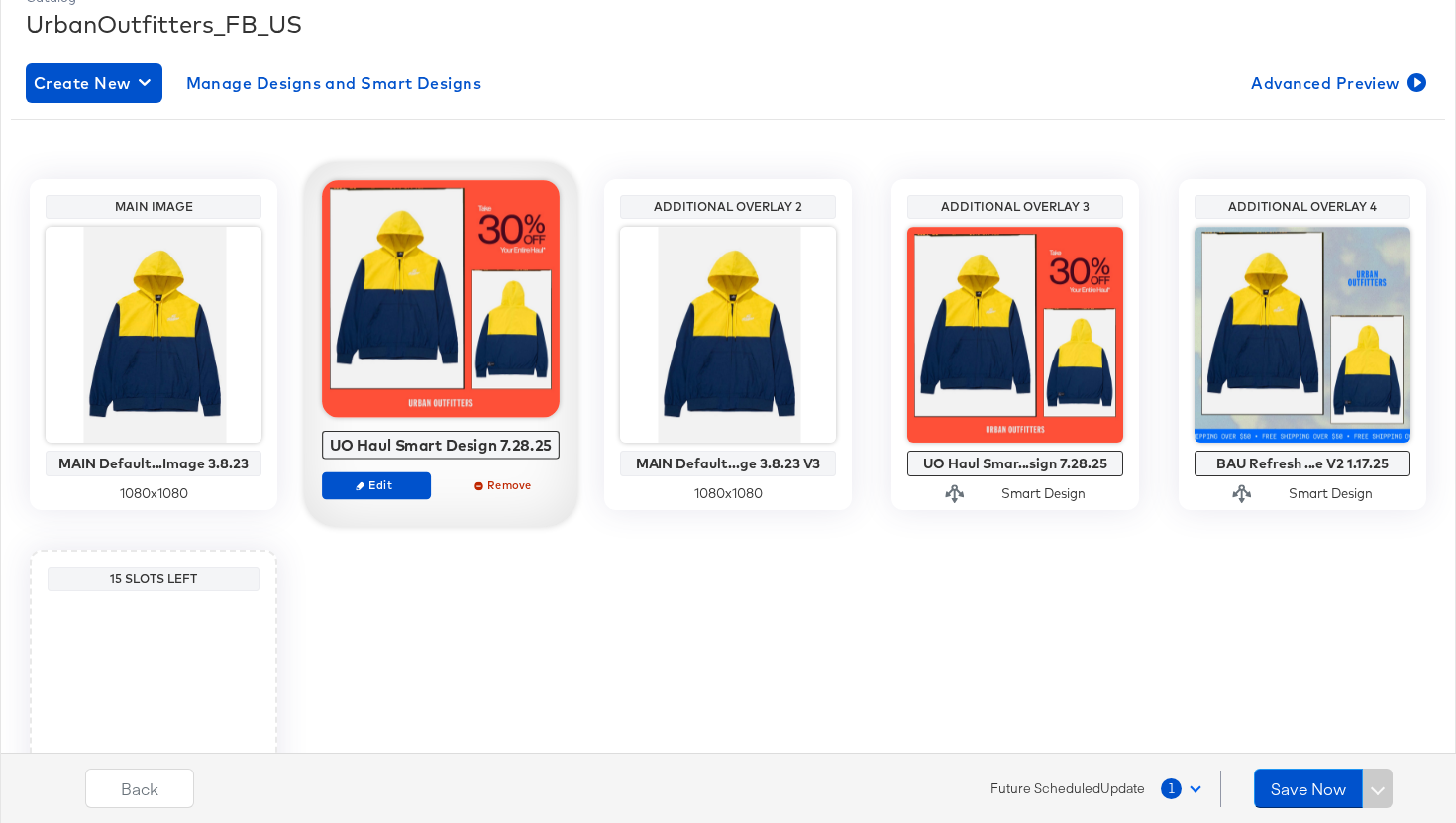 click at bounding box center [441, 299] 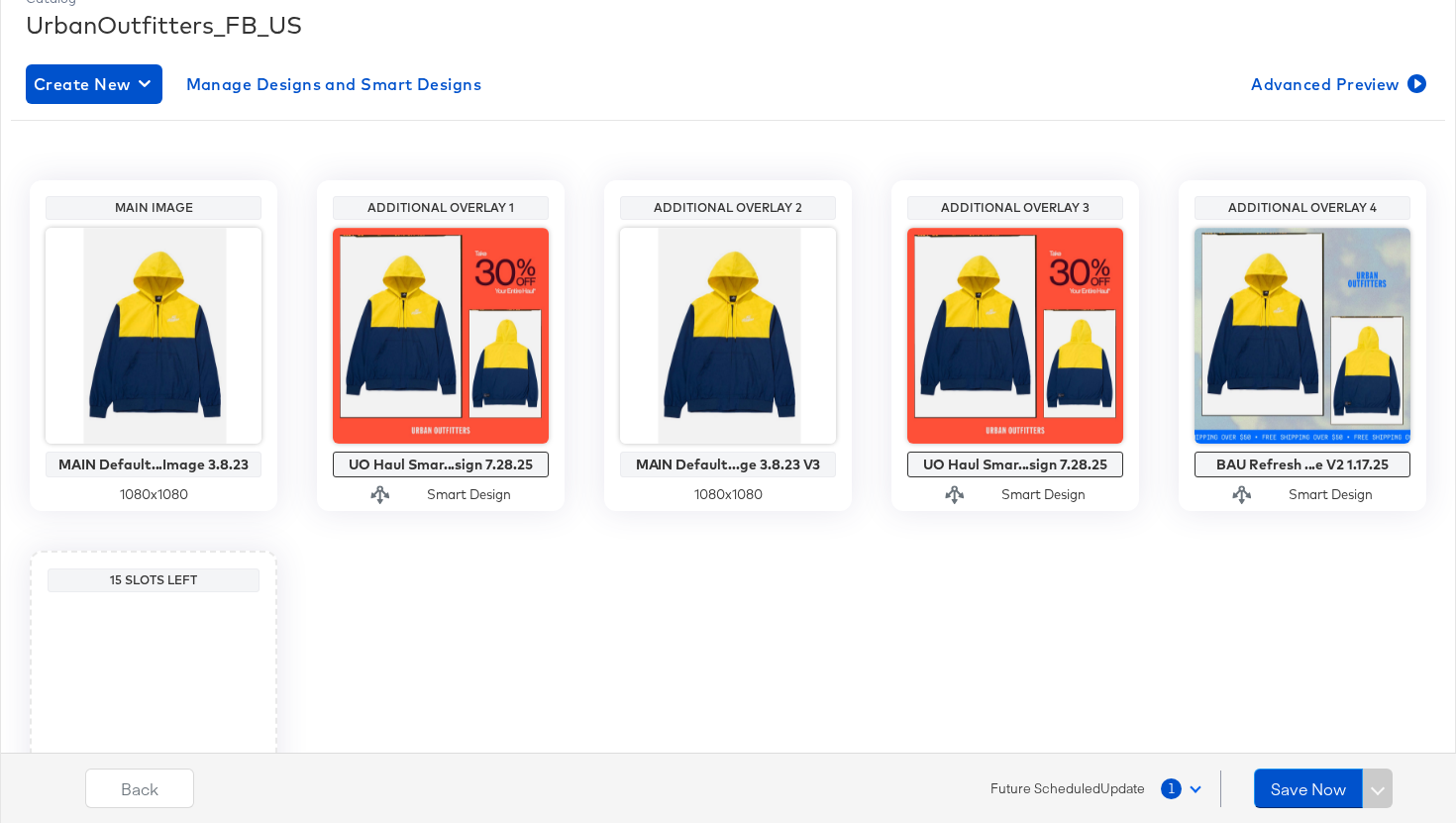 scroll, scrollTop: 491, scrollLeft: 0, axis: vertical 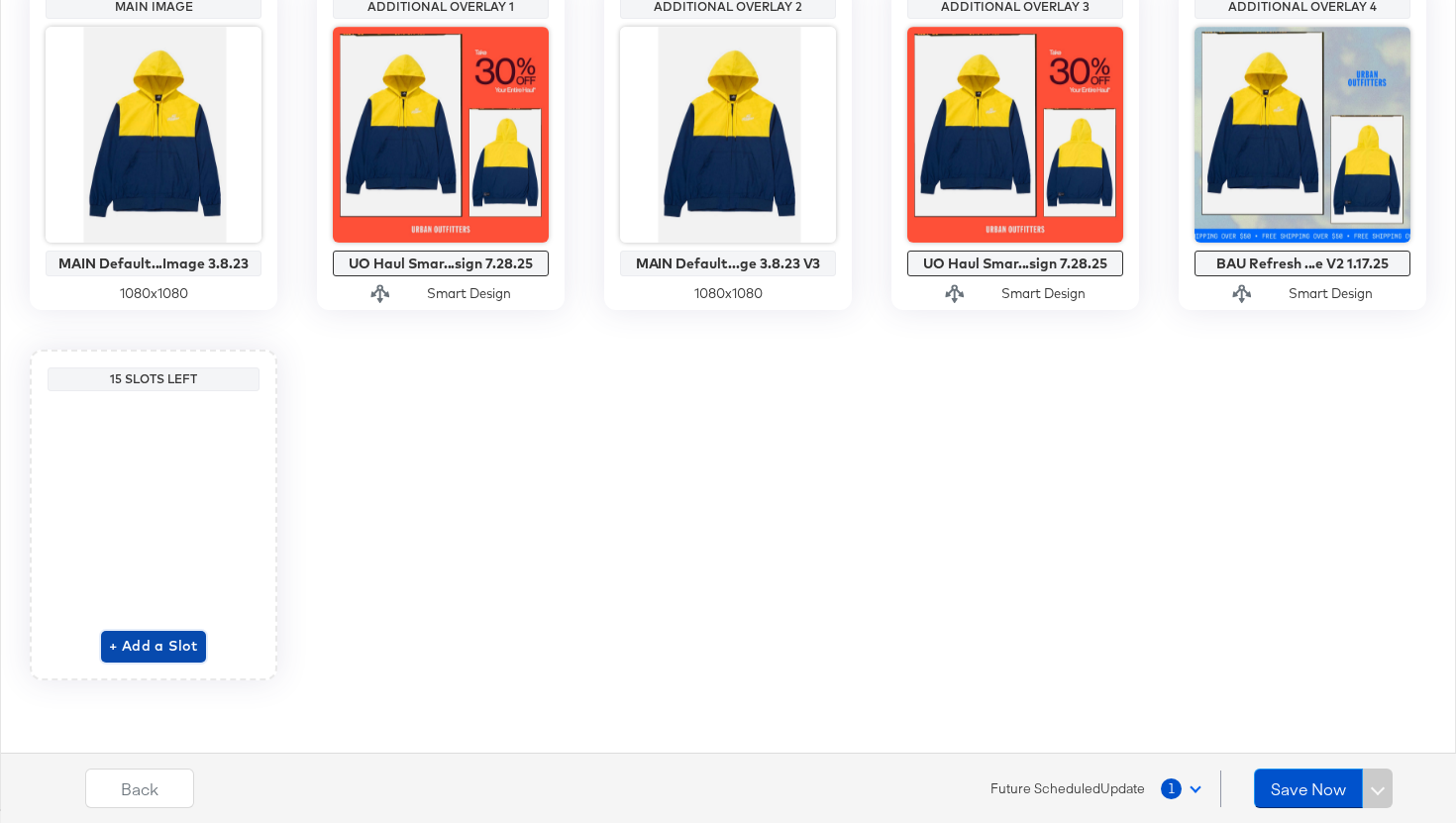 click on "+ Add a Slot" at bounding box center [154, 646] 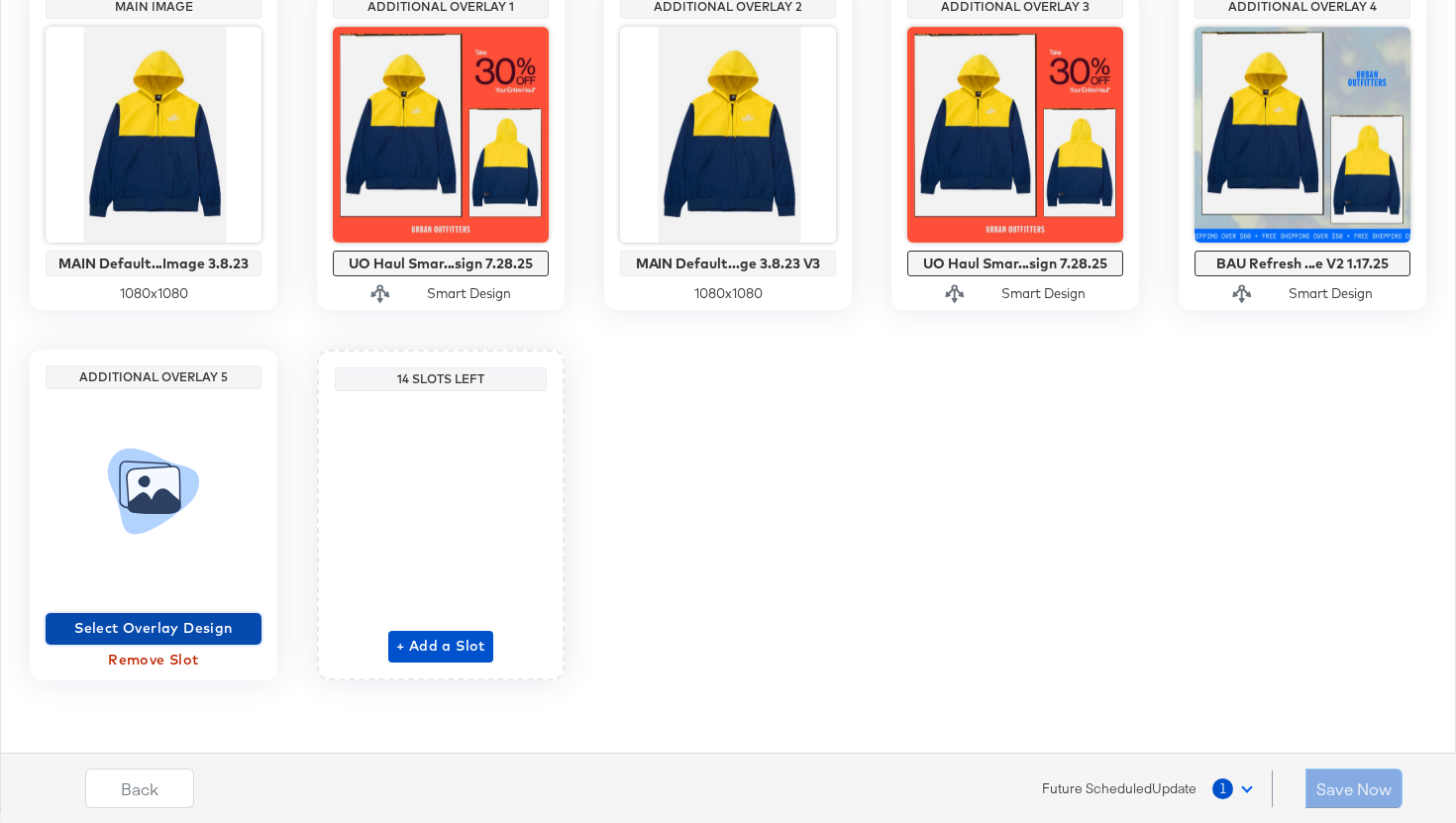 click on "Select Overlay Design" at bounding box center (154, 628) 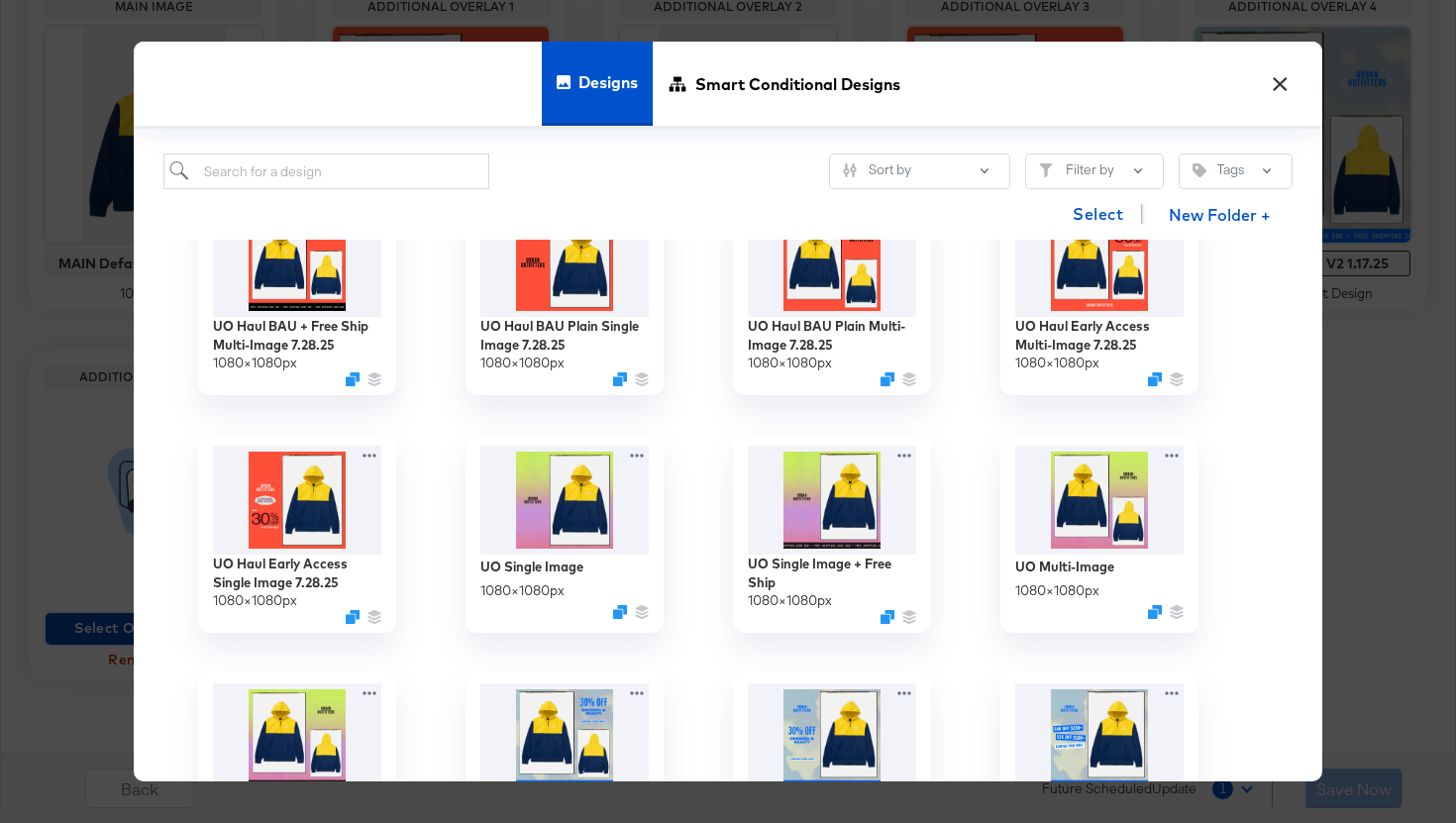 scroll, scrollTop: 511, scrollLeft: 0, axis: vertical 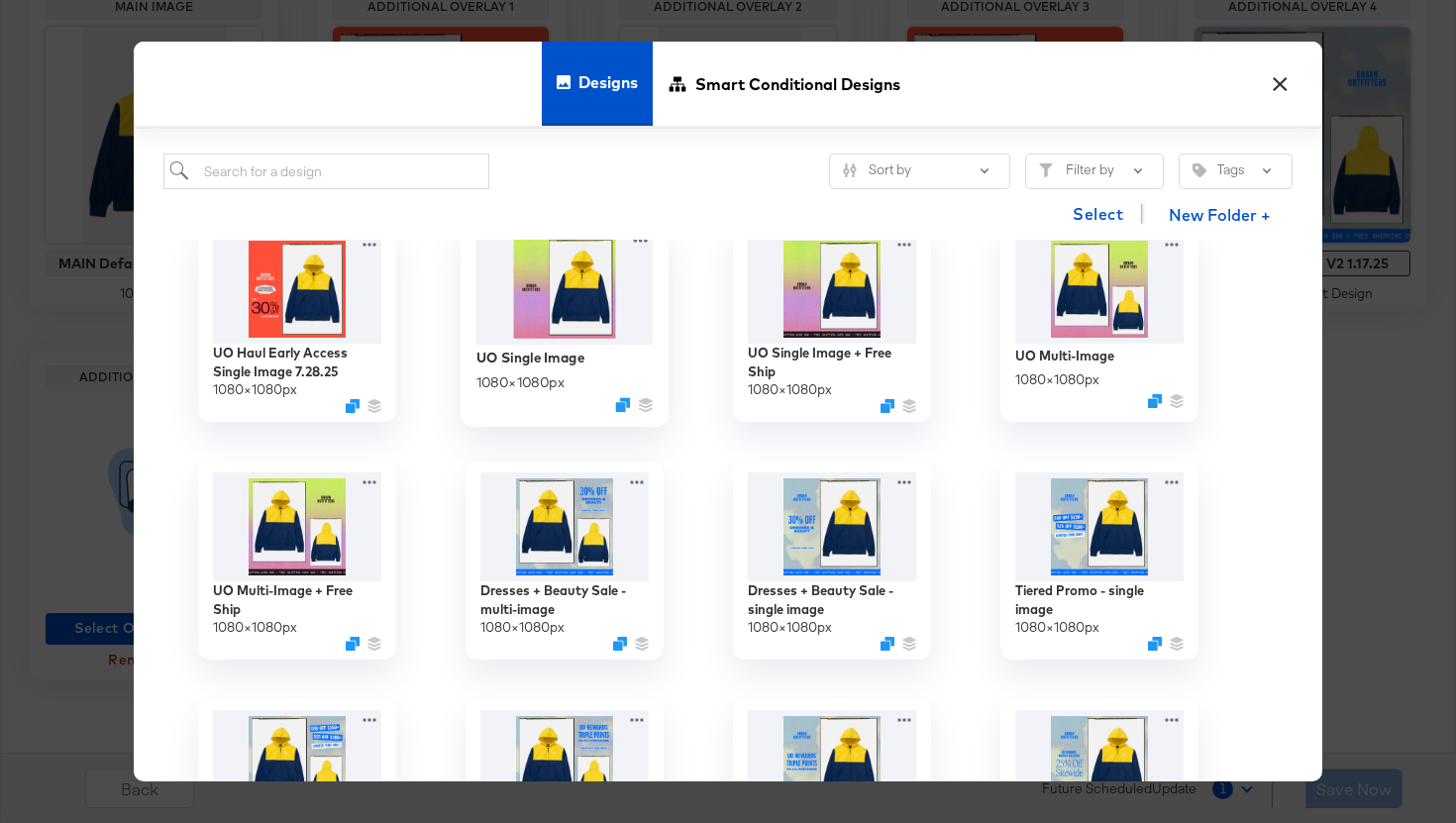click at bounding box center [565, 286] 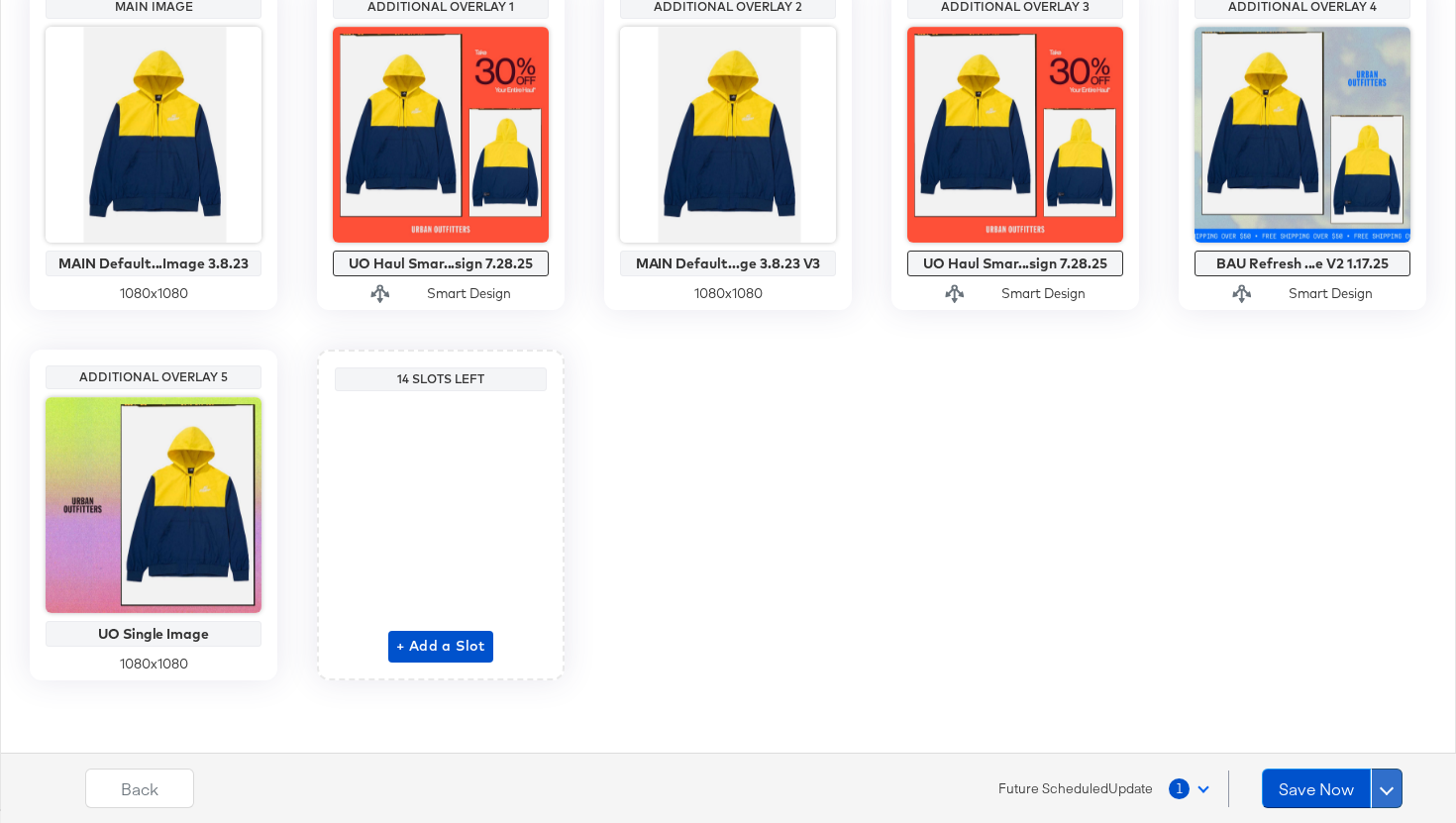 click at bounding box center (1387, 788) 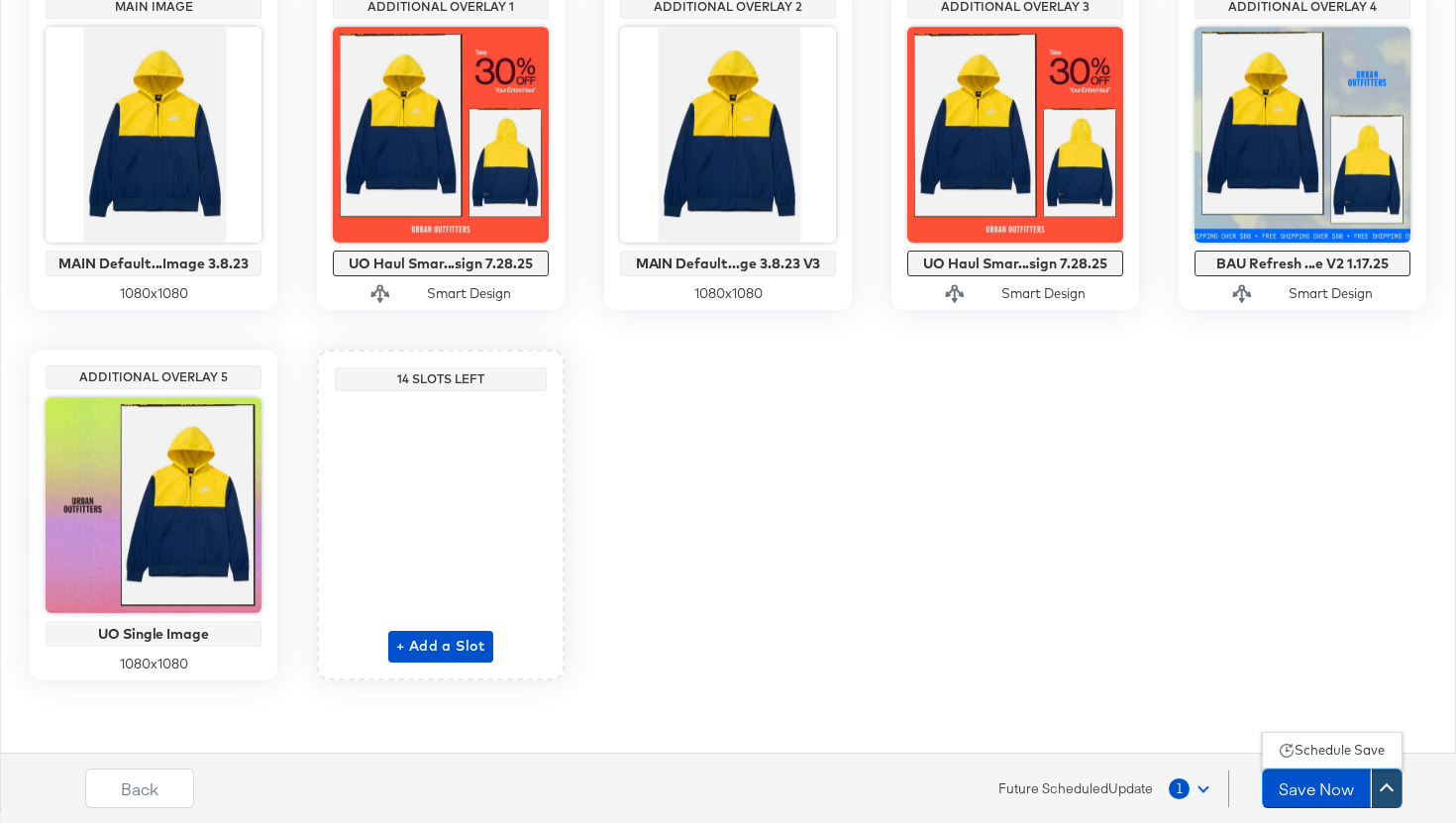 click on "1" at bounding box center (1193, 788) 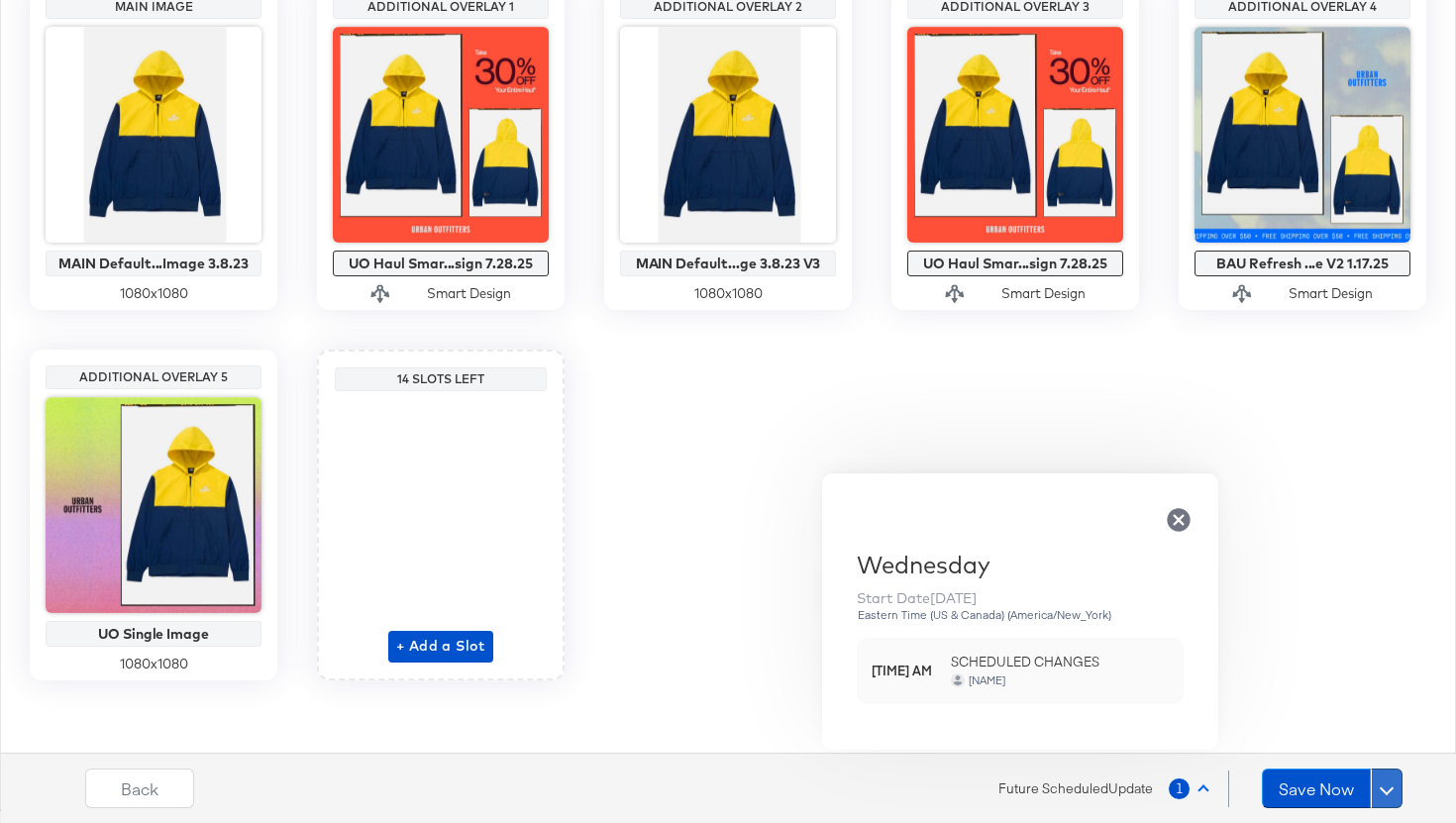click at bounding box center [1387, 788] 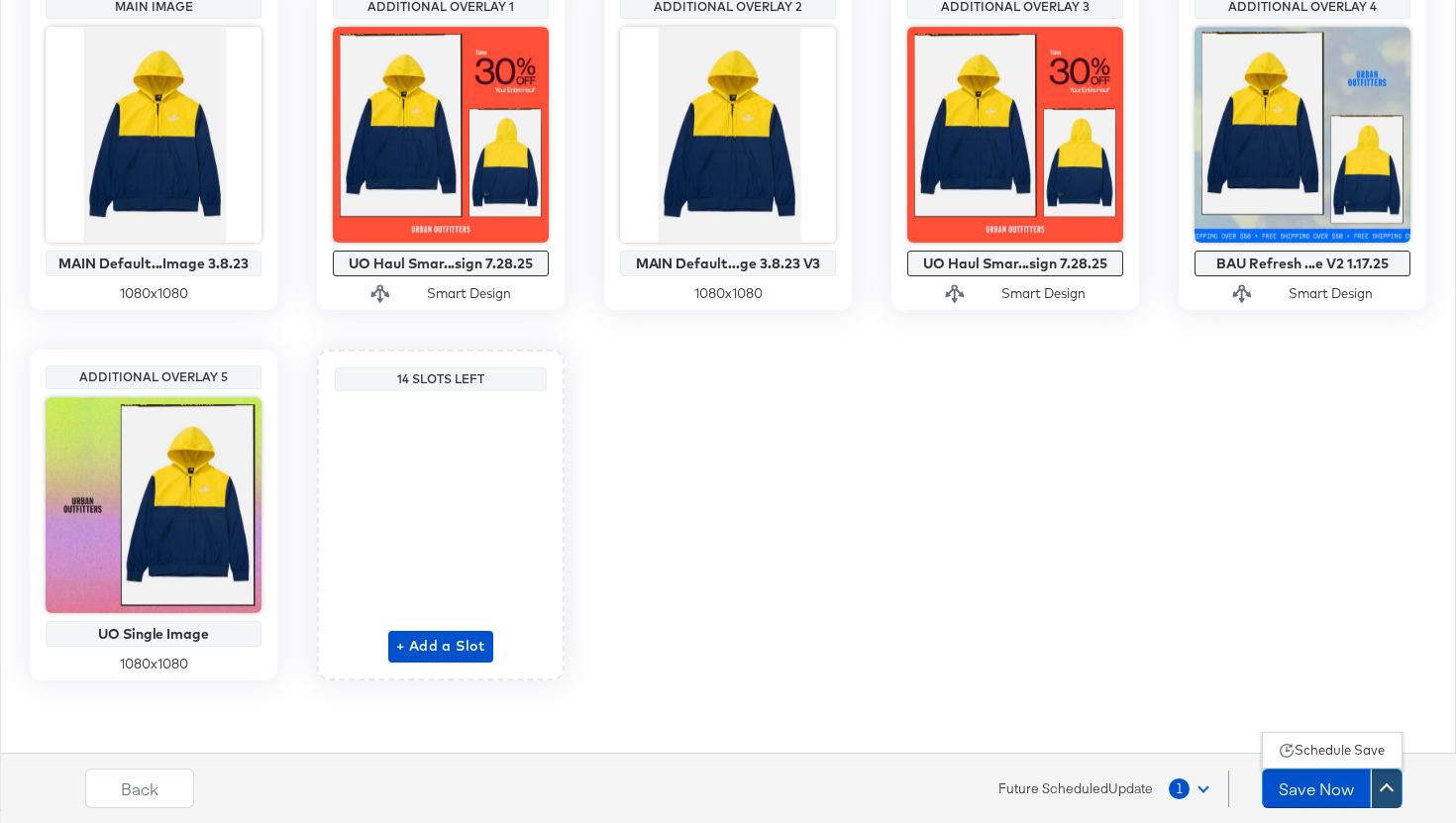 click on "Schedule Save" at bounding box center [1339, 750] 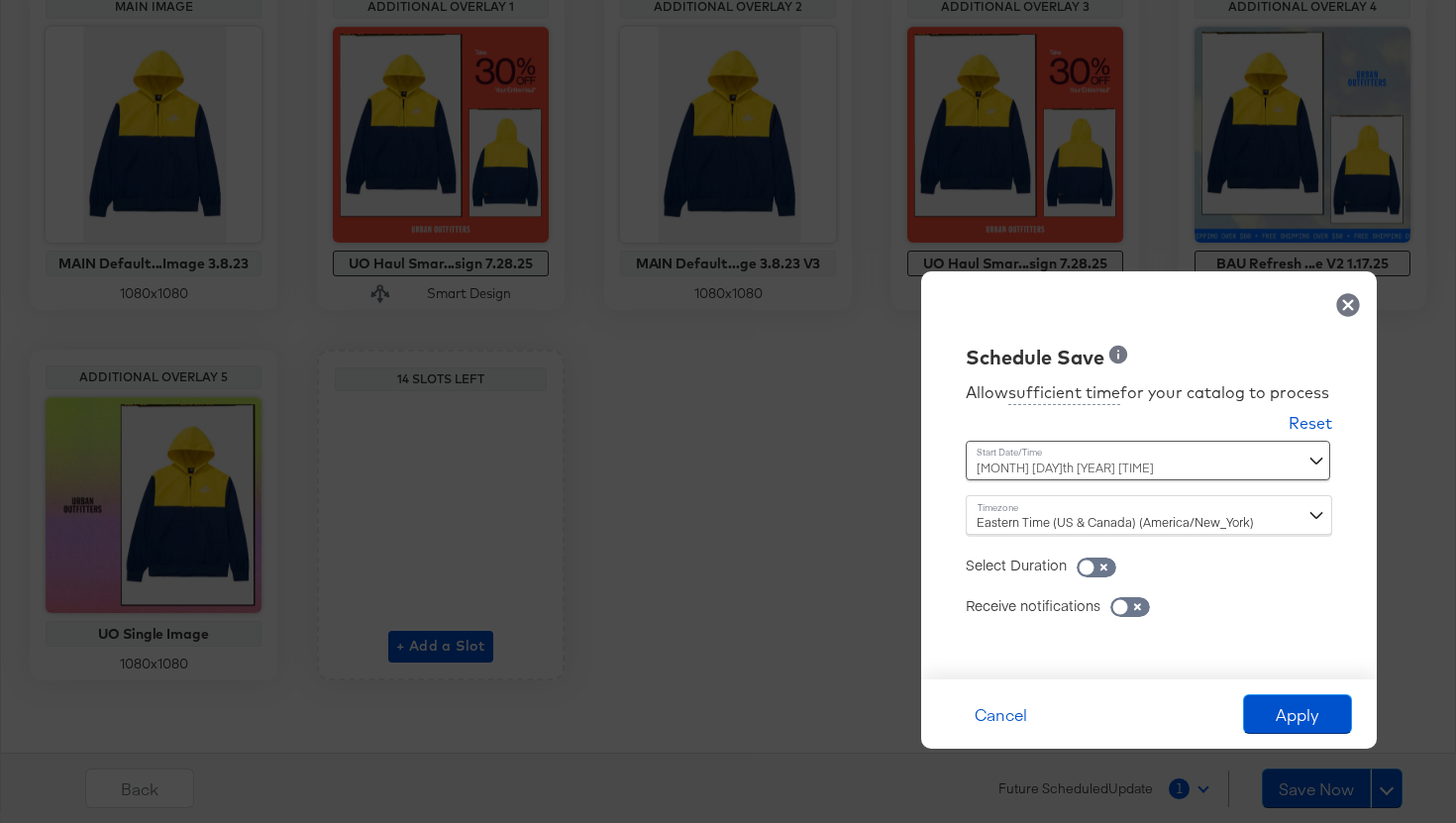 click 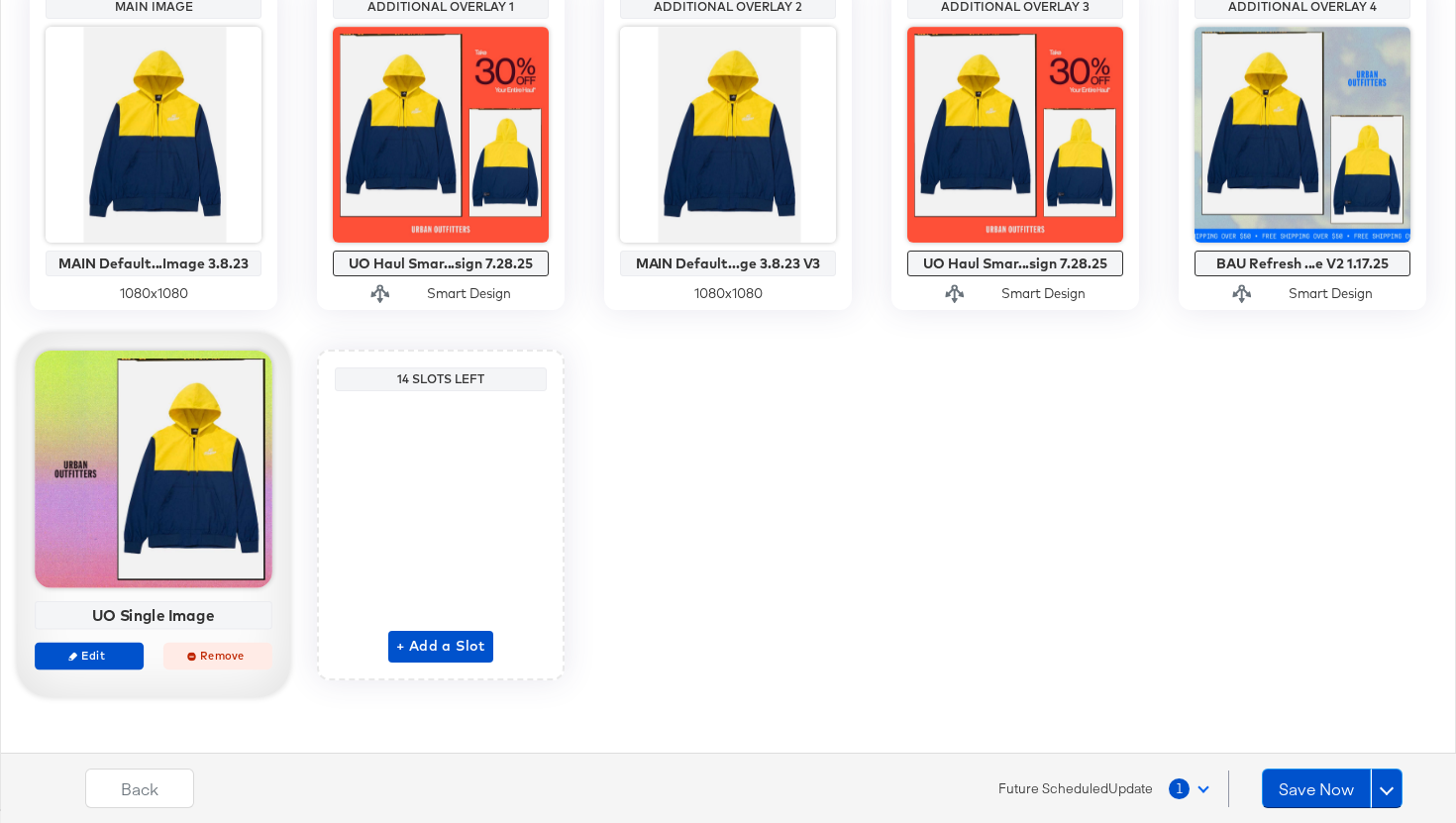 click on "Remove" at bounding box center [218, 655] 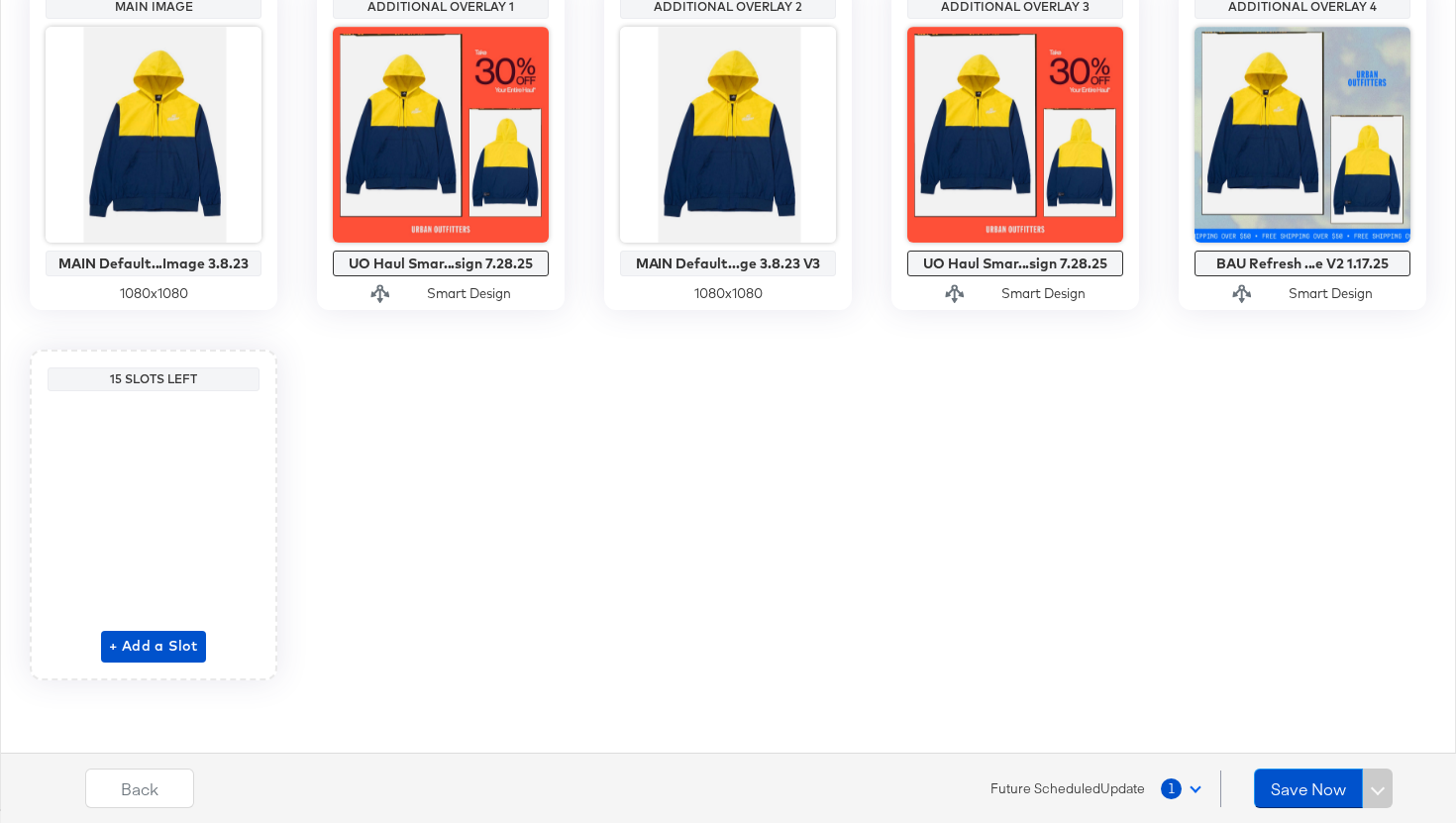 scroll, scrollTop: 0, scrollLeft: 0, axis: both 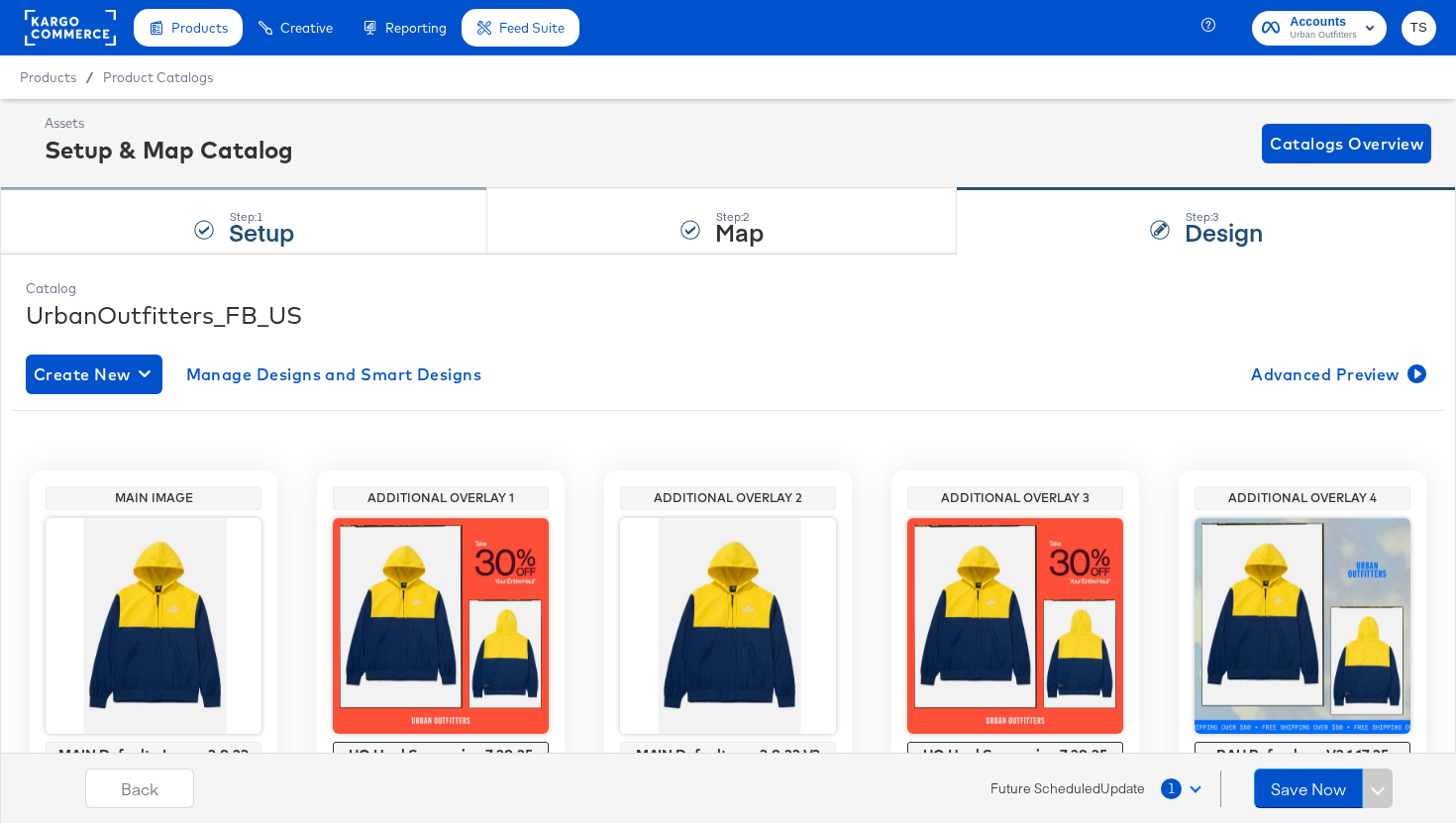click on "Step:  1   Setup" at bounding box center [244, 222] 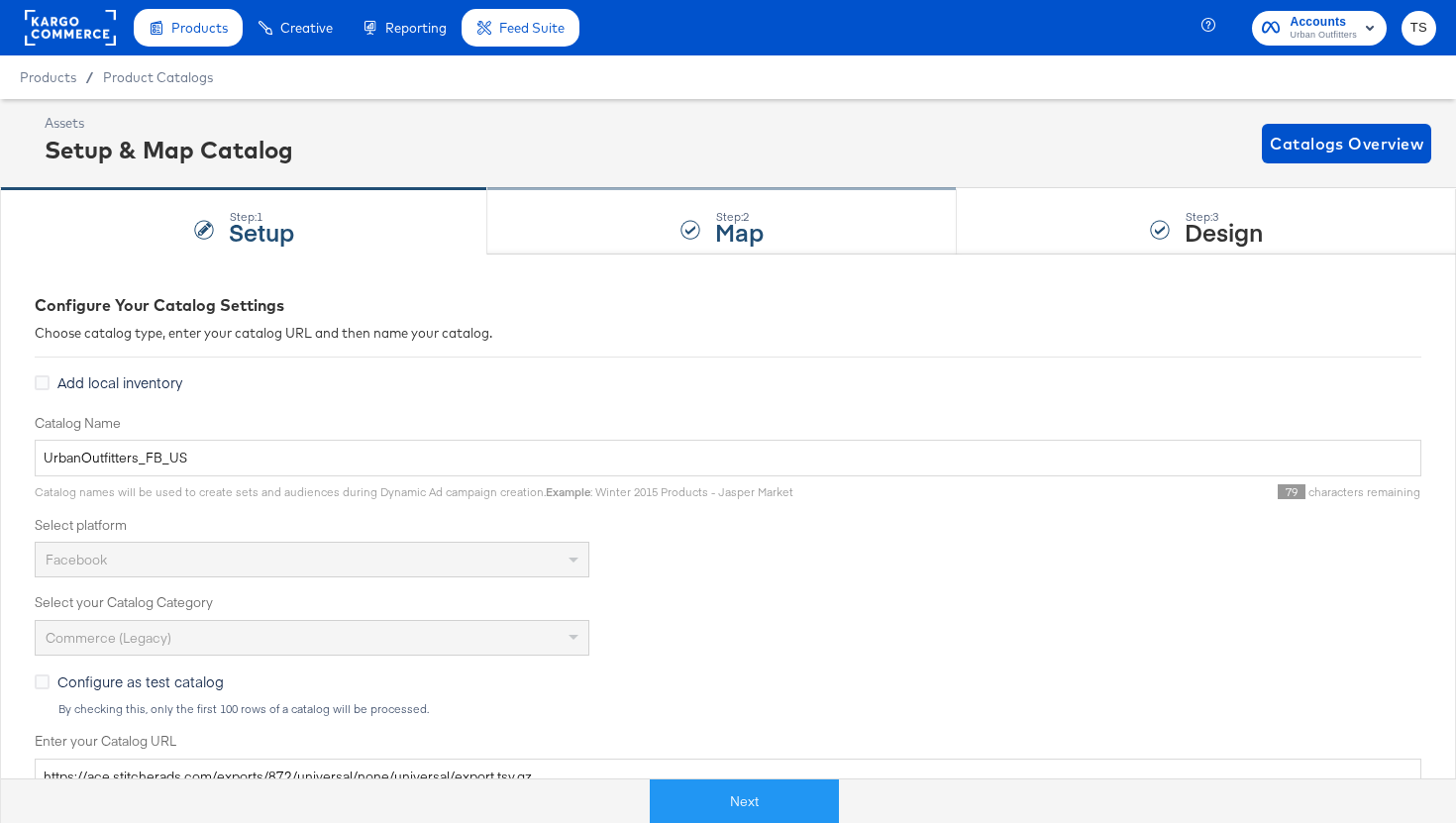 click on "Step:  2   Map" at bounding box center [722, 222] 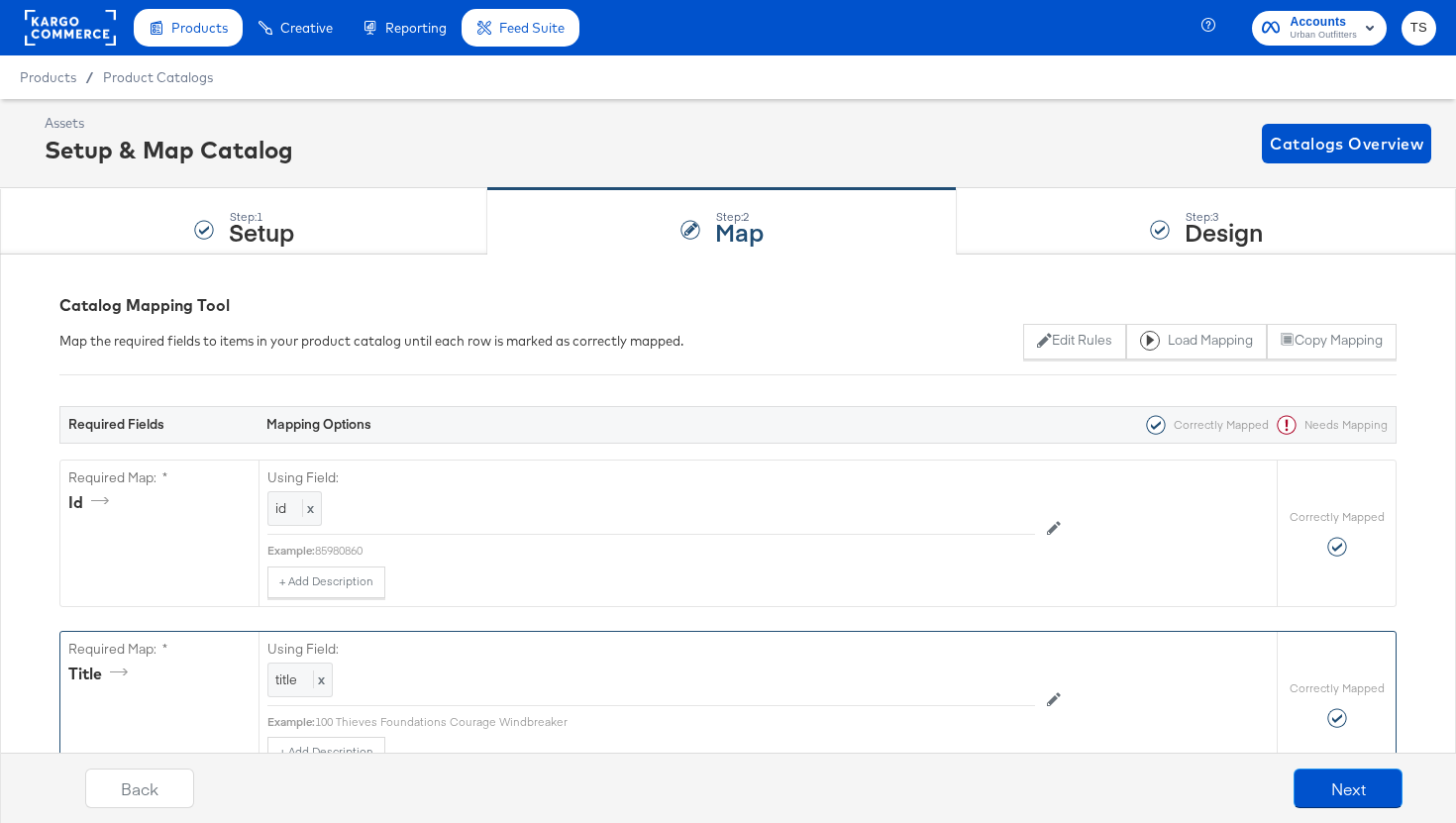 scroll, scrollTop: 104, scrollLeft: 0, axis: vertical 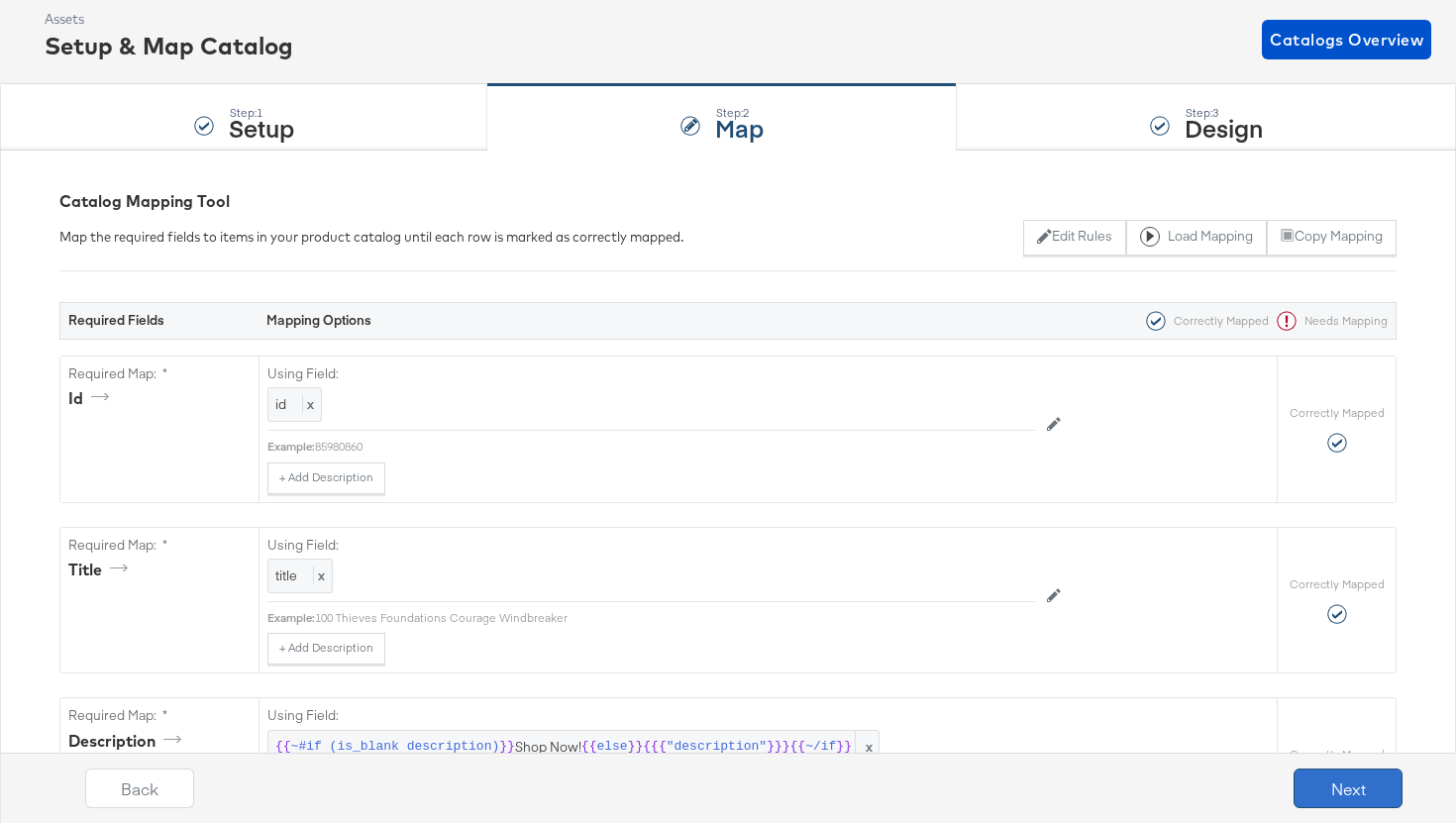 click on "Next" at bounding box center (1348, 788) 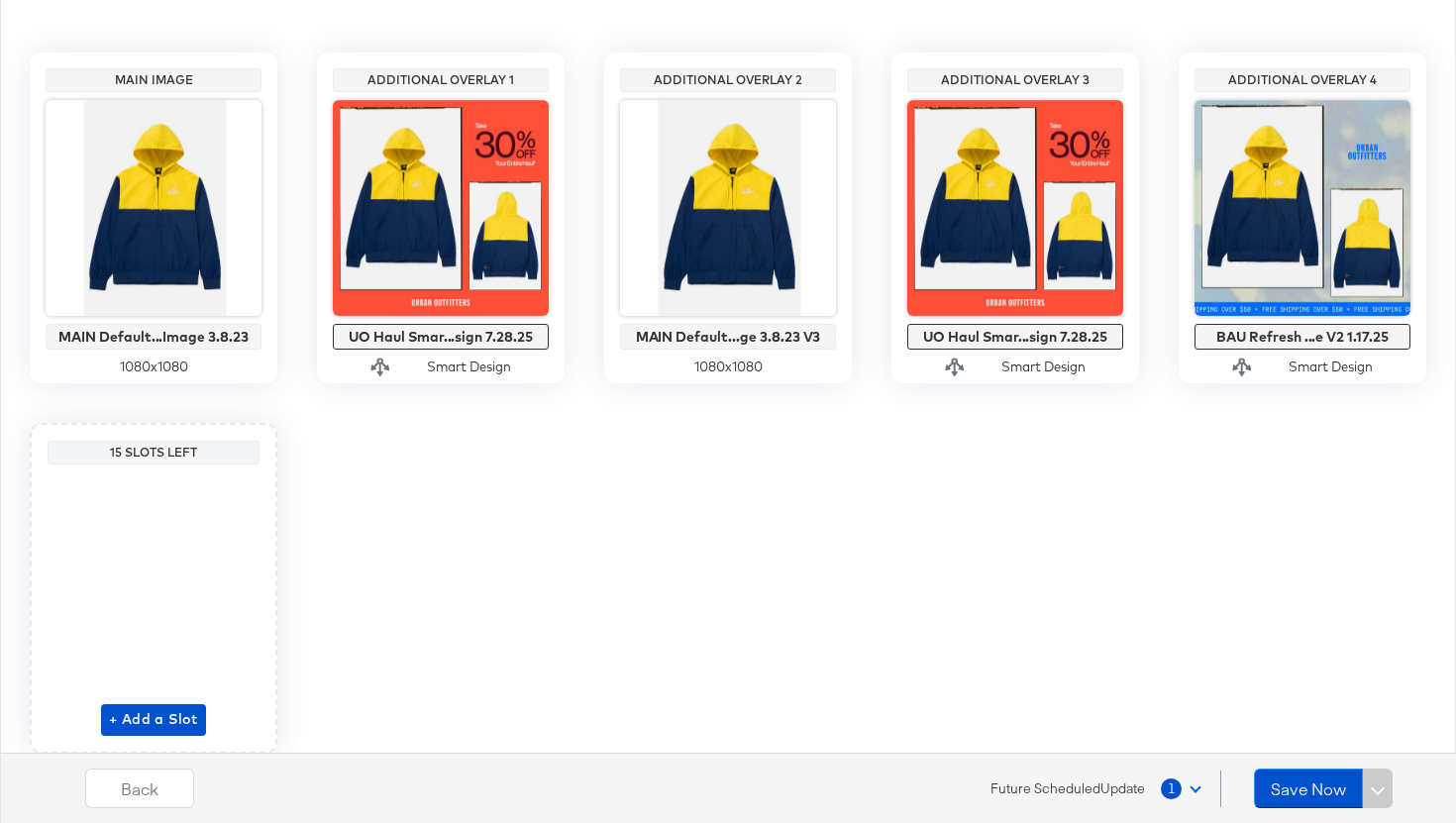 scroll, scrollTop: 419, scrollLeft: 0, axis: vertical 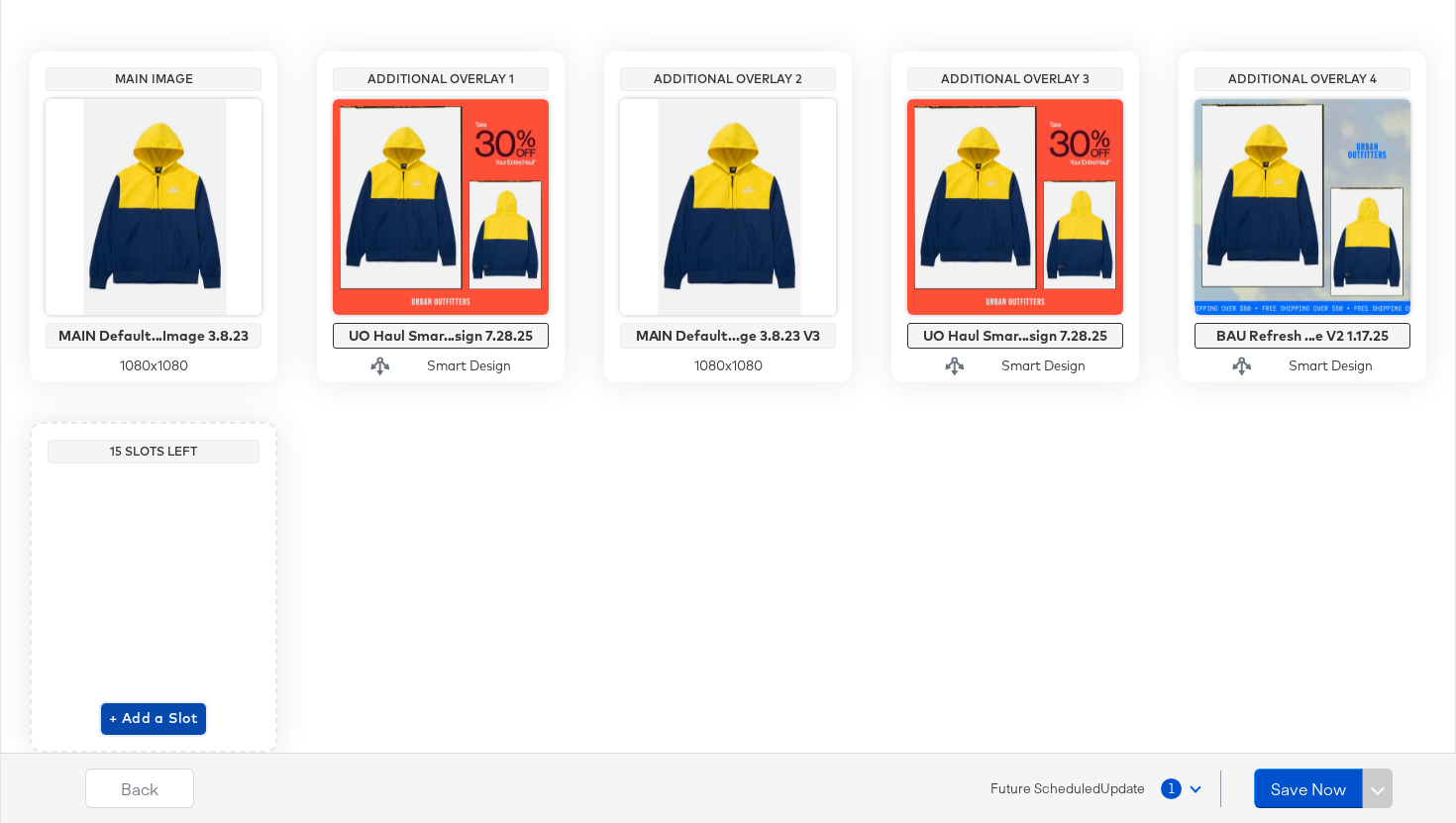 click on "+ Add a Slot" at bounding box center [154, 718] 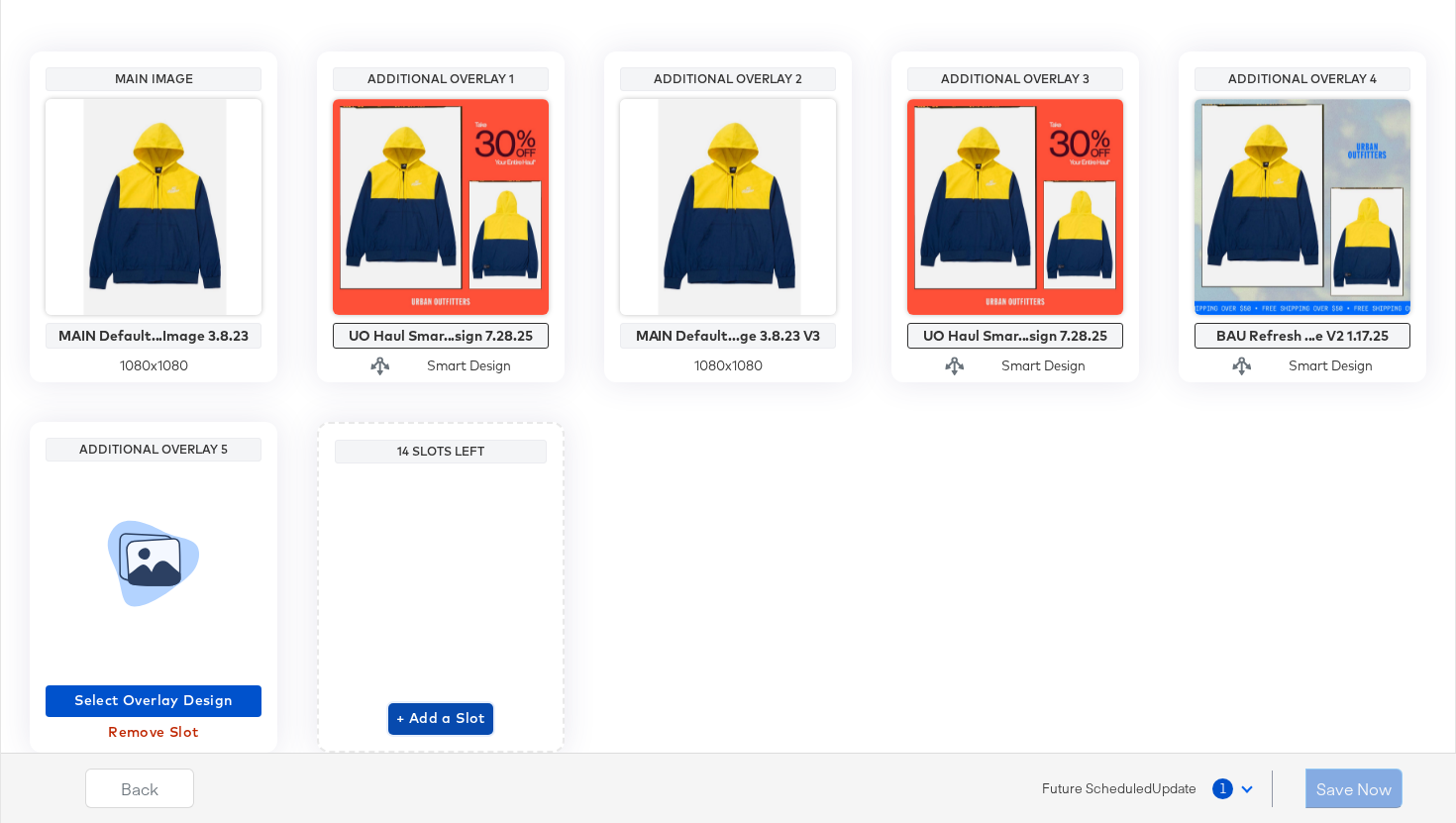 click on "+ Add a Slot" at bounding box center [441, 718] 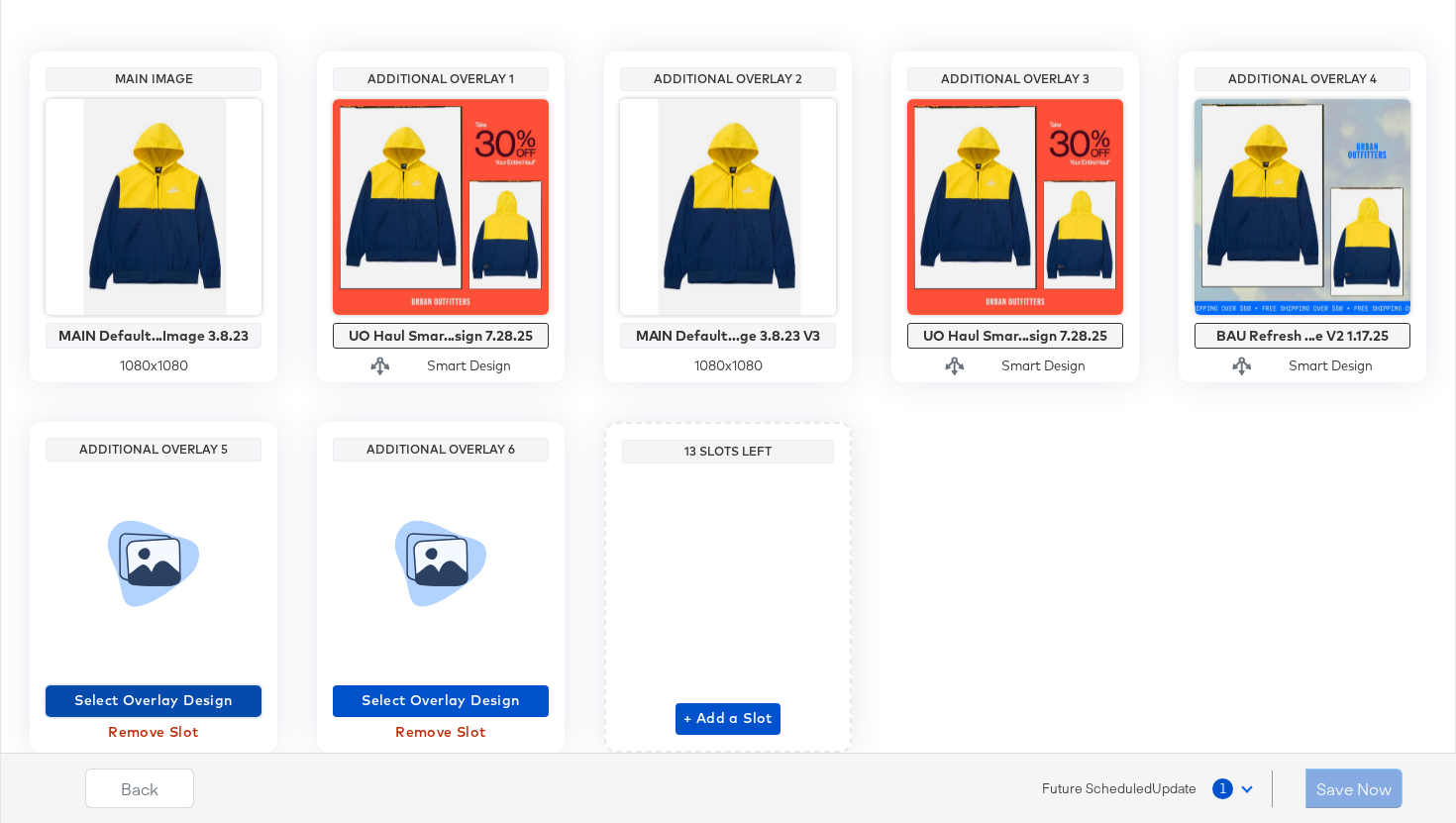 click on "Select Overlay Design" at bounding box center (154, 700) 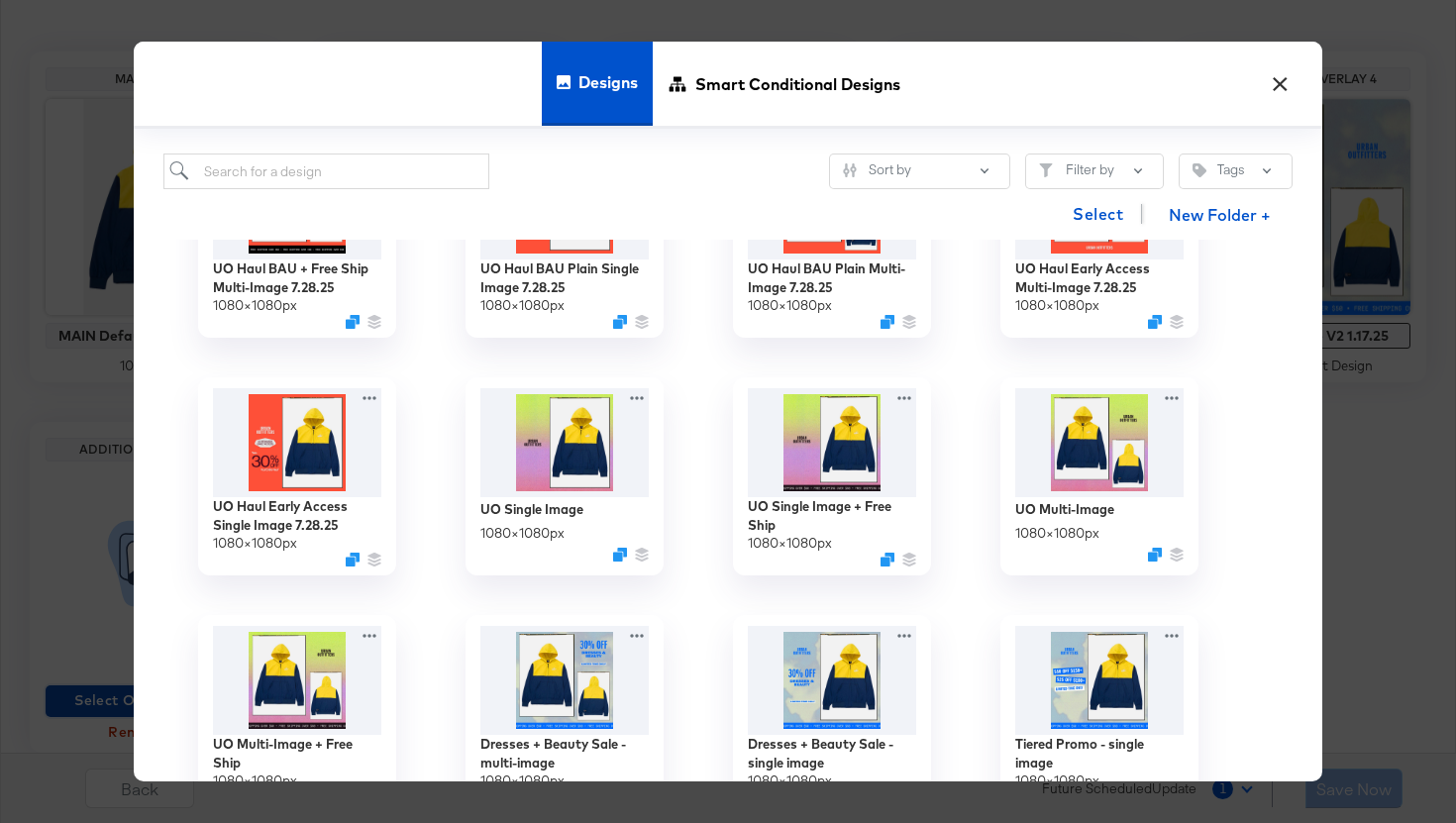 scroll, scrollTop: 359, scrollLeft: 0, axis: vertical 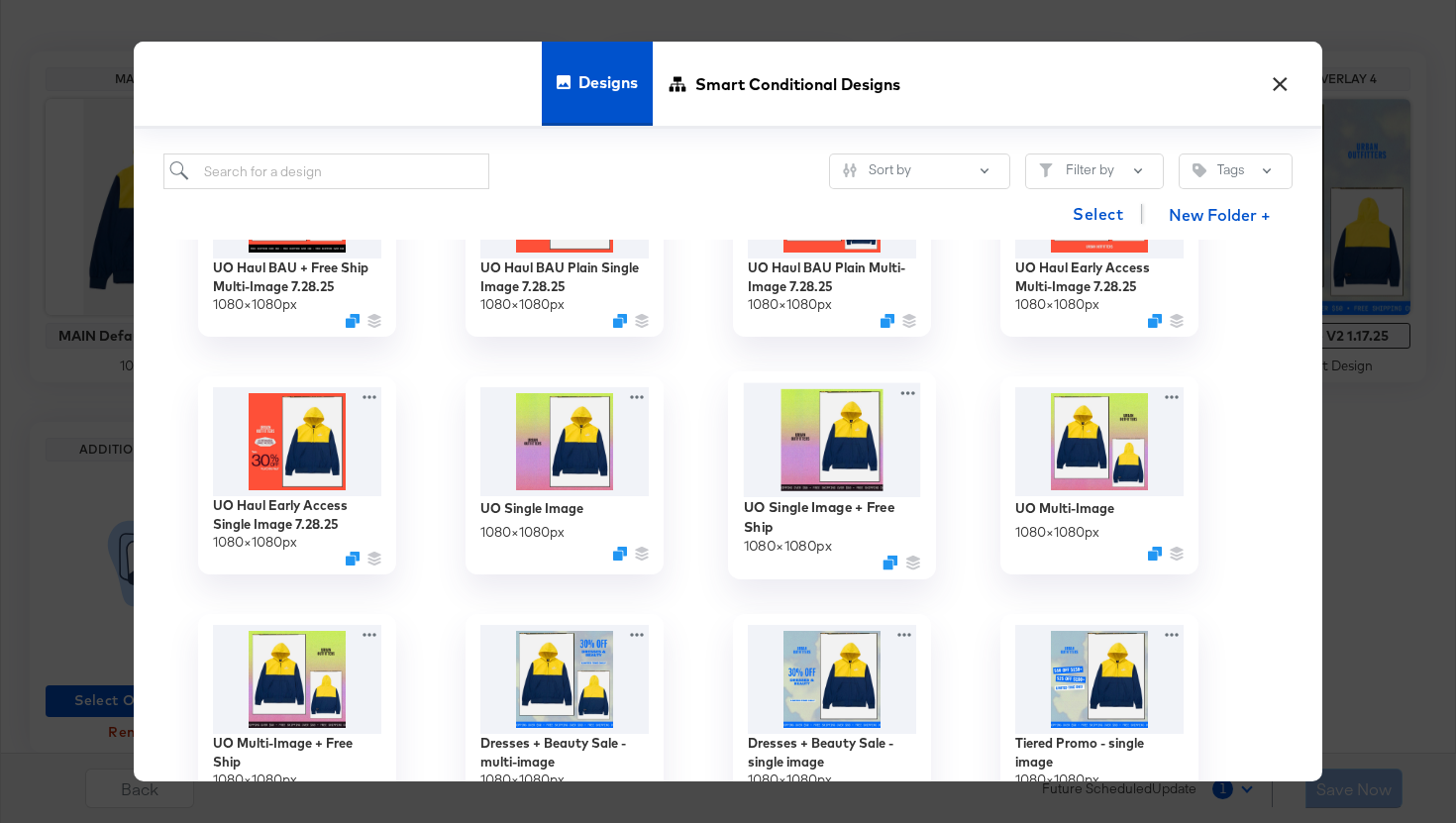 click at bounding box center (832, 439) 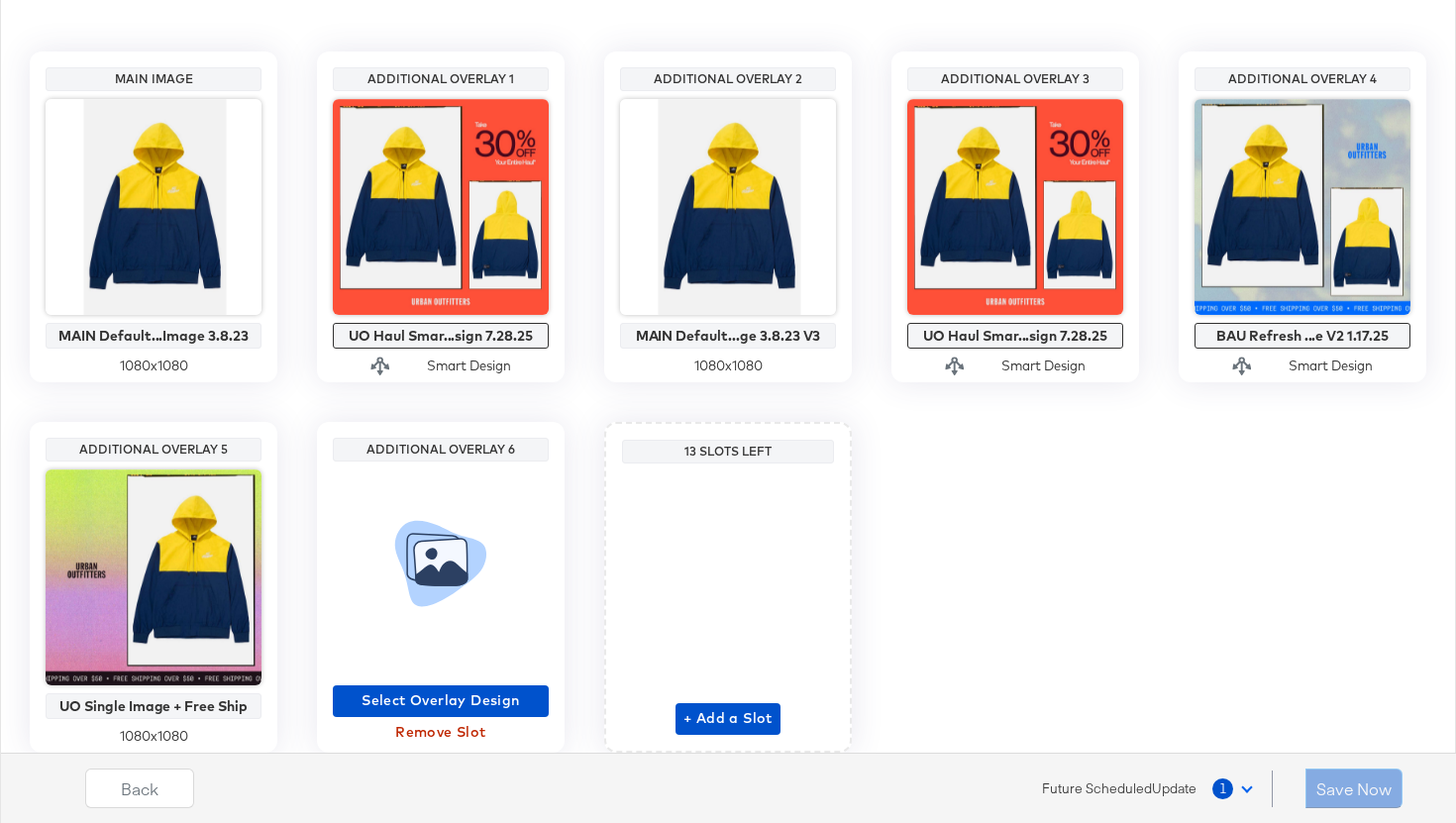 scroll, scrollTop: 491, scrollLeft: 0, axis: vertical 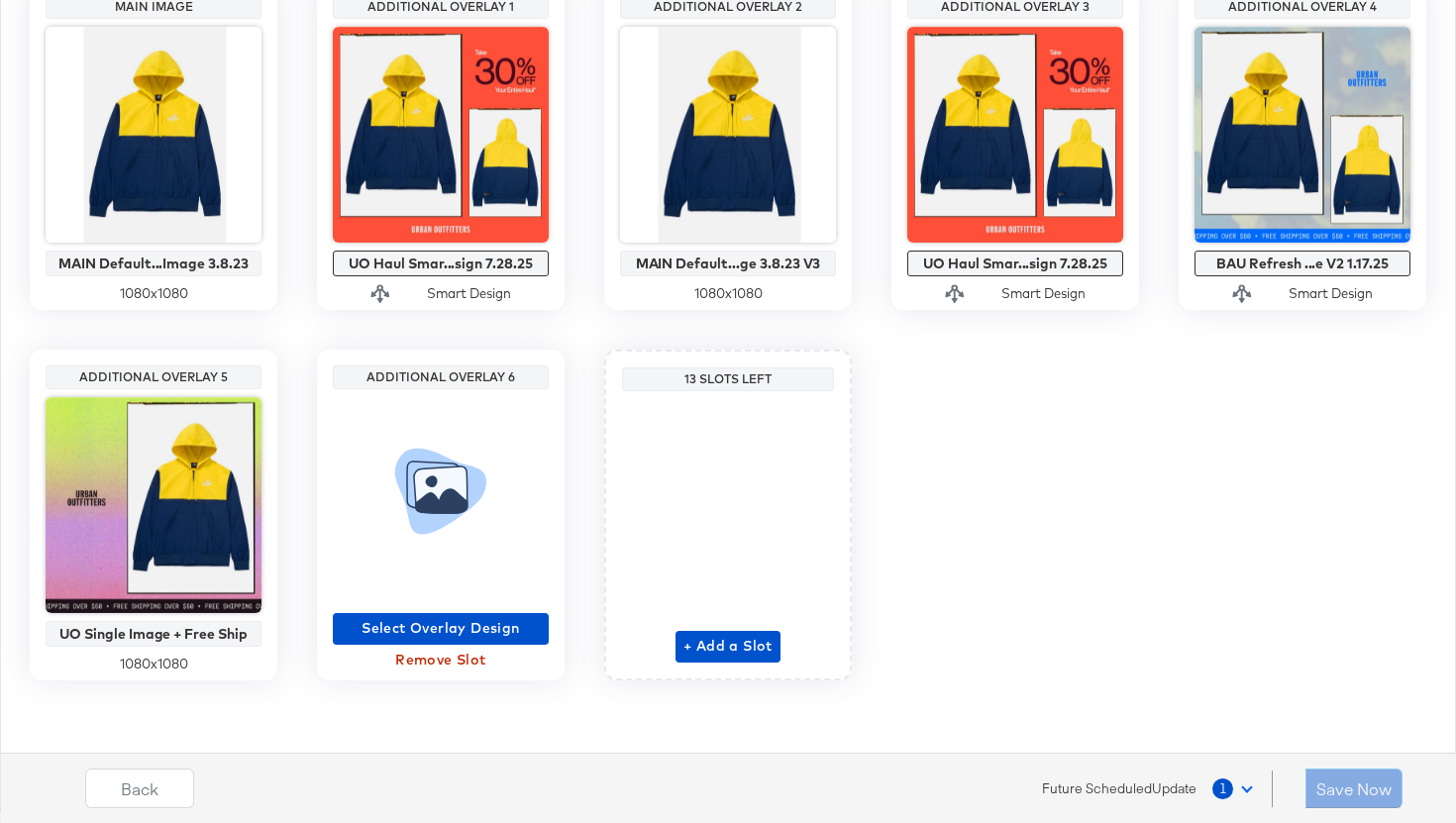 click on "Remove Slot" at bounding box center (441, 660) 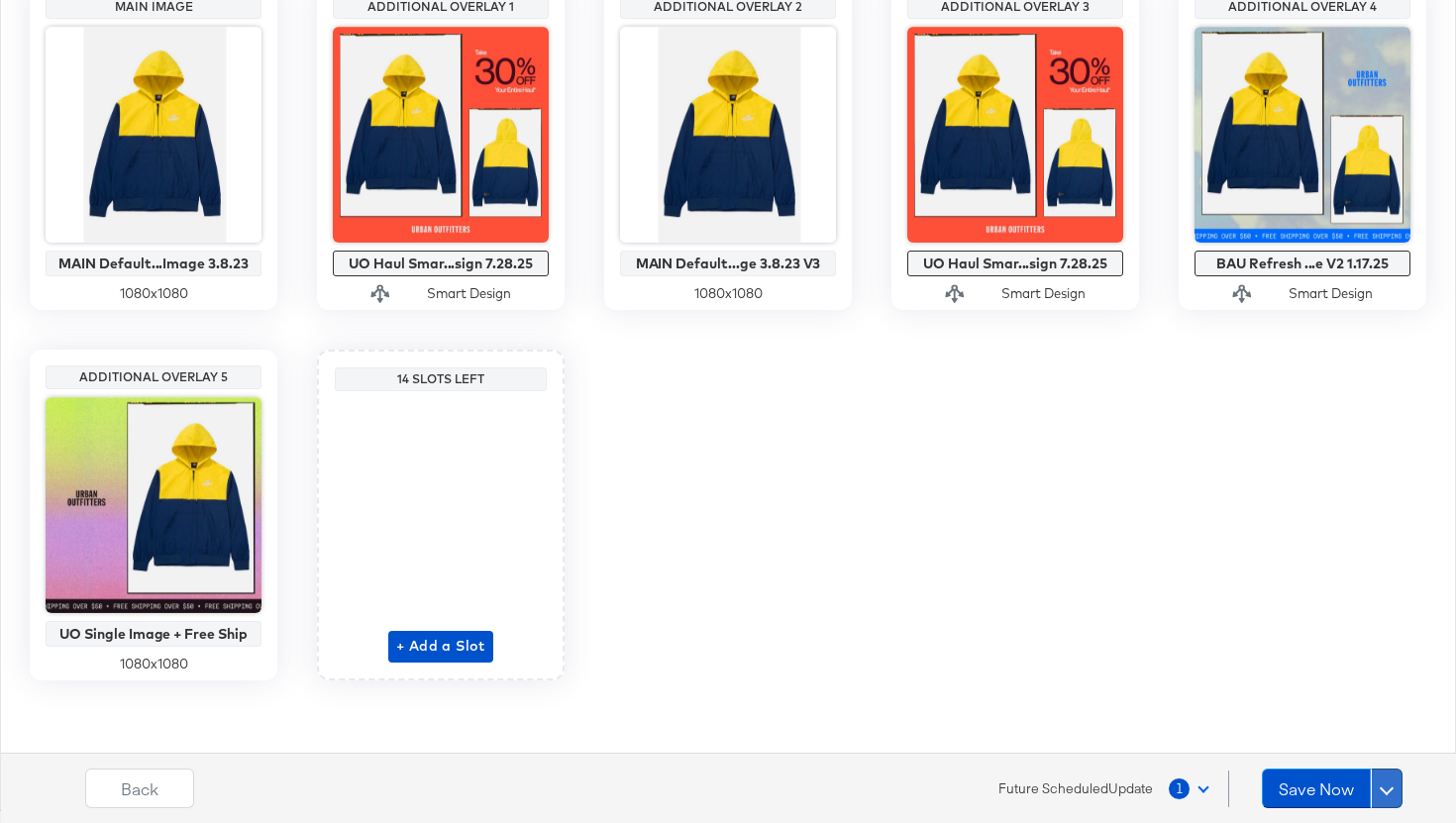click at bounding box center (1387, 788) 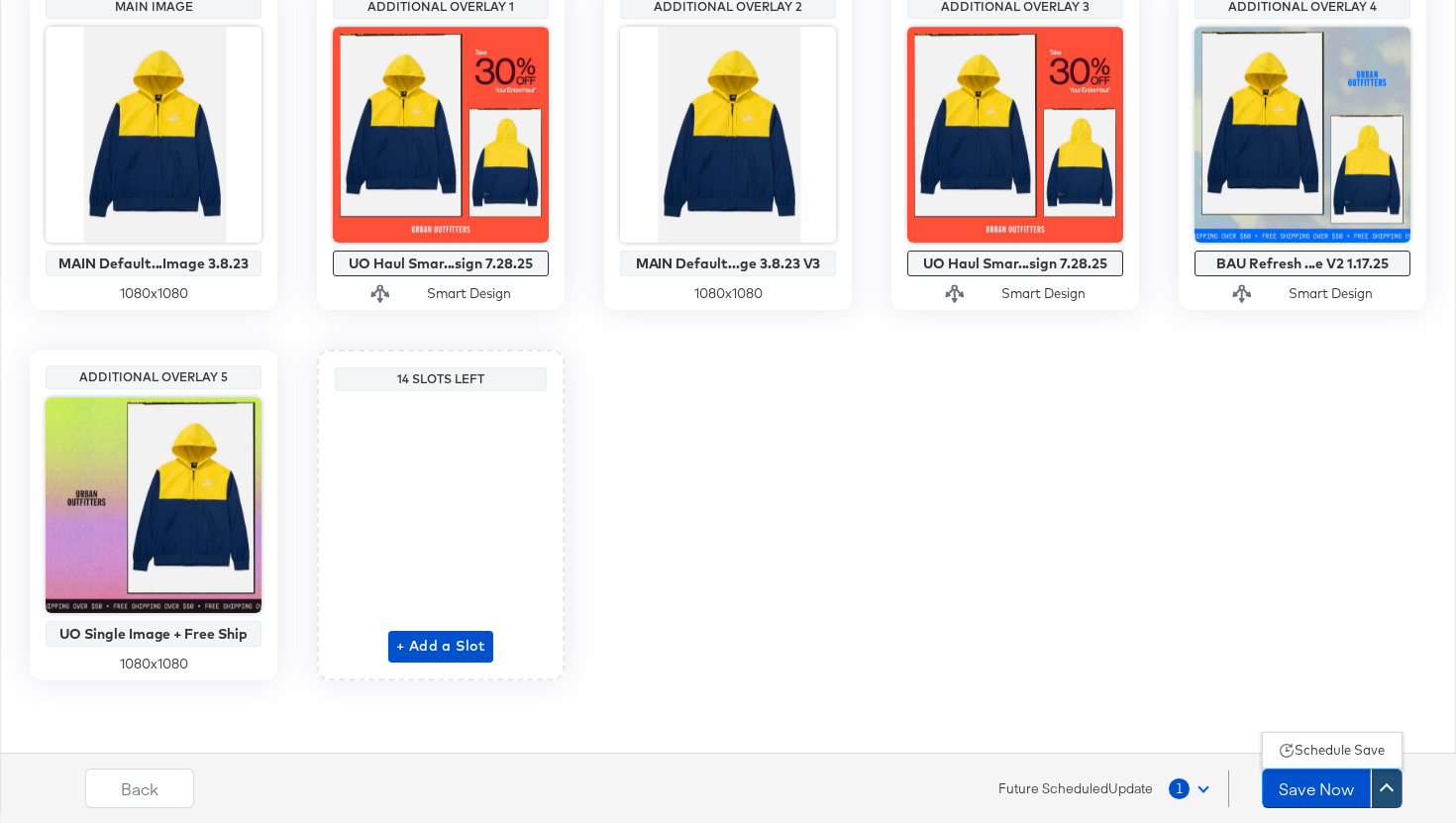 click on "Schedule Save" at bounding box center (1339, 750) 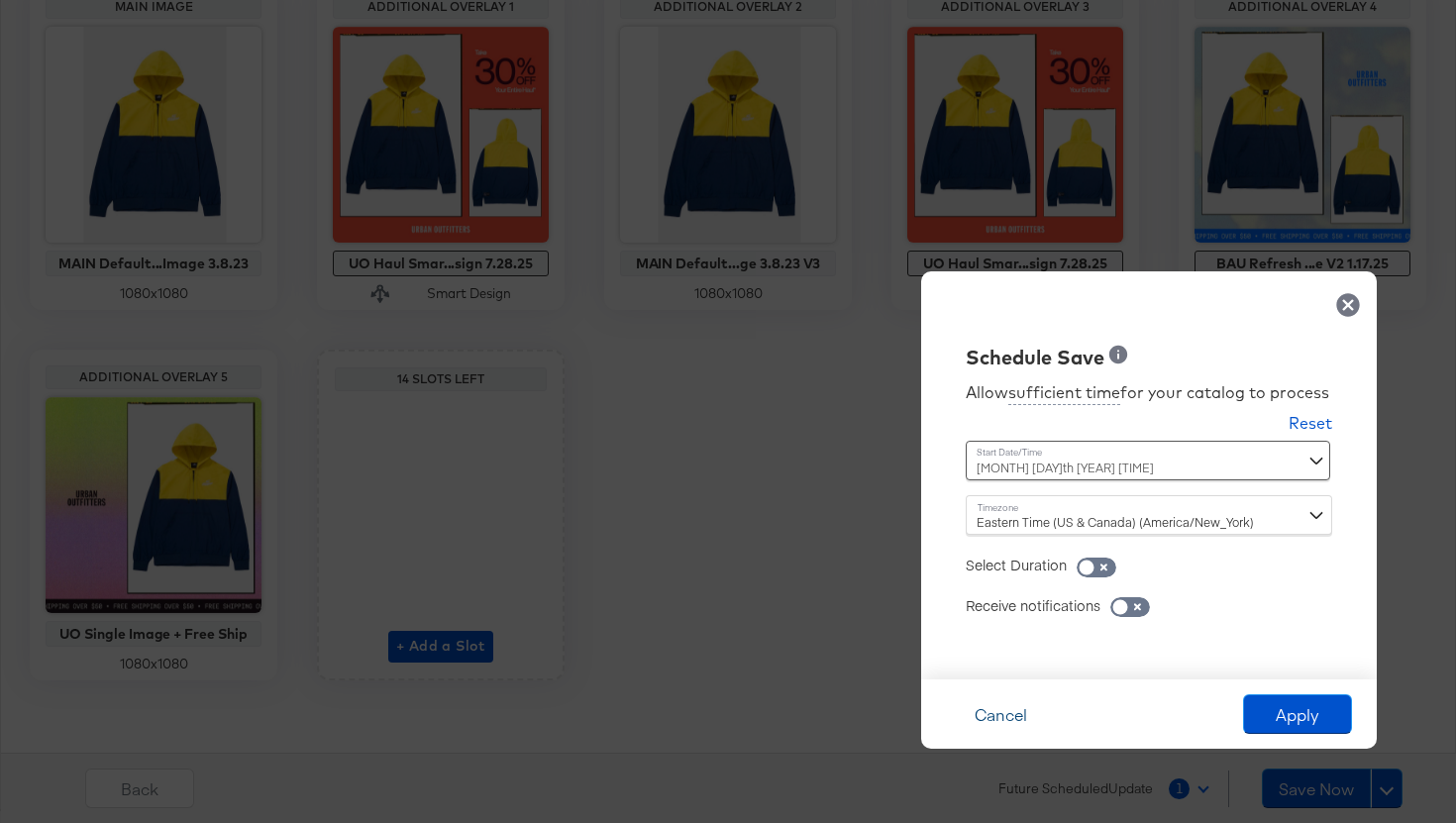 click on "Cancel" at bounding box center [1000, 714] 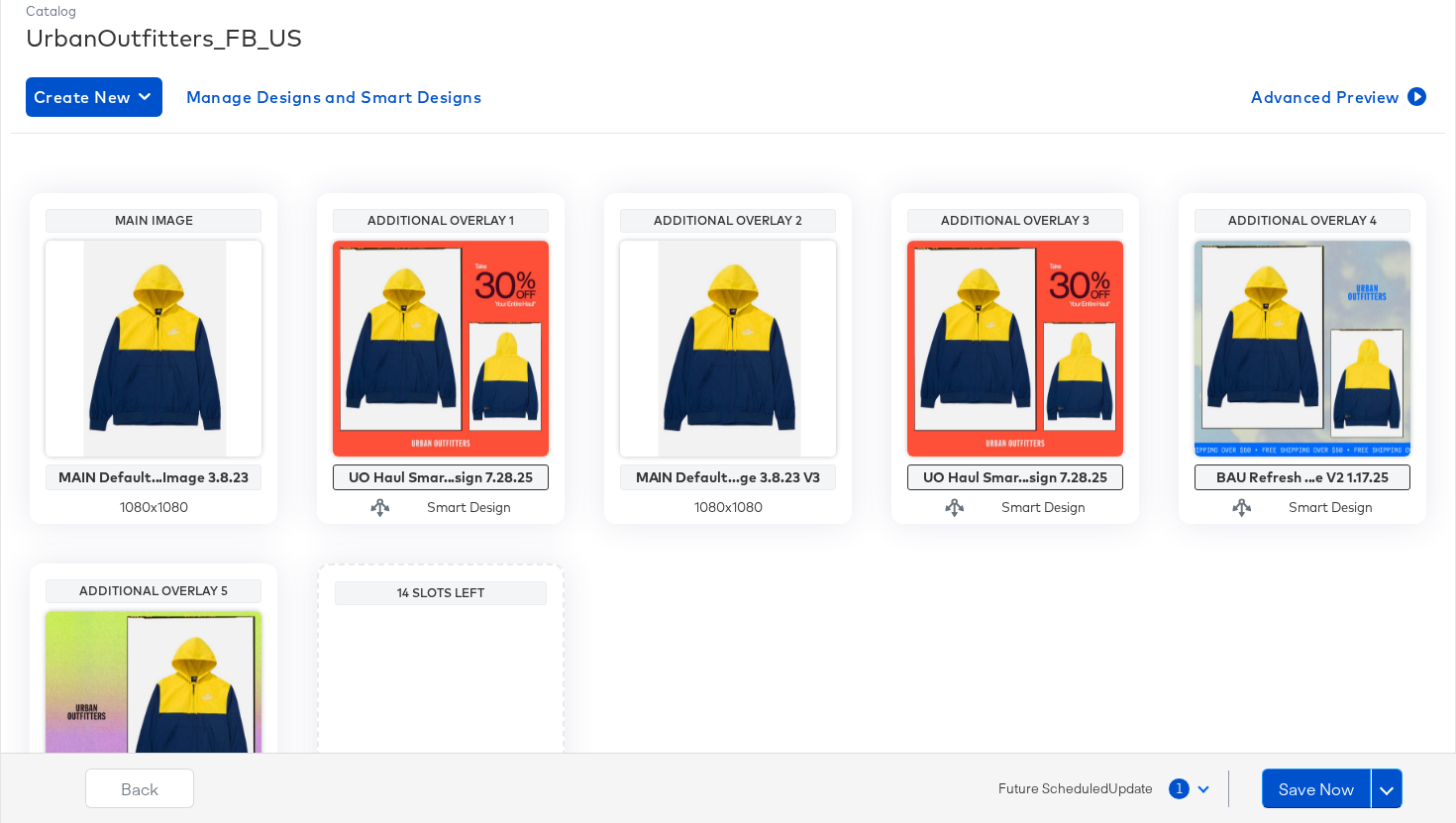 scroll, scrollTop: 0, scrollLeft: 0, axis: both 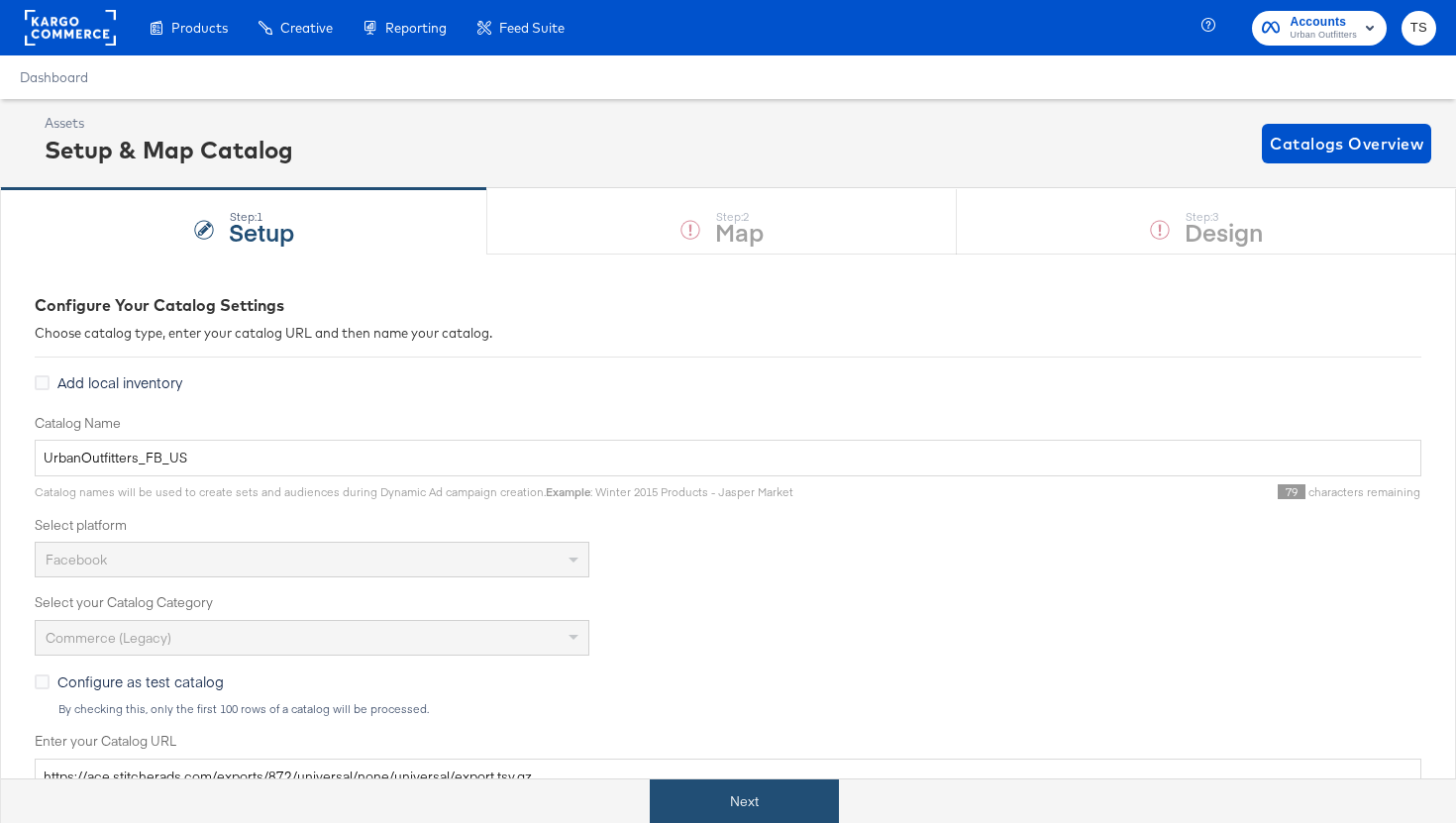 click on "Next" at bounding box center [744, 801] 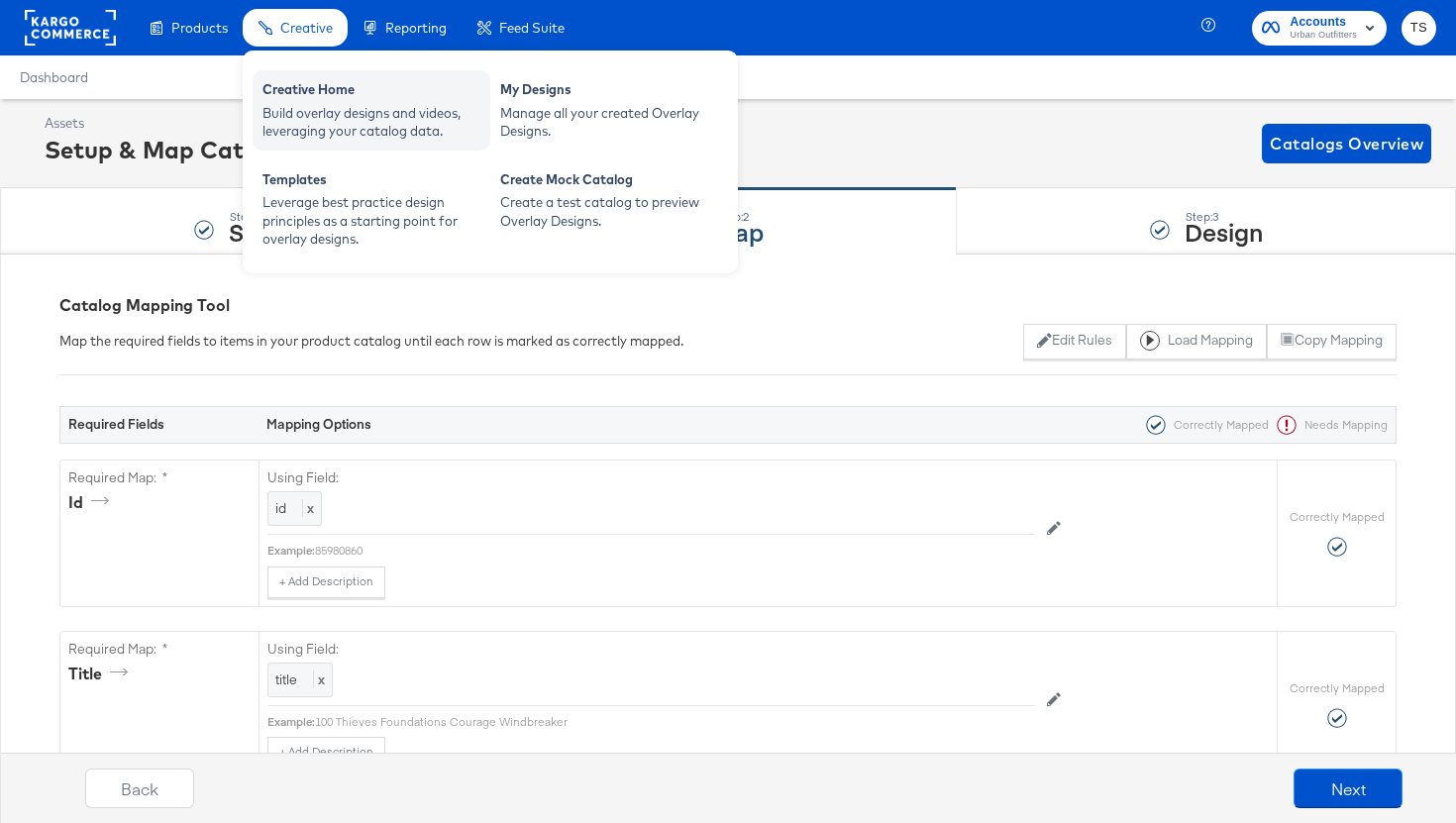 click on "Creative Home" at bounding box center (371, 92) 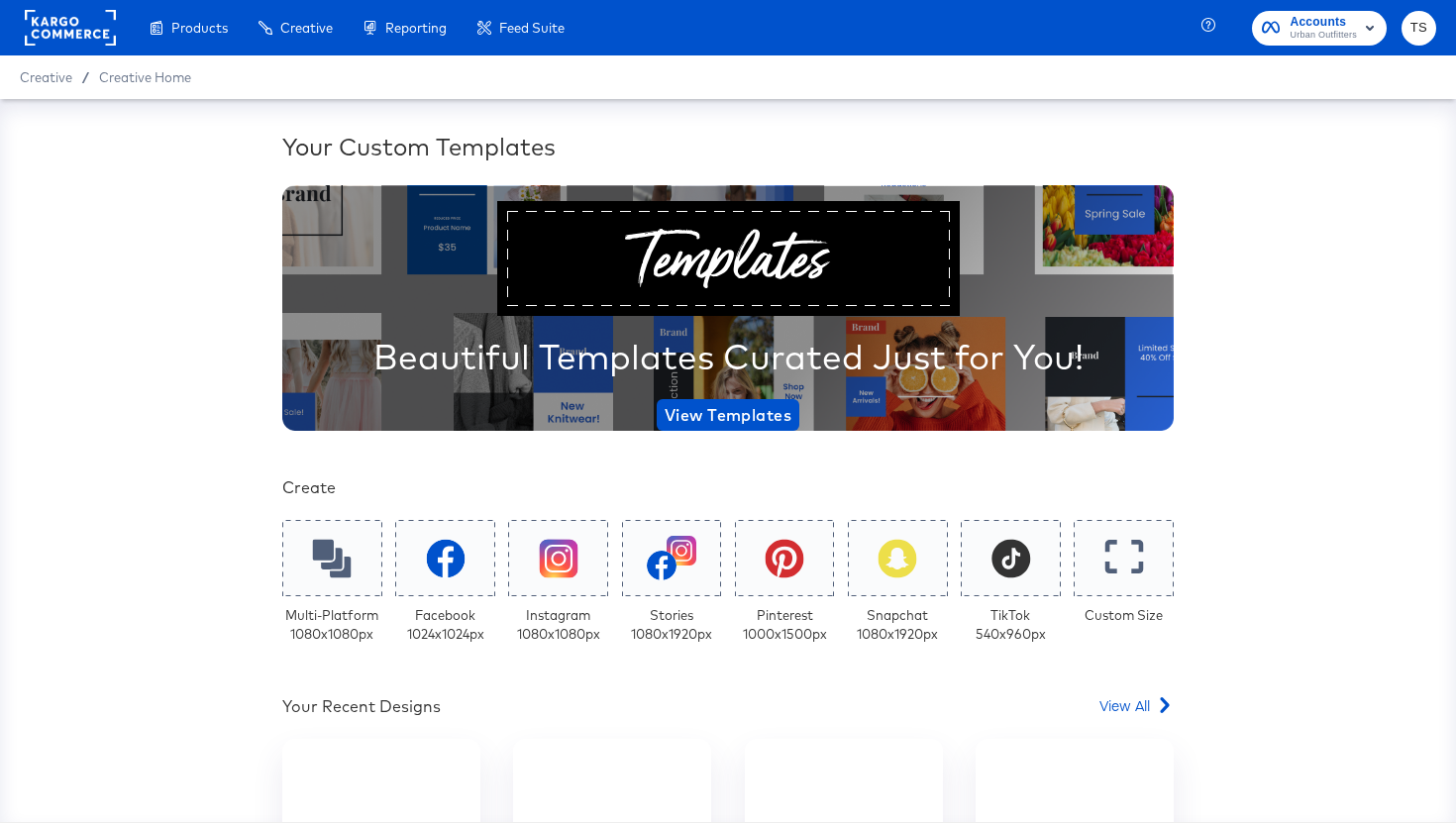 scroll, scrollTop: 0, scrollLeft: 0, axis: both 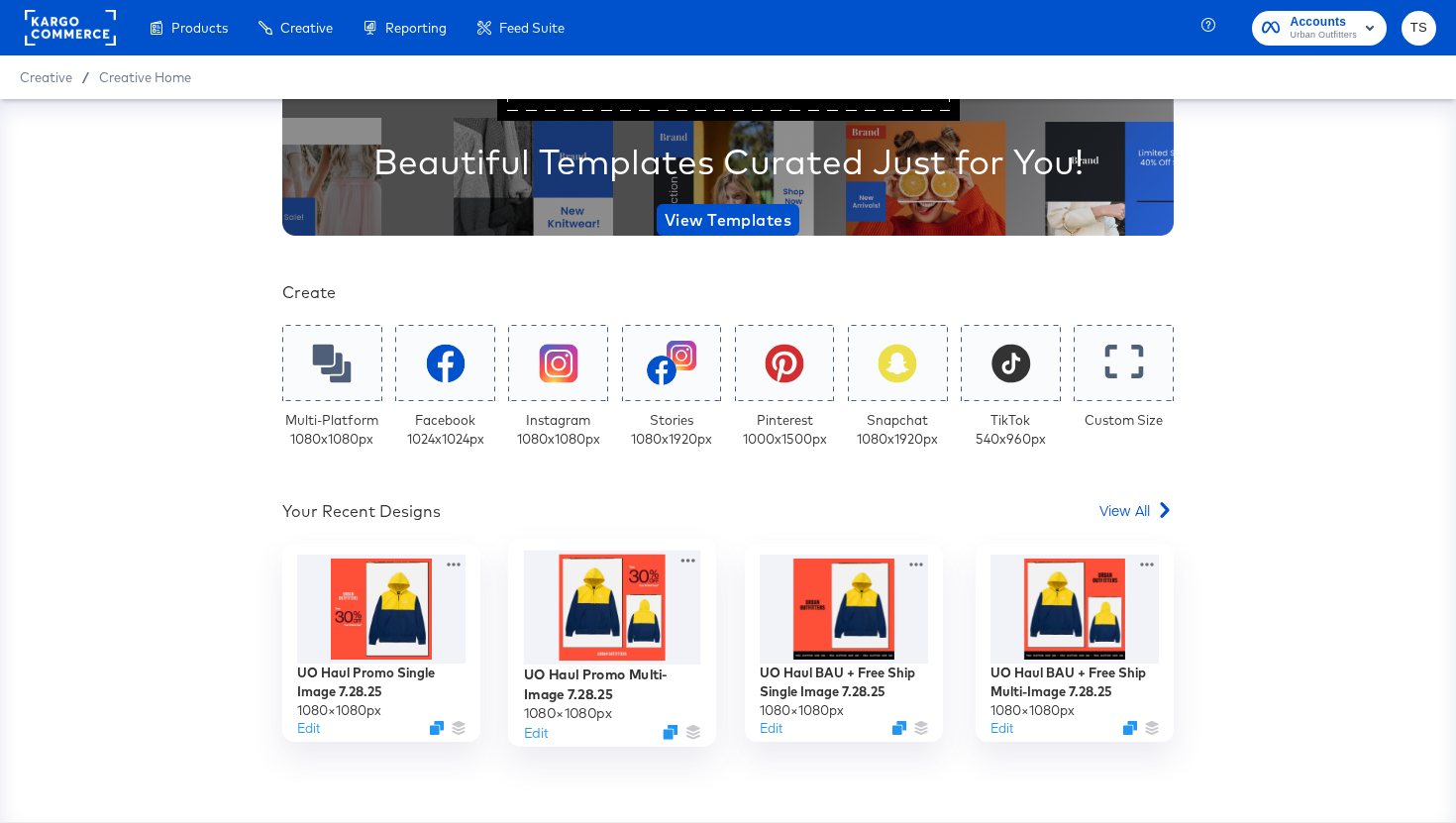 click at bounding box center (612, 608) 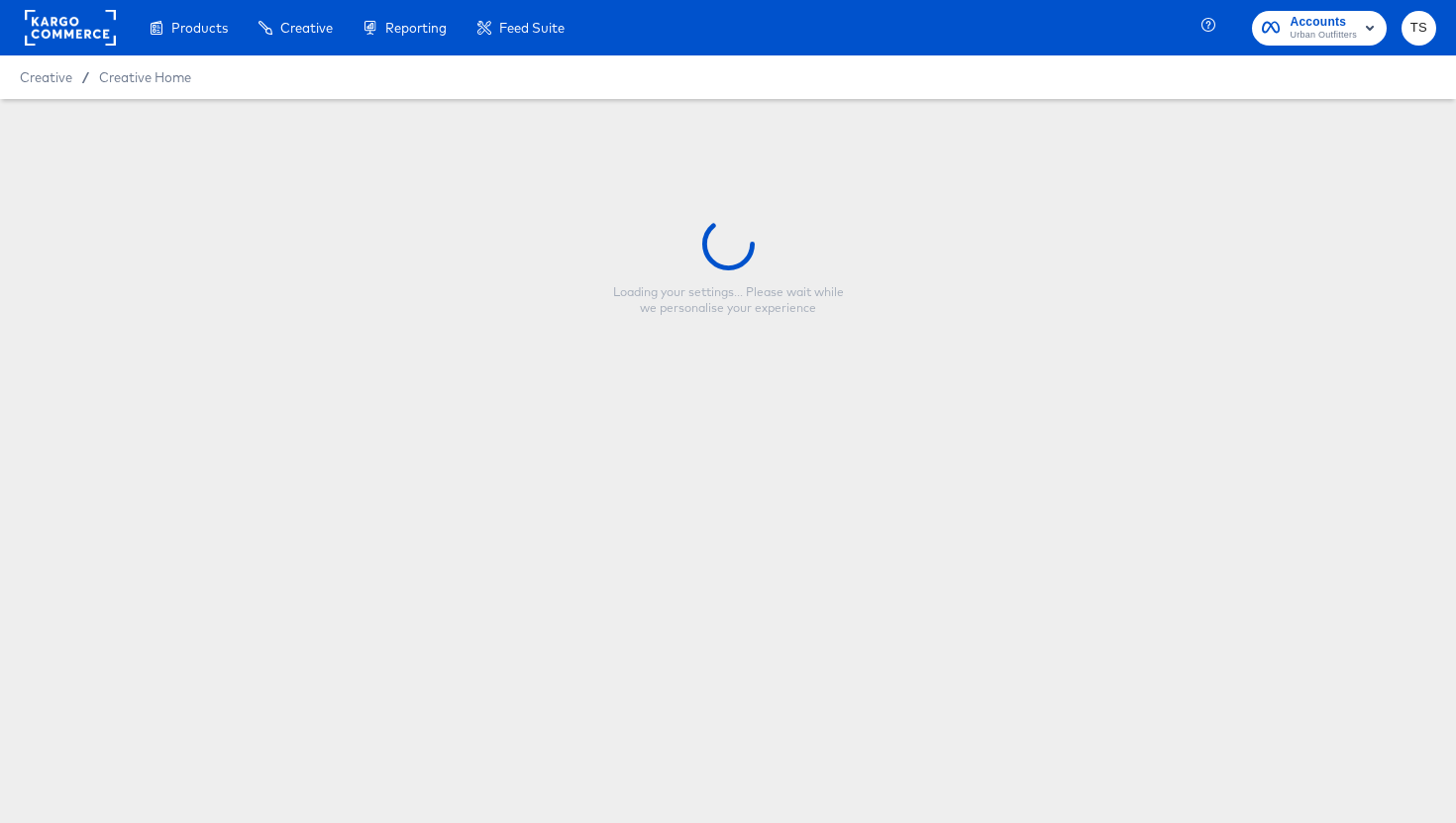 type on "UO Haul Promo Multi-Image 7.28.25" 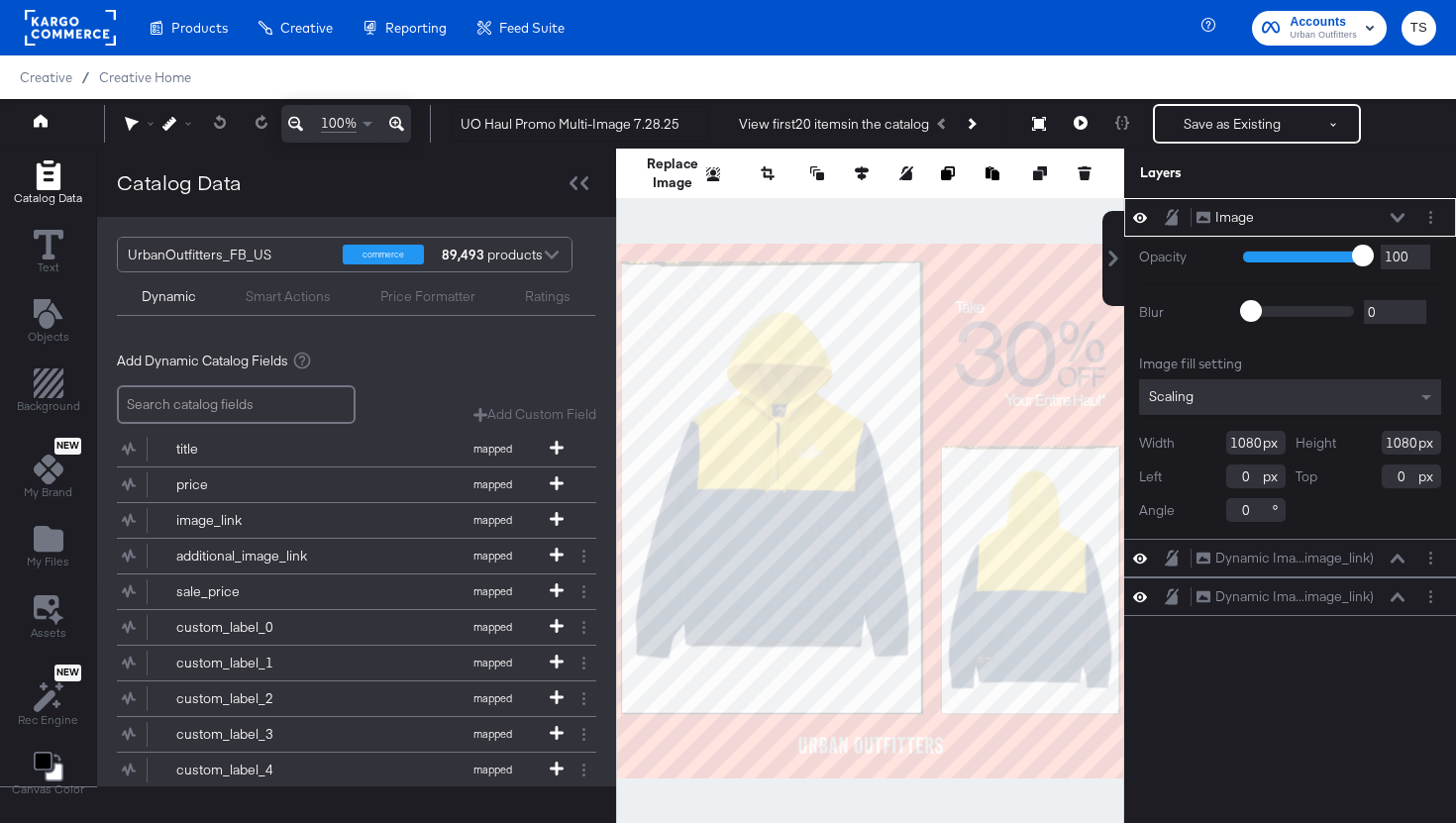 scroll, scrollTop: 79, scrollLeft: 0, axis: vertical 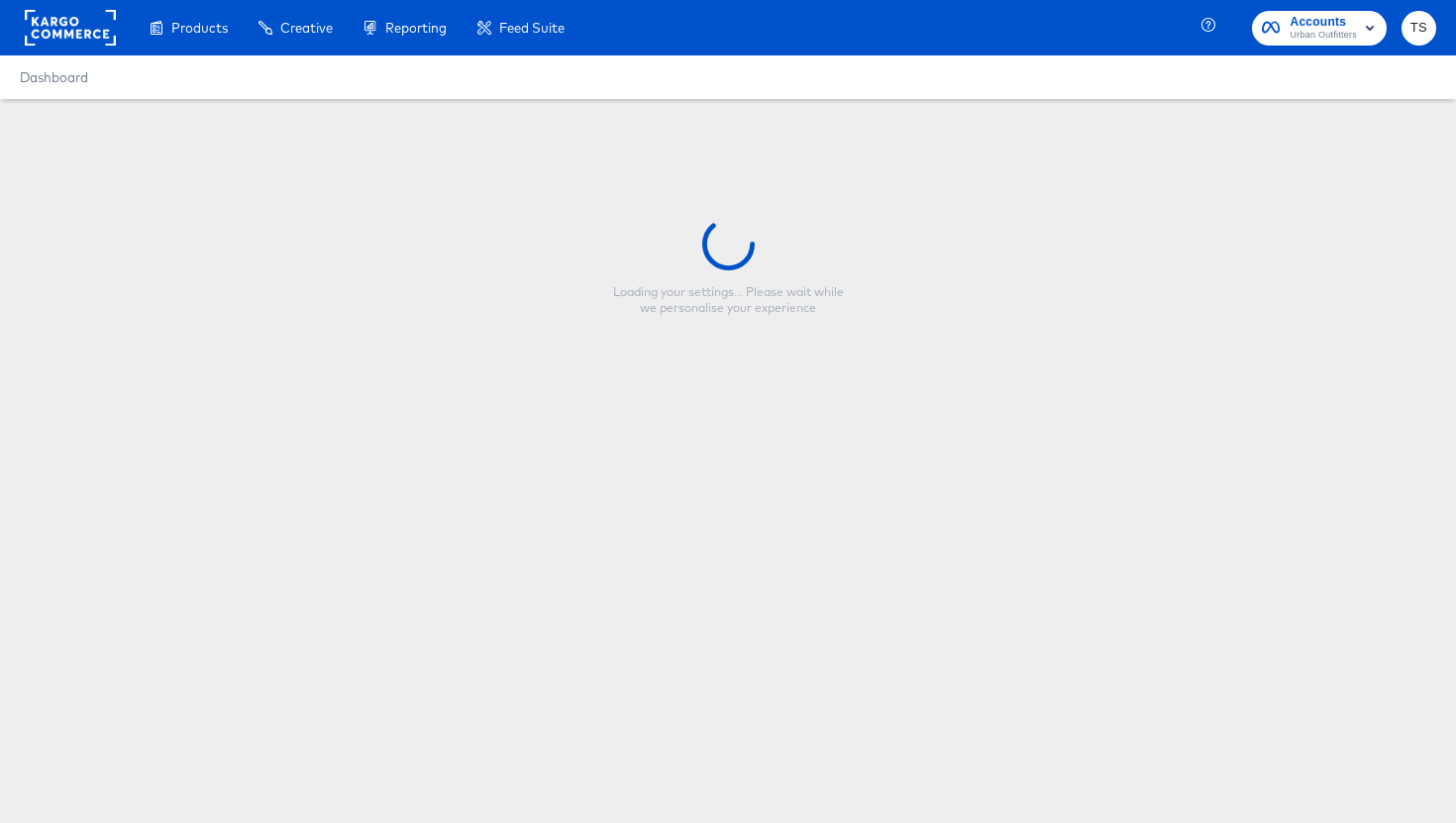 type on "UO Haul Promo Multi-Image 7.28.25" 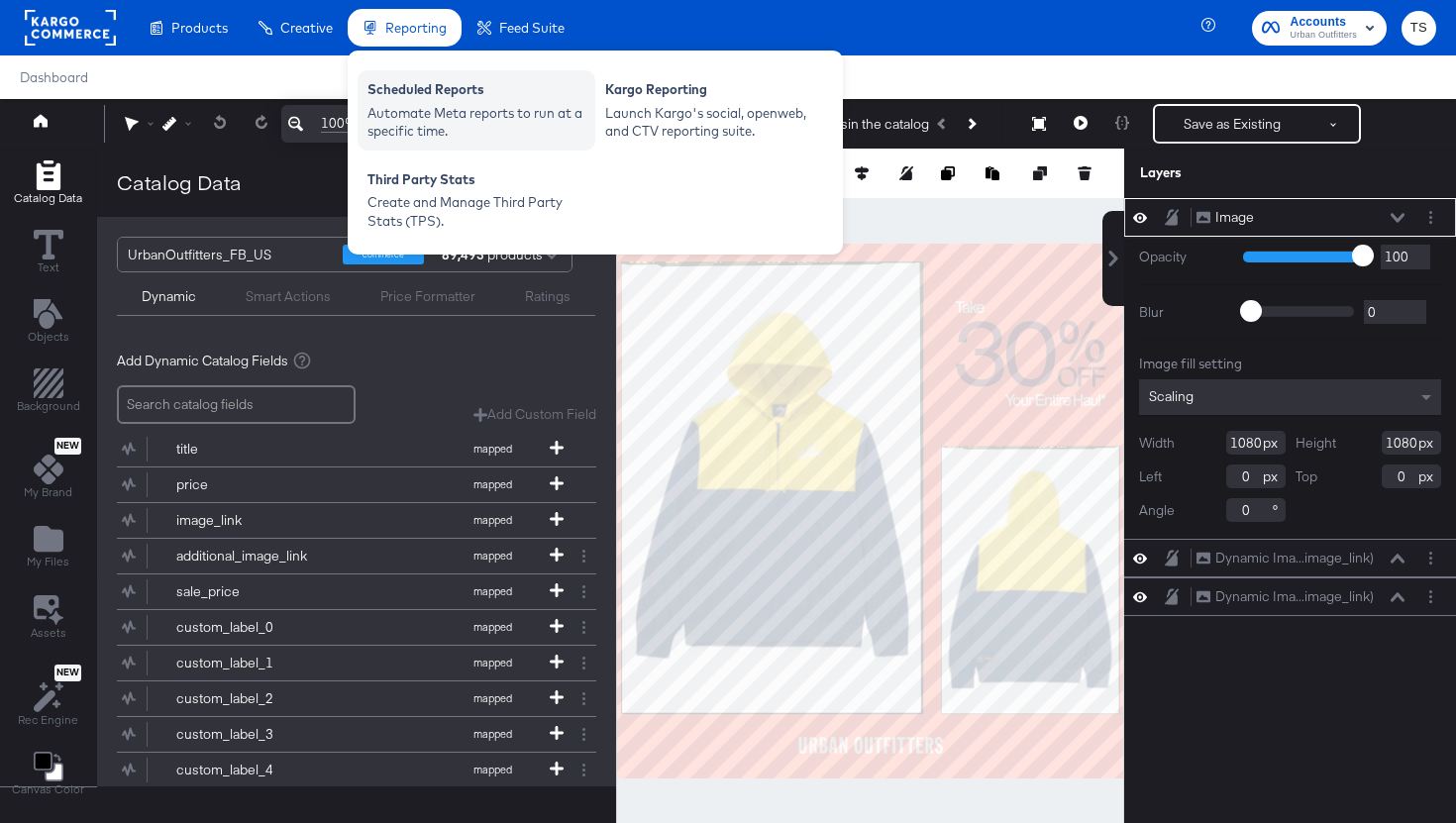 click on "Automate Meta reports to run at a specific time." at bounding box center [476, 122] 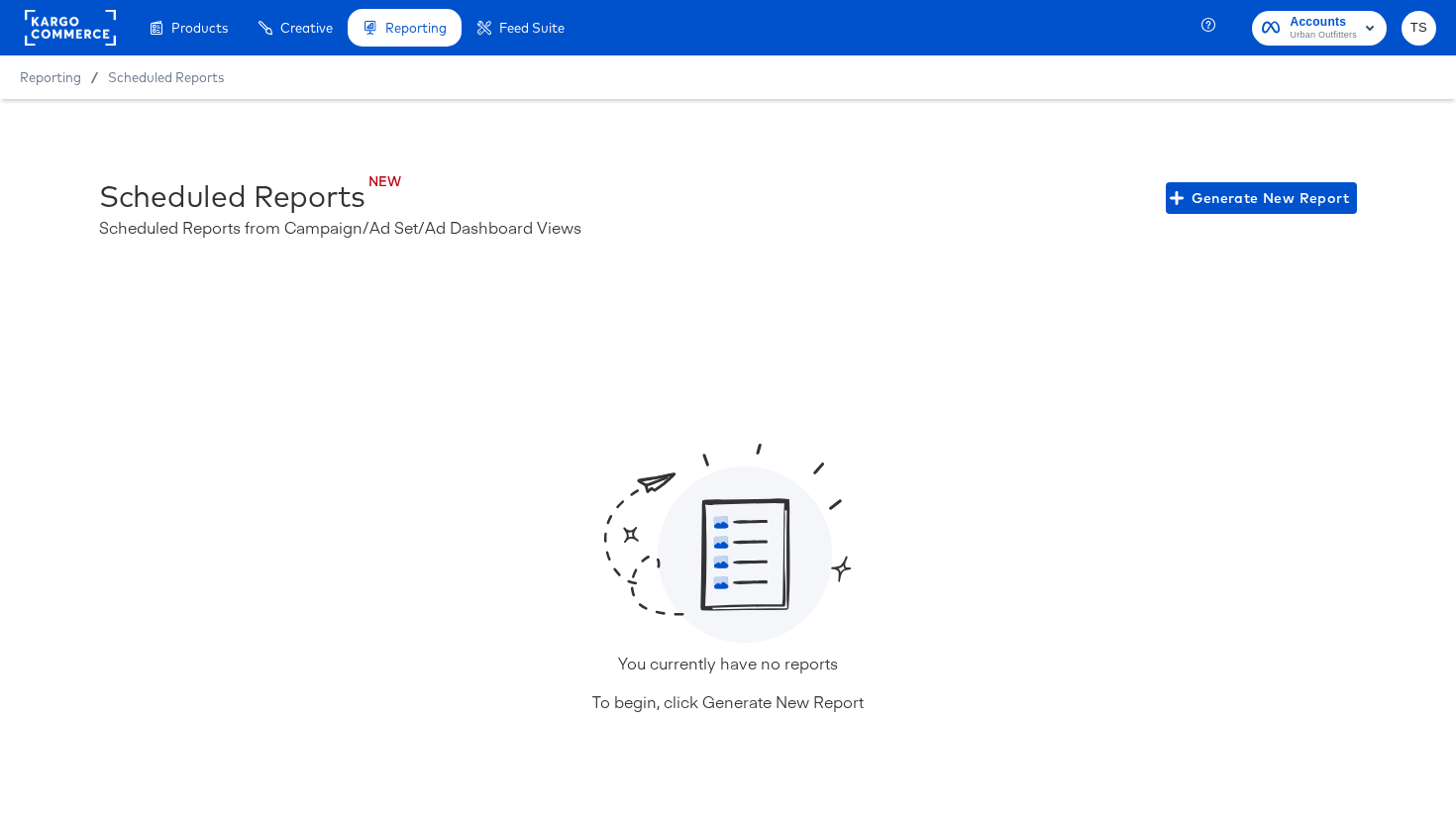 click 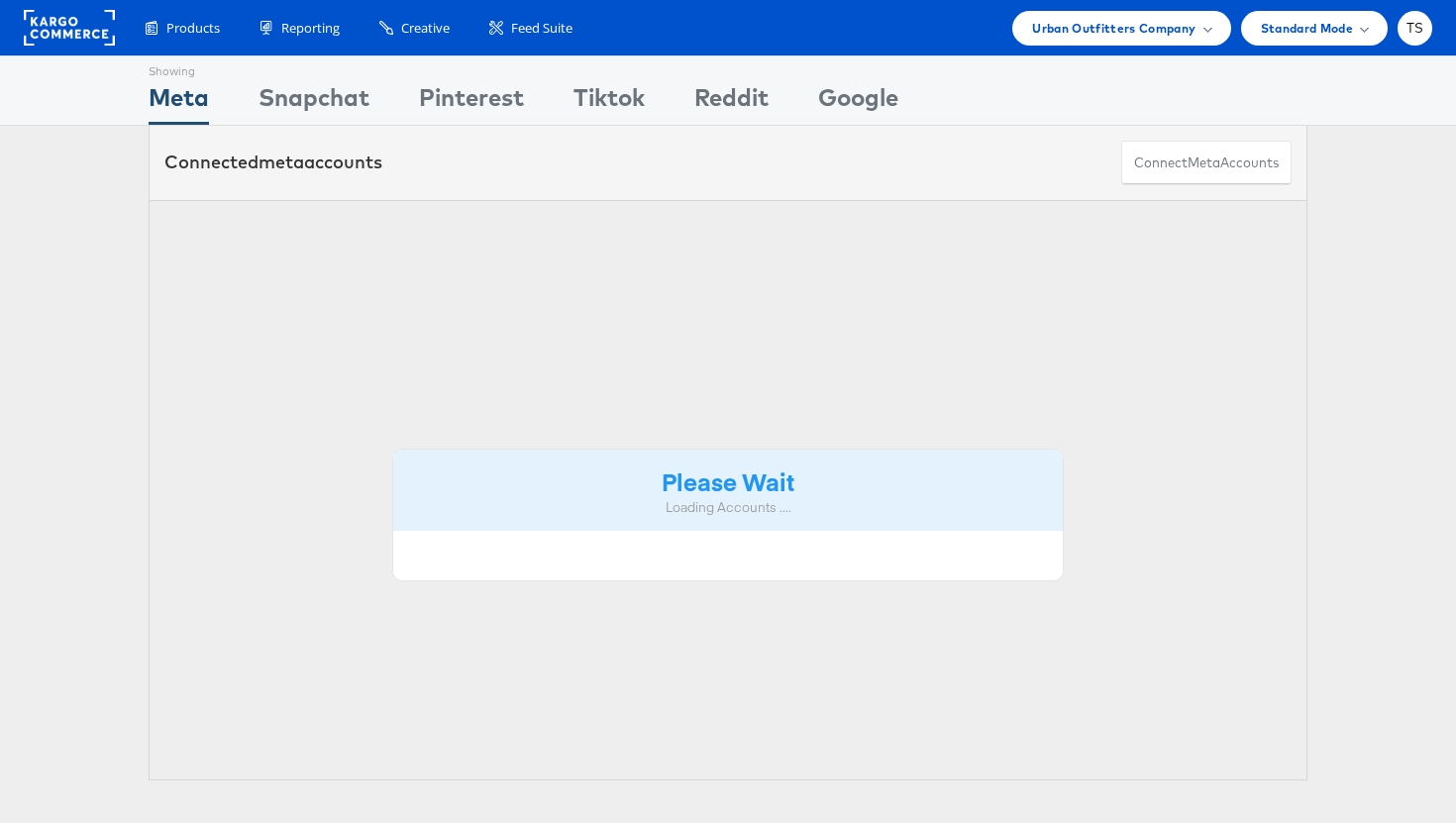 scroll, scrollTop: 0, scrollLeft: 0, axis: both 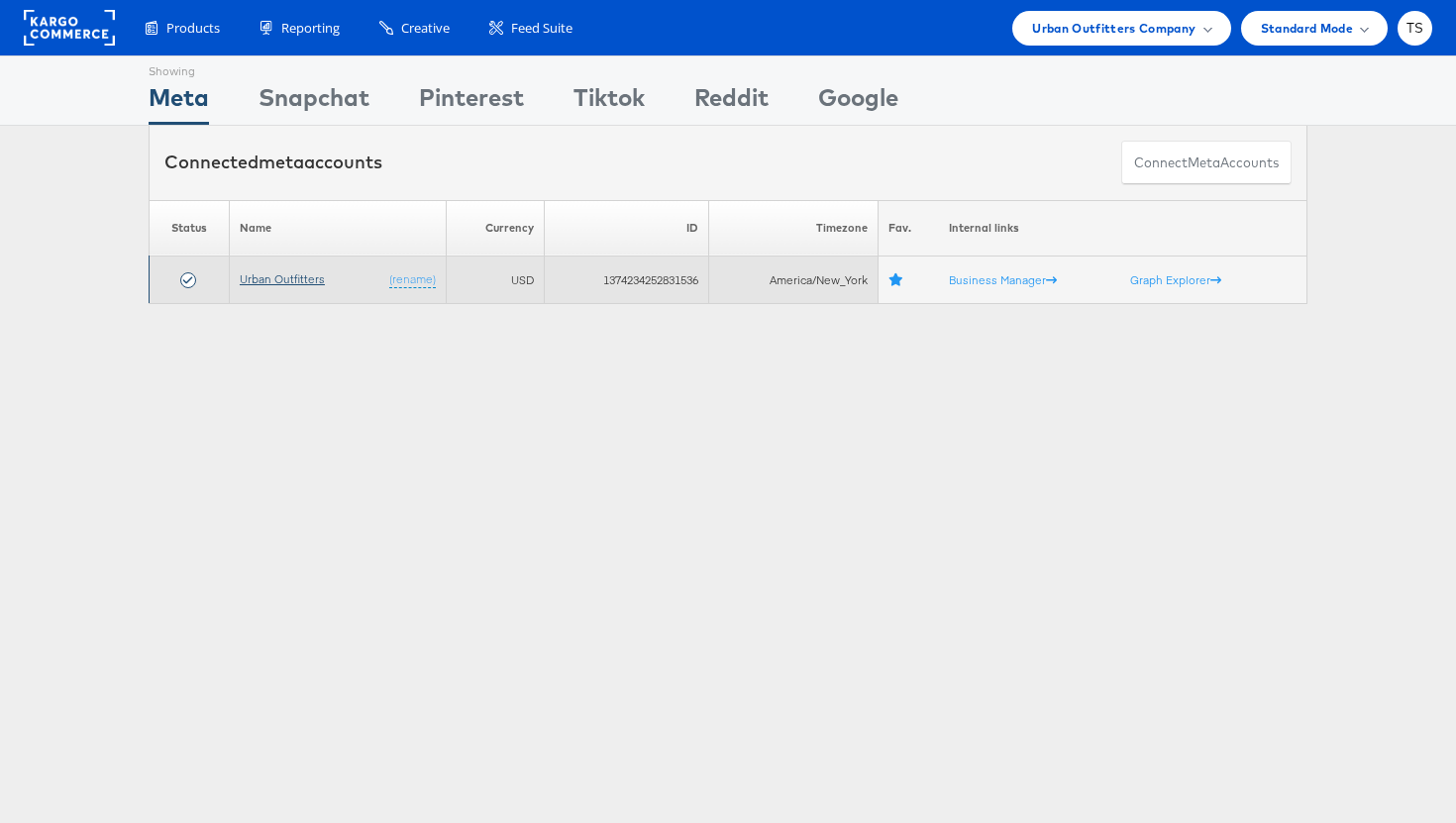 click on "Urban Outfitters" at bounding box center [282, 278] 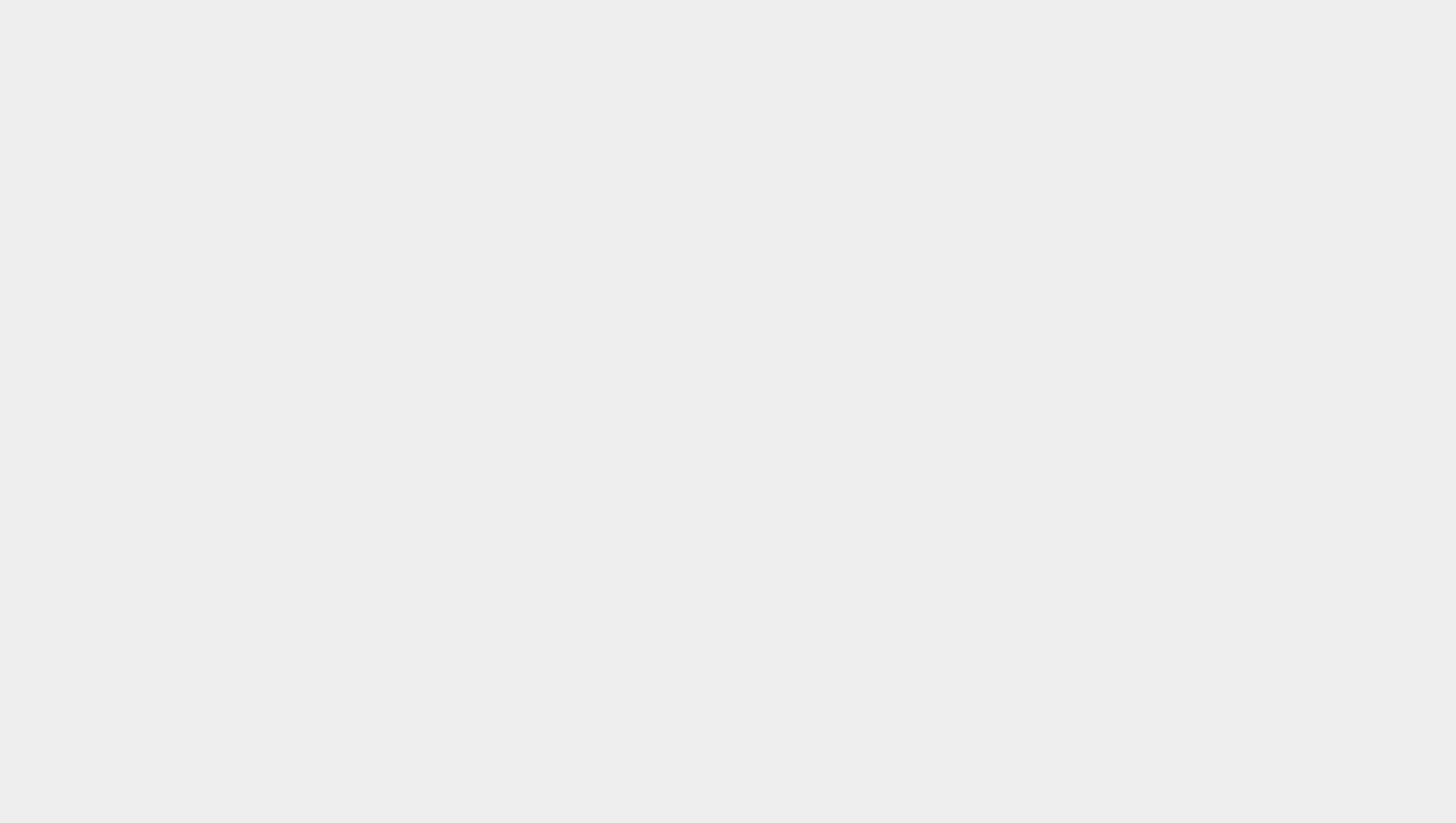 scroll, scrollTop: 0, scrollLeft: 0, axis: both 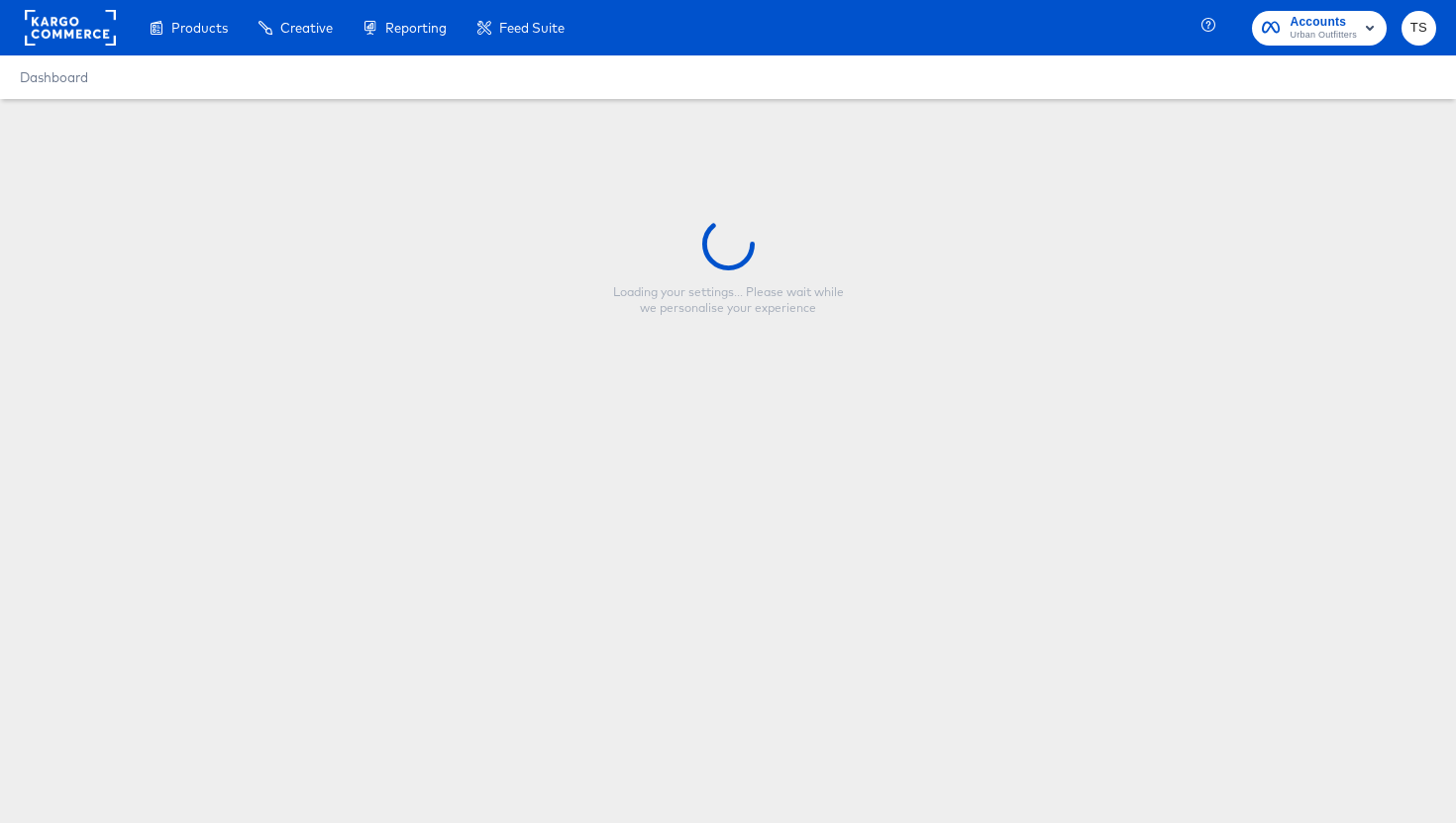 type on "UO Haul Promo Multi-Image 7.28.25" 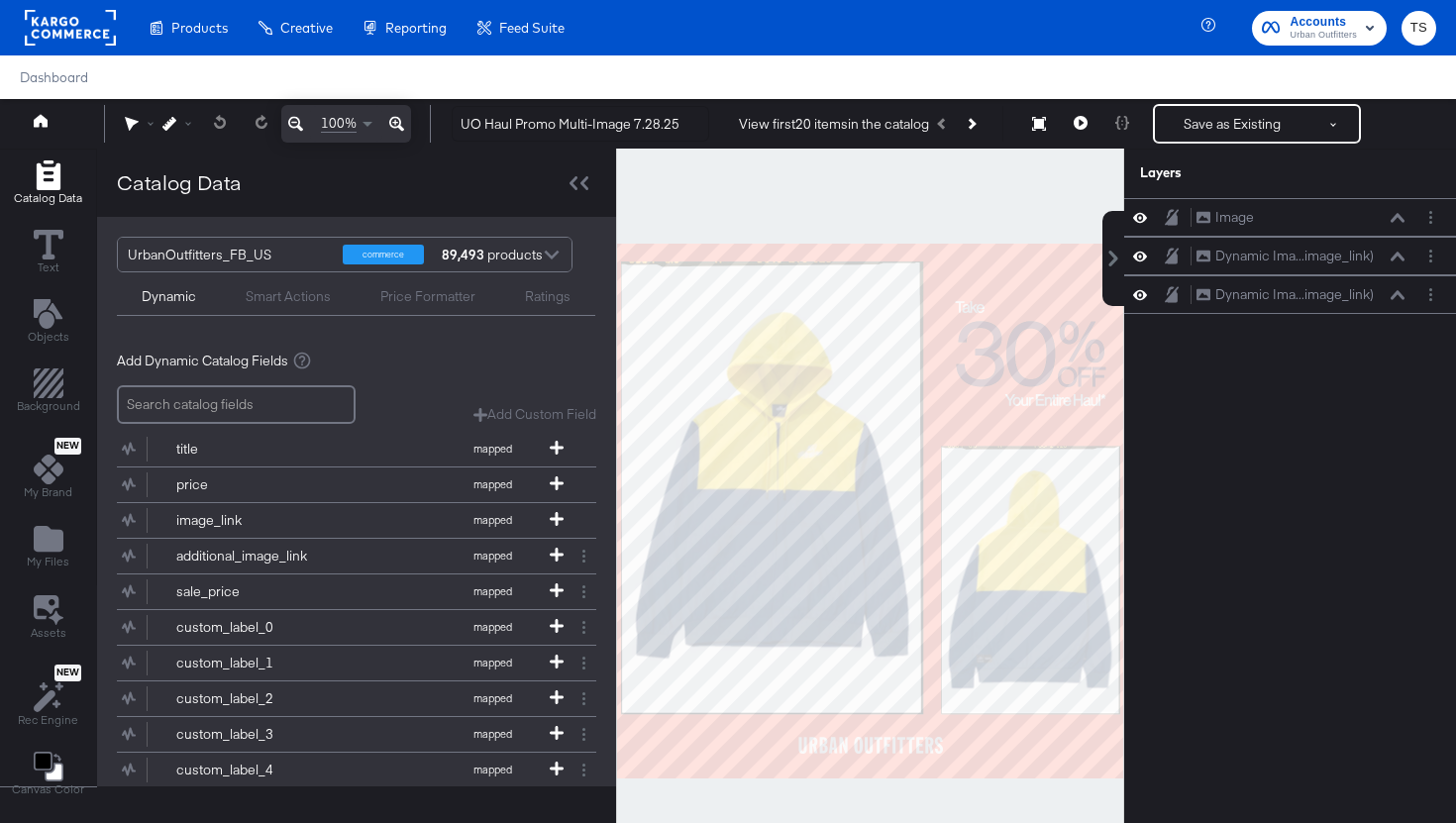 click 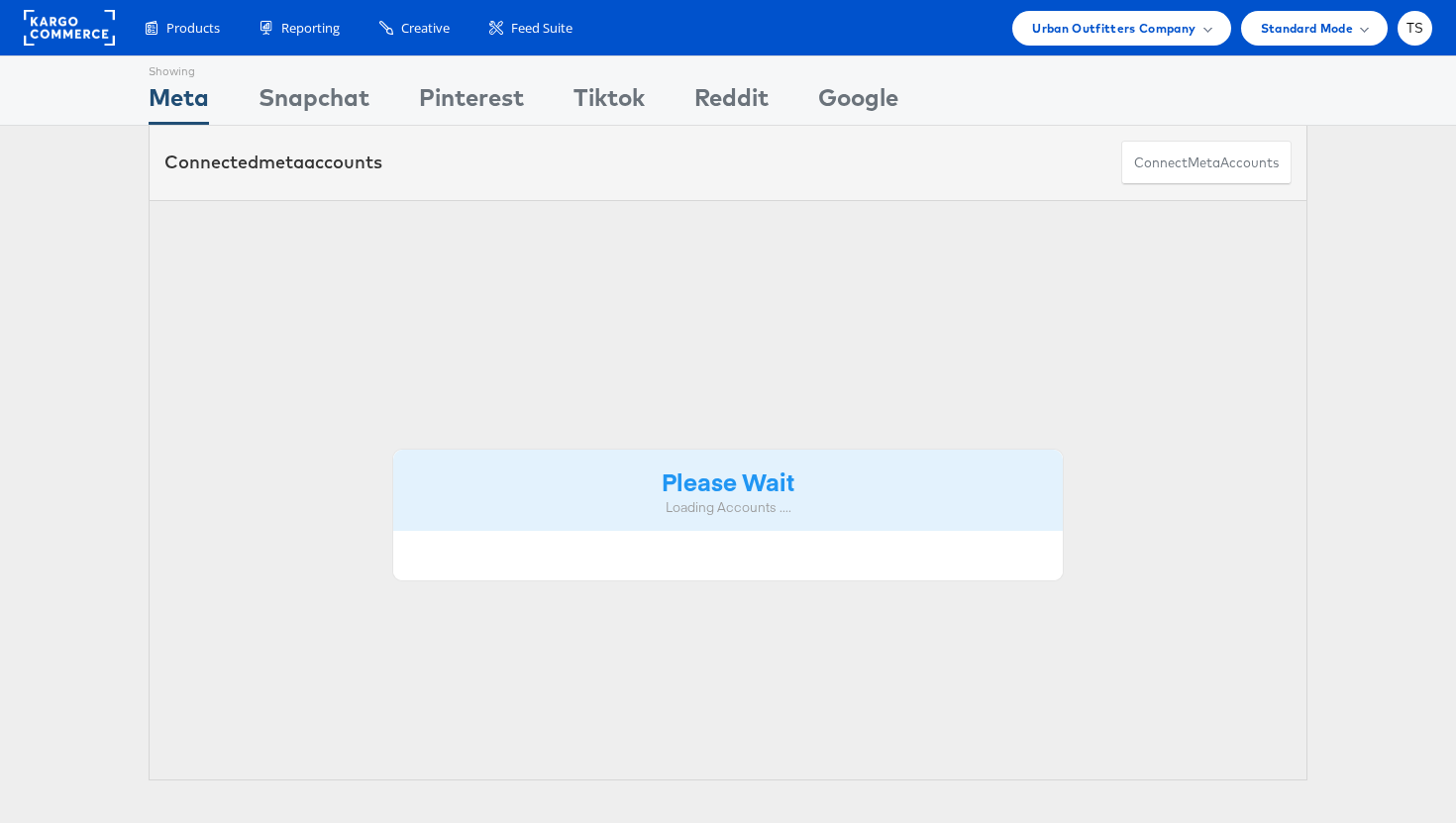 scroll, scrollTop: 0, scrollLeft: 0, axis: both 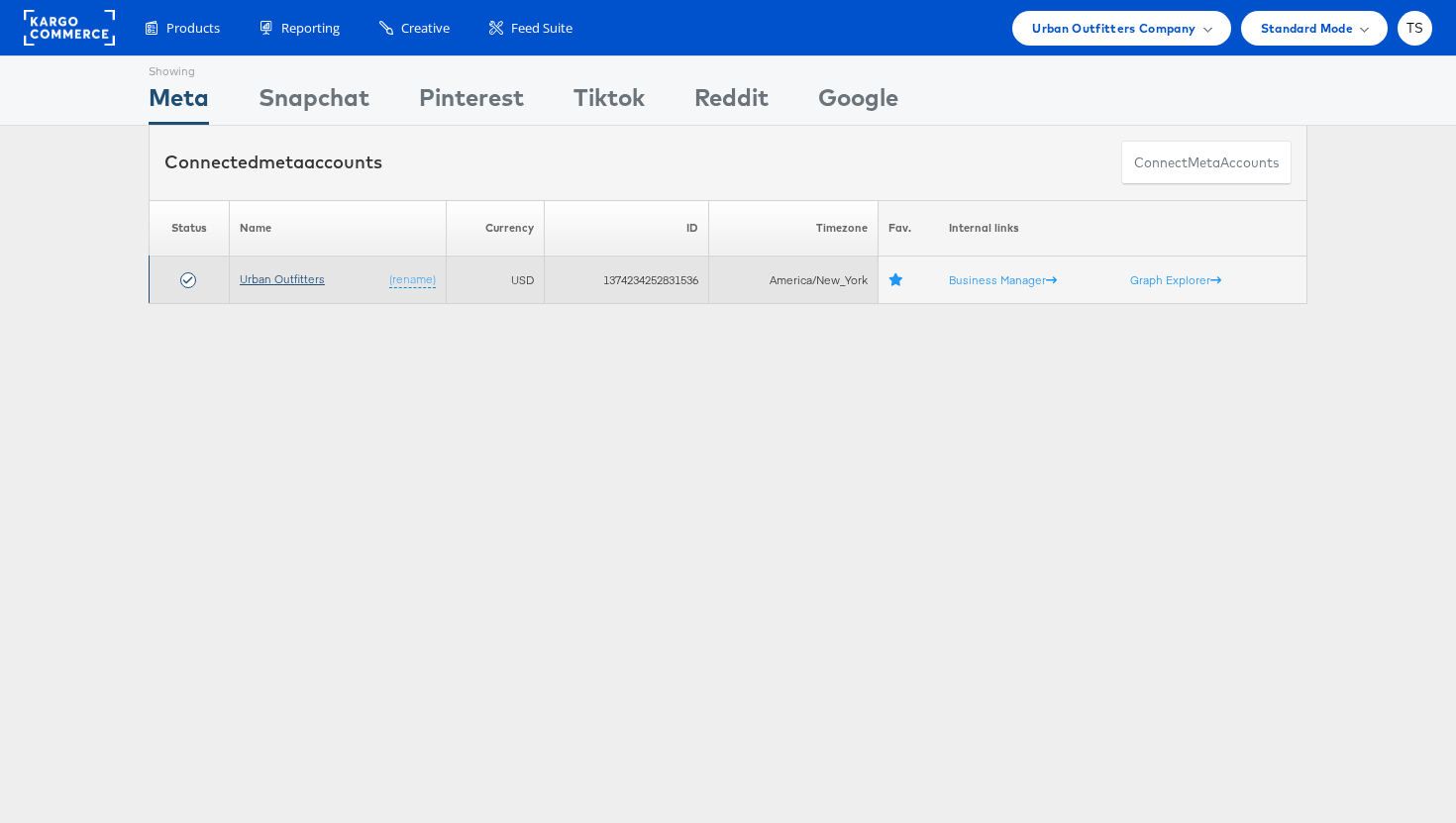 click on "Urban Outfitters" at bounding box center [282, 278] 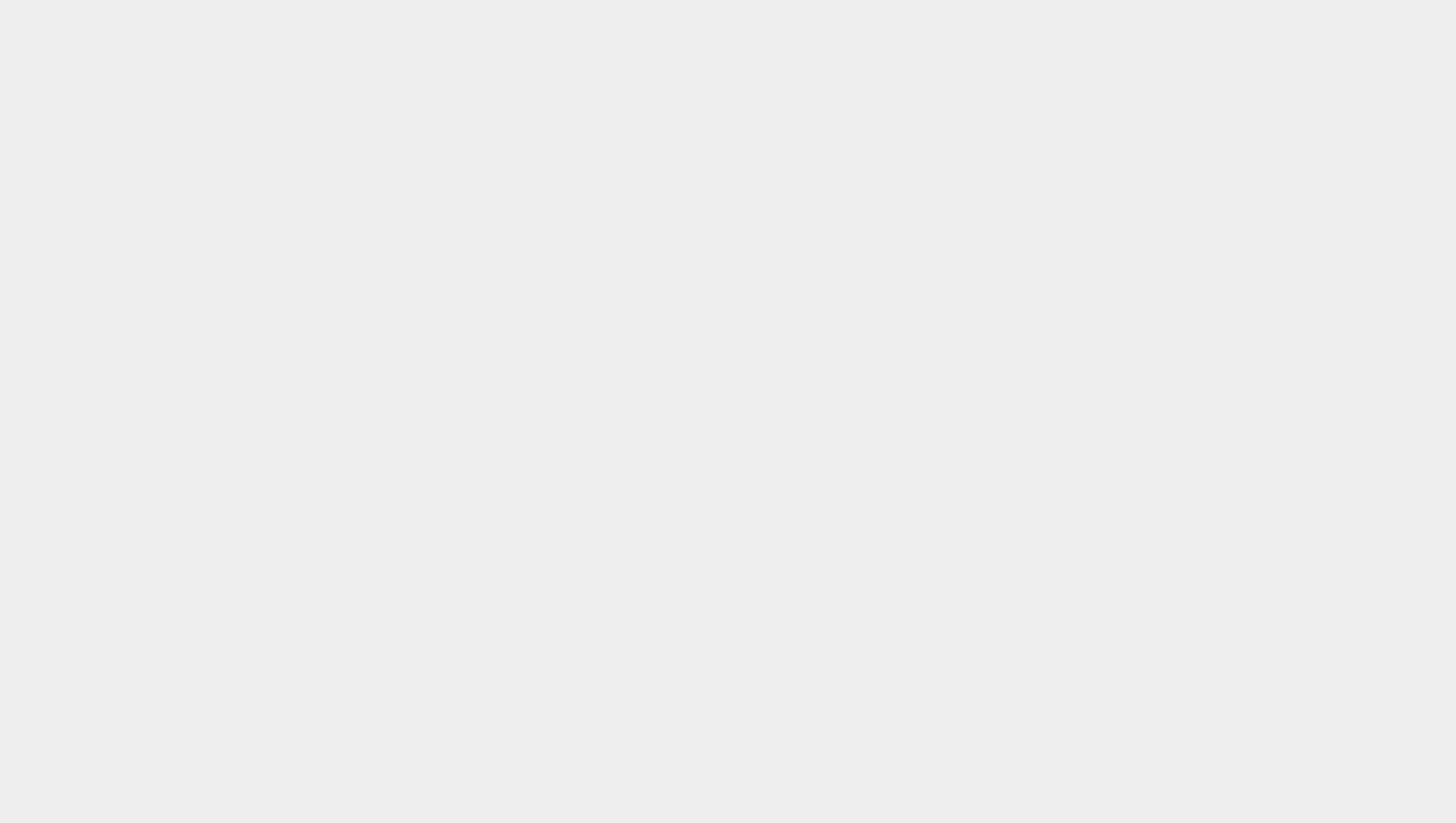 scroll, scrollTop: 0, scrollLeft: 0, axis: both 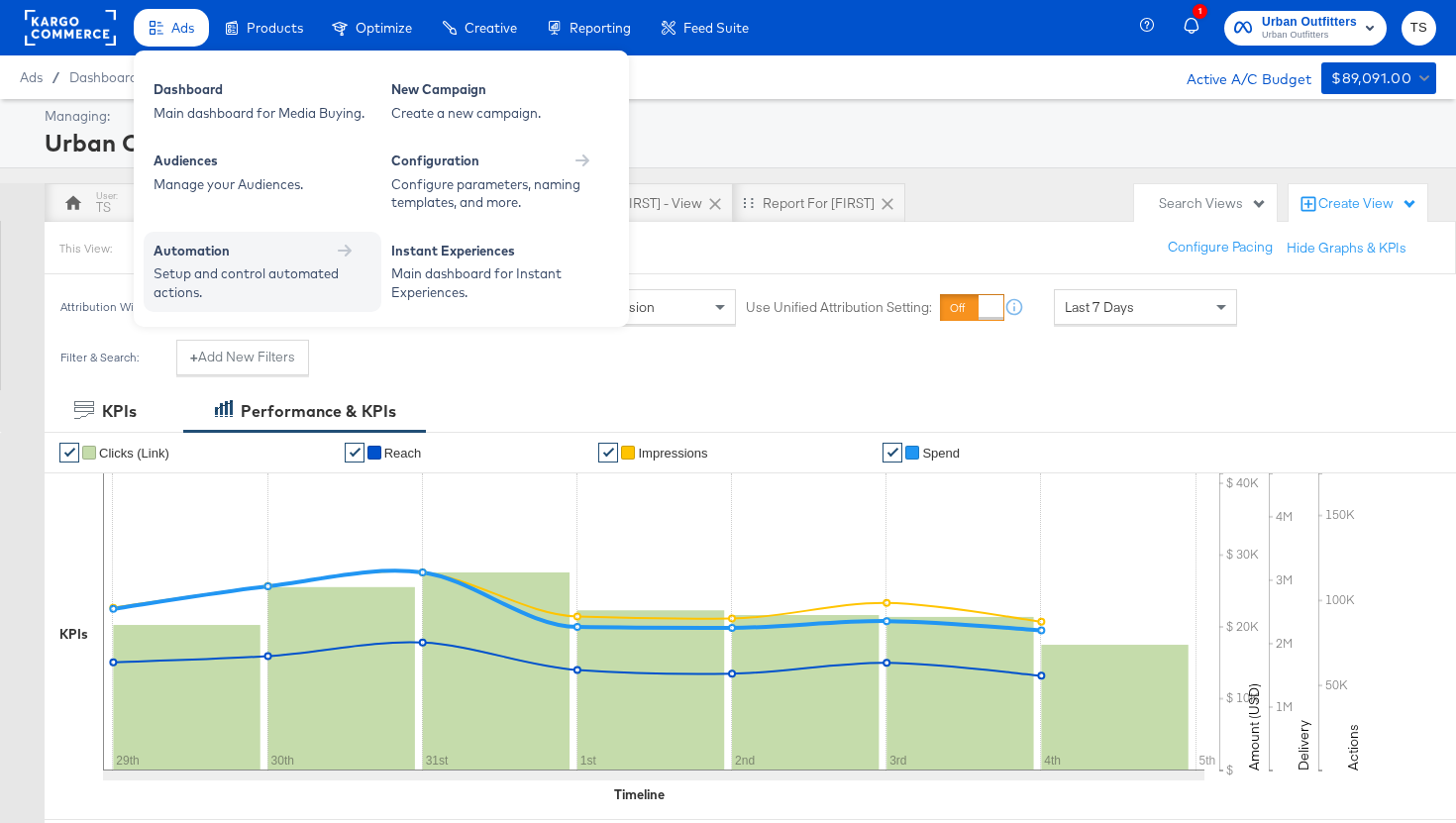 click on "Setup and control automated actions." at bounding box center (253, 282) 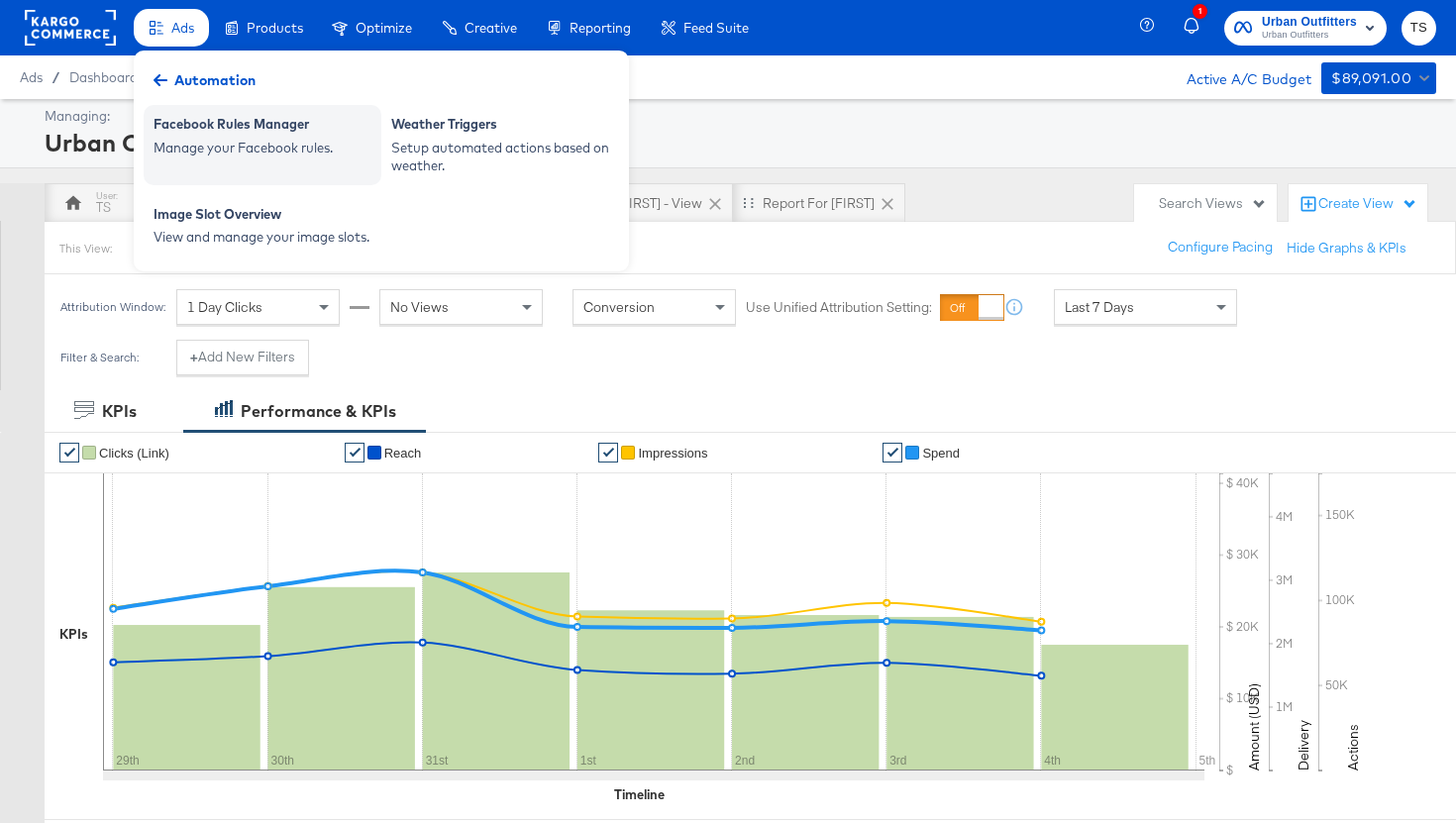 click on "Manage your Facebook rules." at bounding box center [262, 148] 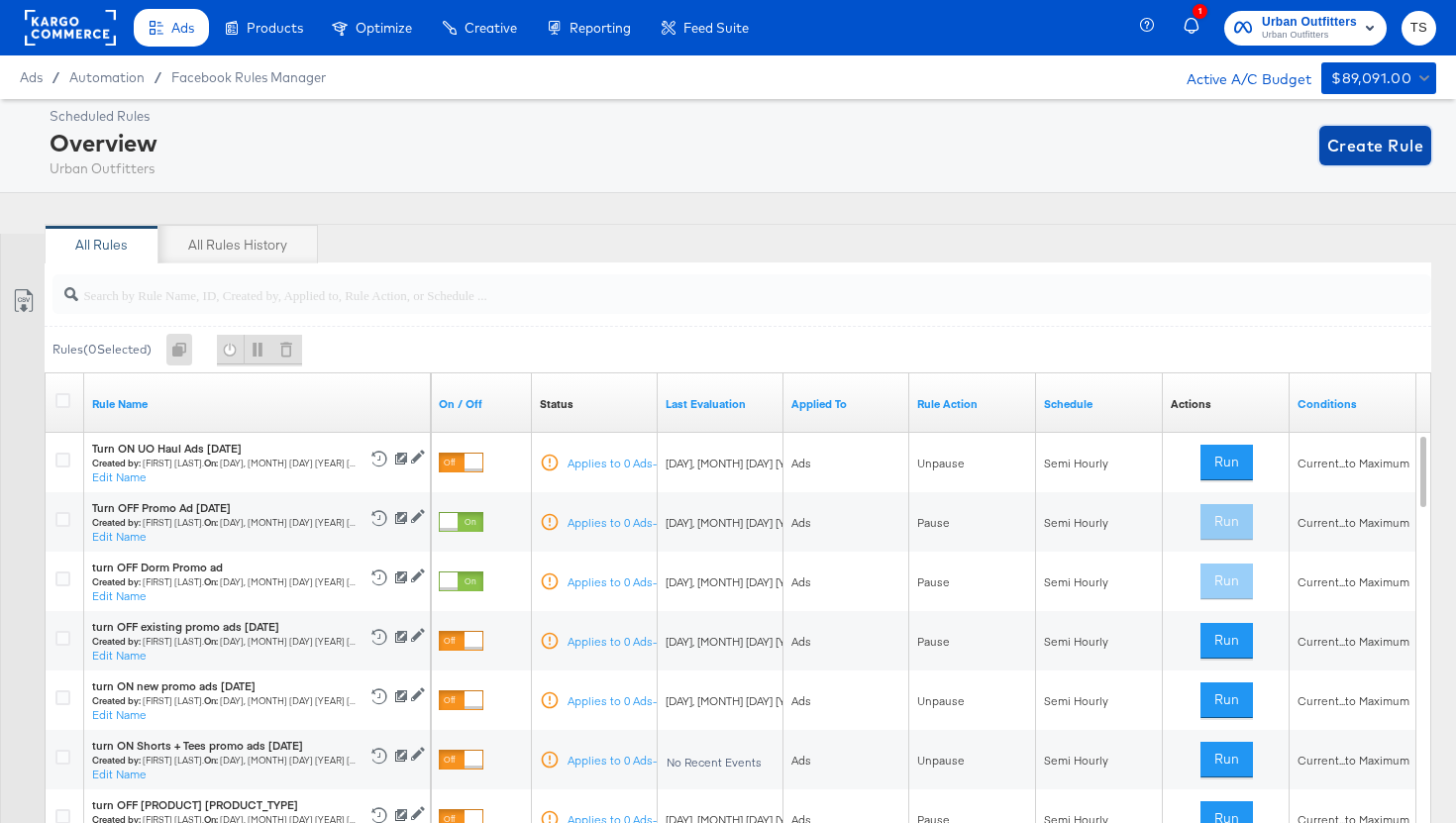 click on "Create Rule" at bounding box center (1375, 146) 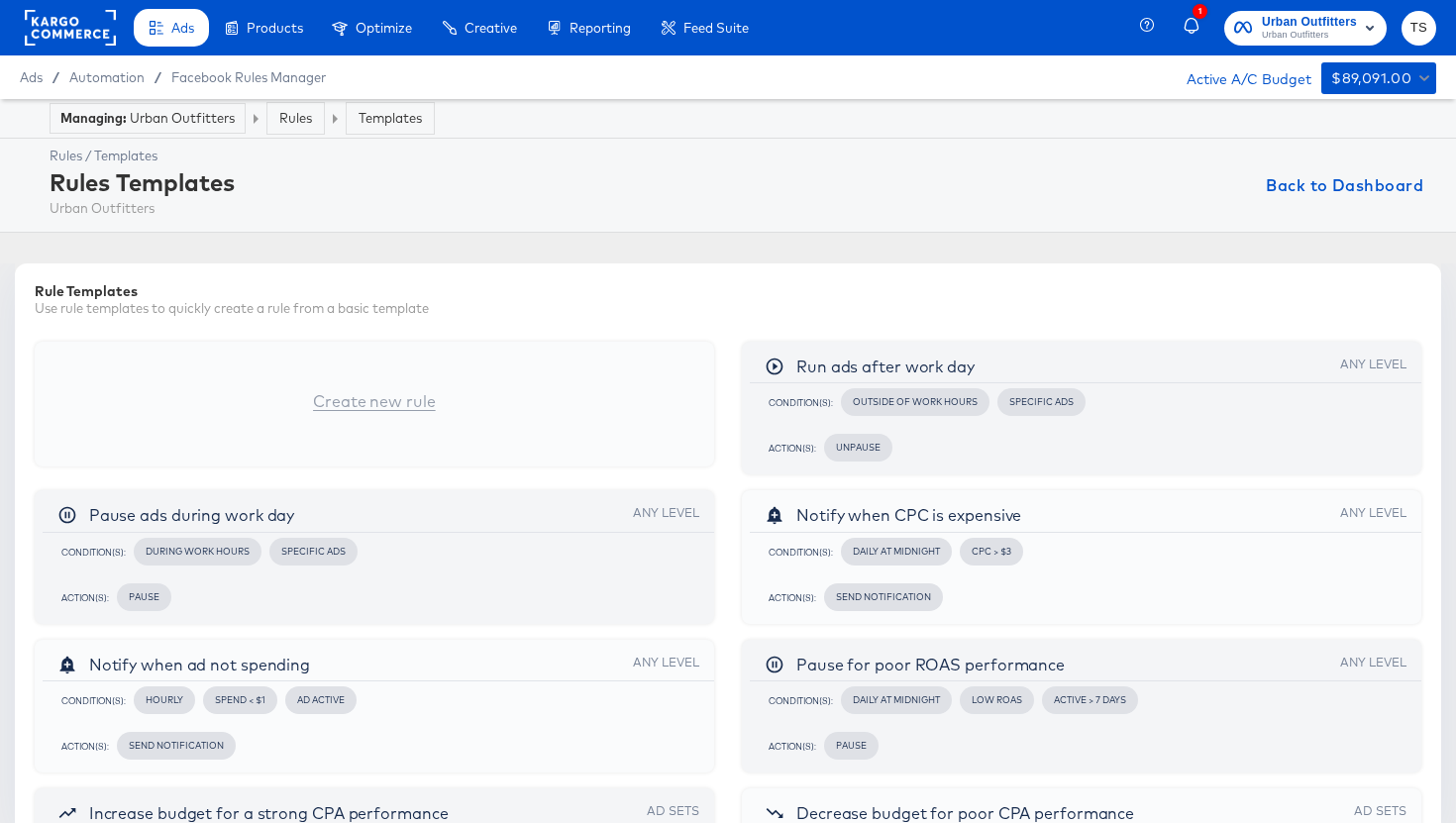 scroll, scrollTop: 0, scrollLeft: 0, axis: both 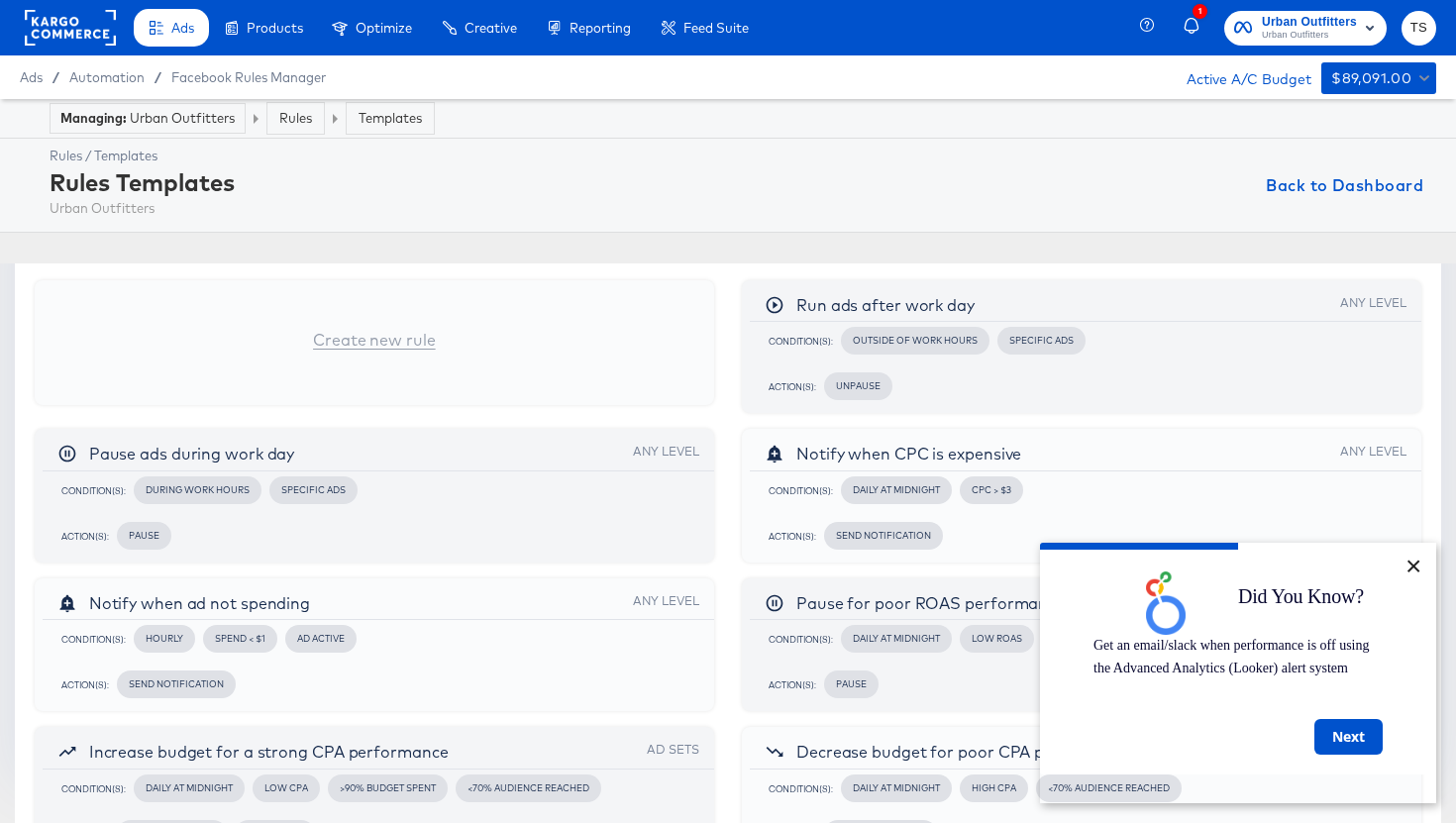 click on "×" at bounding box center (1412, 567) 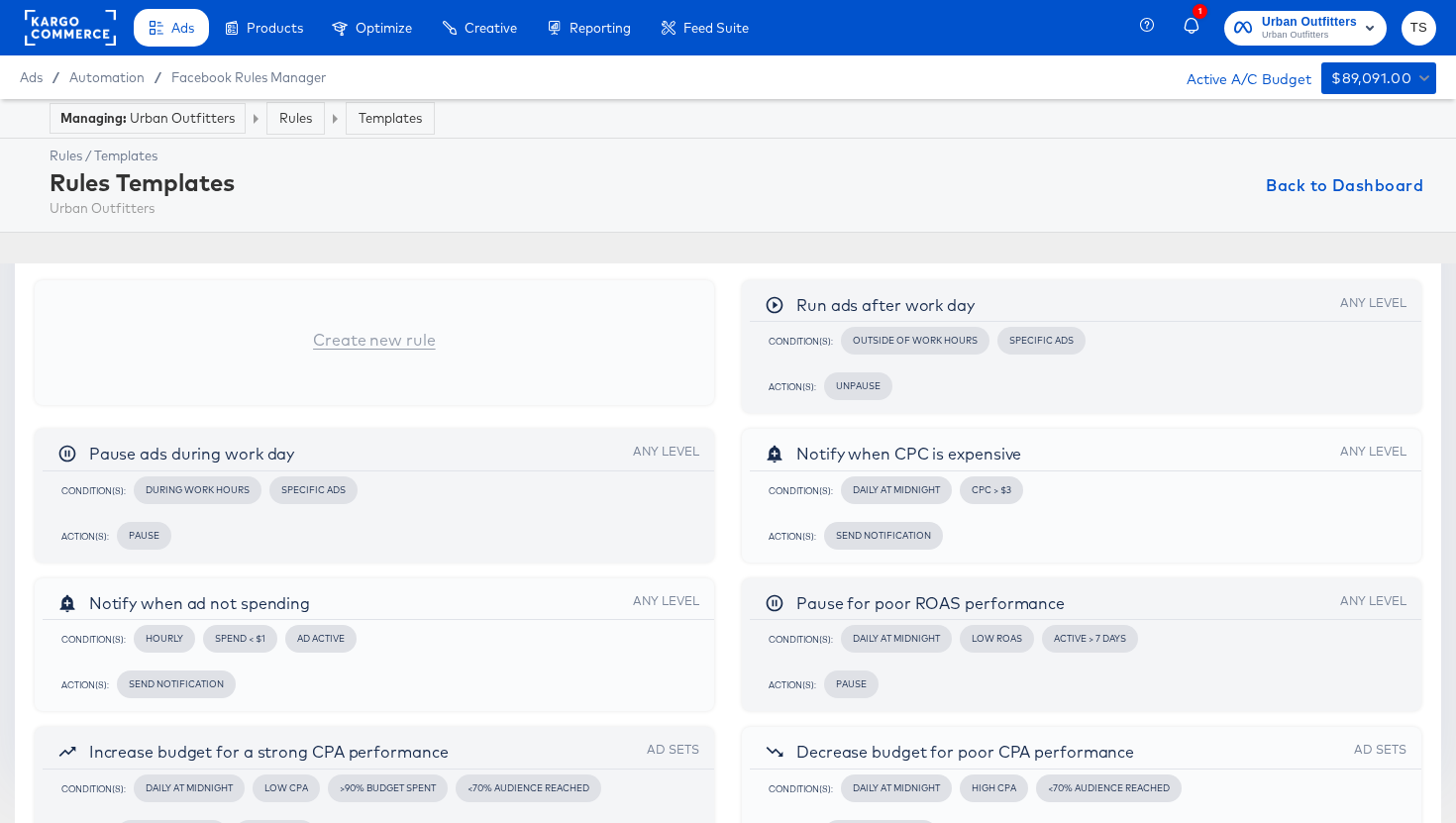 click 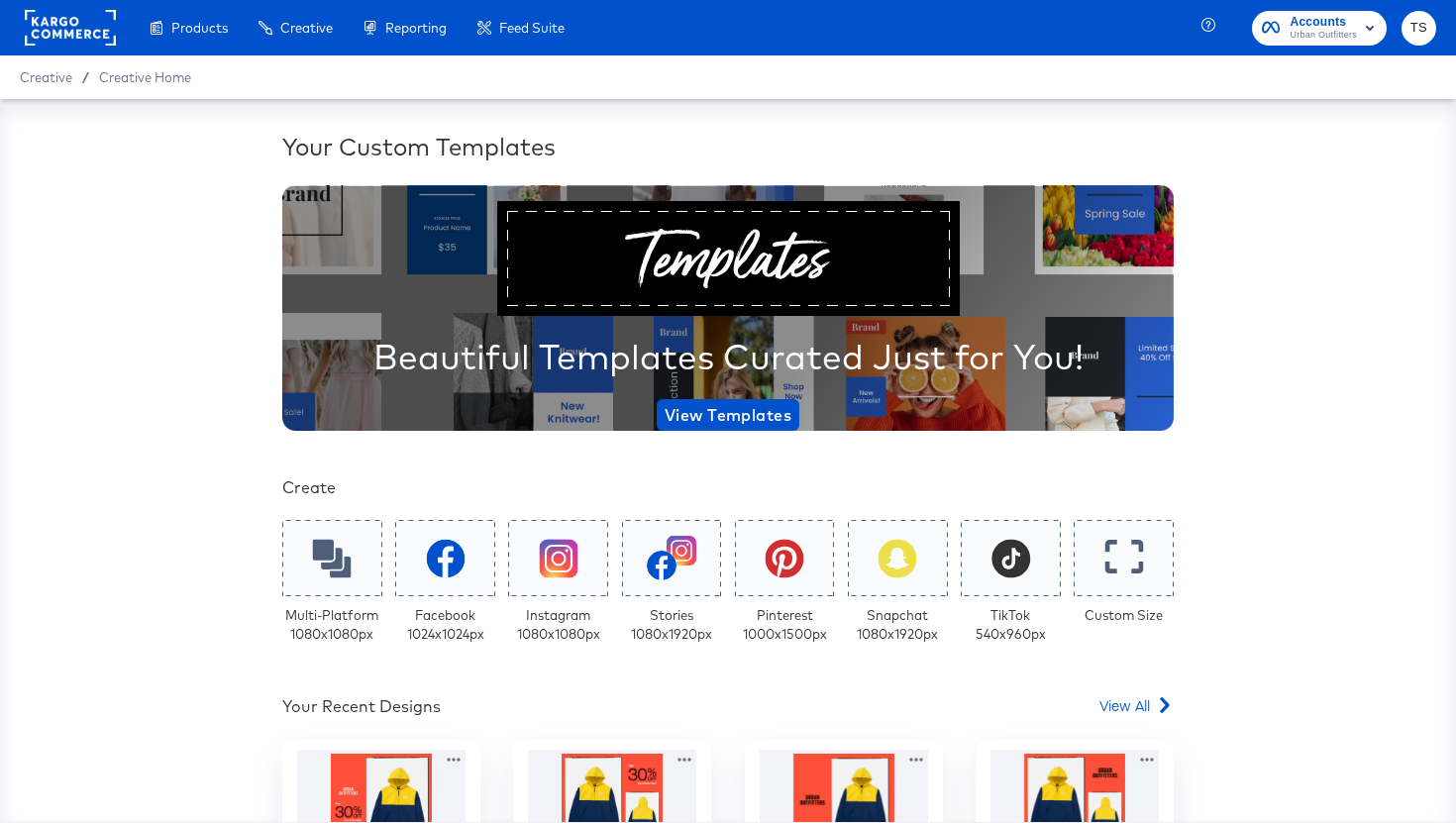 scroll, scrollTop: 0, scrollLeft: 0, axis: both 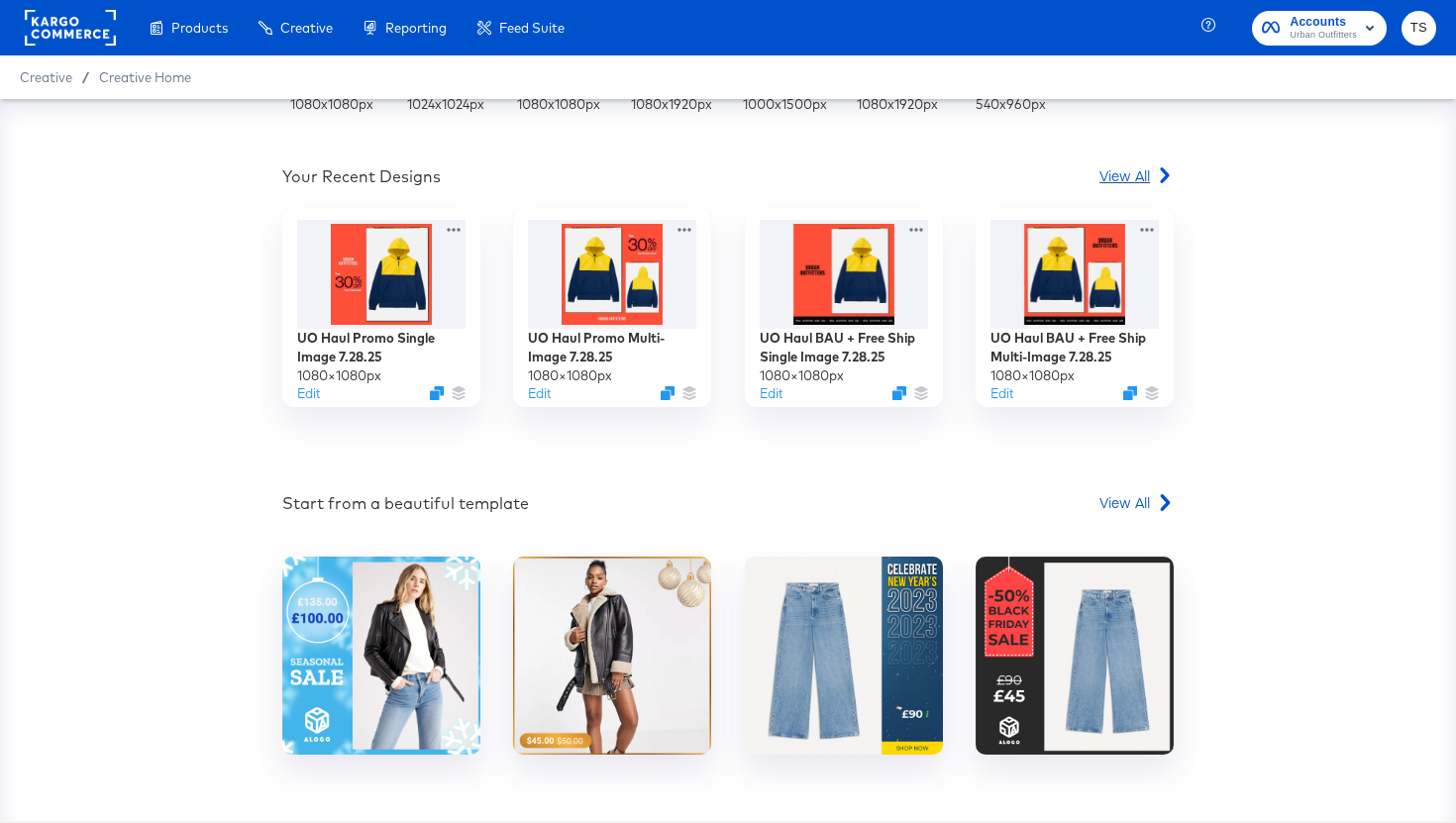 click on "View All" at bounding box center [1124, 175] 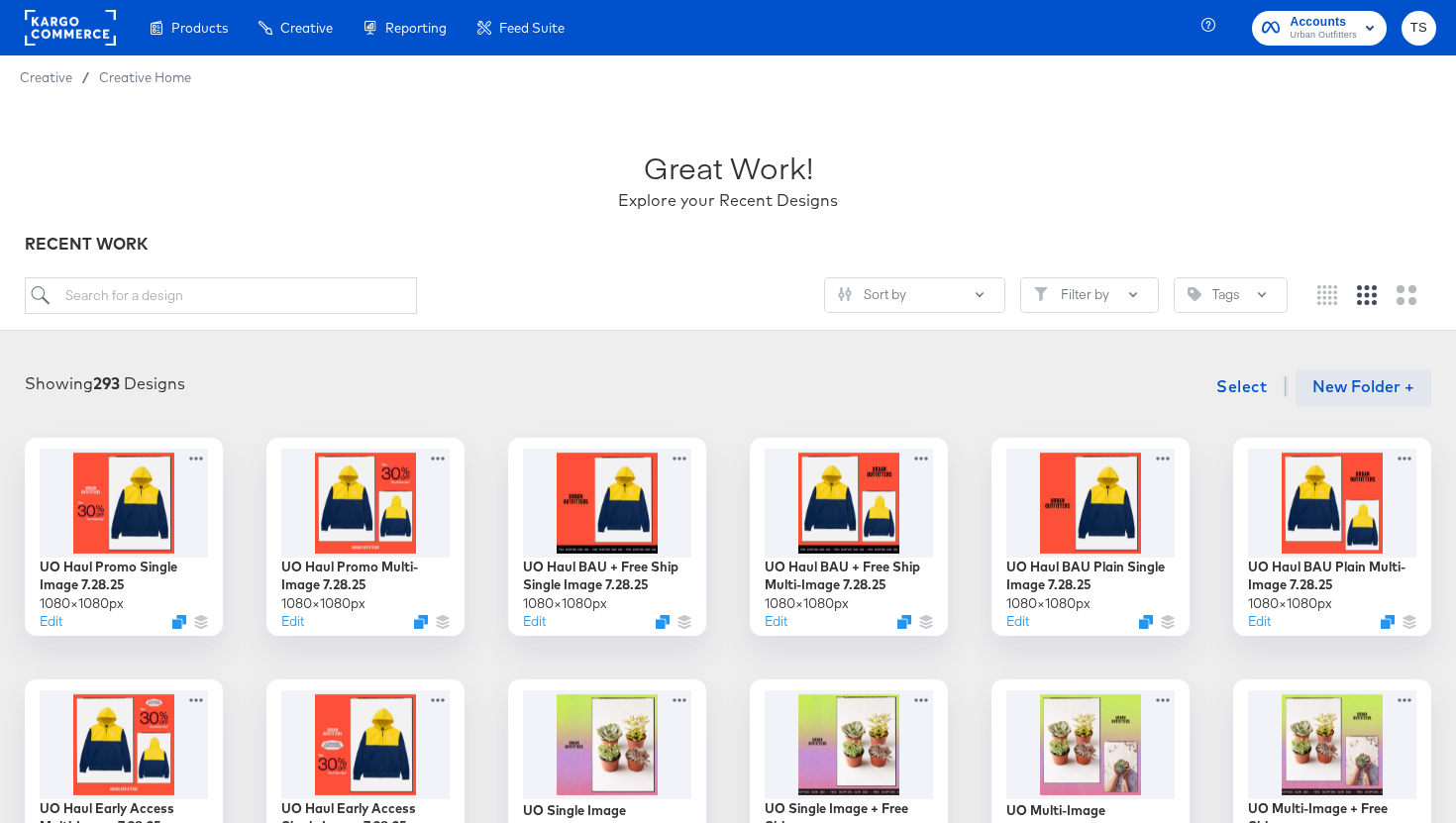 click on "New Folder +" at bounding box center (1363, 388) 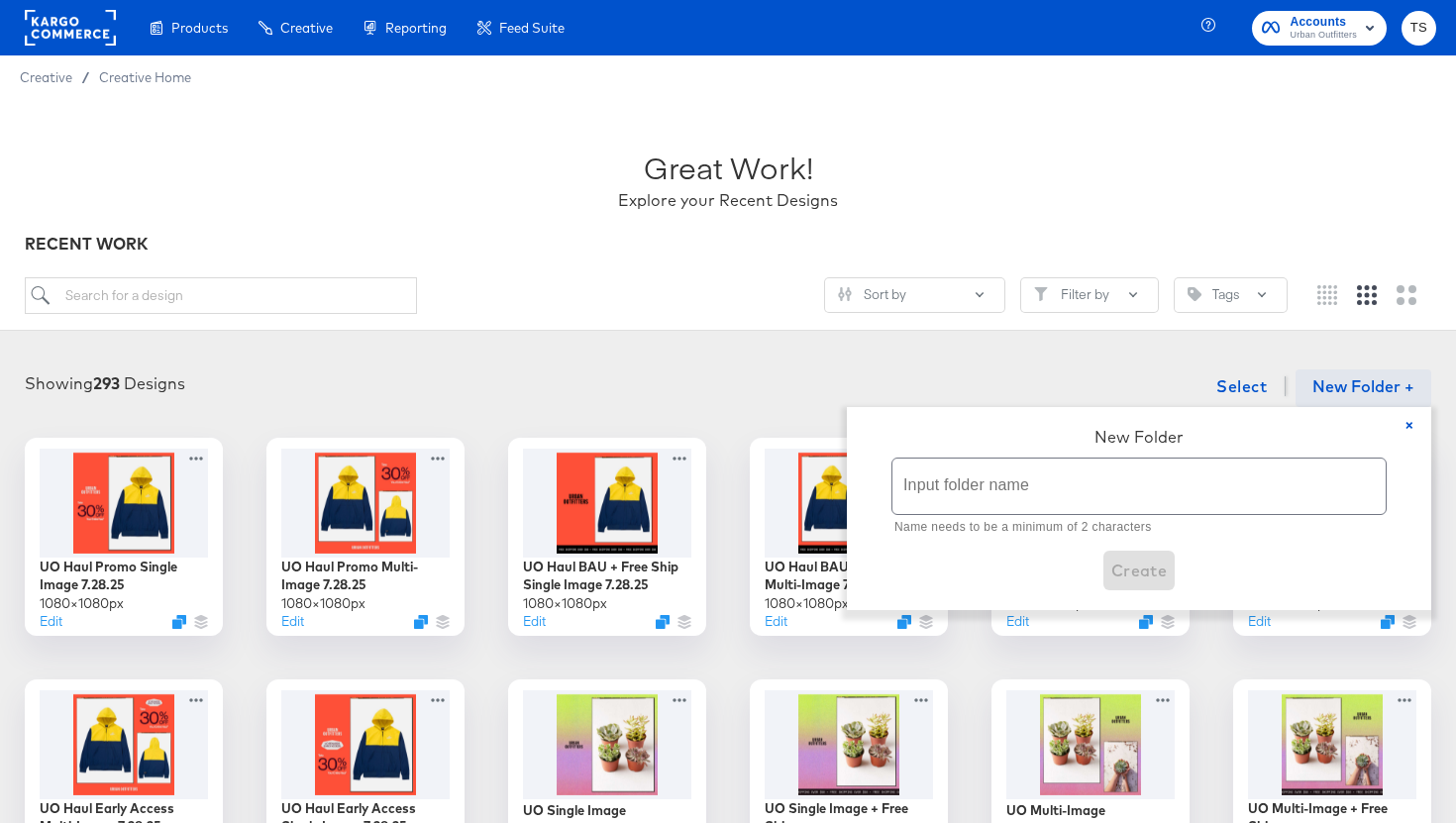 click at bounding box center (1139, 486) 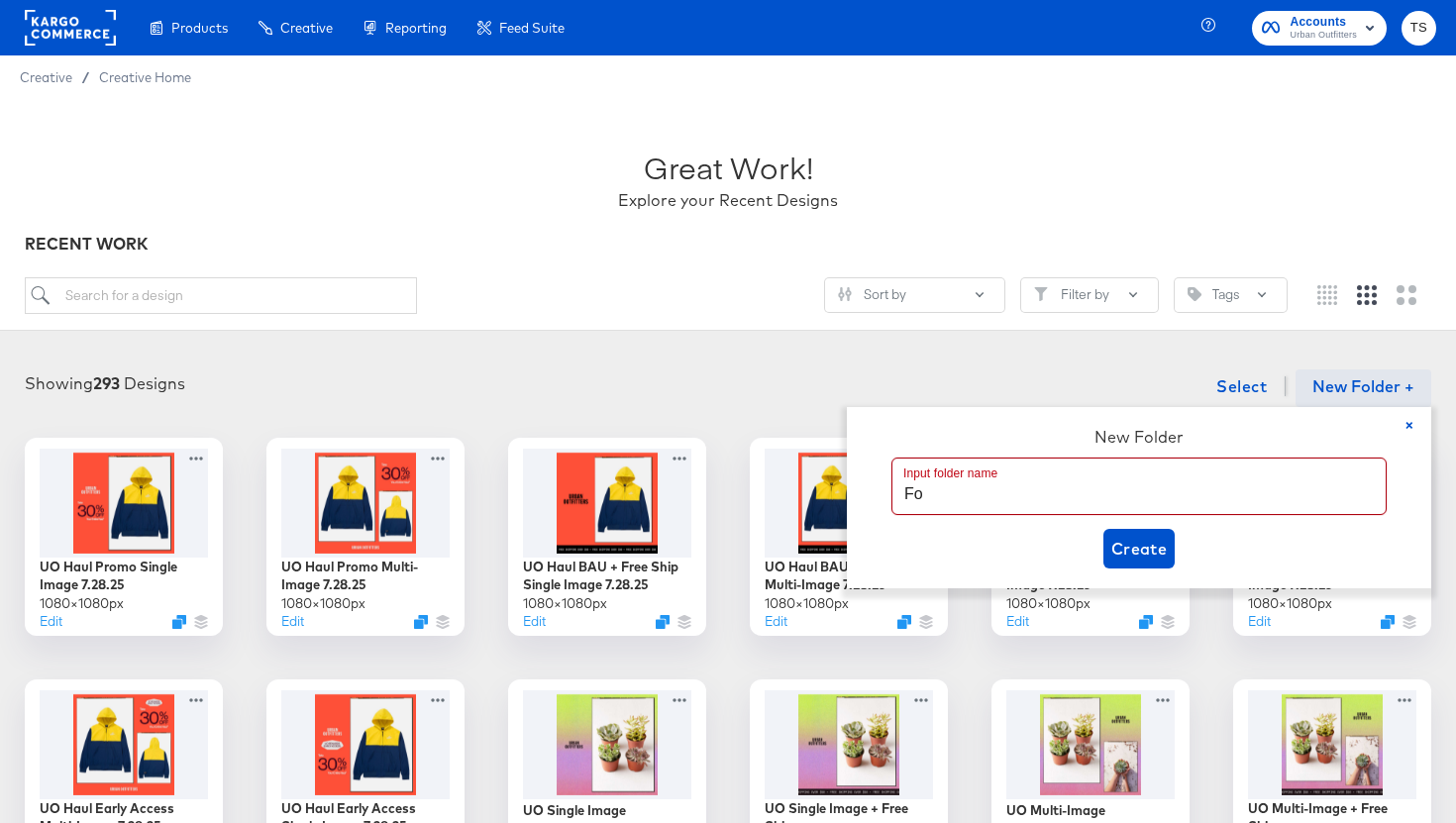 type on "F" 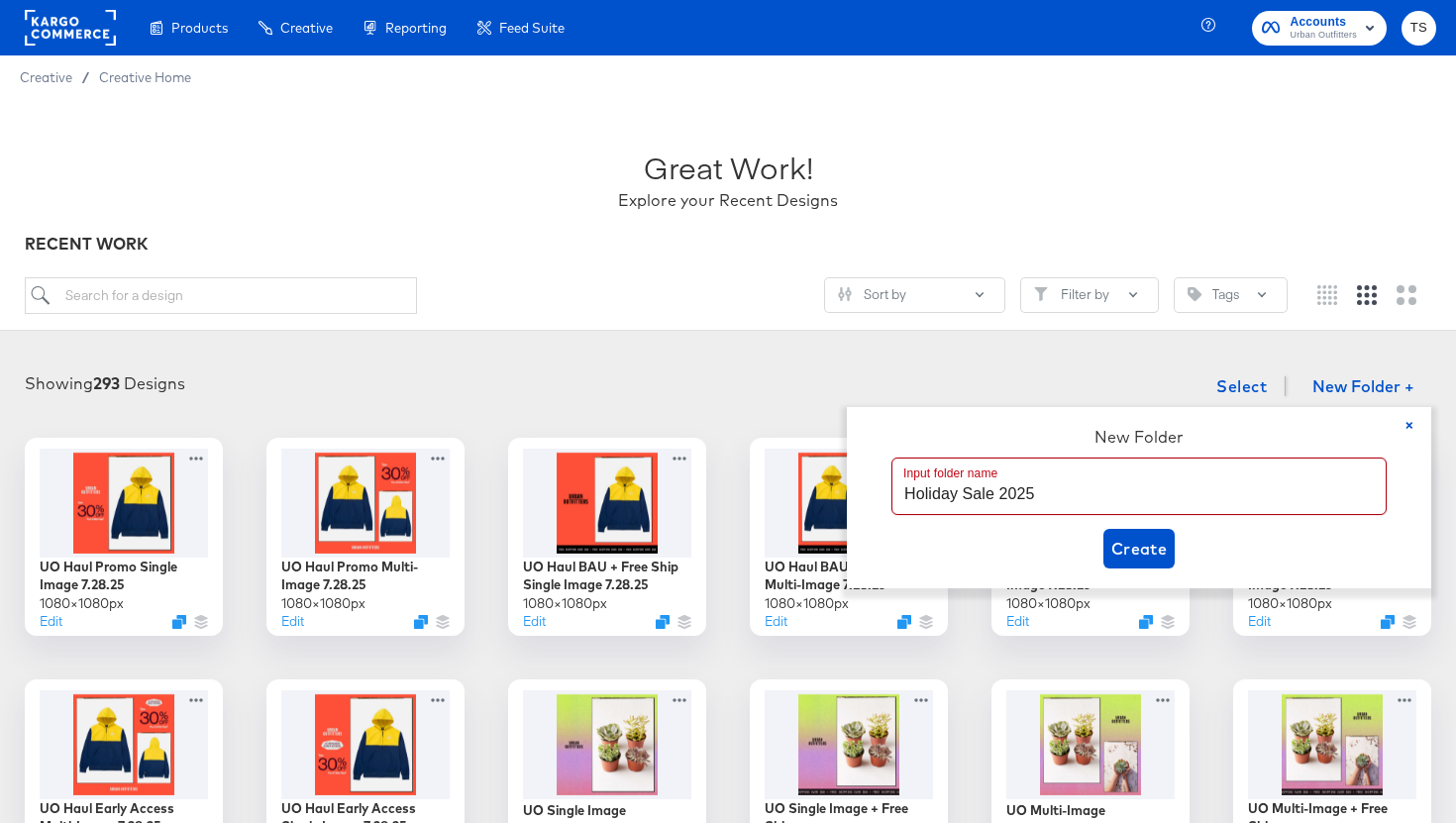 type on "Holiday Sale 2025" 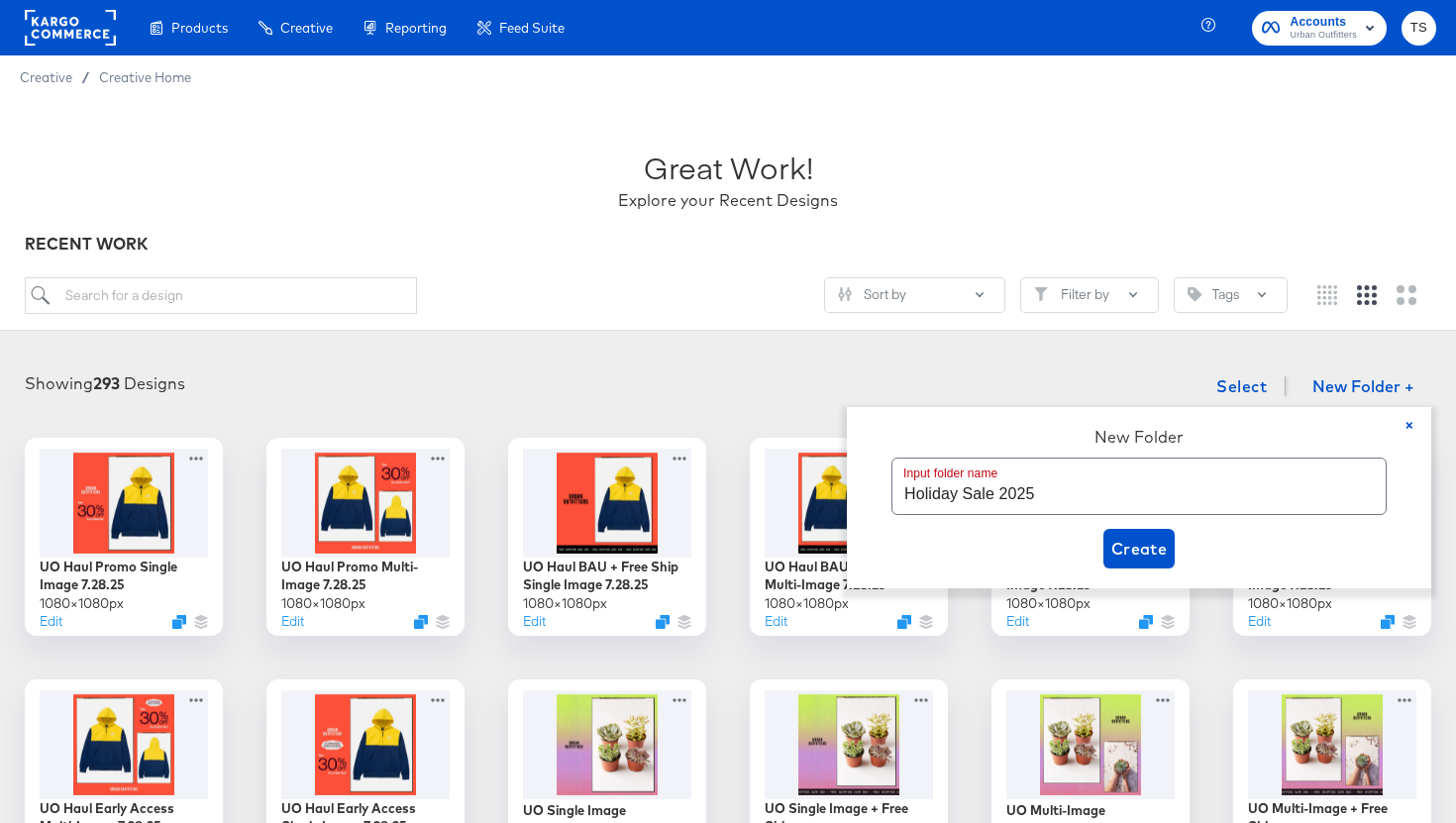 click on "Showing  293   Designs Select New Folder + × New Folder Input folder name Holiday Sale 2025 Create" at bounding box center (728, 386) 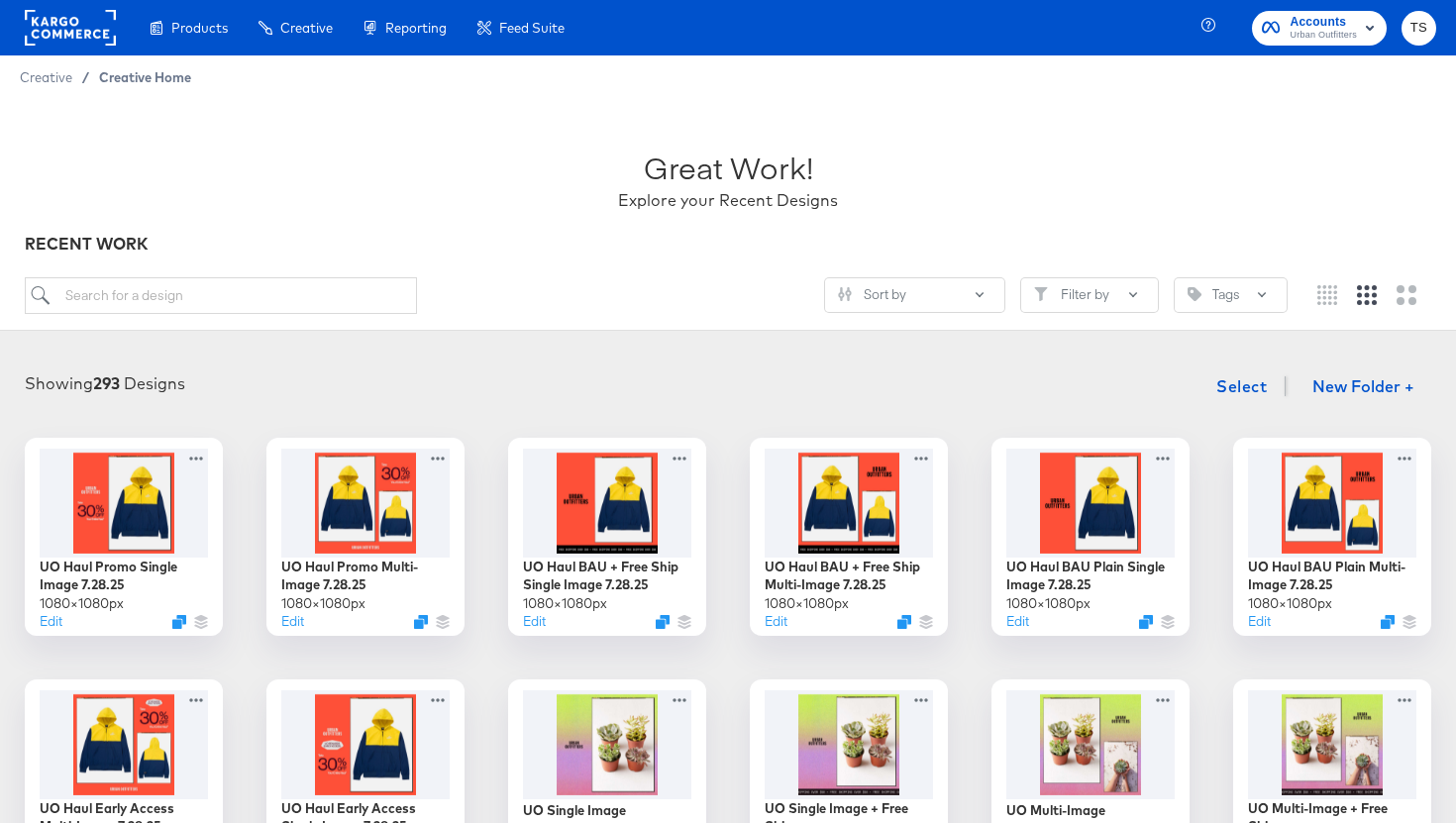 click on "Creative Home" at bounding box center [145, 77] 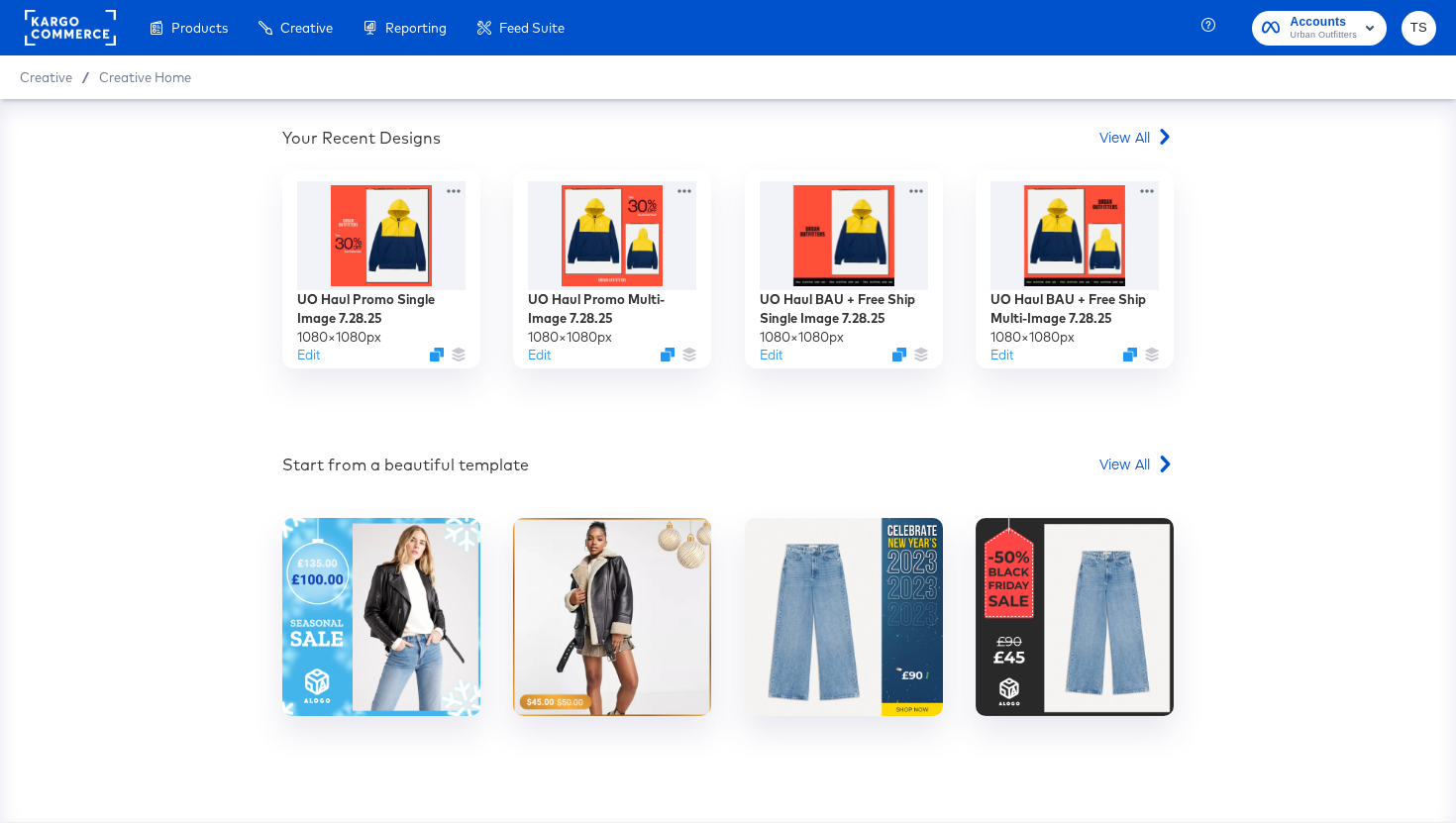 scroll, scrollTop: 572, scrollLeft: 0, axis: vertical 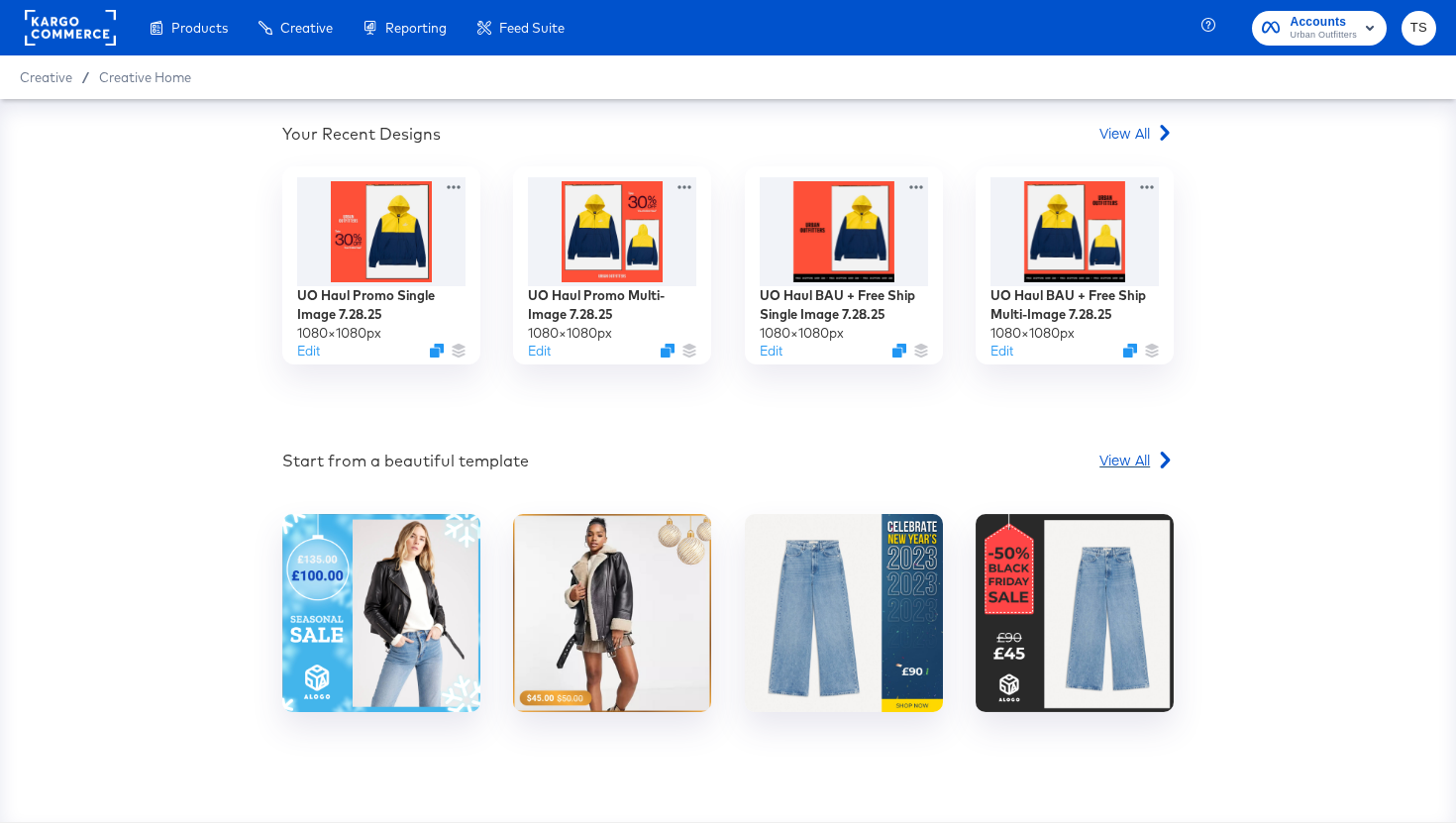 click on "View All" at bounding box center (1124, 460) 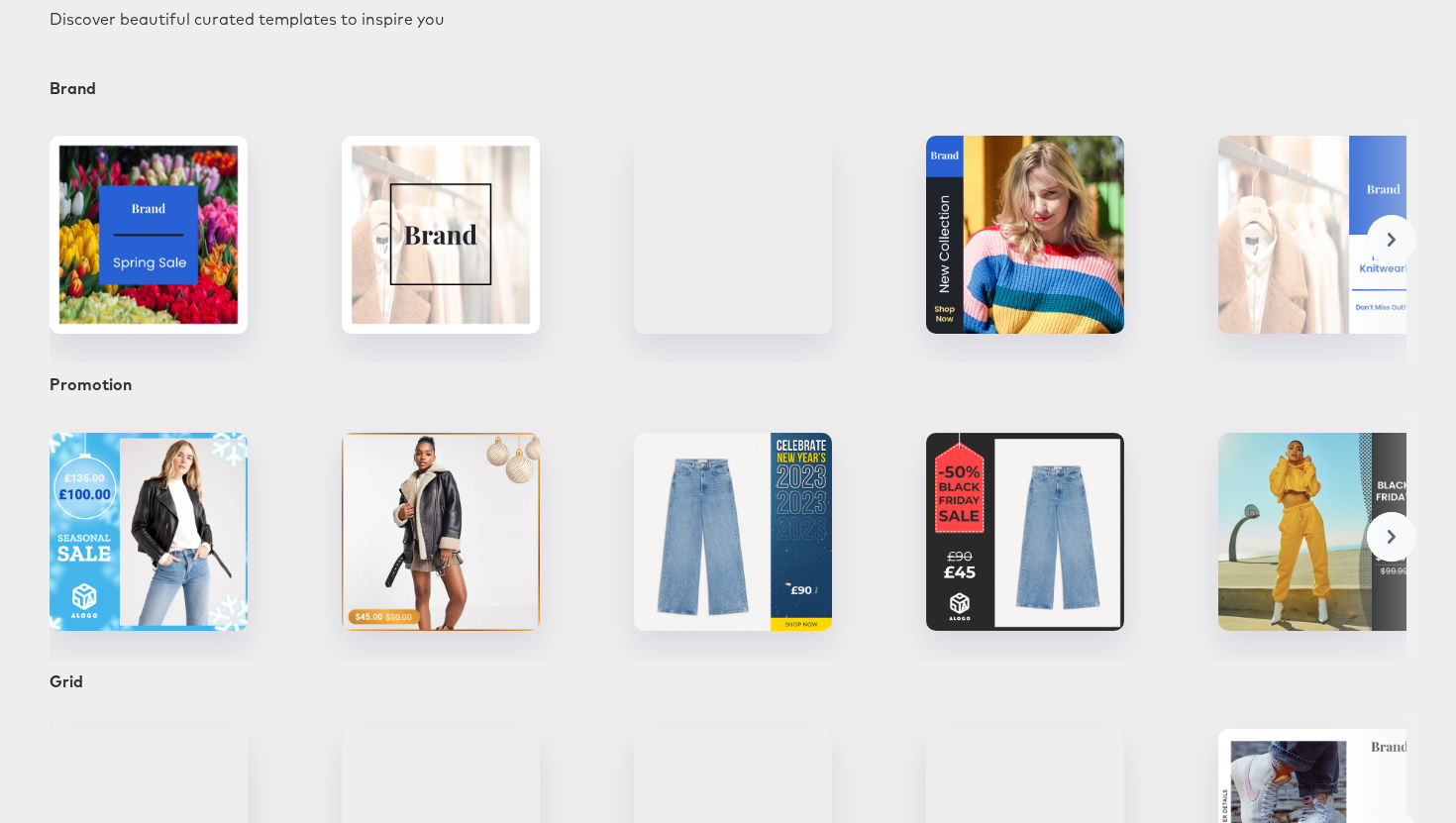 scroll, scrollTop: 0, scrollLeft: 0, axis: both 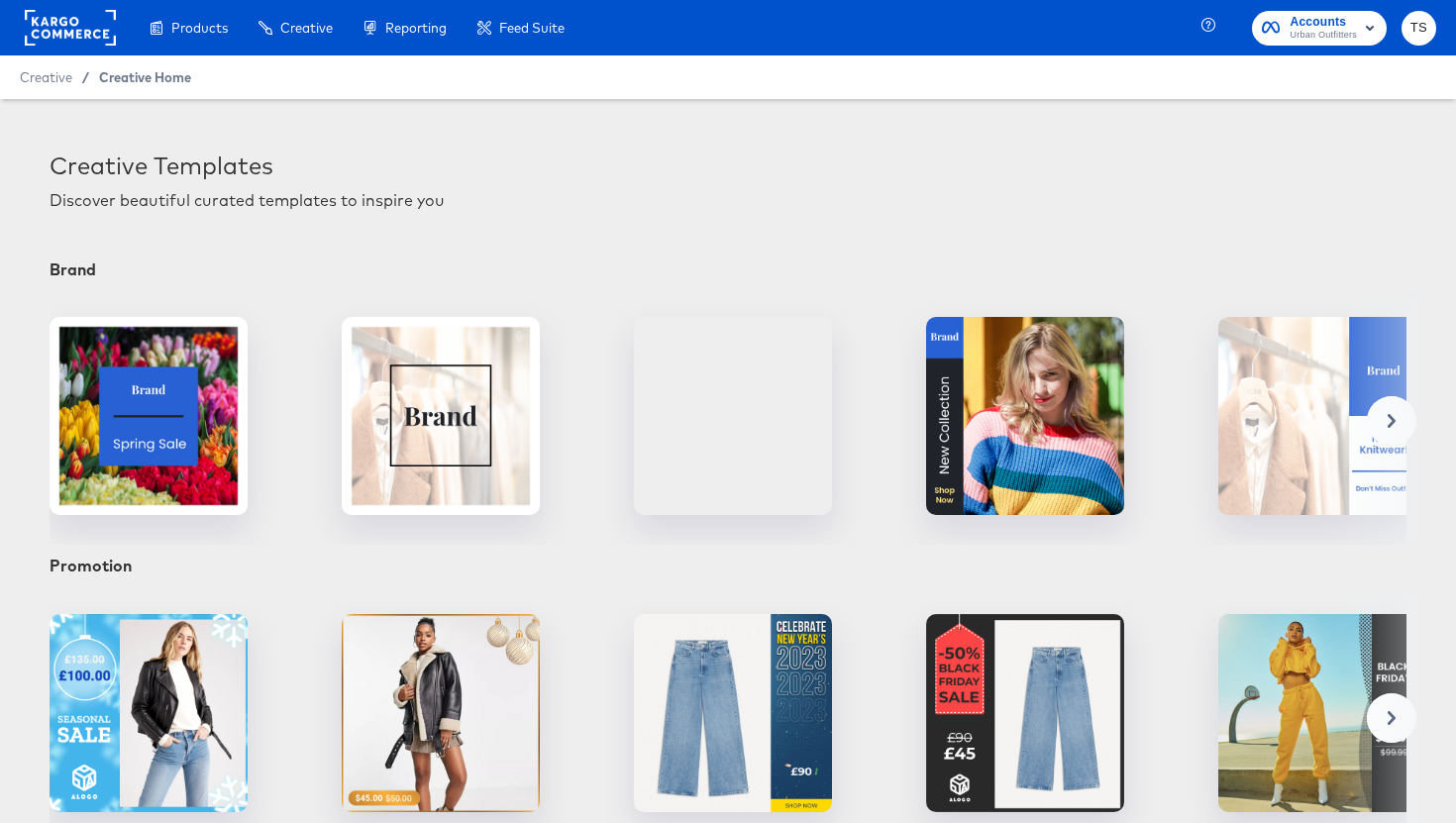 click on "Creative Home" at bounding box center (145, 77) 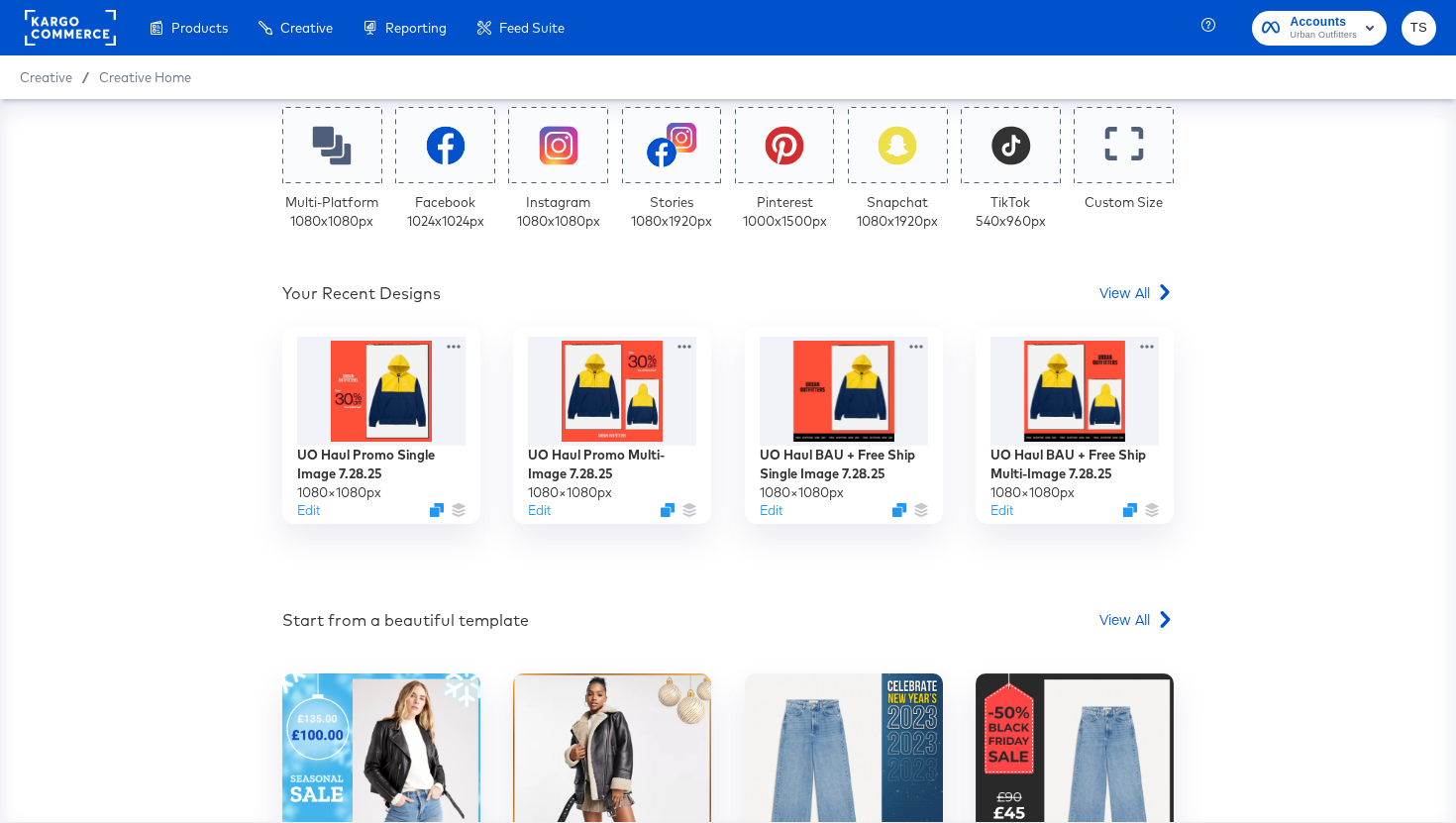 scroll, scrollTop: 414, scrollLeft: 0, axis: vertical 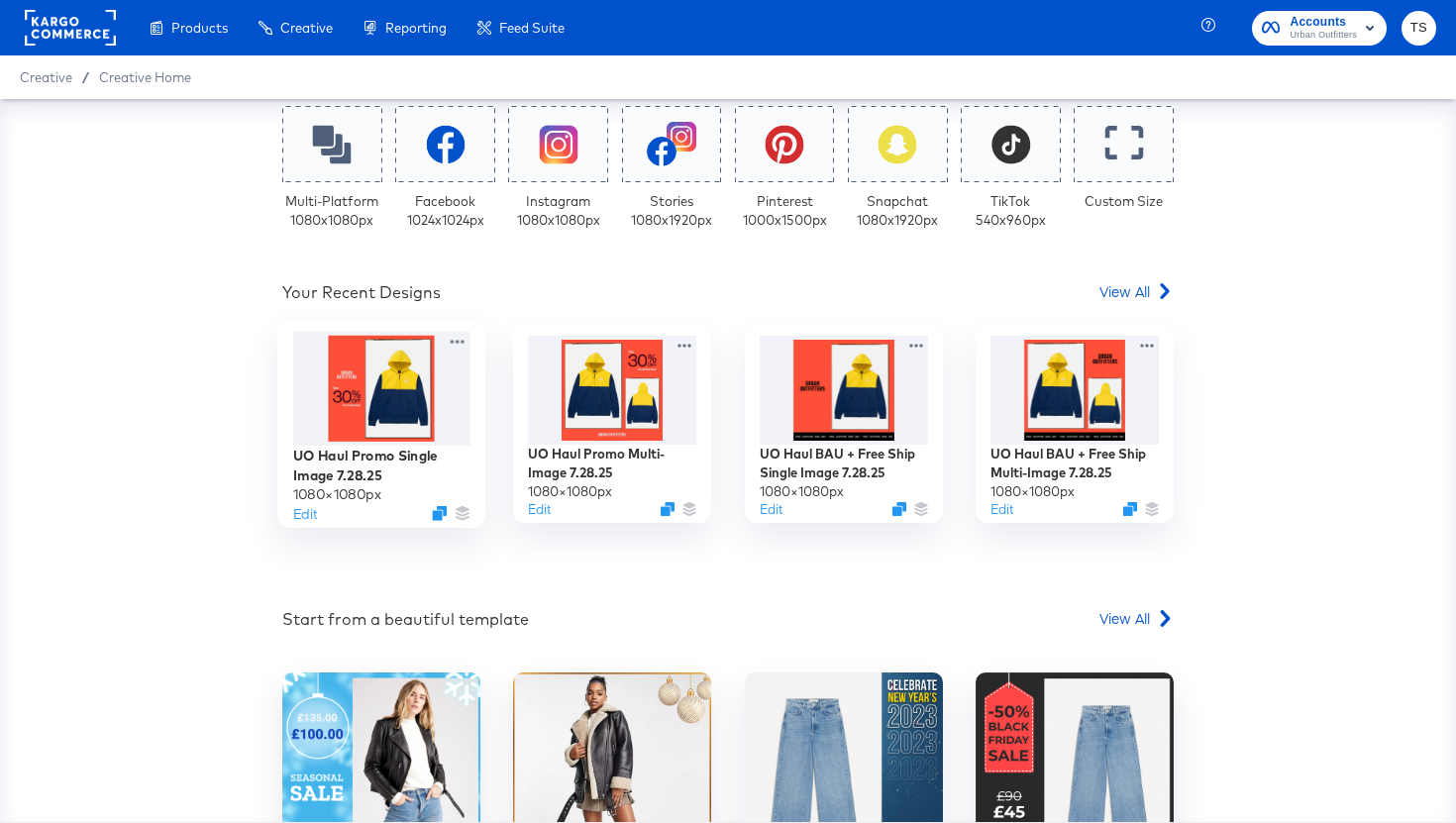 click at bounding box center (381, 388) 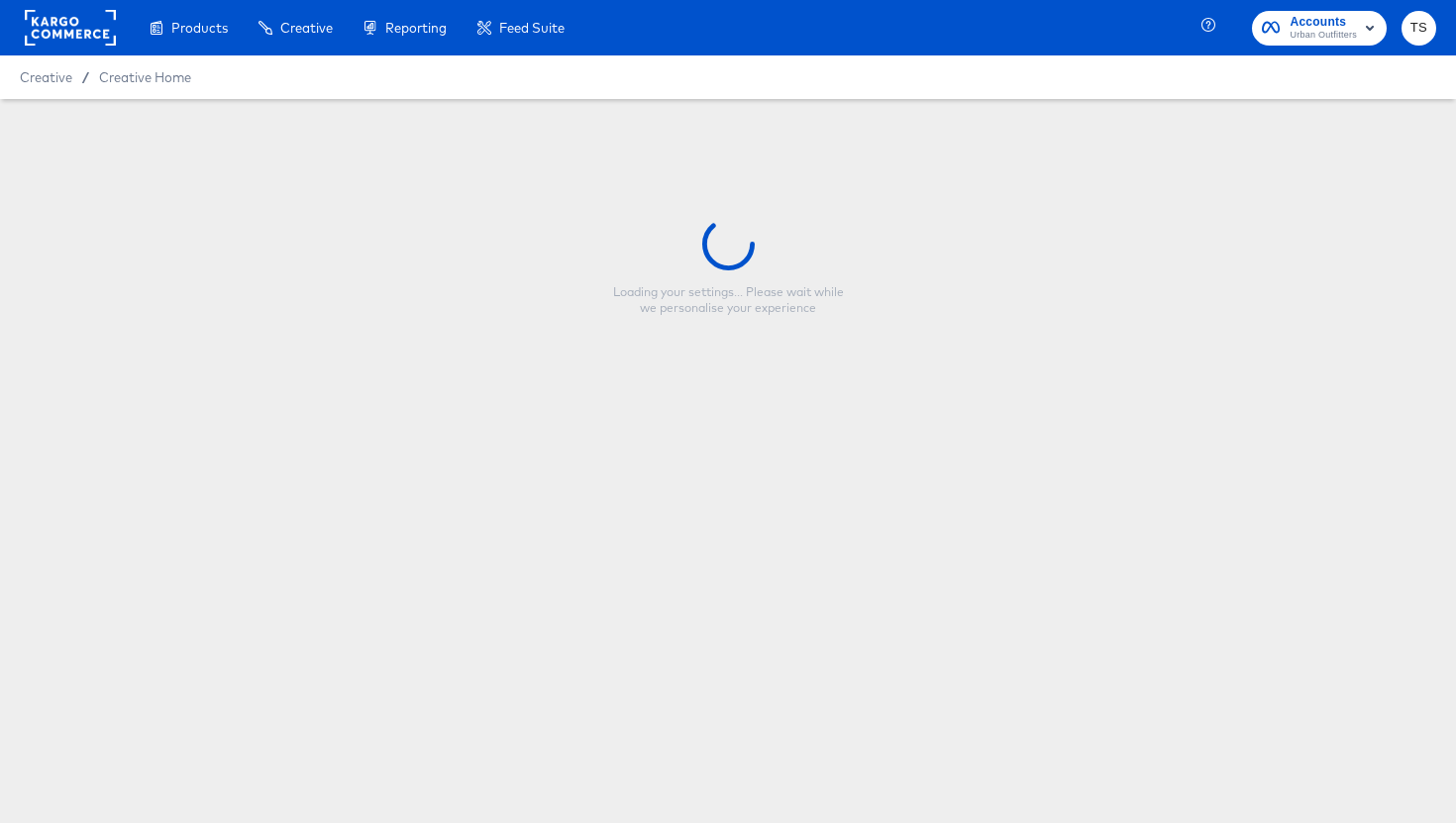 type on "UO Haul Promo Single Image 7.28.25" 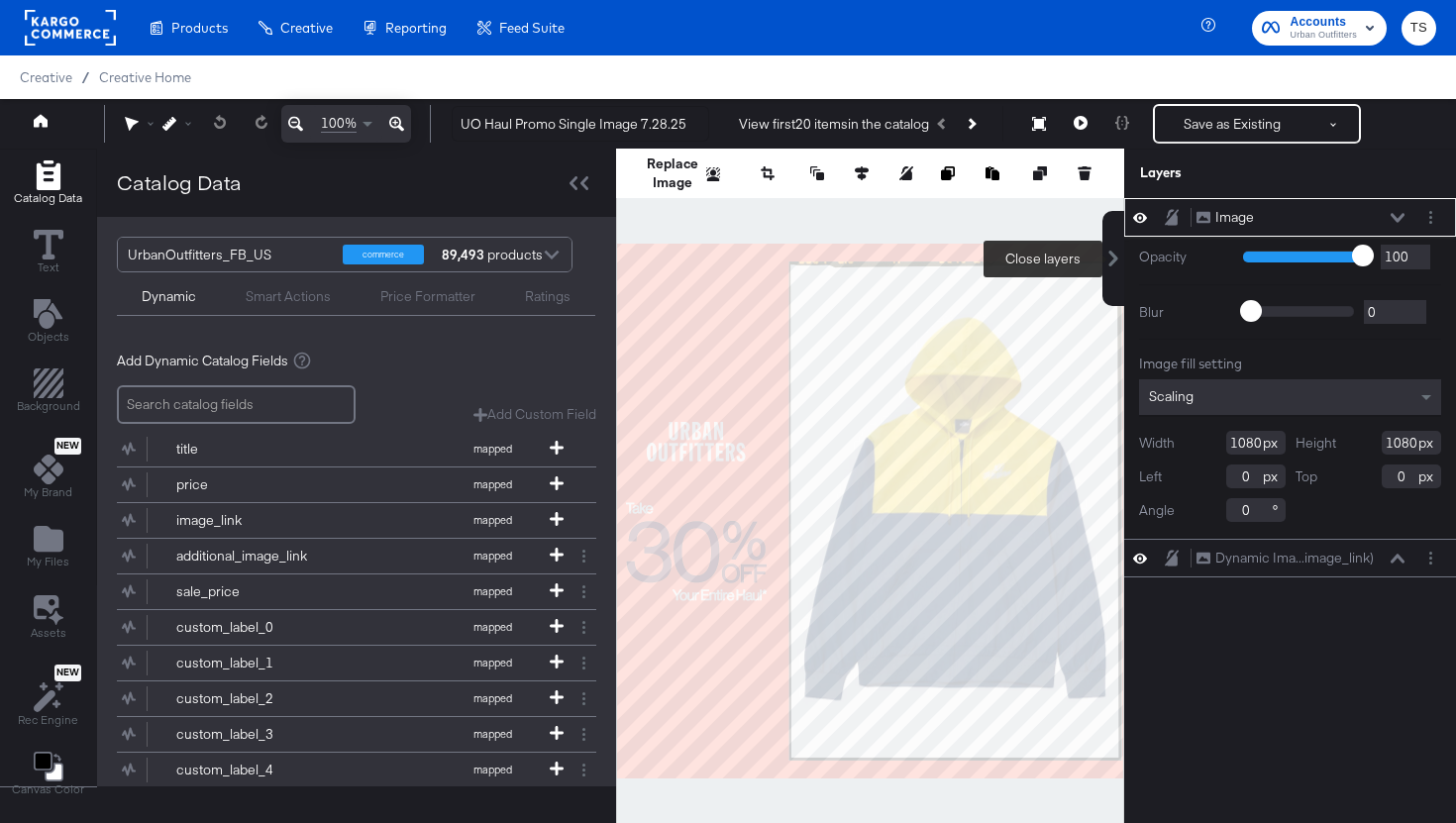 click 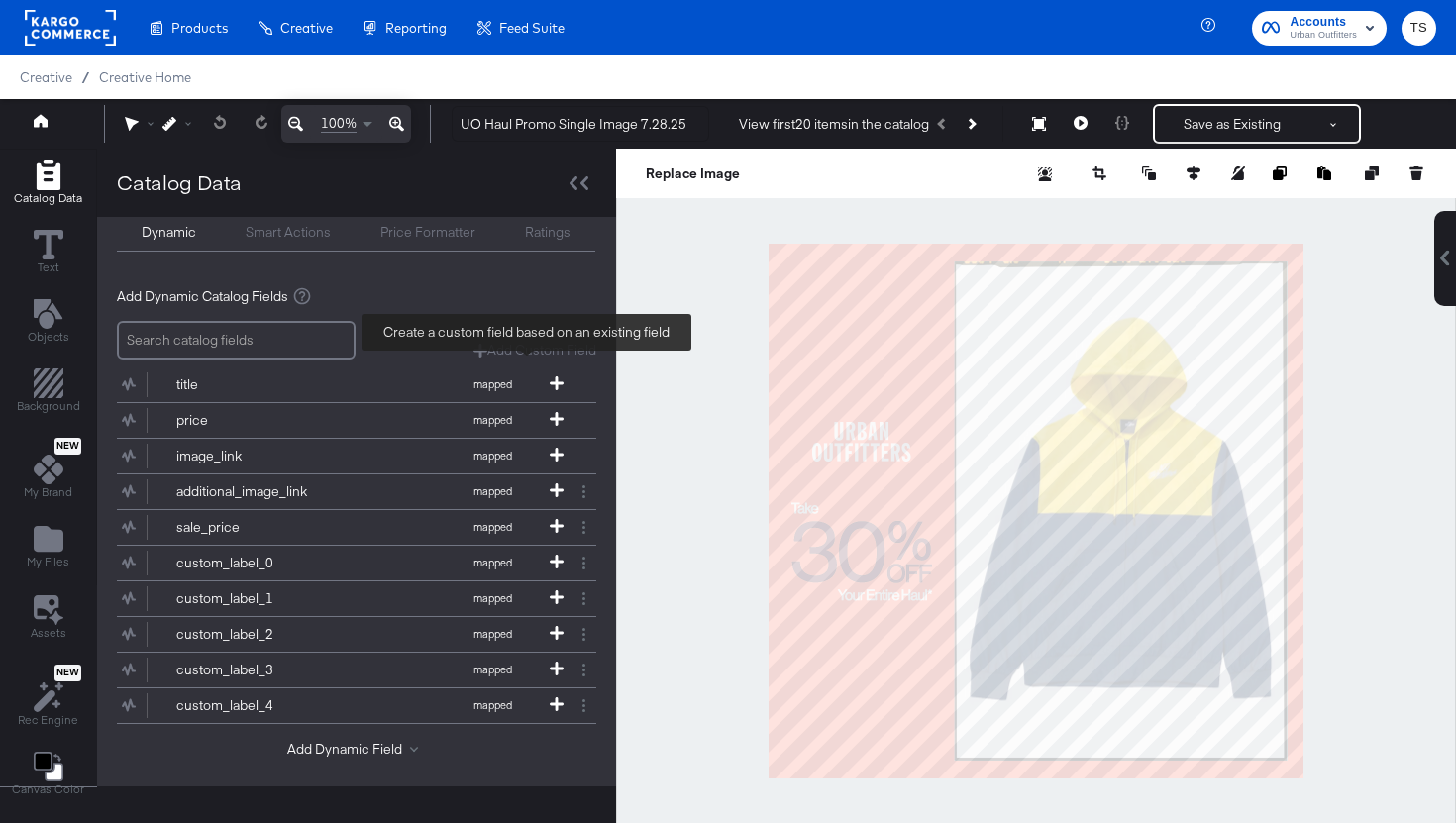 scroll, scrollTop: 79, scrollLeft: 0, axis: vertical 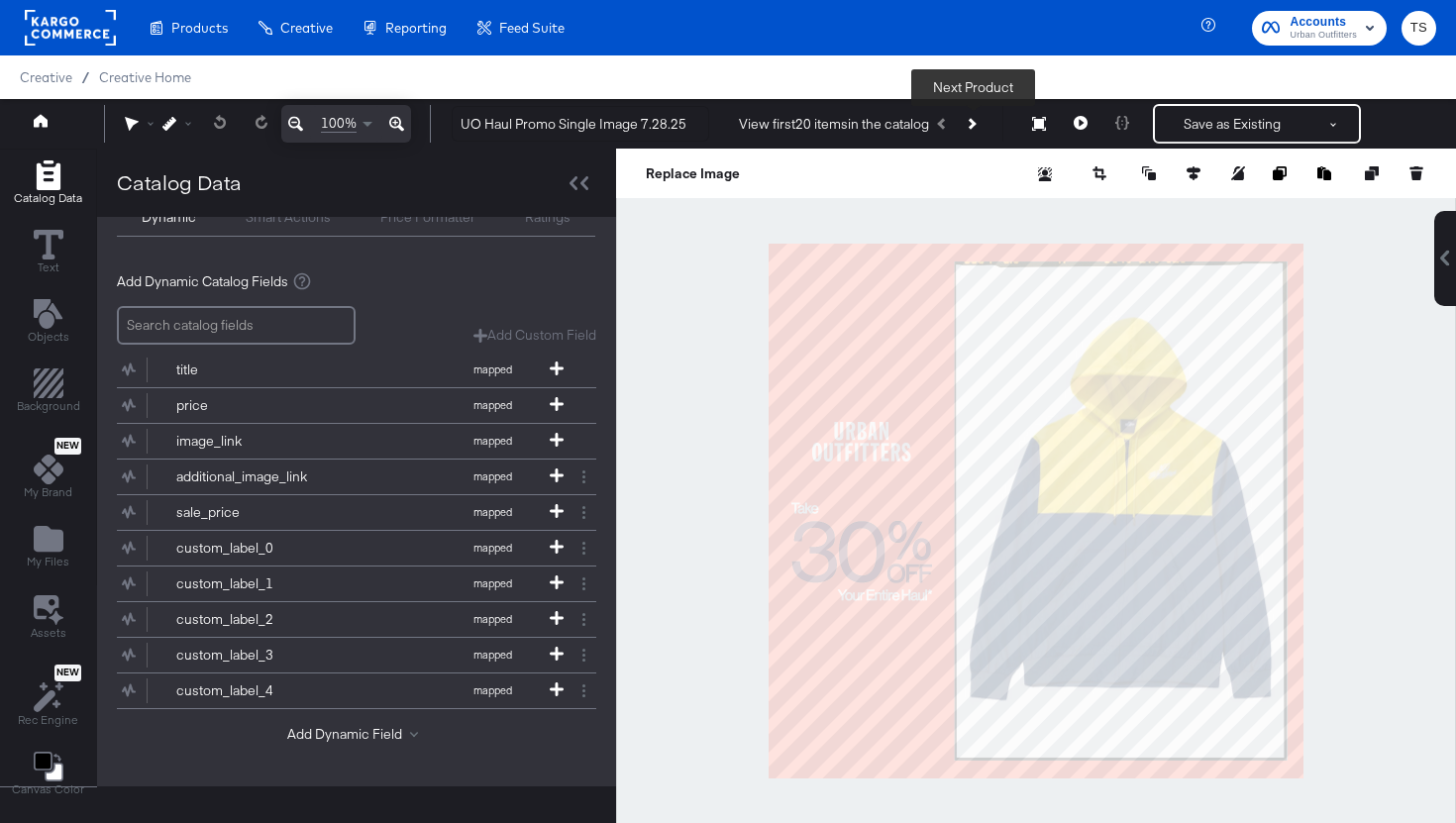 click at bounding box center (971, 124) 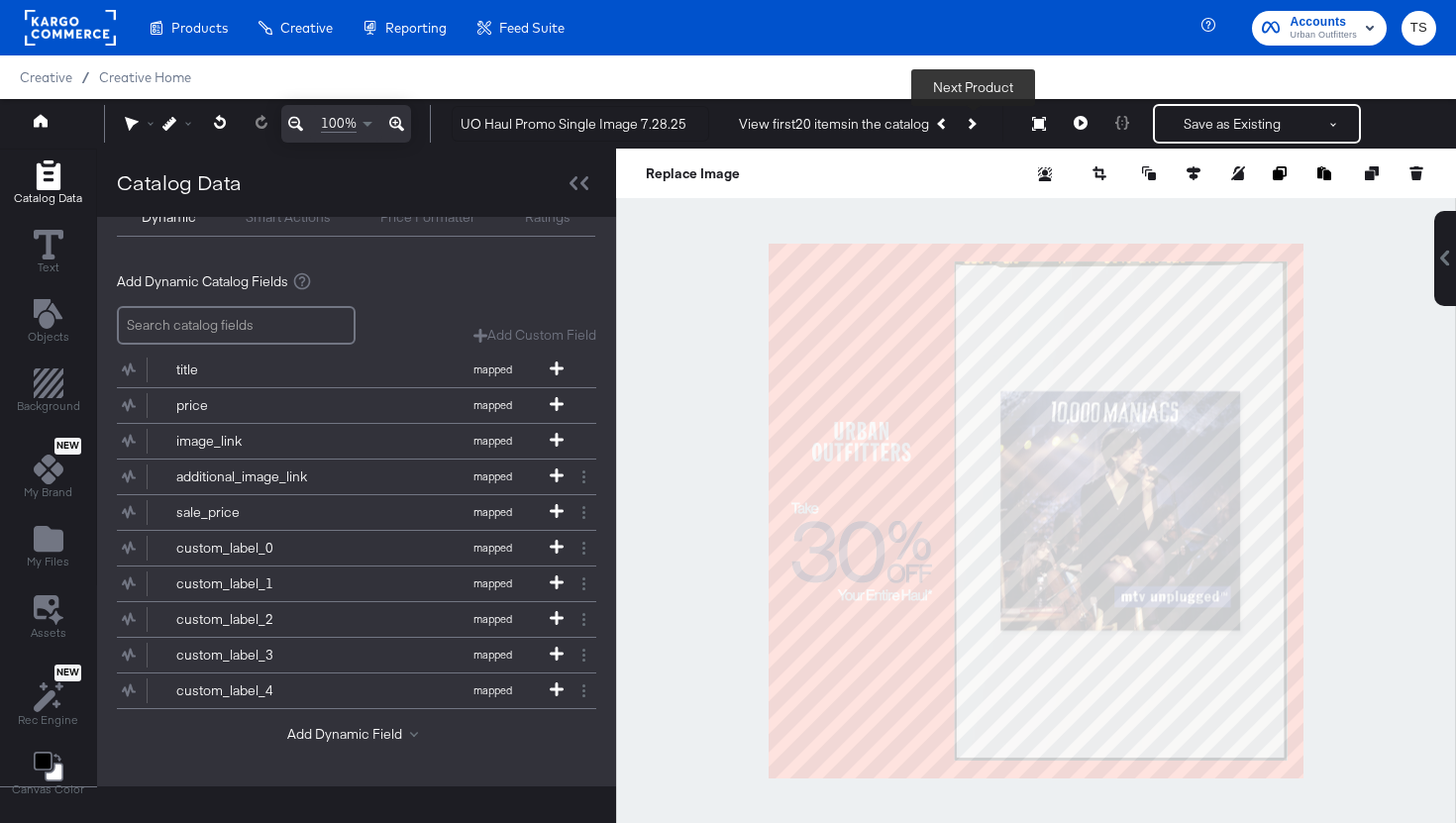 click at bounding box center [971, 124] 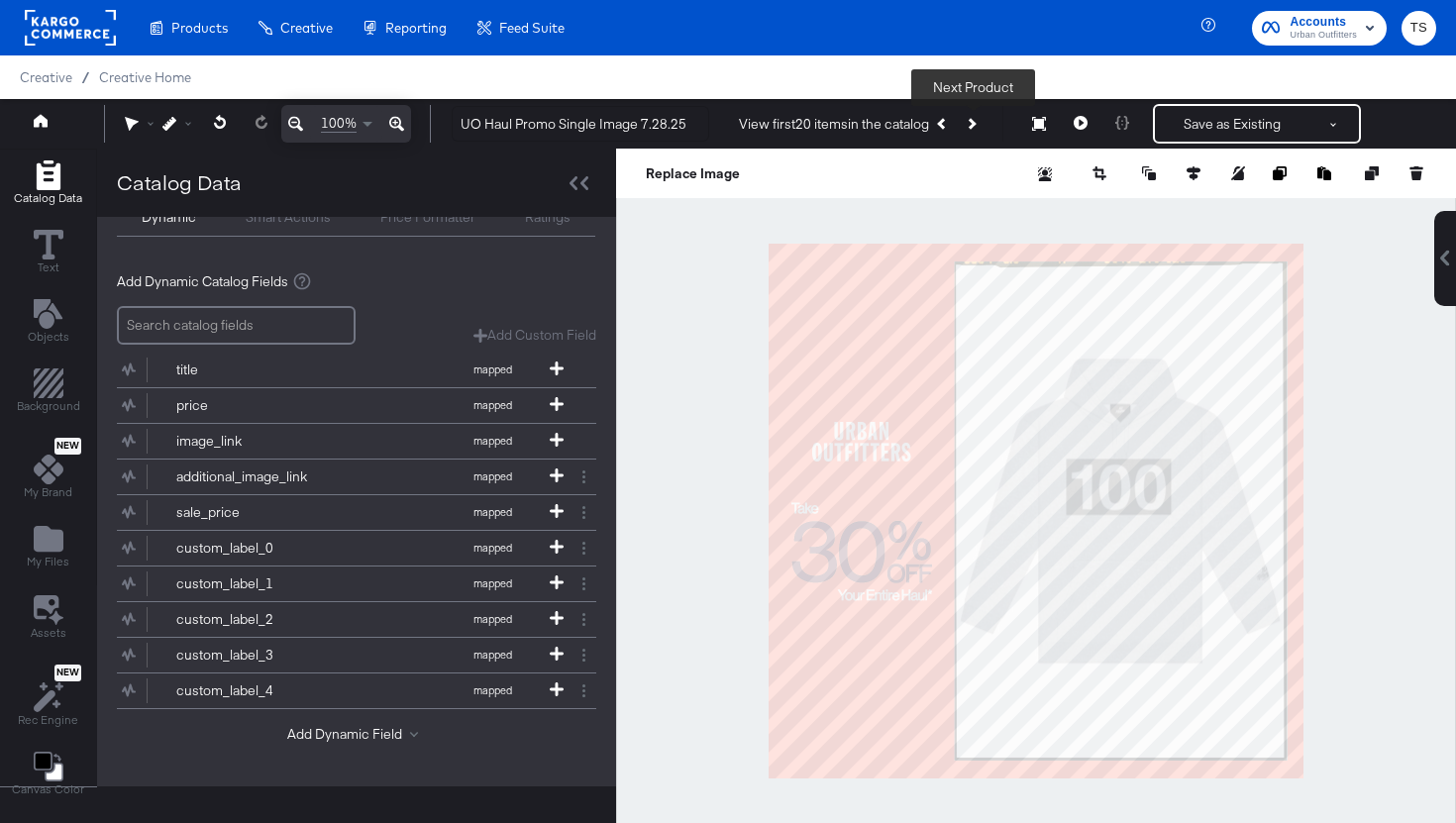 click at bounding box center [971, 124] 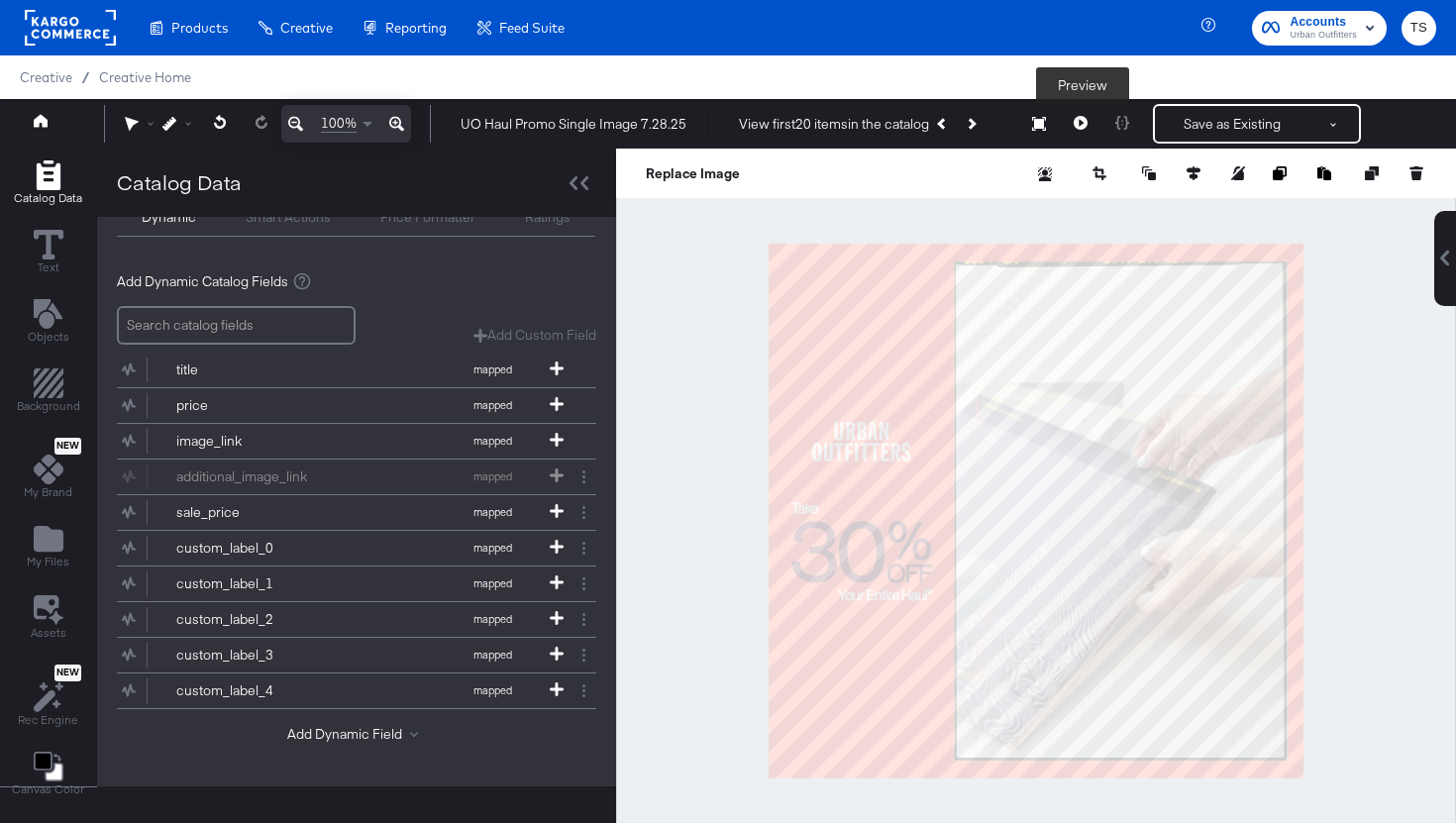click at bounding box center (1081, 124) 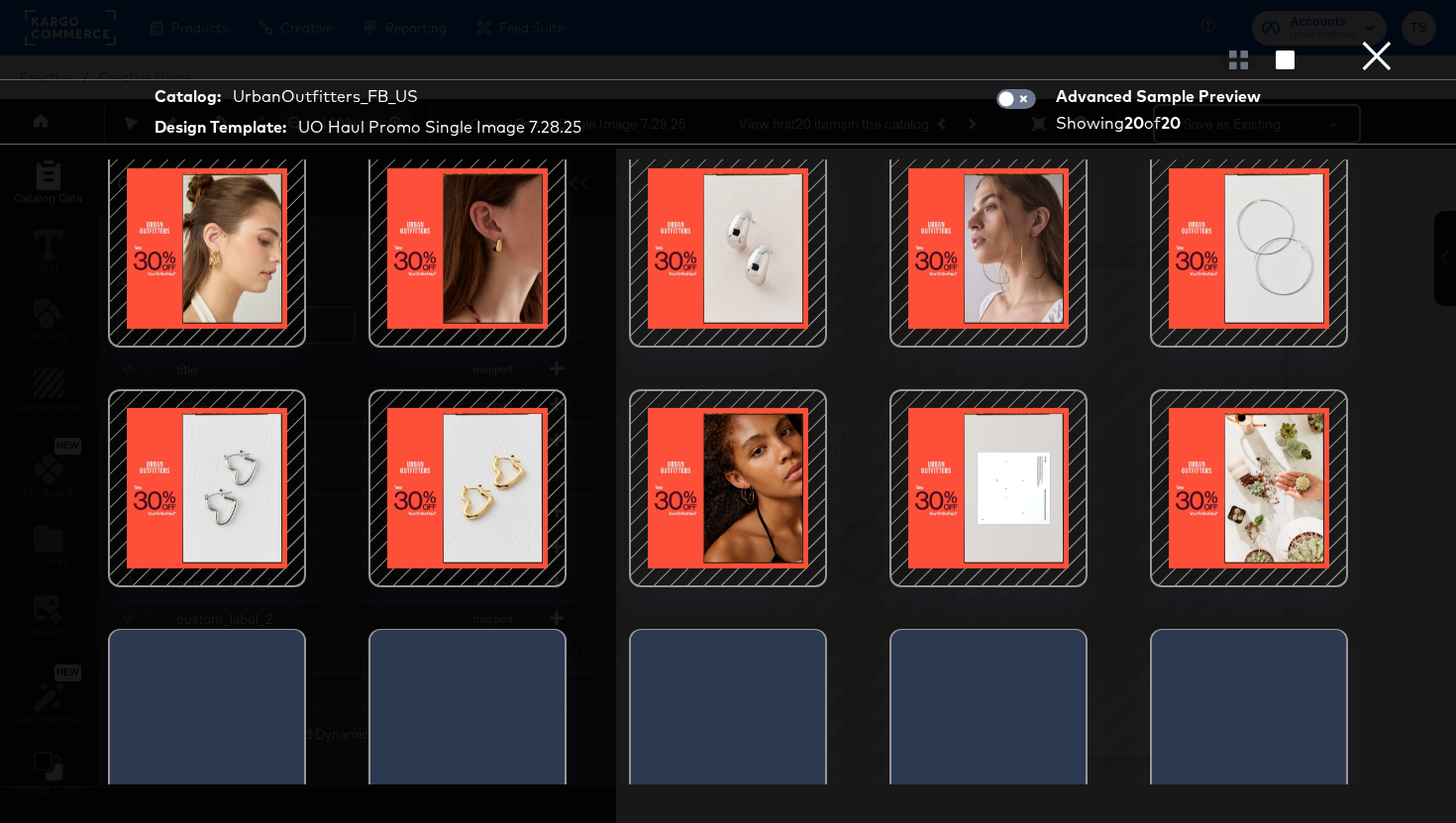 scroll, scrollTop: 292, scrollLeft: 0, axis: vertical 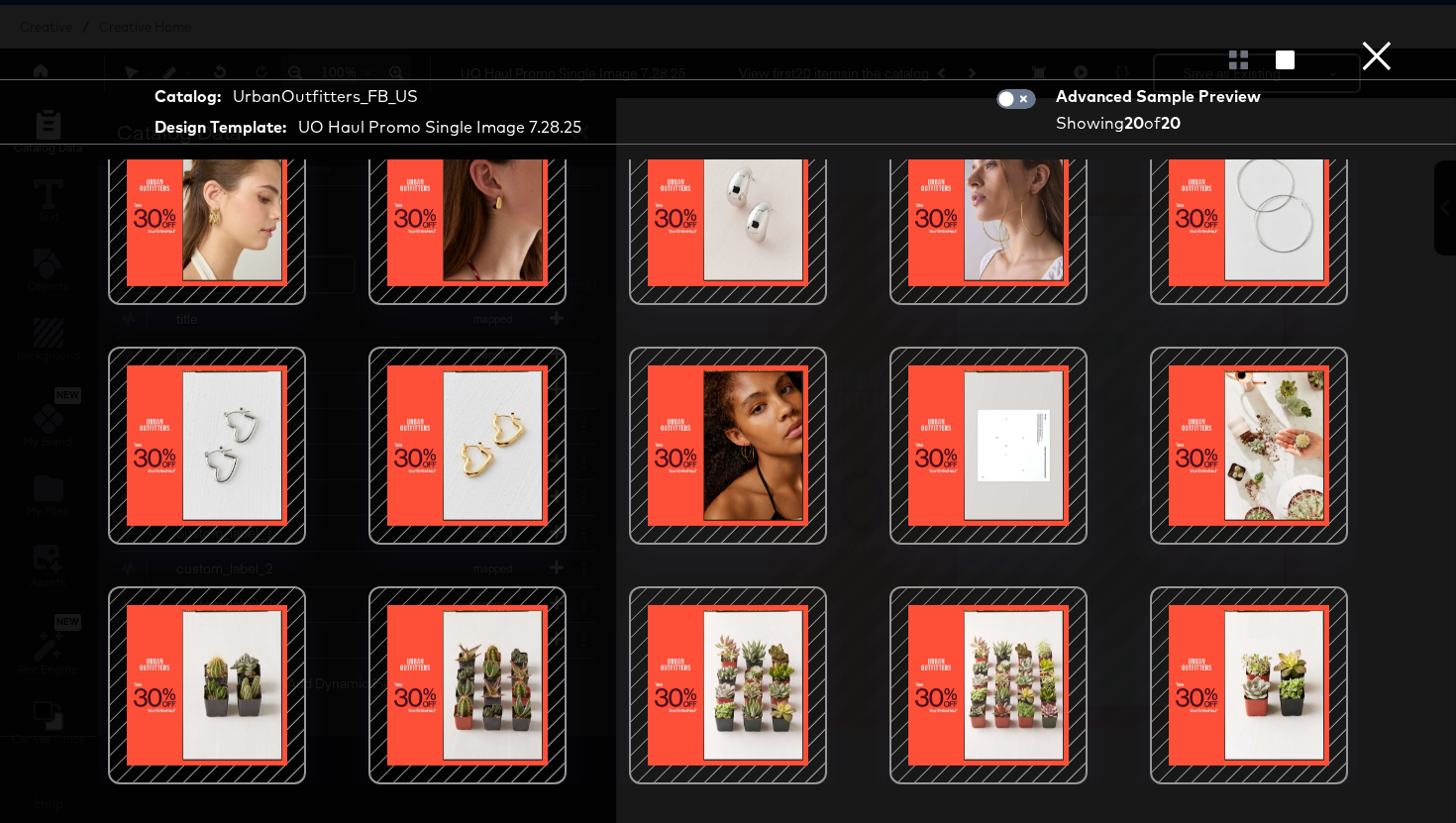 click on "×" at bounding box center (1377, 20) 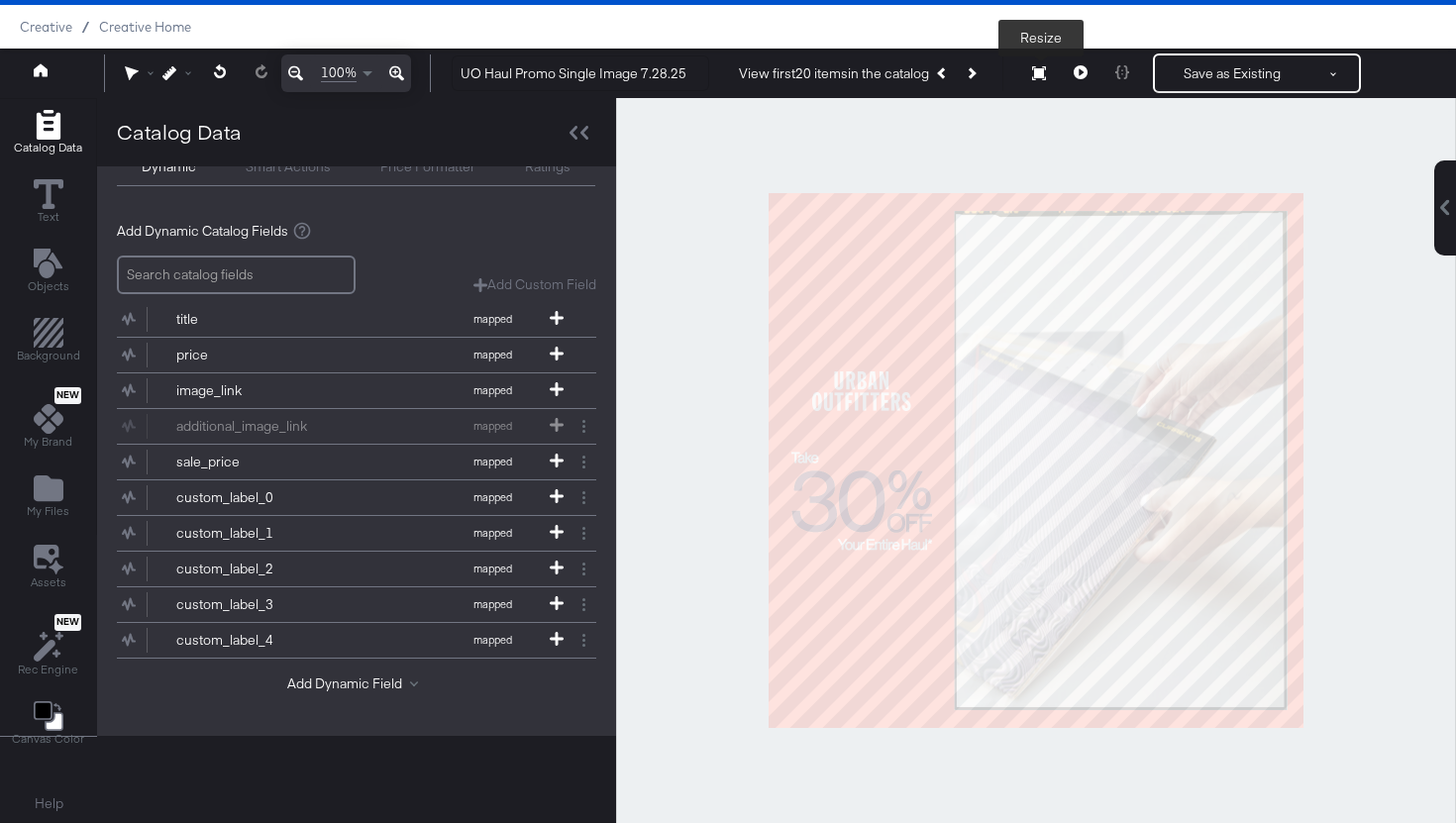 click 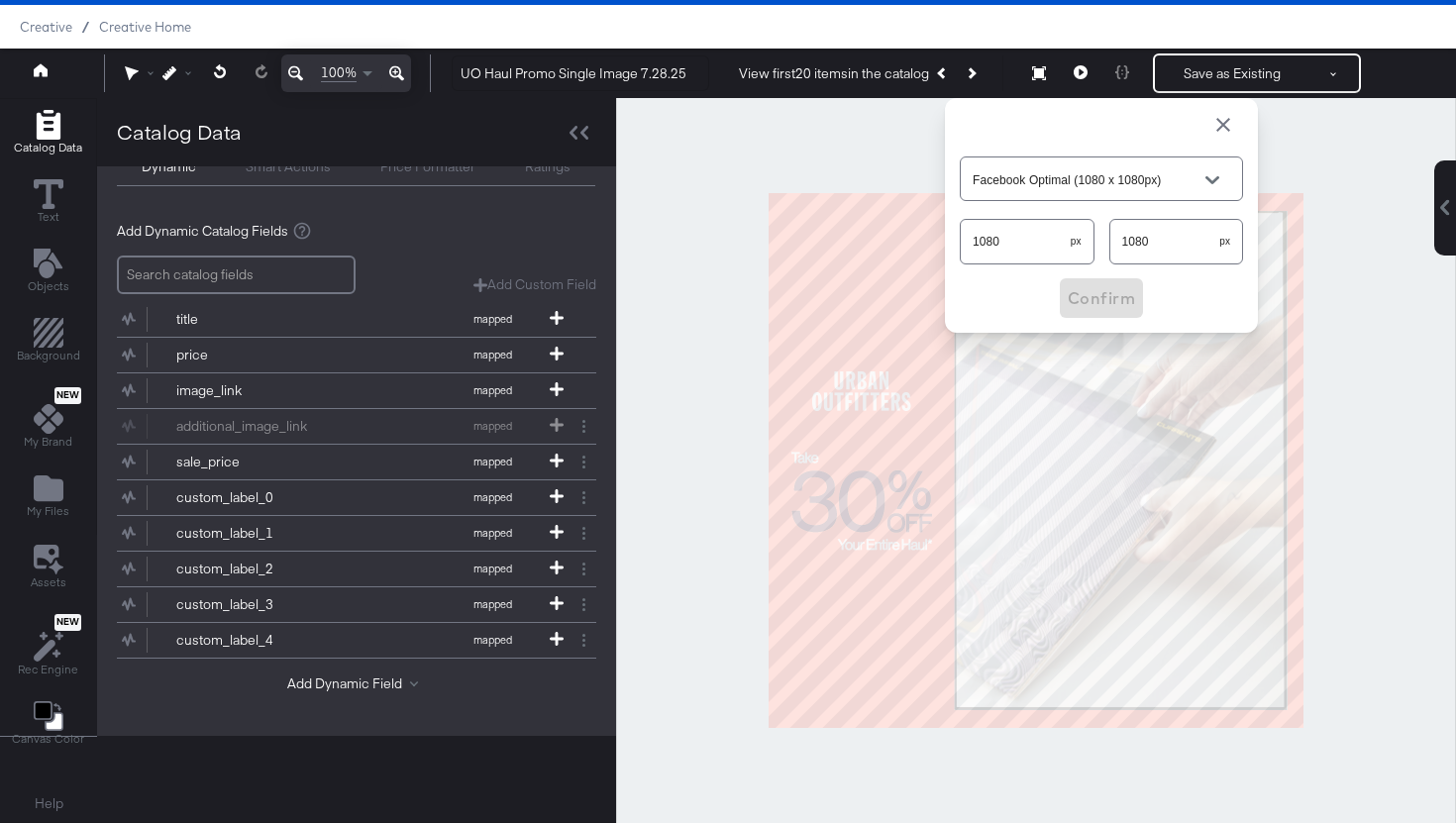 click on "Facebook Optimal (1080 x 1080px)" at bounding box center [1086, 179] 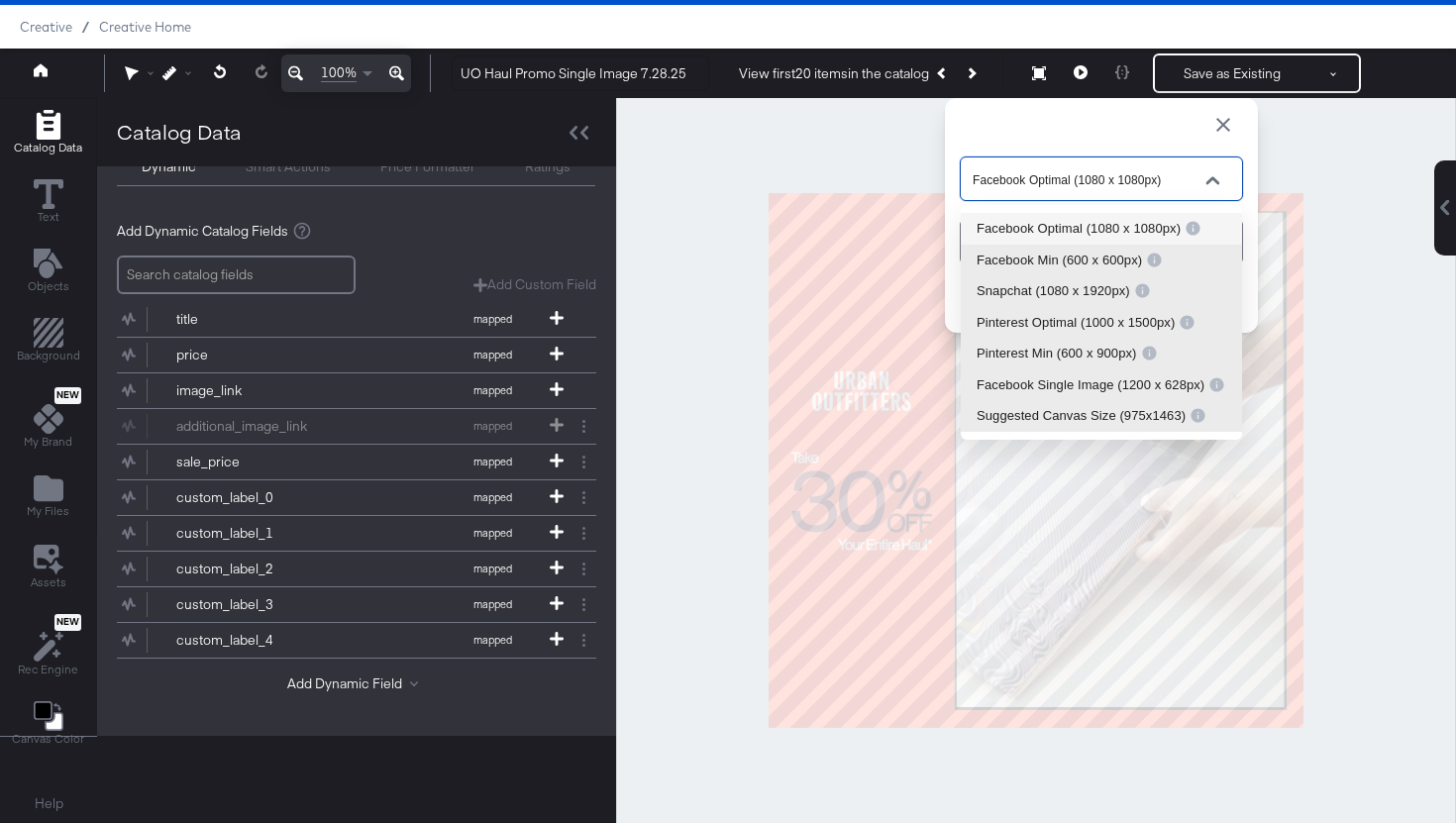 click at bounding box center (1223, 125) 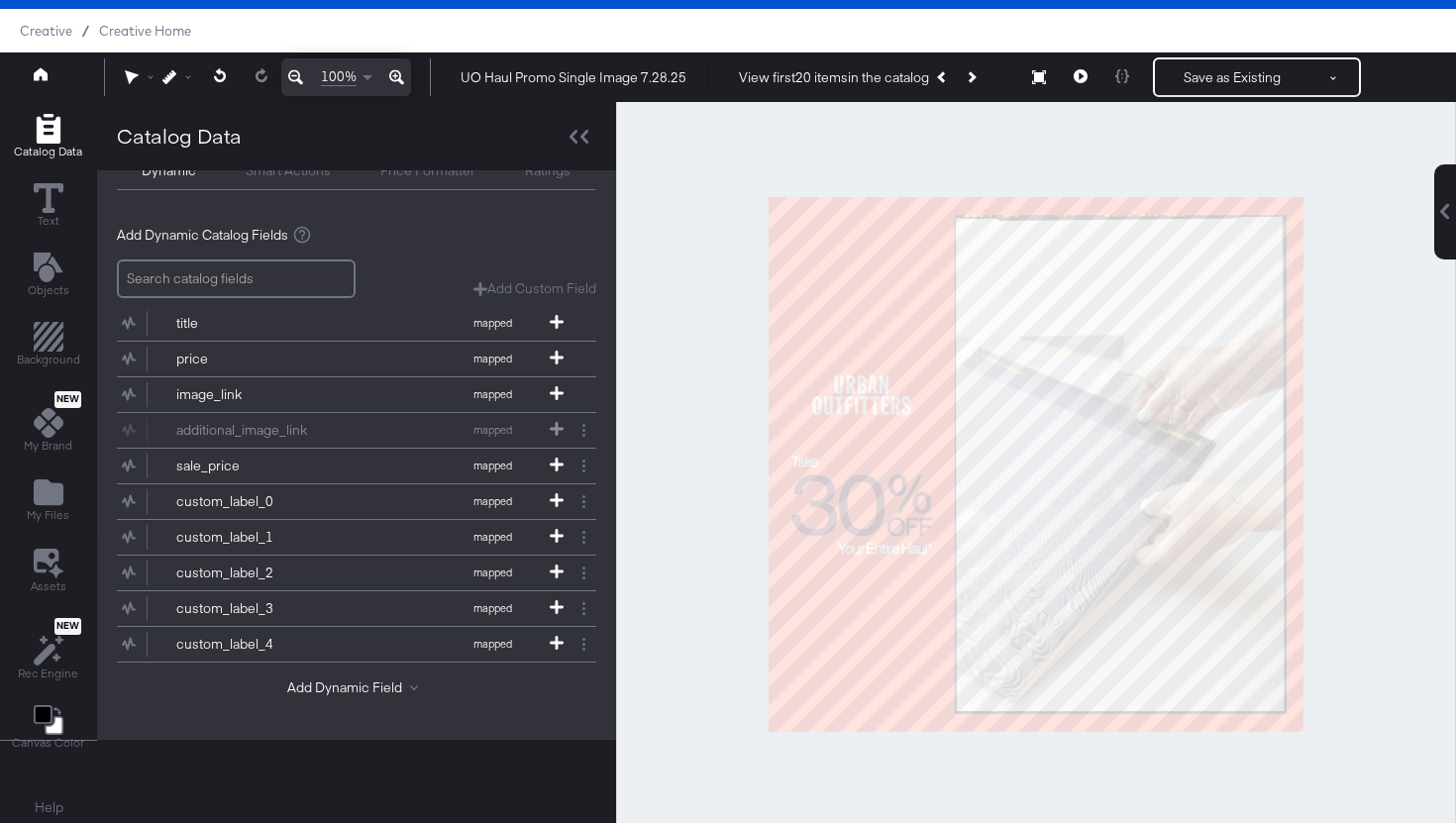 scroll, scrollTop: 51, scrollLeft: 0, axis: vertical 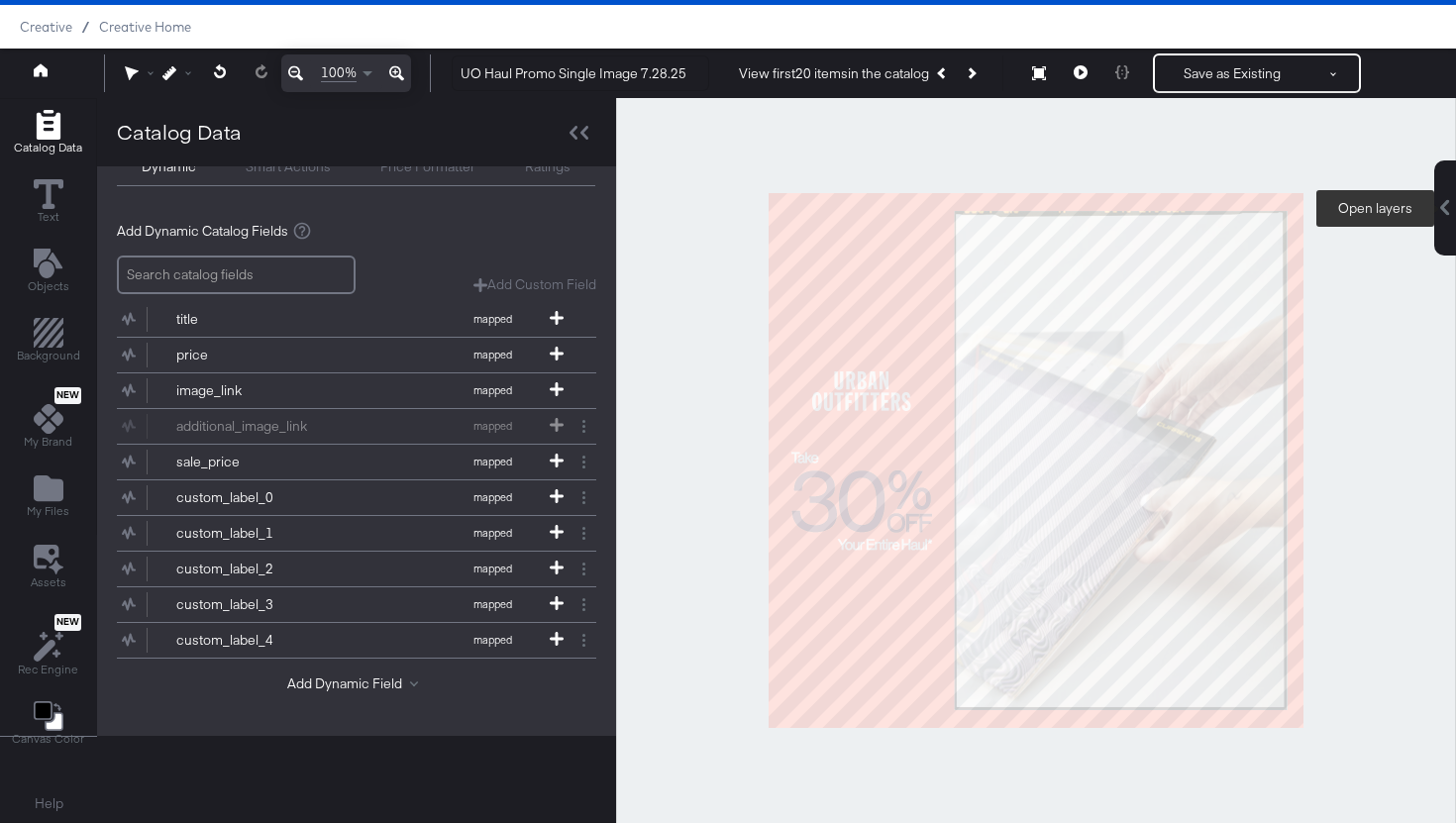 click at bounding box center [1445, 208] 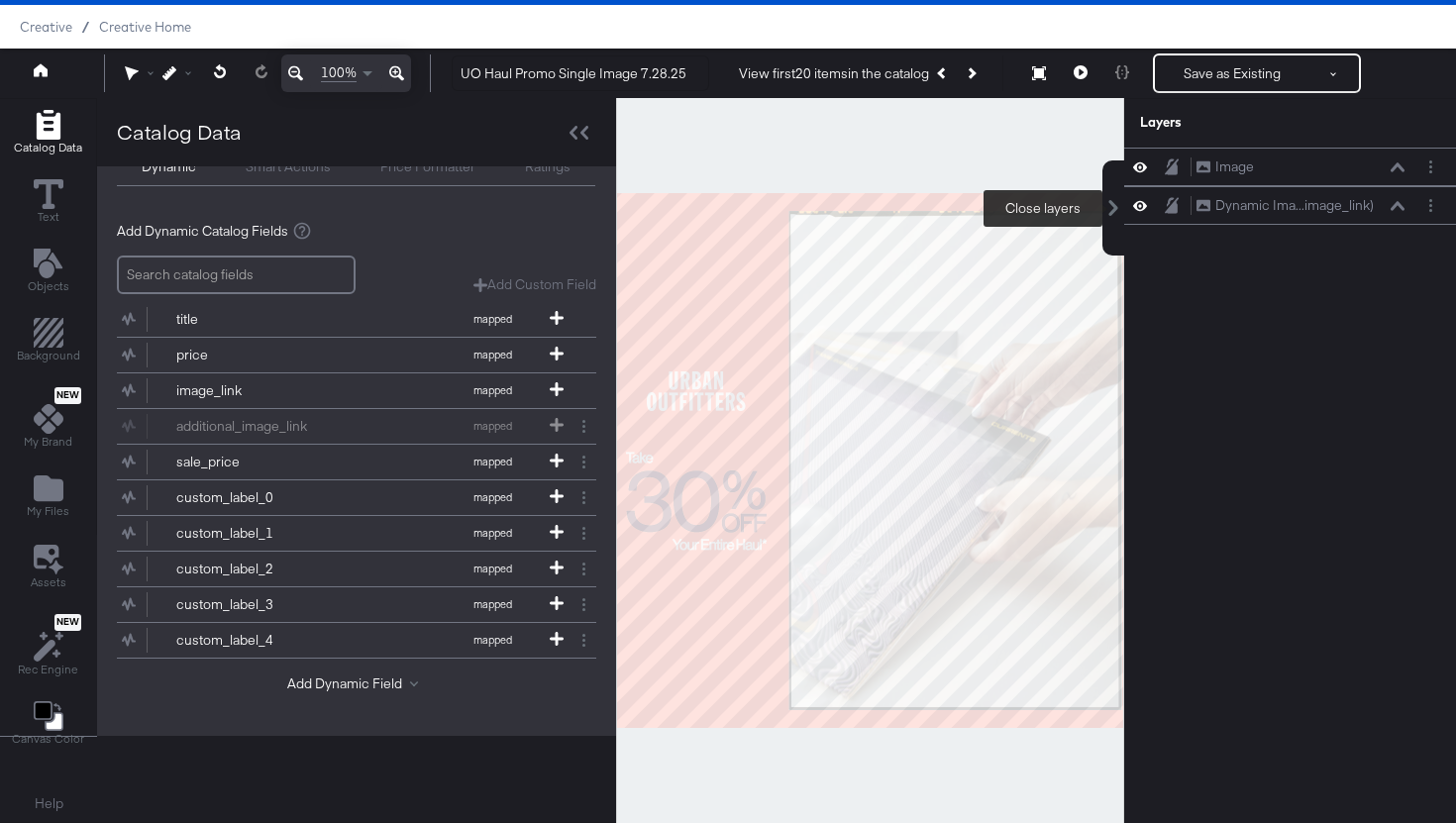 click 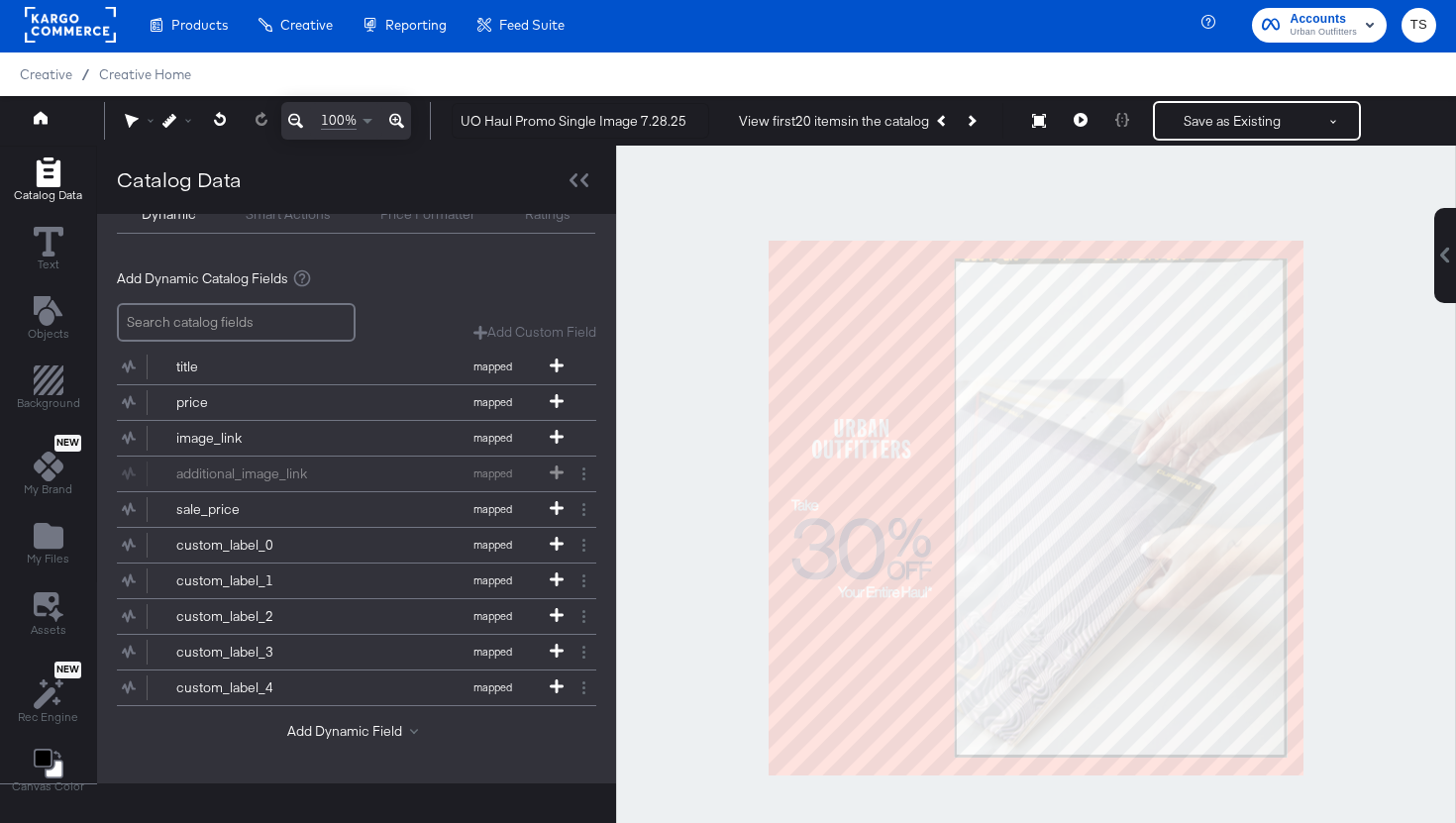 scroll, scrollTop: 0, scrollLeft: 0, axis: both 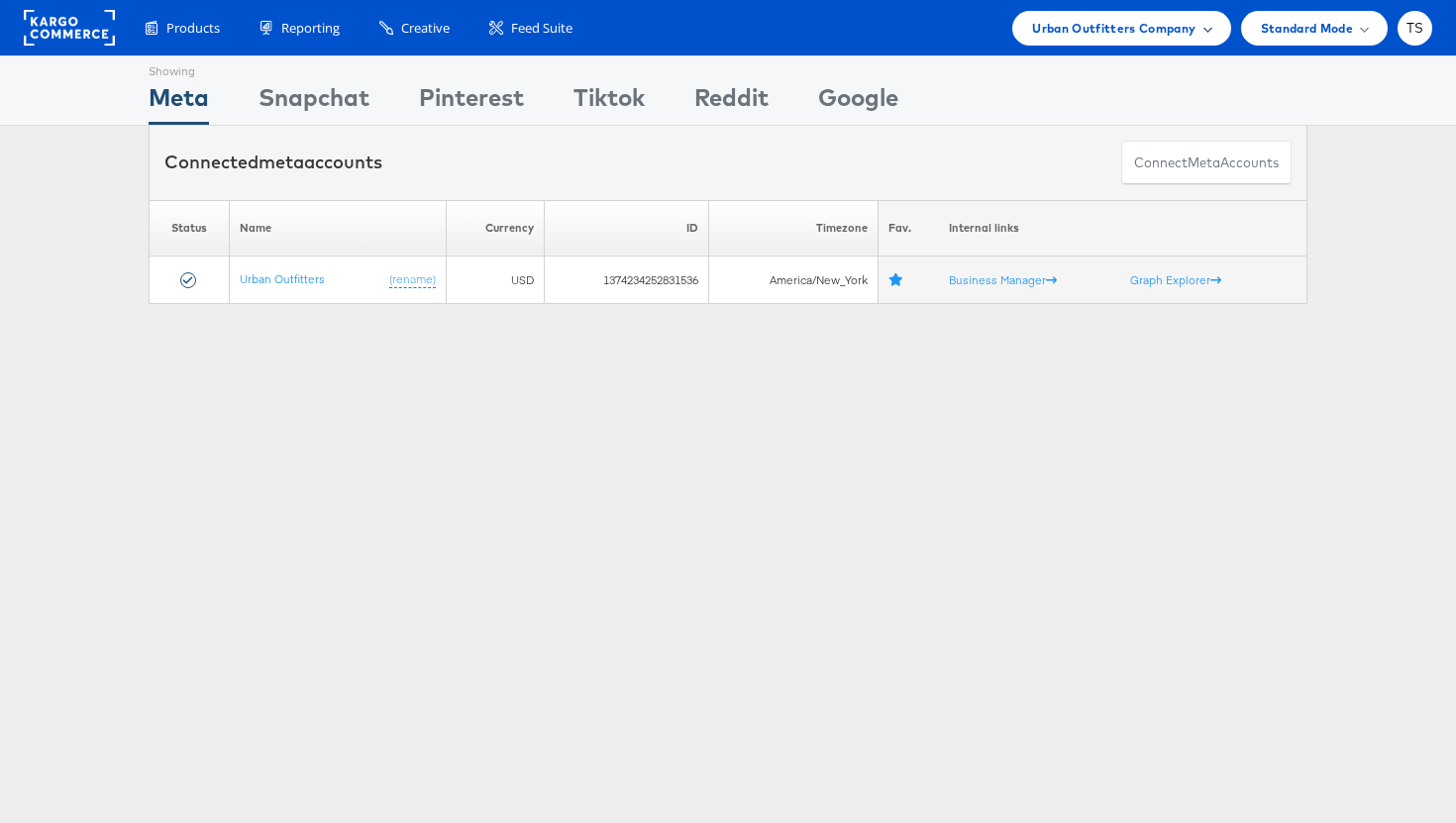 click on "Urban Outfitters Company" at bounding box center [1121, 28] 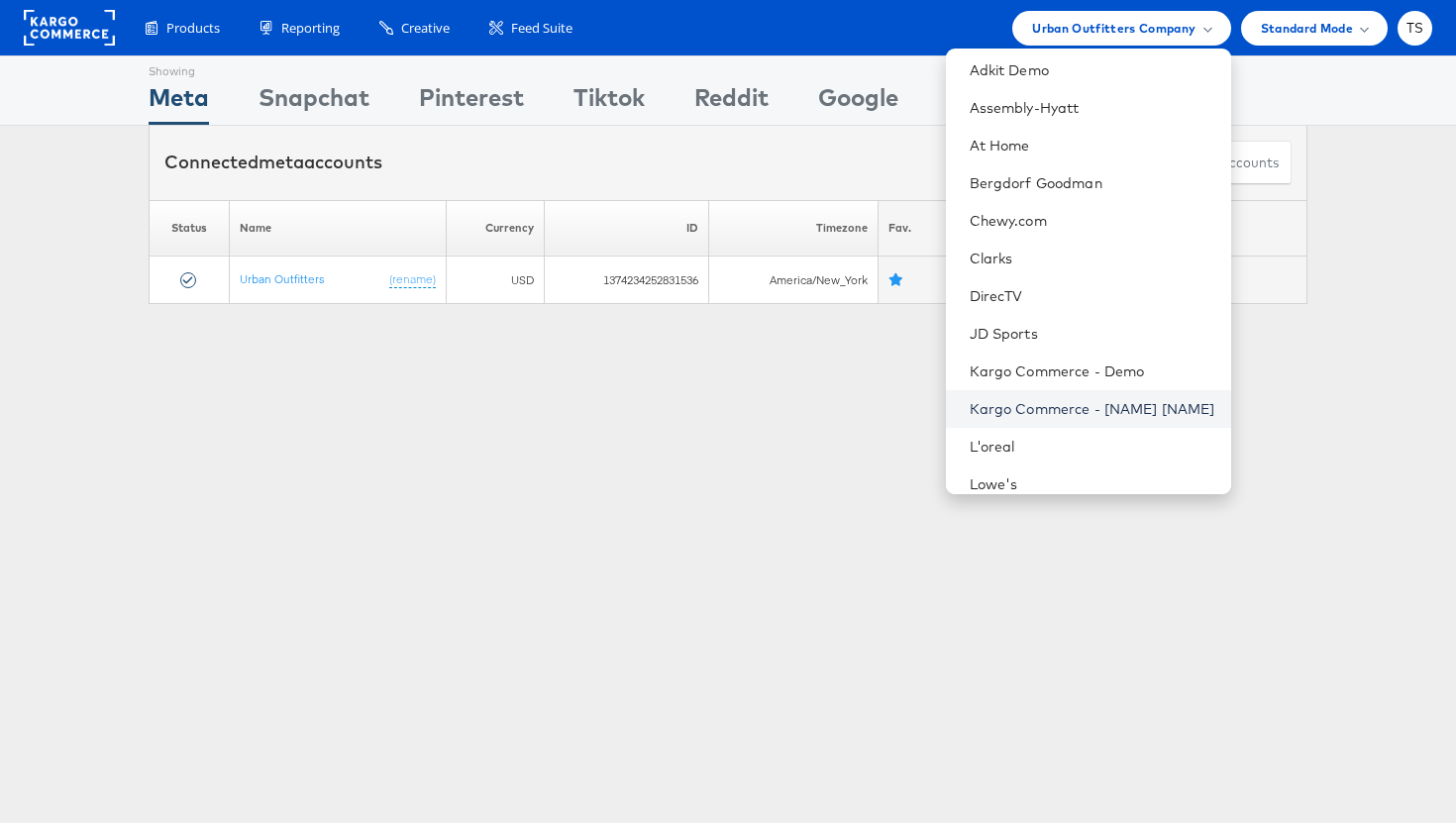scroll, scrollTop: 0, scrollLeft: 0, axis: both 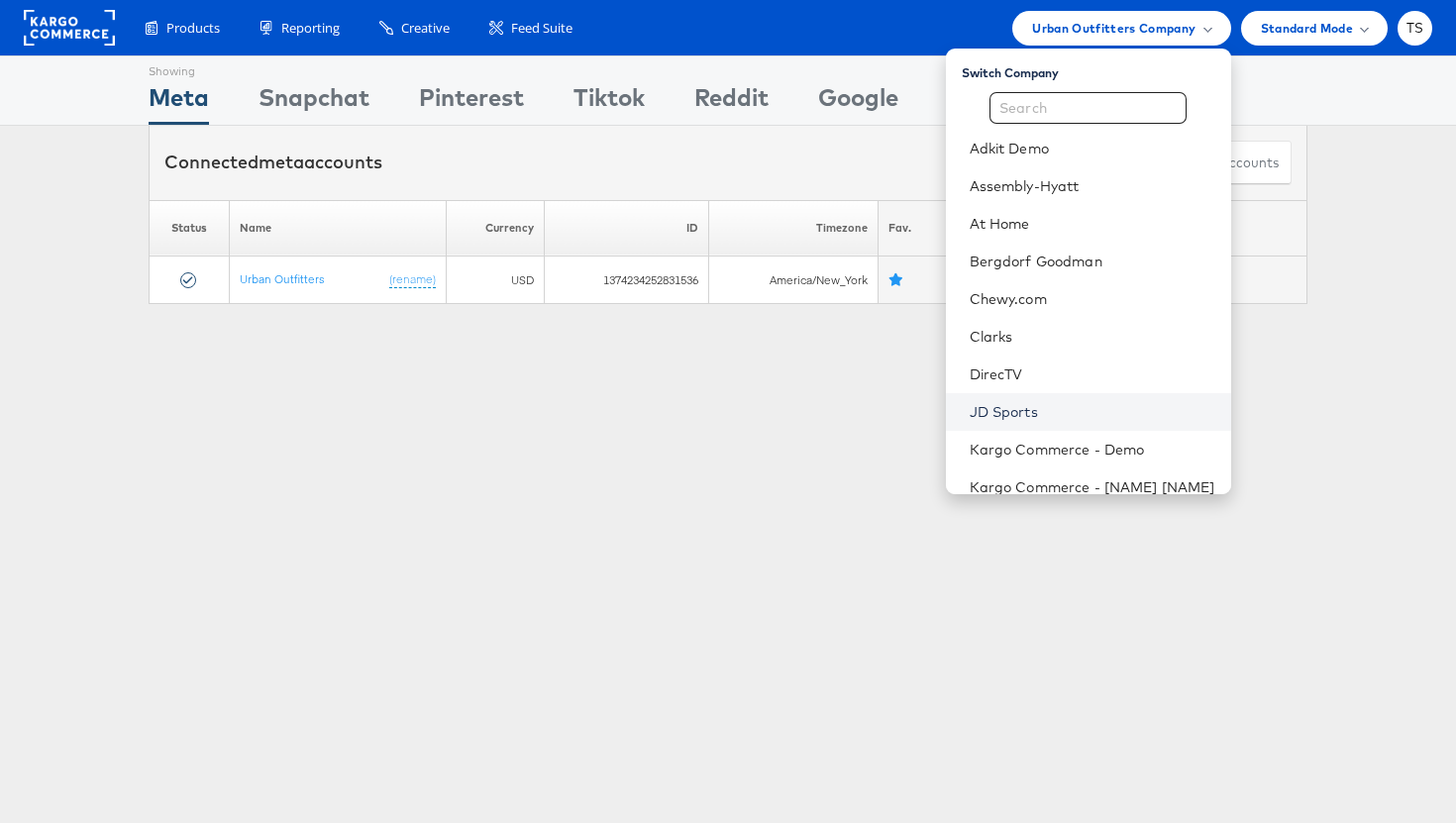 click on "JD Sports" at bounding box center (1092, 412) 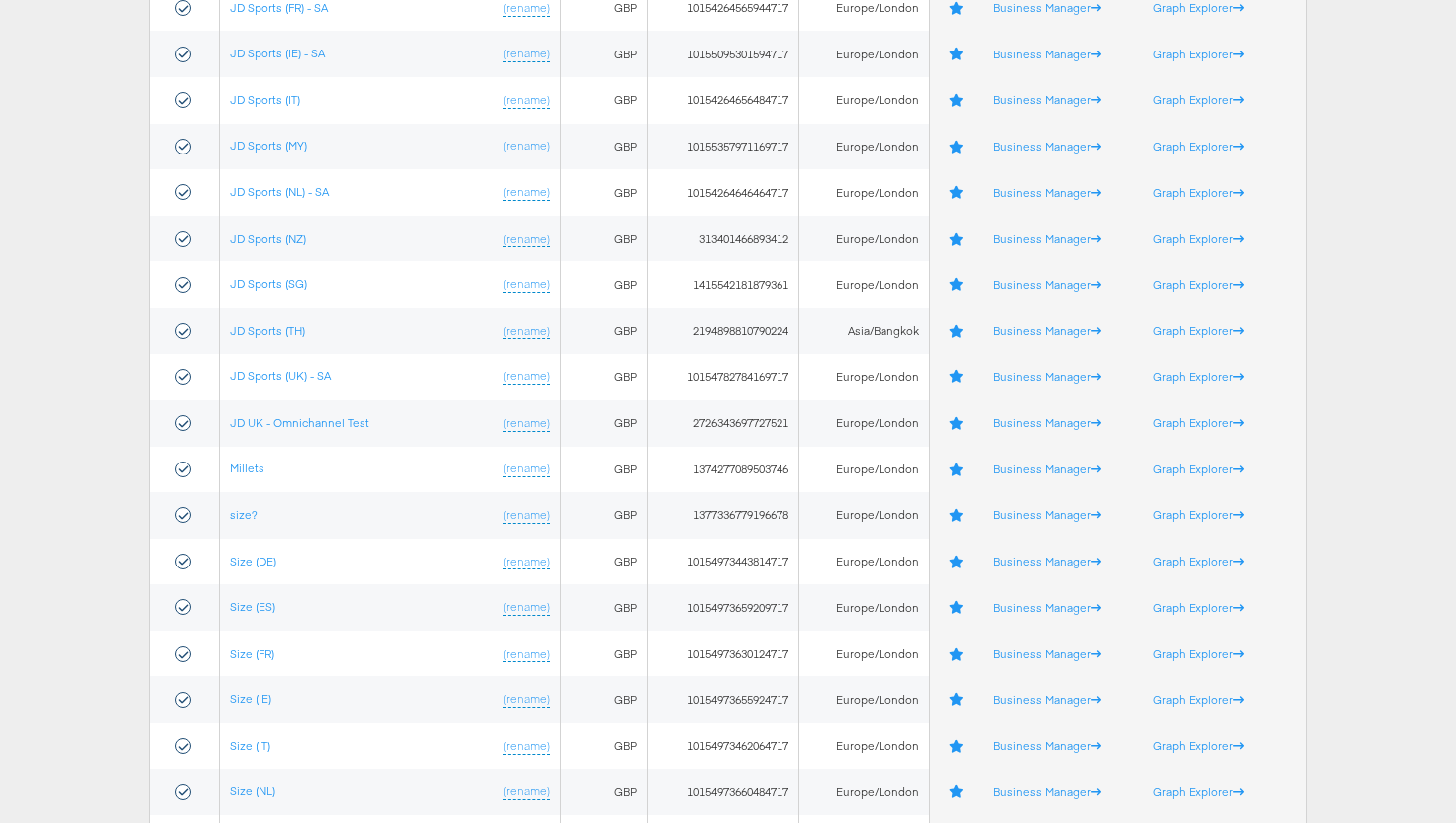 scroll, scrollTop: 796, scrollLeft: 0, axis: vertical 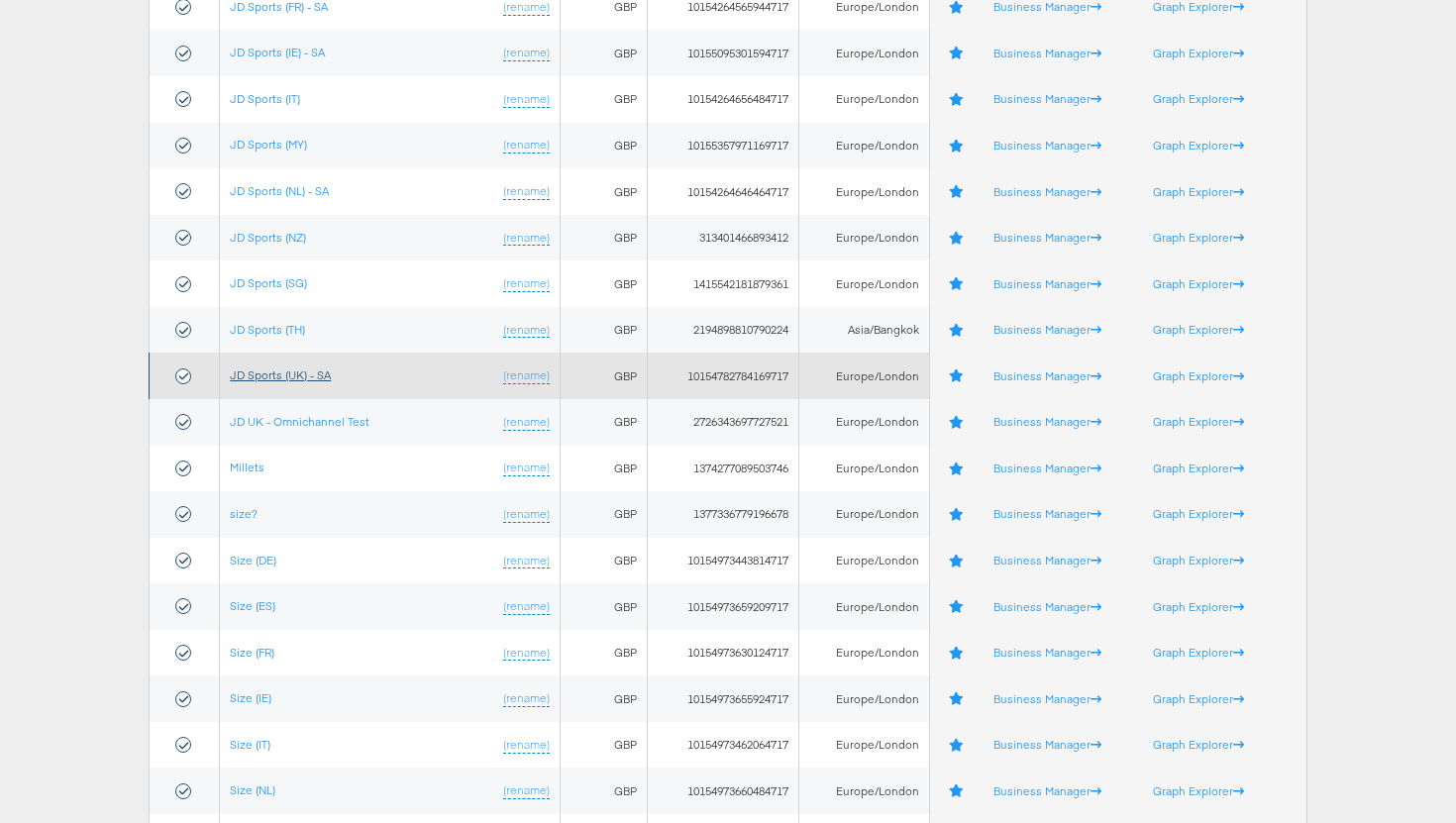 click on "JD Sports (UK) - SA" at bounding box center [280, 374] 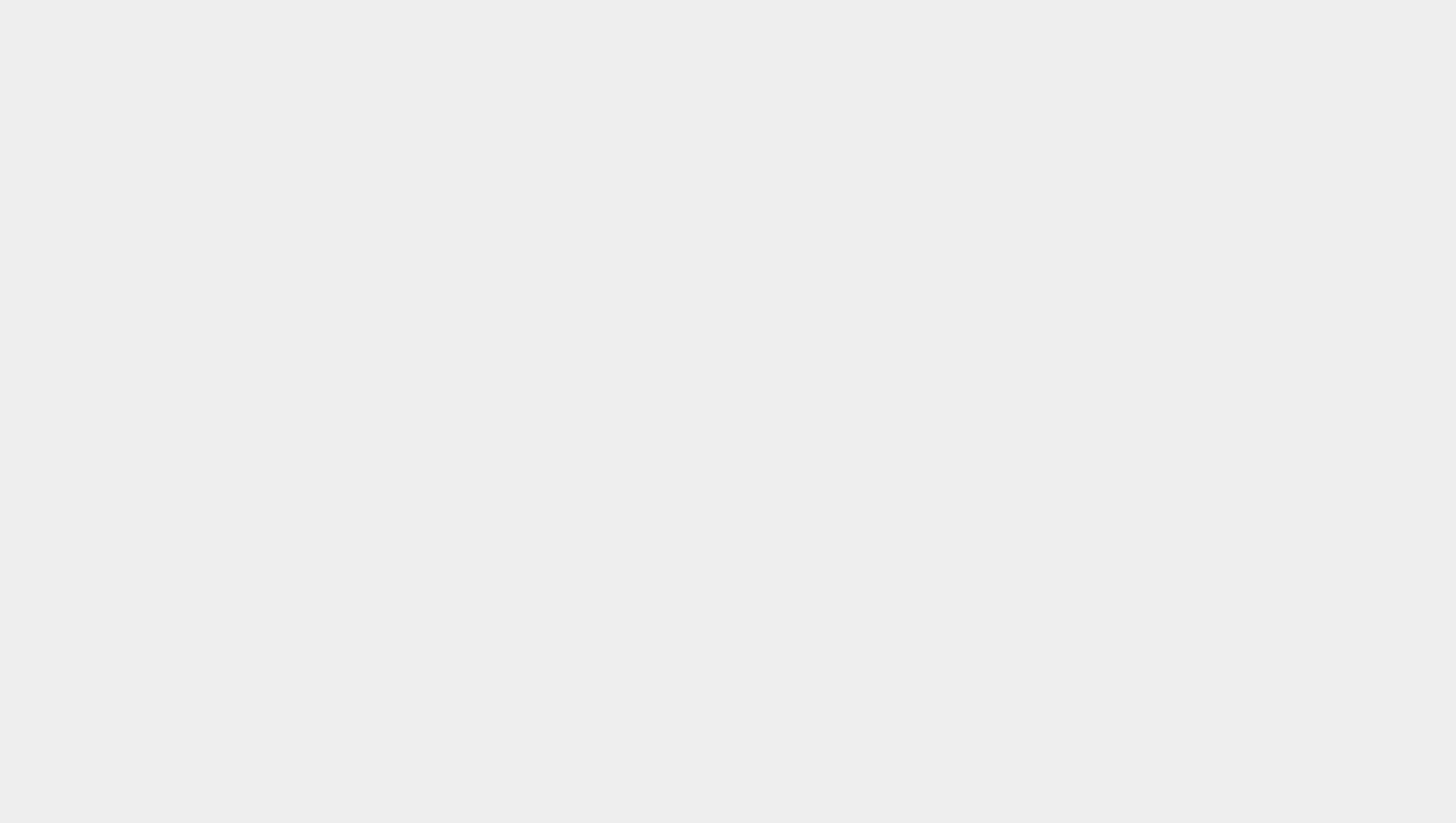 scroll, scrollTop: 0, scrollLeft: 0, axis: both 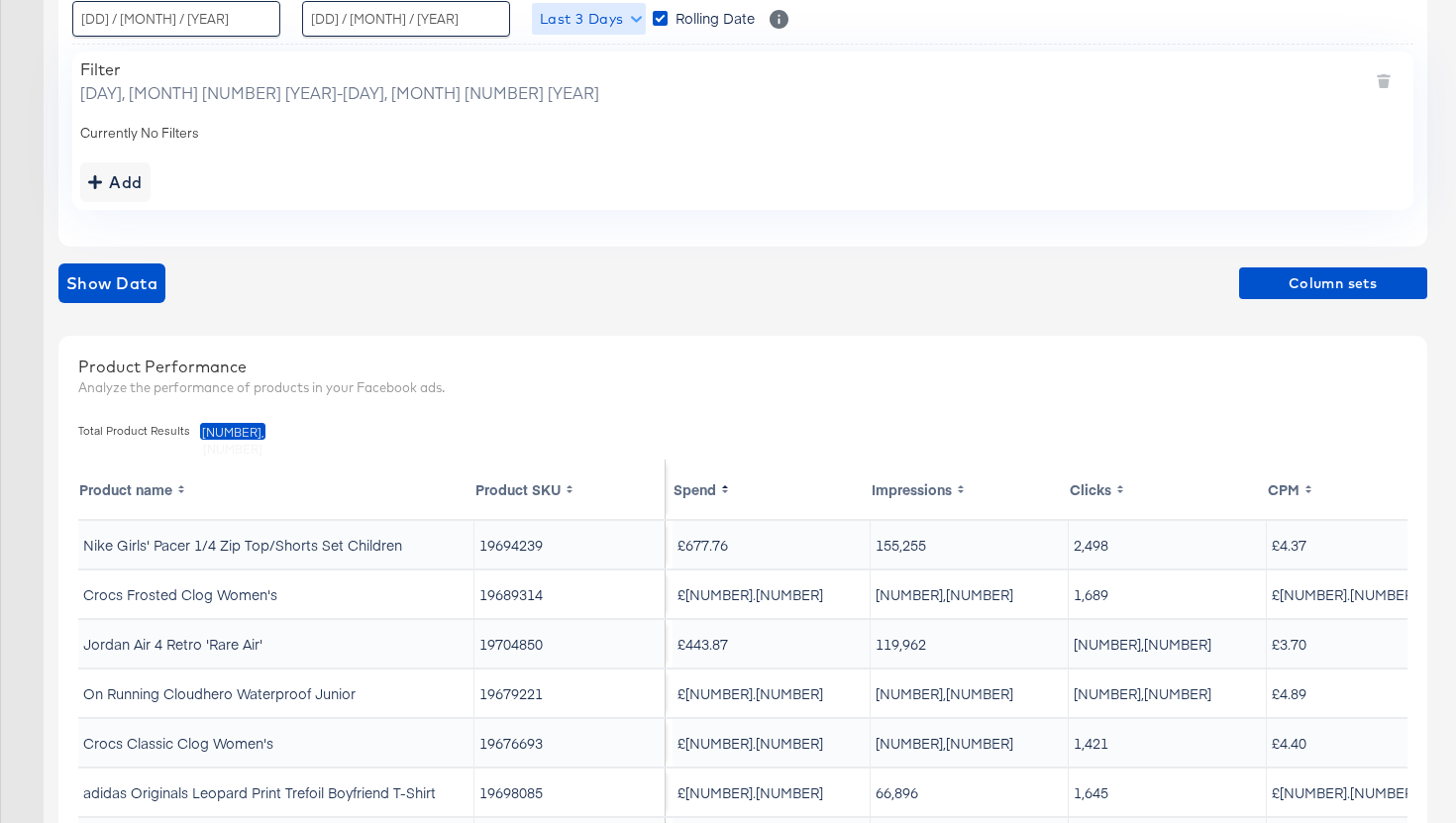 click on "Last 3 Days" at bounding box center [588, 19] 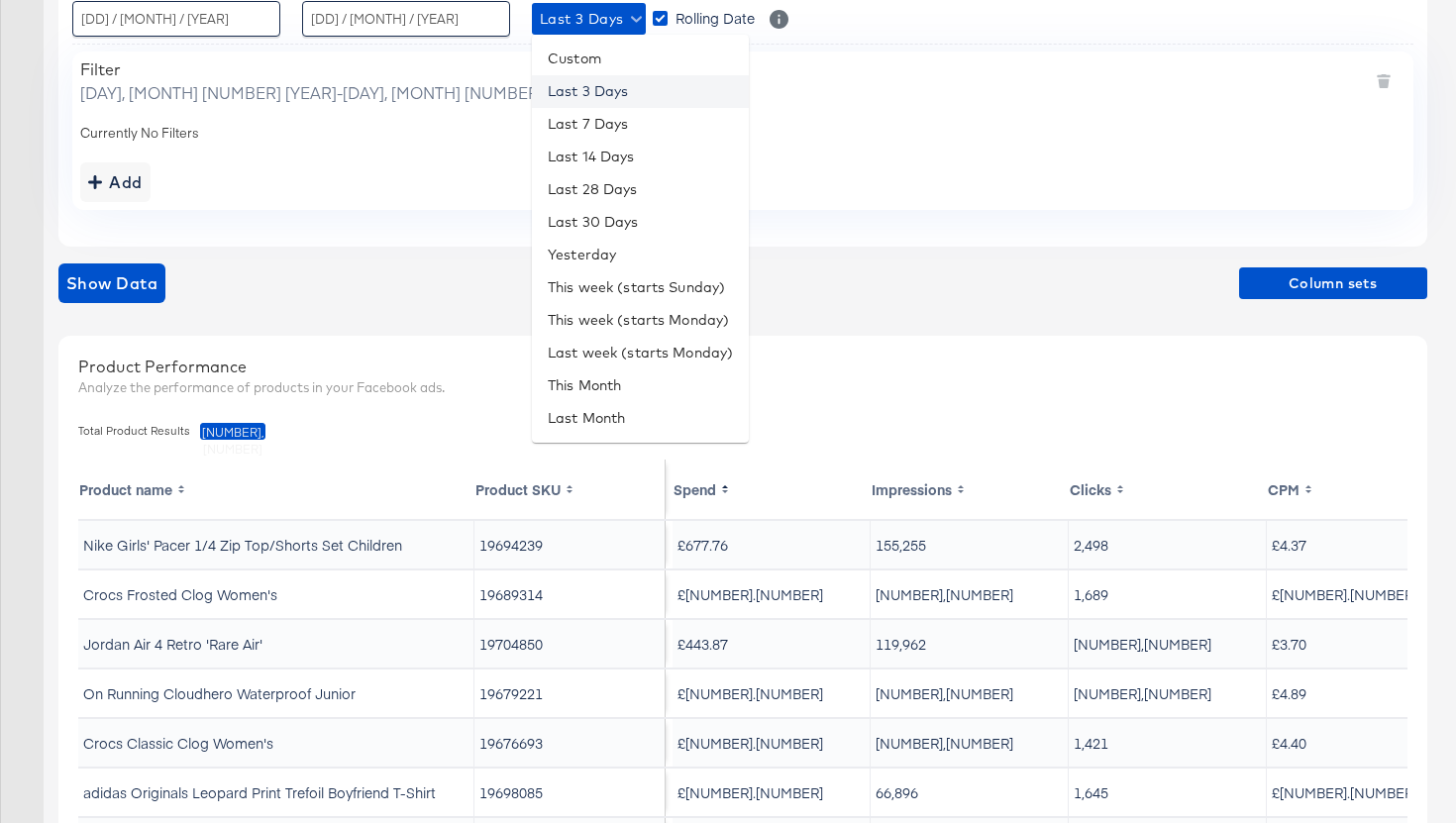 scroll, scrollTop: 363, scrollLeft: 0, axis: vertical 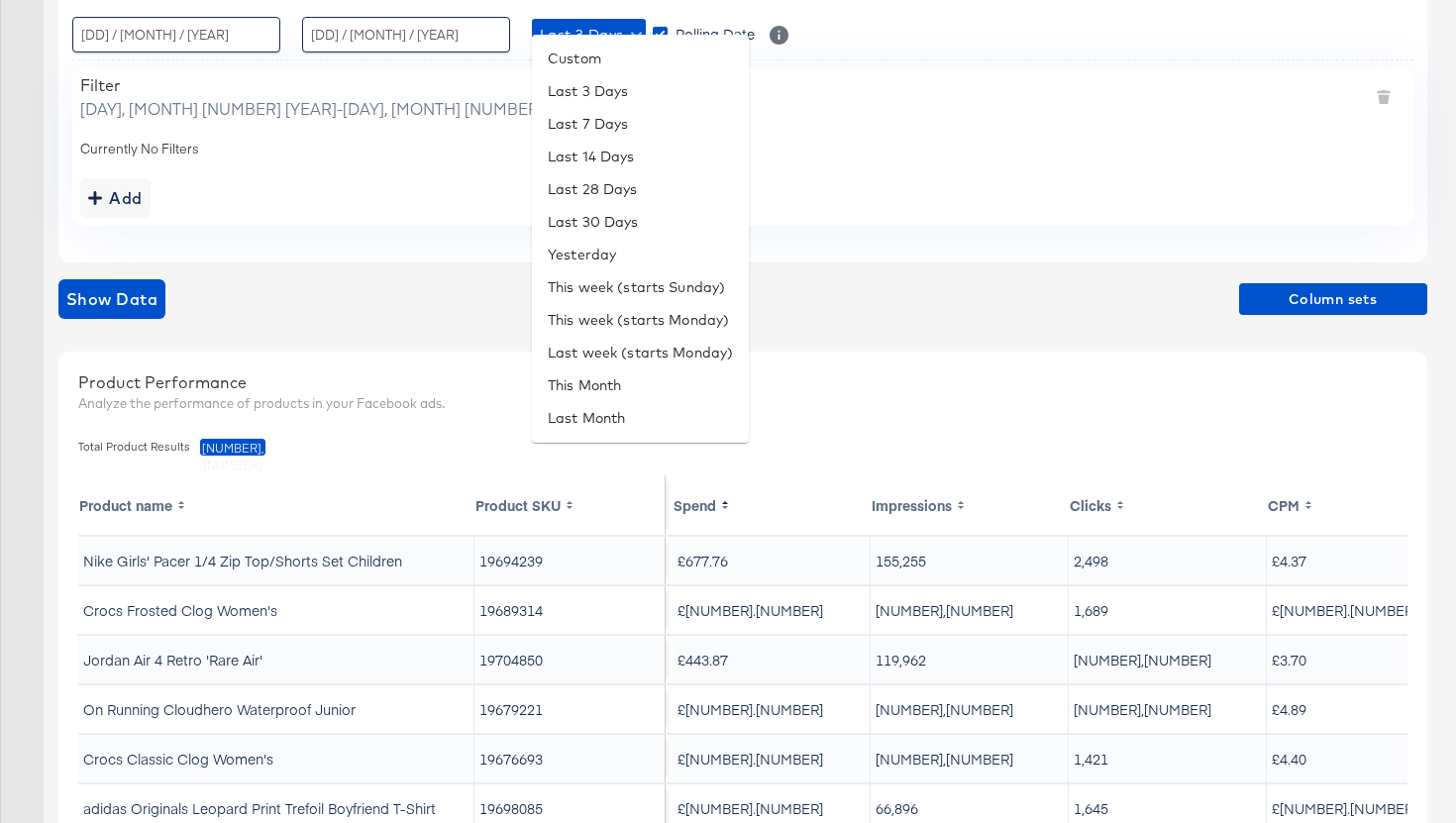 click at bounding box center (728, 0) 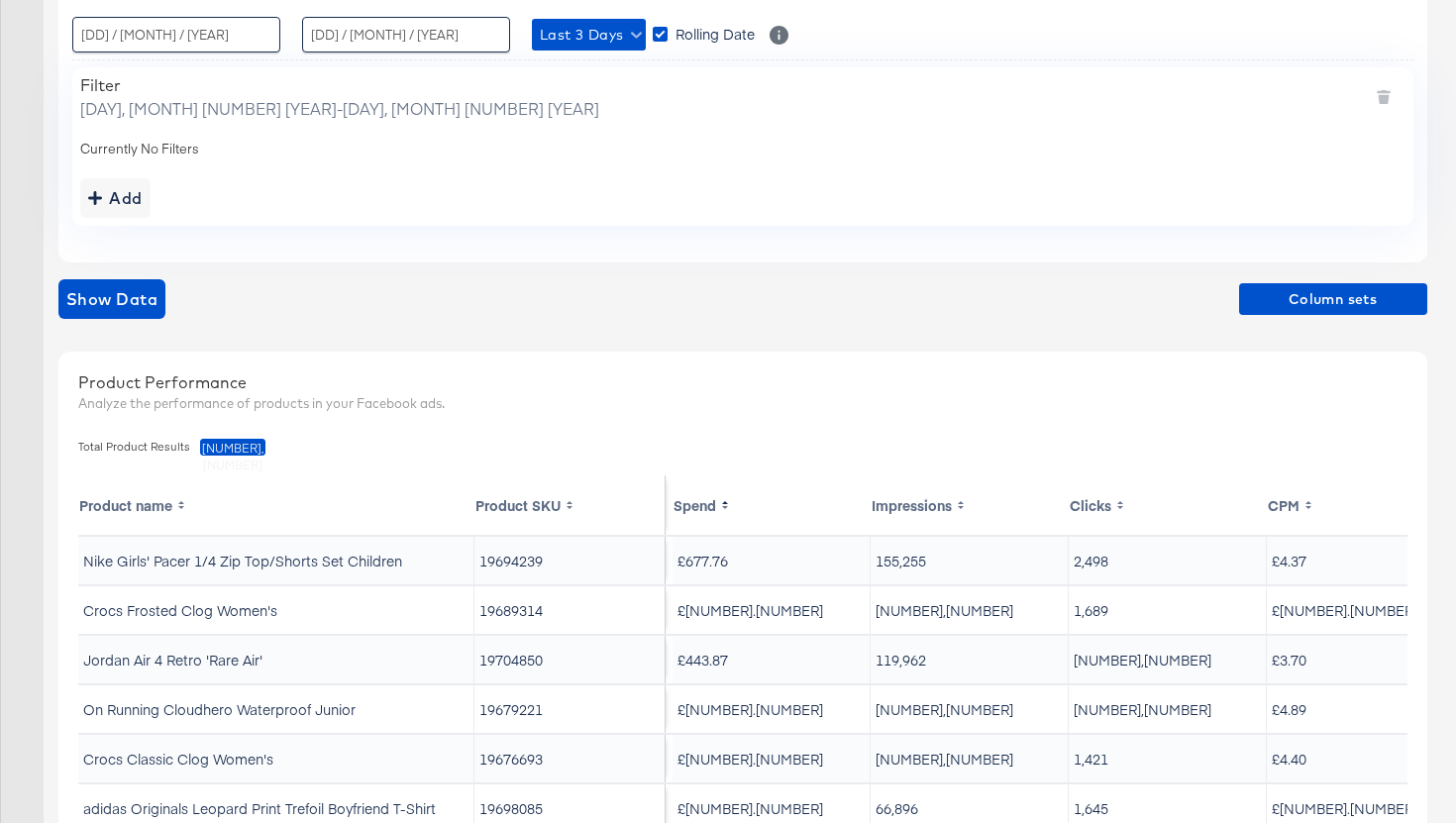 click on "Ads Ads Dashboard Main dashboard for Media Buying. New Campaign Create a new campaign. Audiences Manage your Audiences. Configuration Configure parameters, naming templates, and more. Automation Setup and control automated actions. Instant Experiences Main dashboard for Instant Experiences. Products Products Product Catalogs Enhance Your Product Catalog, Map Them to Publishers, and Incorporate Overlay Designs. Product Sets Create filtered sets to control which products appear in your ads. Performance Product Sets Automate the Creation of Product Sets from Google Analytics Performance Data. Optimize Optimize Test and Learn Edit your split tests. Creative Creative Creative Home Build overlay designs and videos, leveraging your catalog data. My Designs Manage all your created Overlay Designs. Templates Leverage best practice design principles as a starting point for overlay designs. Create Mock Catalog Create a test catalog to preview Overlay Designs. Reporting Reporting Offline 1" at bounding box center [728, 366] 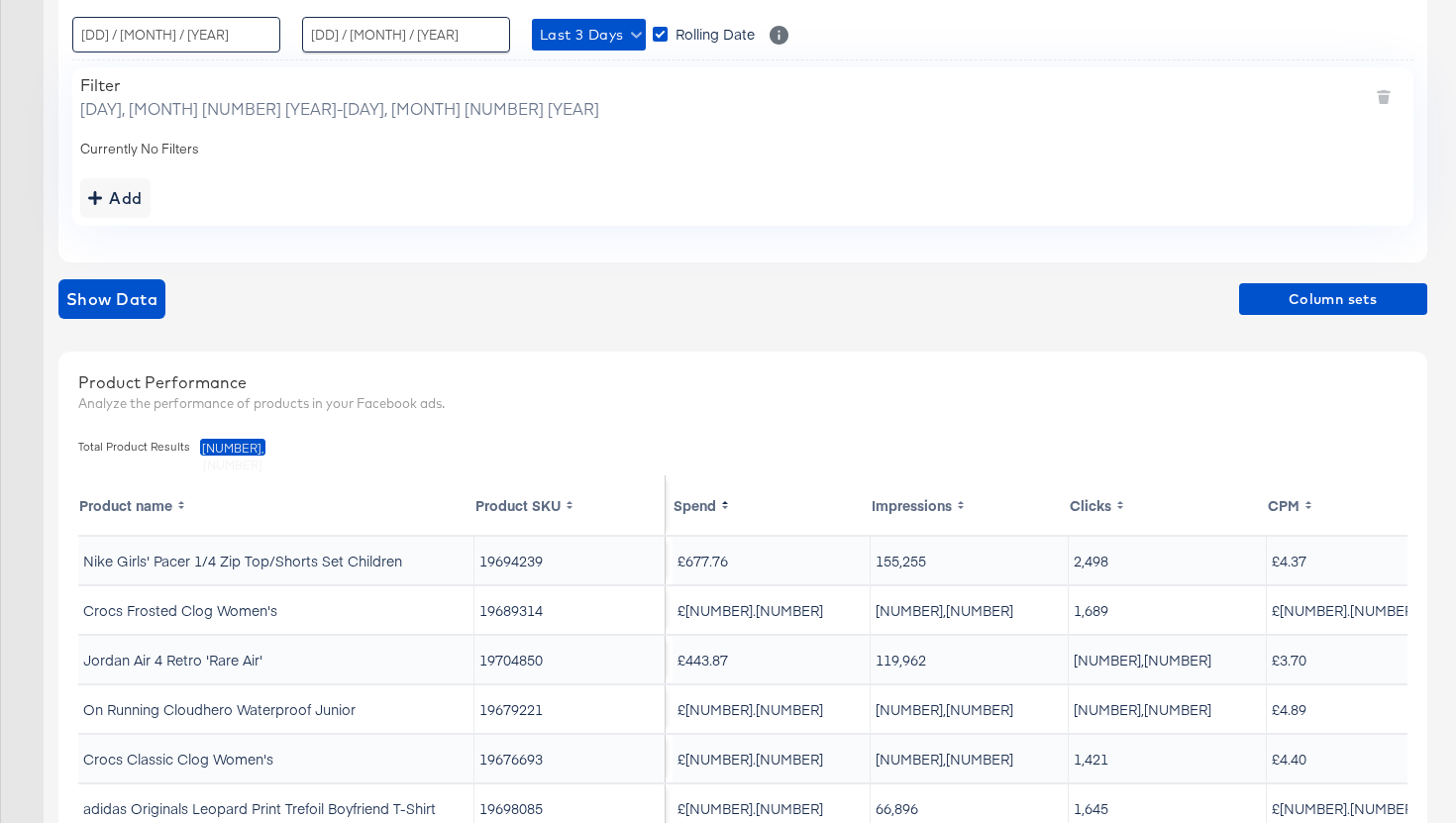 click on "[DD] / [MONTH] / [YEAR]" at bounding box center (176, 35) 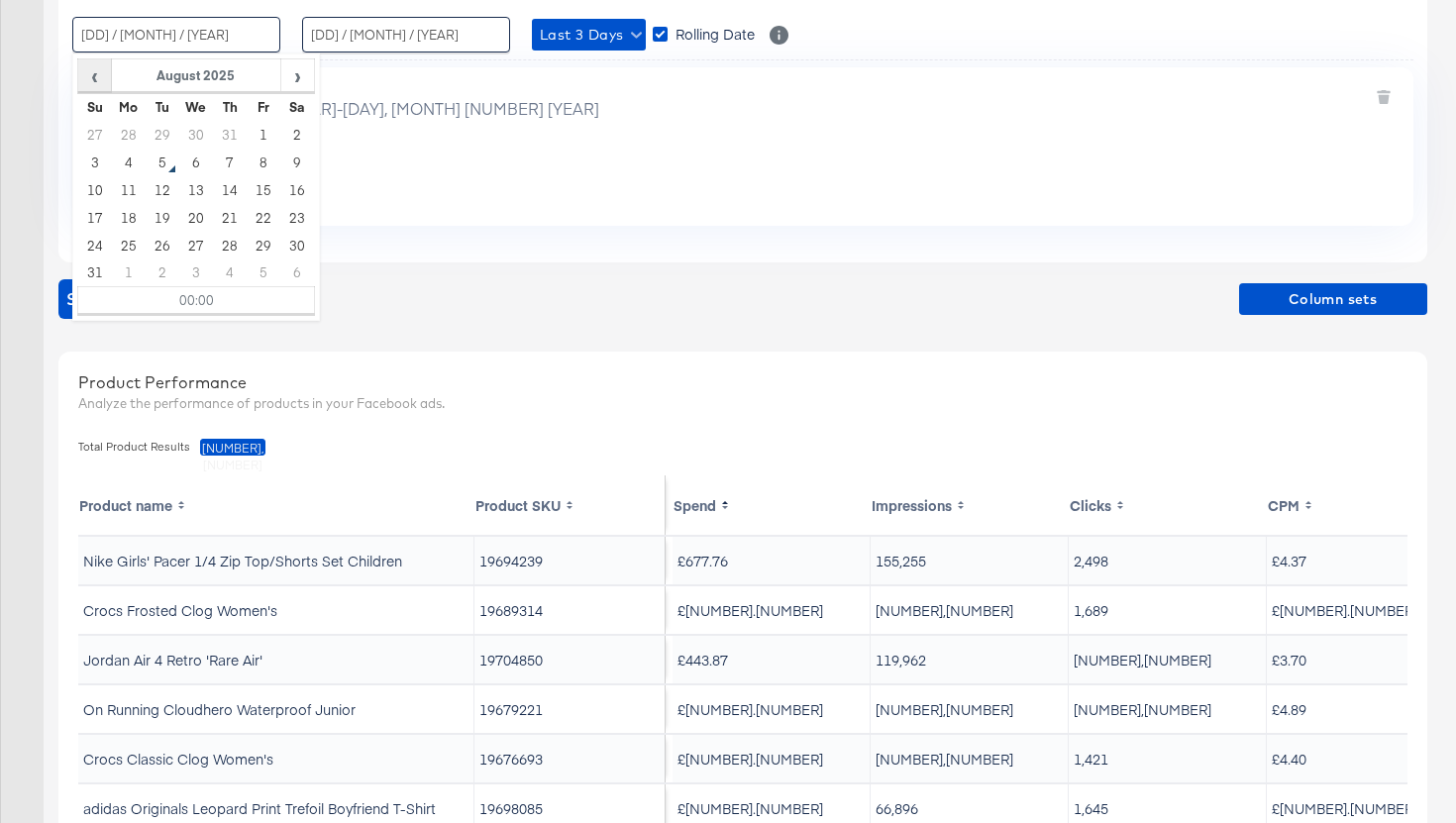 click on "‹" at bounding box center (94, 75) 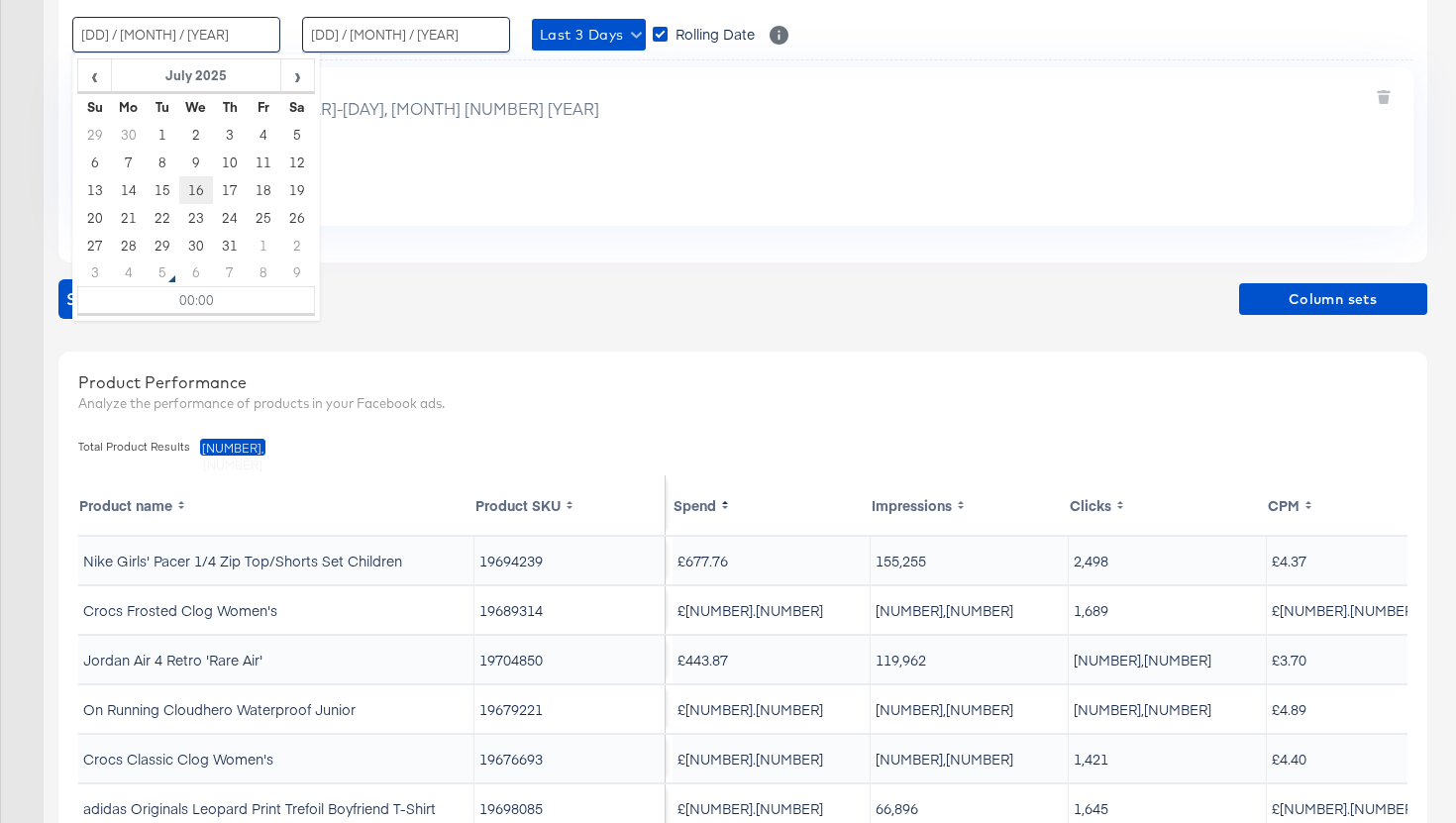 scroll, scrollTop: 314, scrollLeft: 0, axis: vertical 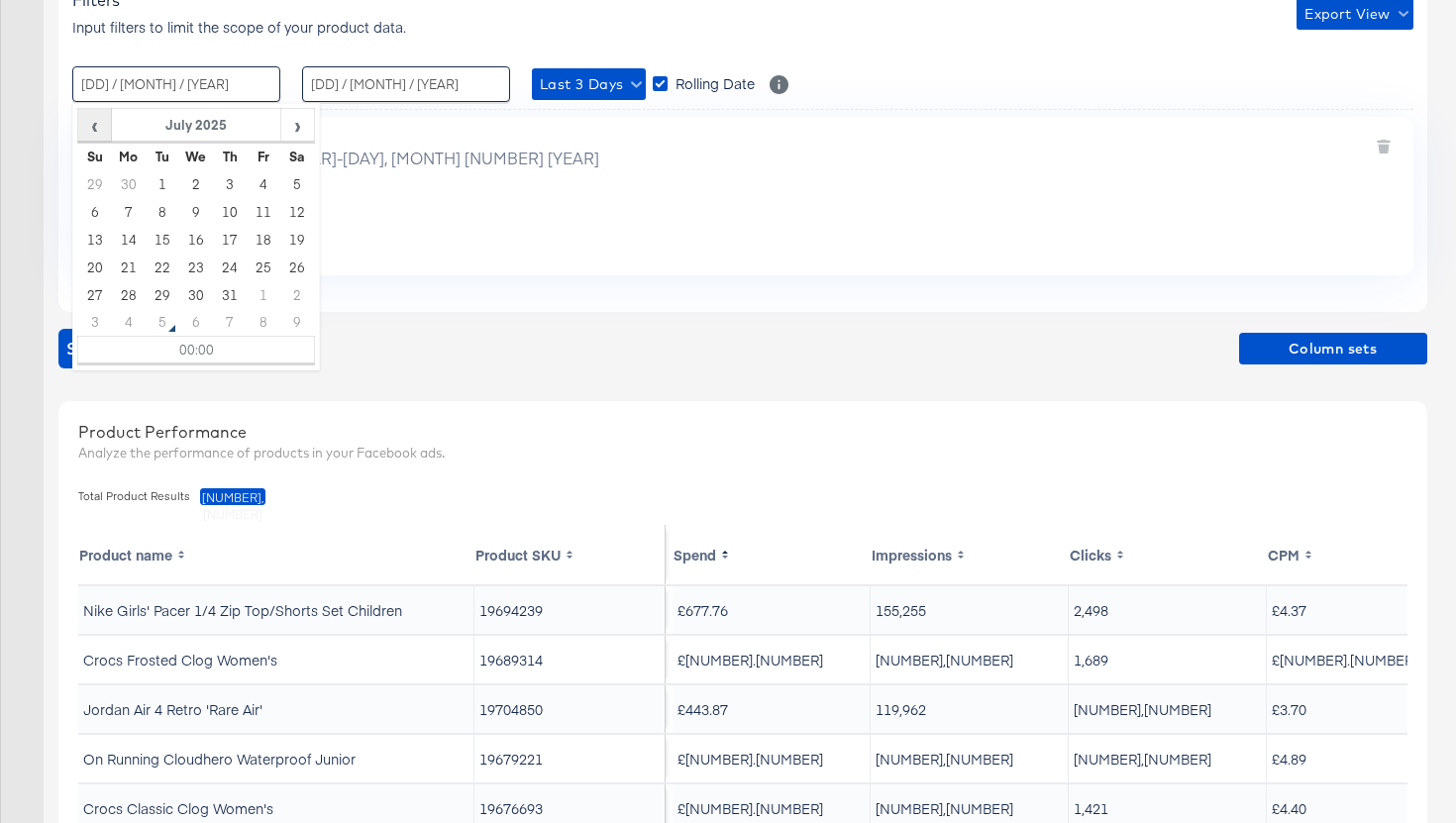 click on "‹" at bounding box center [94, 125] 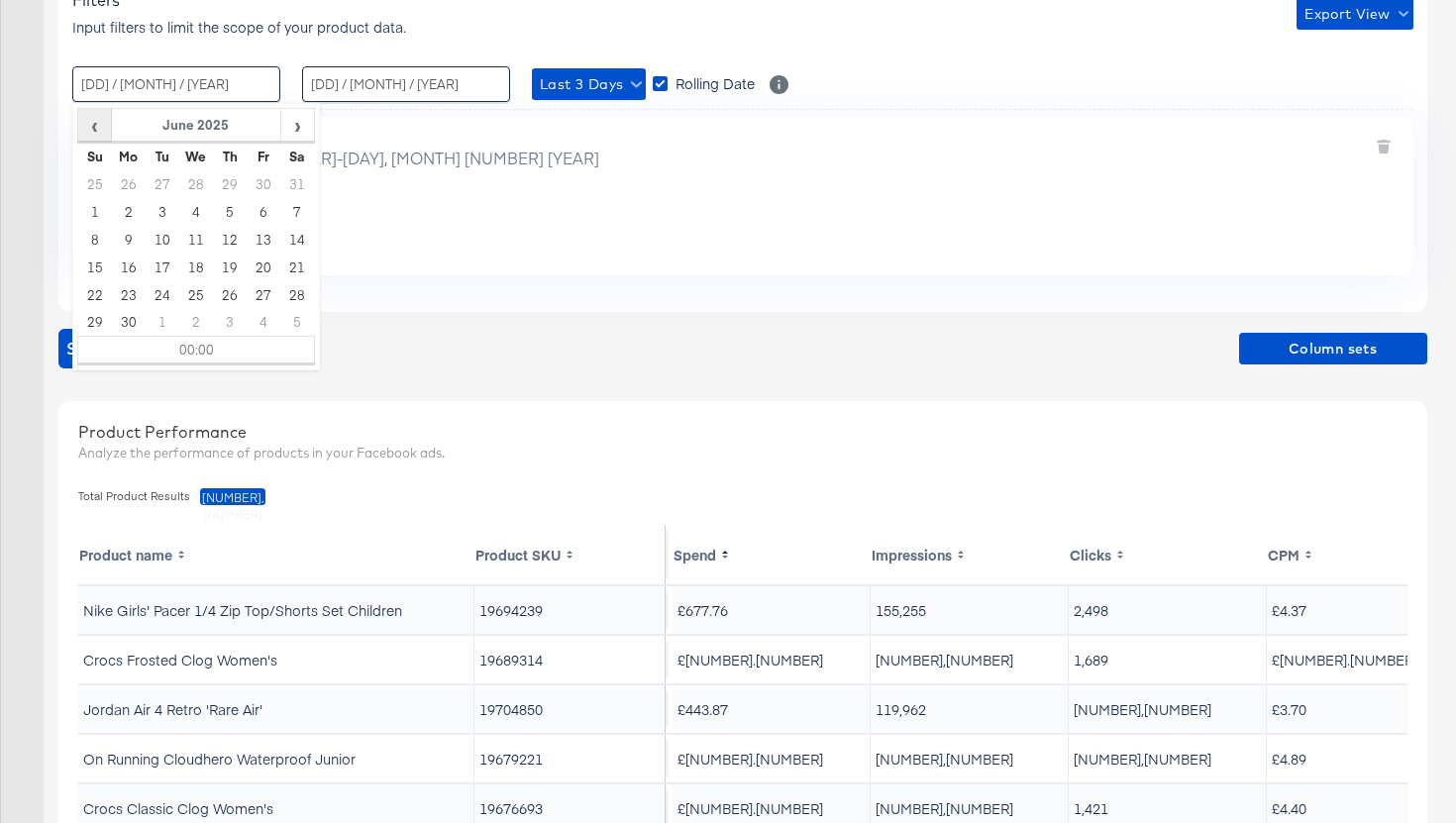 click on "‹" at bounding box center [94, 125] 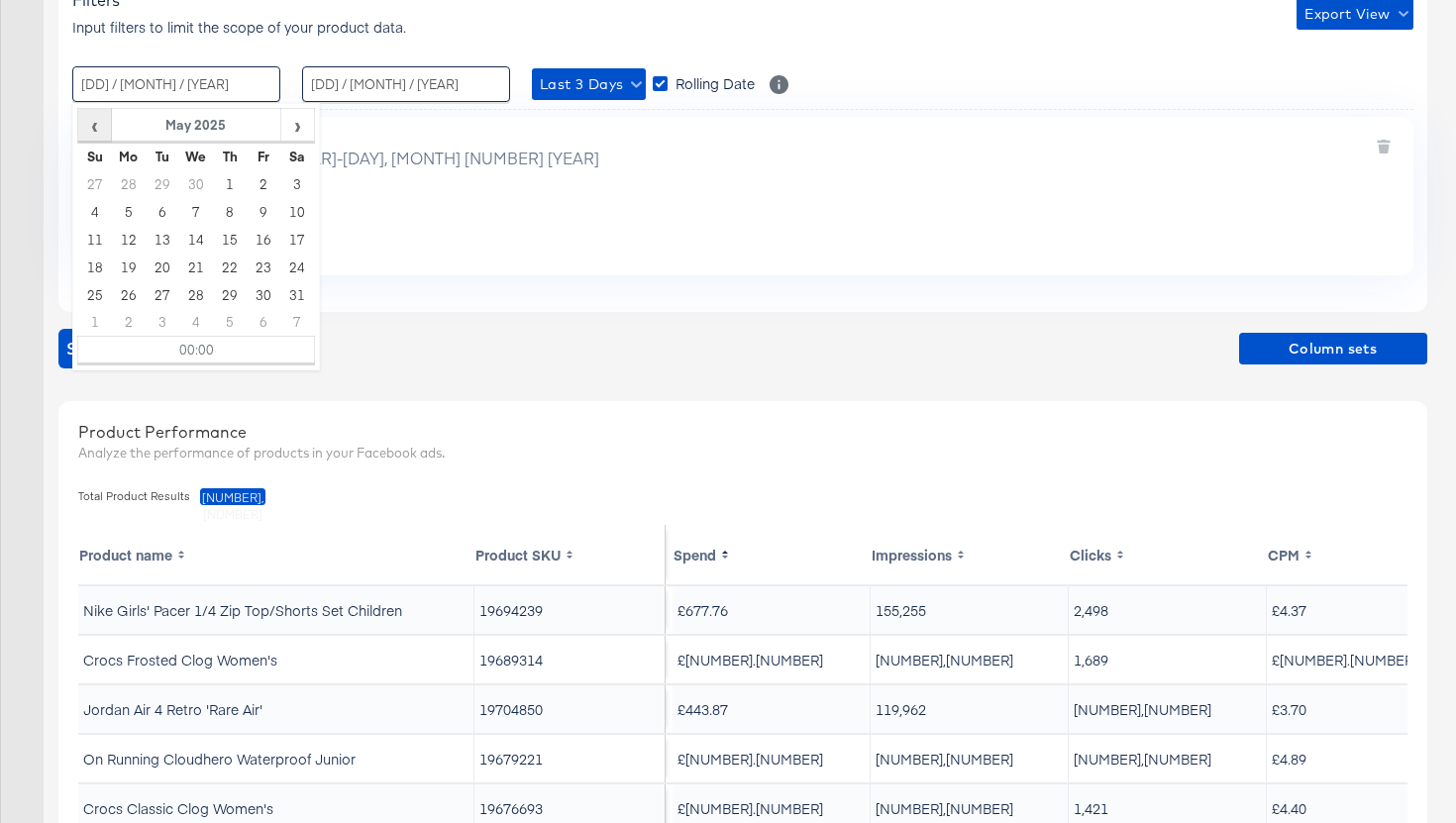 click on "‹" at bounding box center [94, 125] 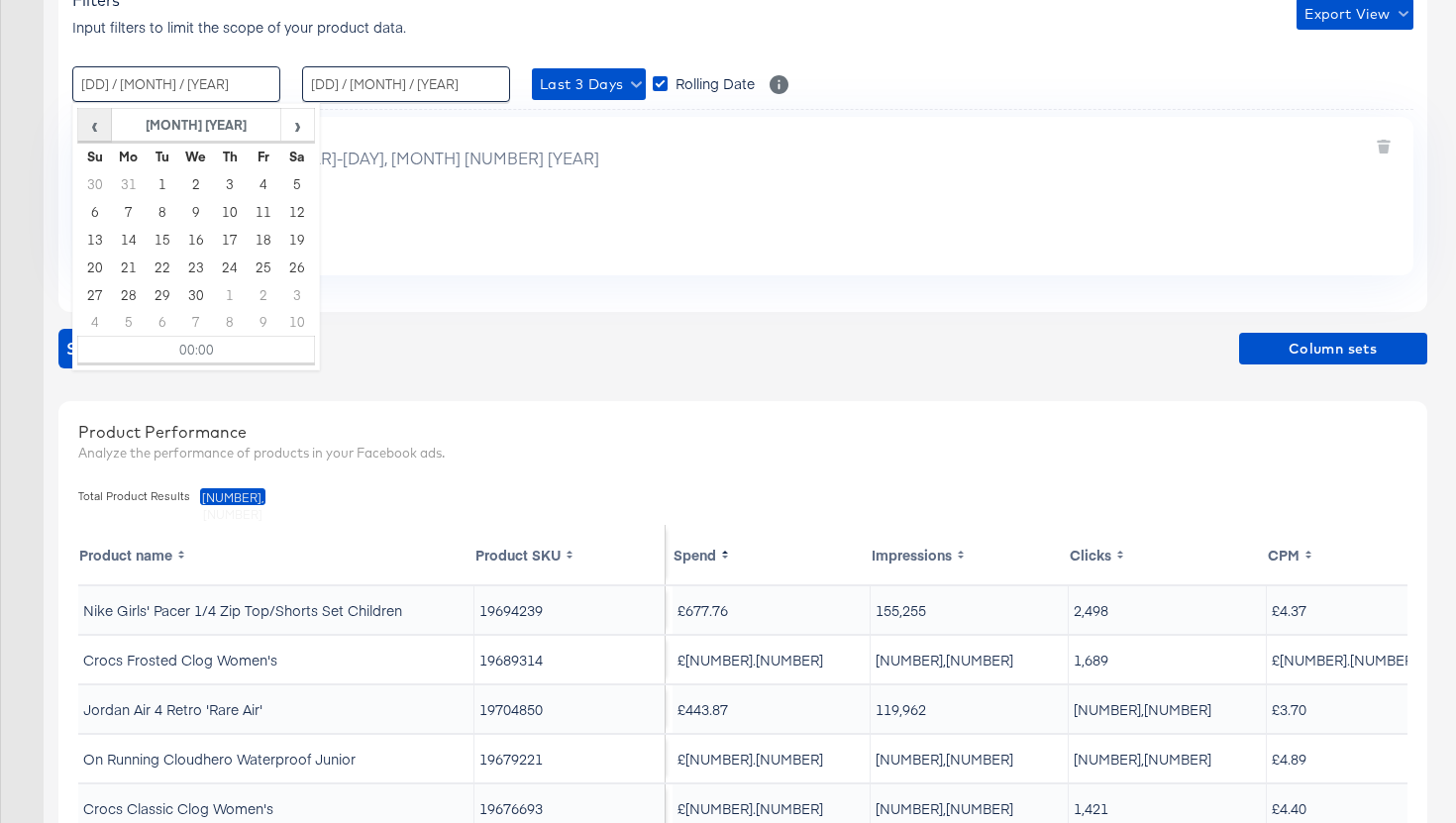 click on "‹" at bounding box center (94, 125) 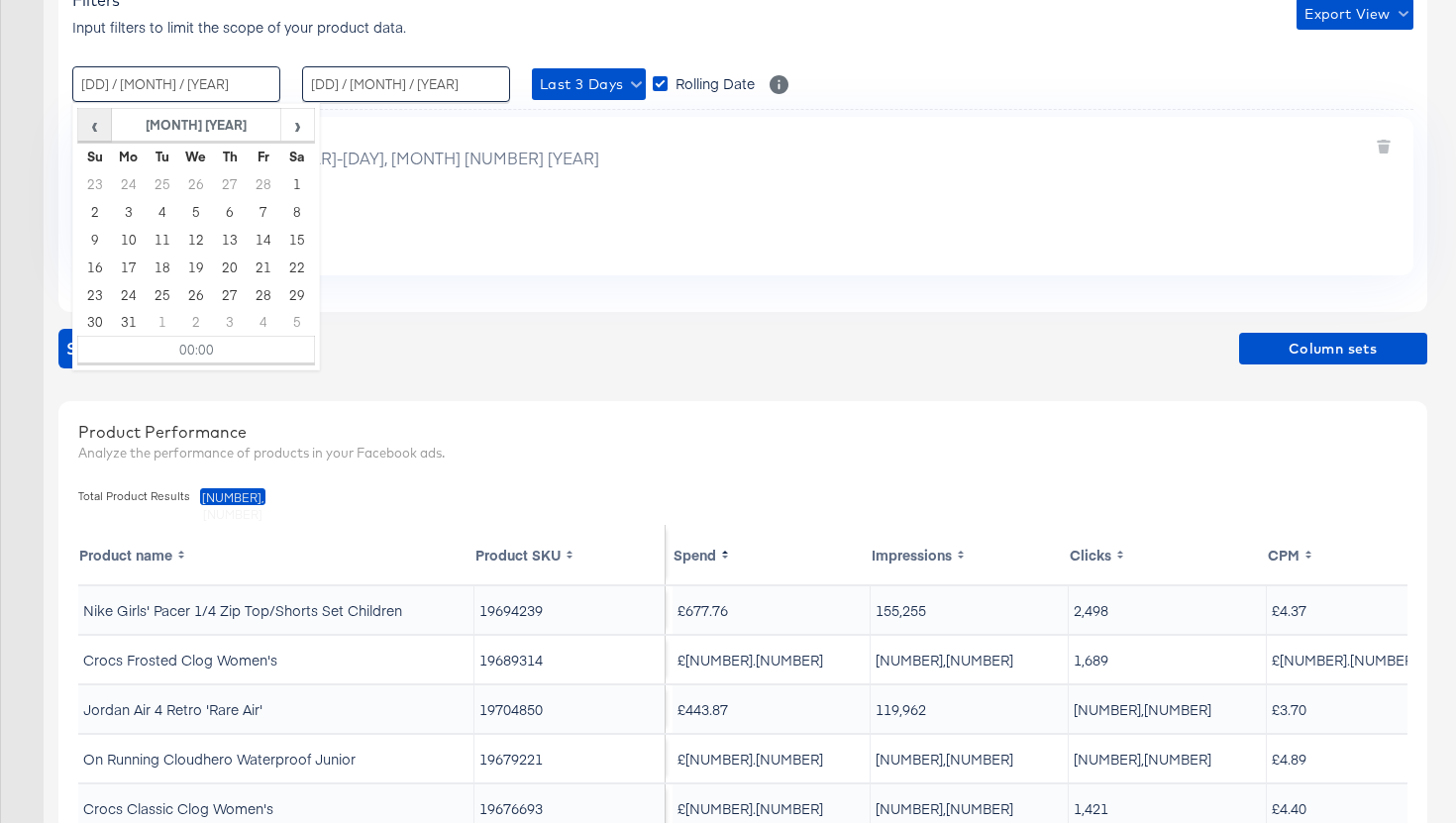 click on "‹" at bounding box center (94, 125) 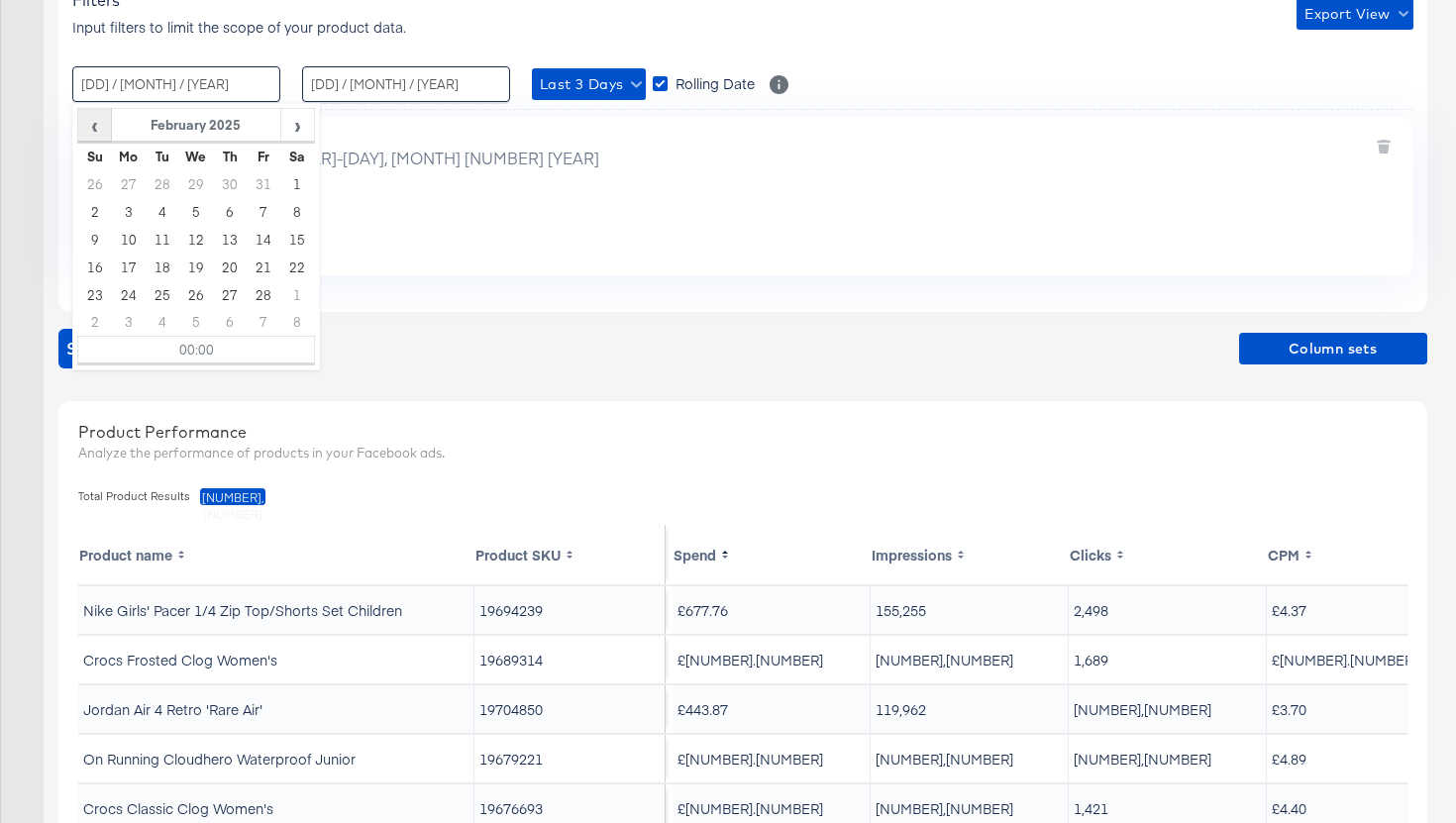 click on "‹" at bounding box center (94, 125) 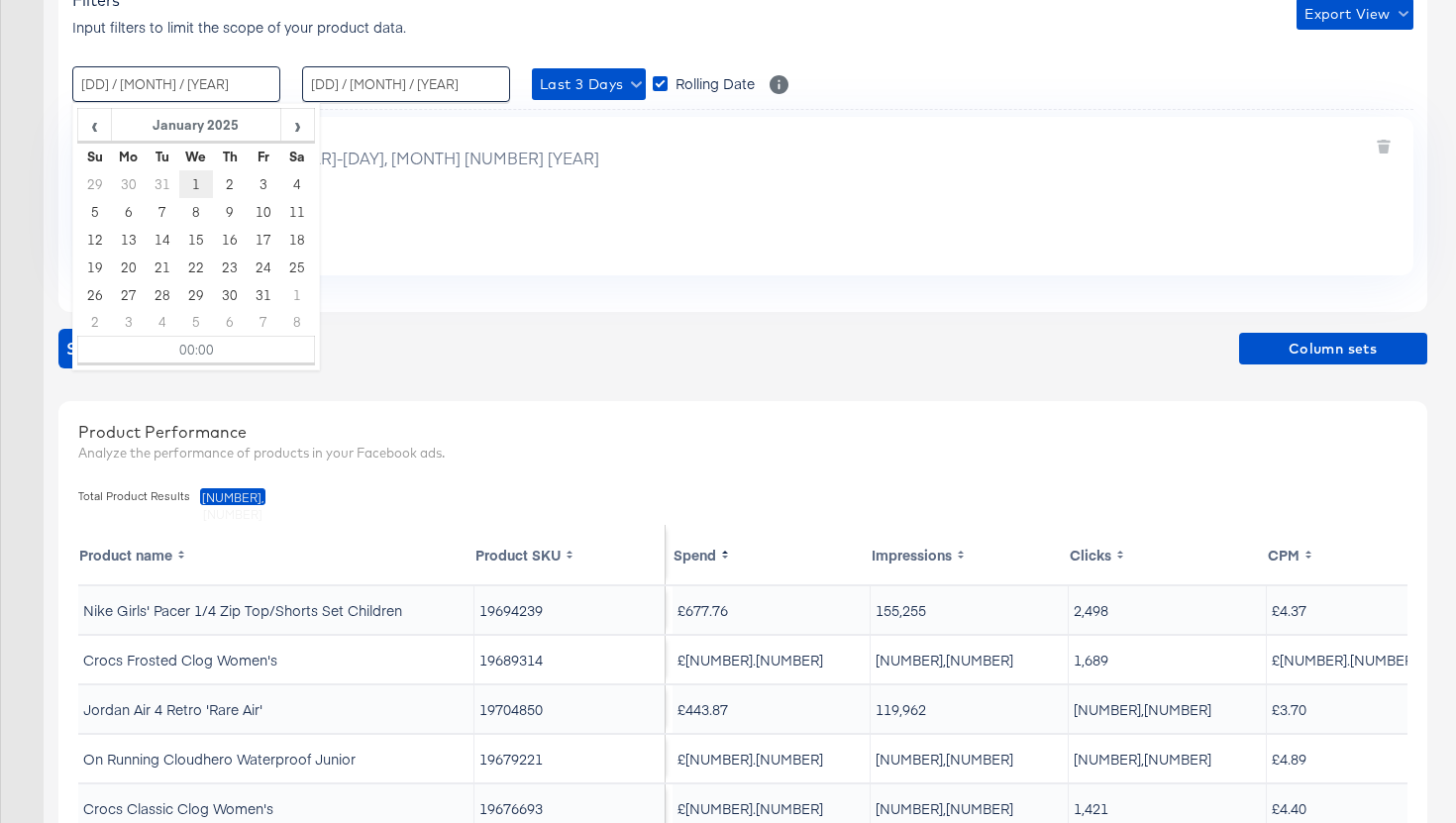 click on "1" at bounding box center [196, 184] 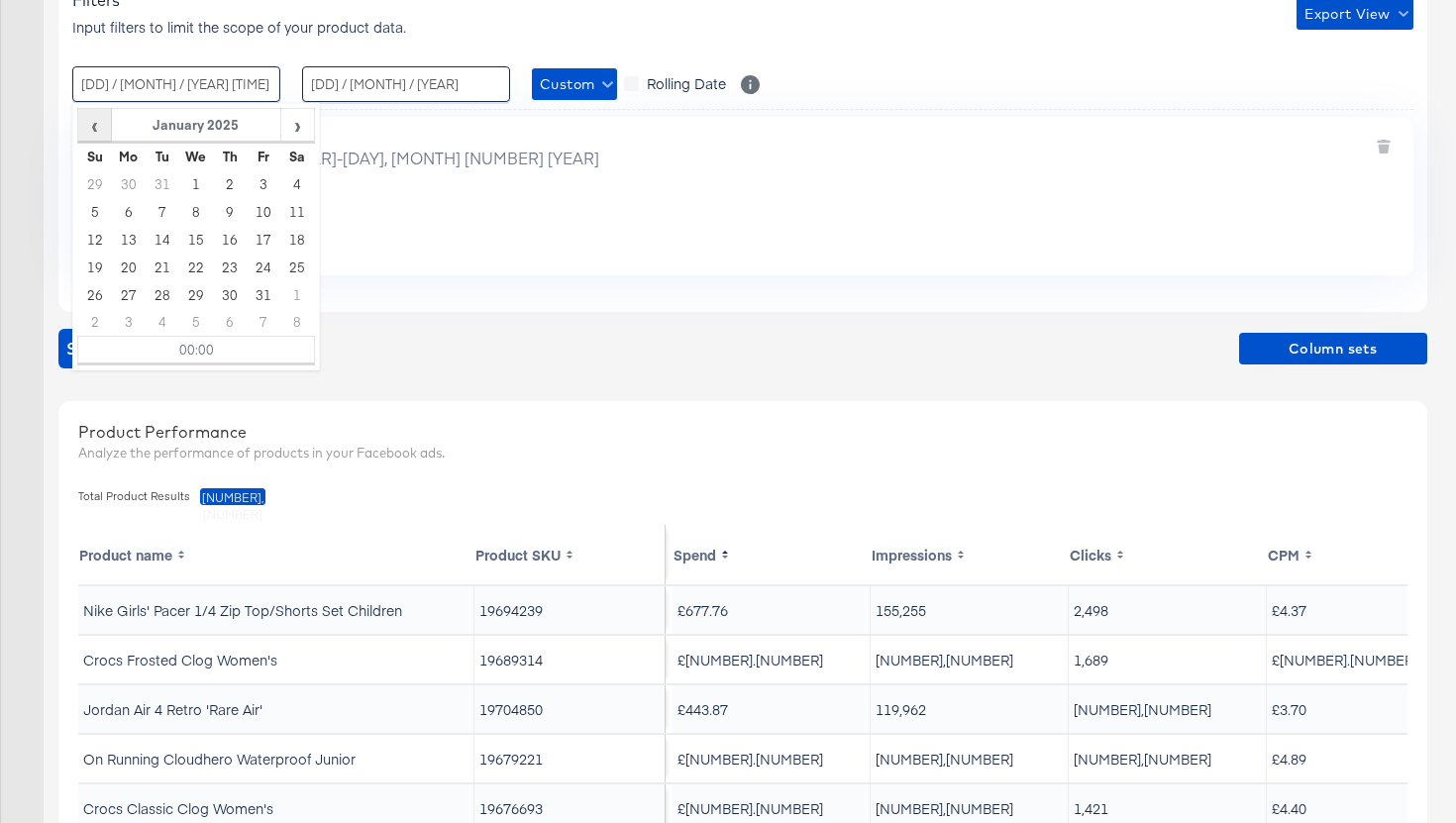 click on "‹" at bounding box center (94, 125) 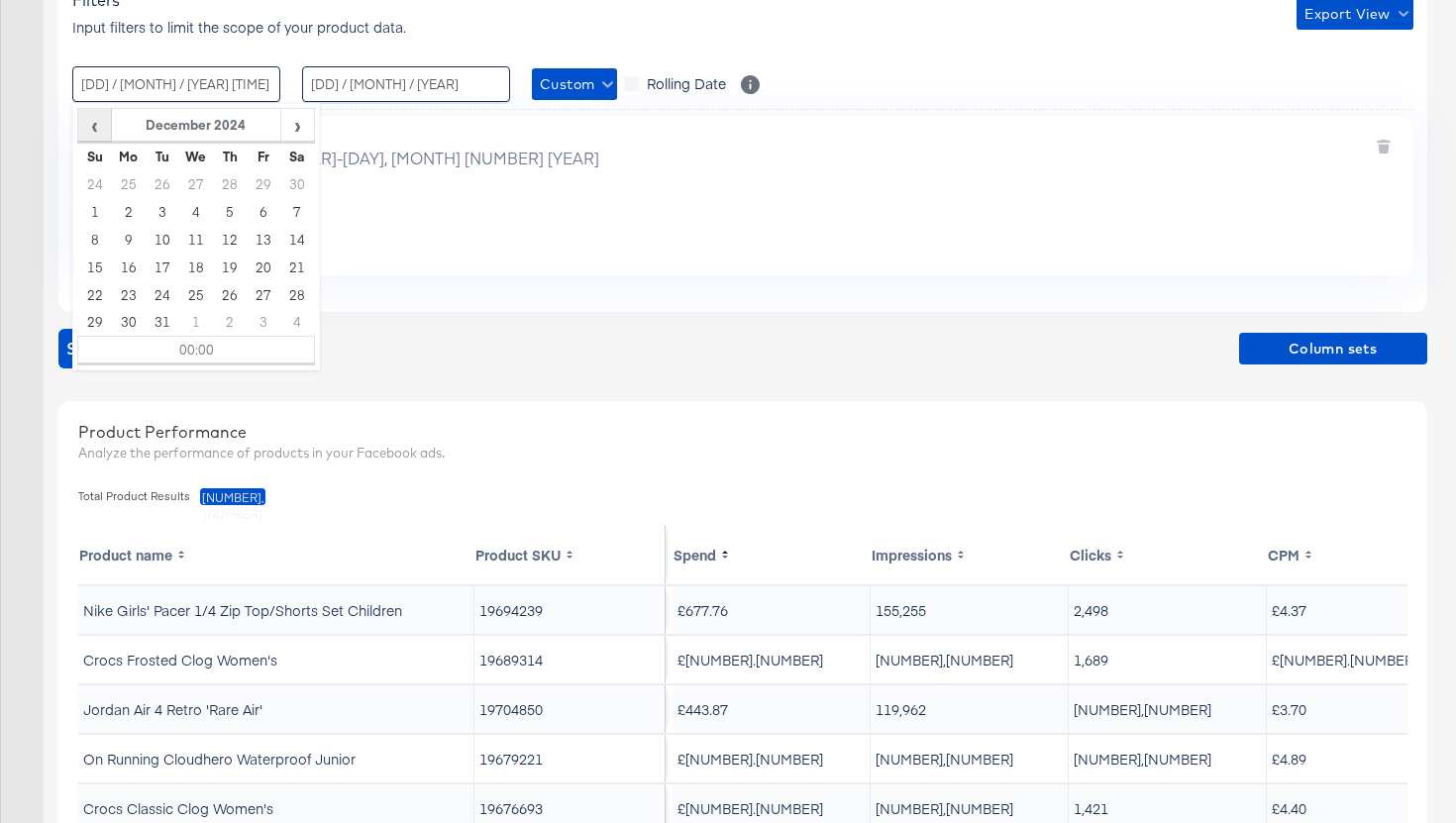 click on "‹" at bounding box center [94, 125] 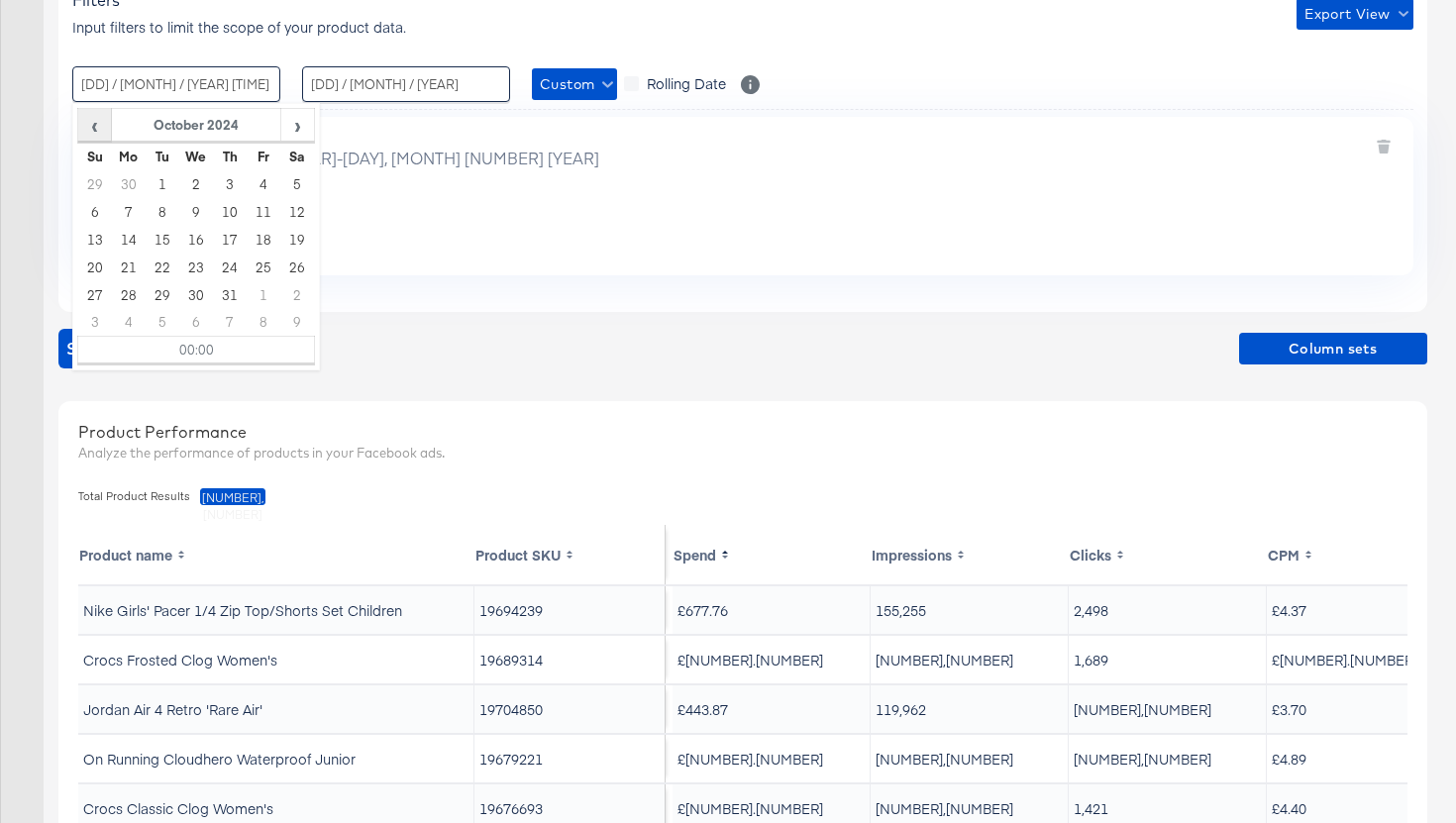 click on "‹" at bounding box center (94, 125) 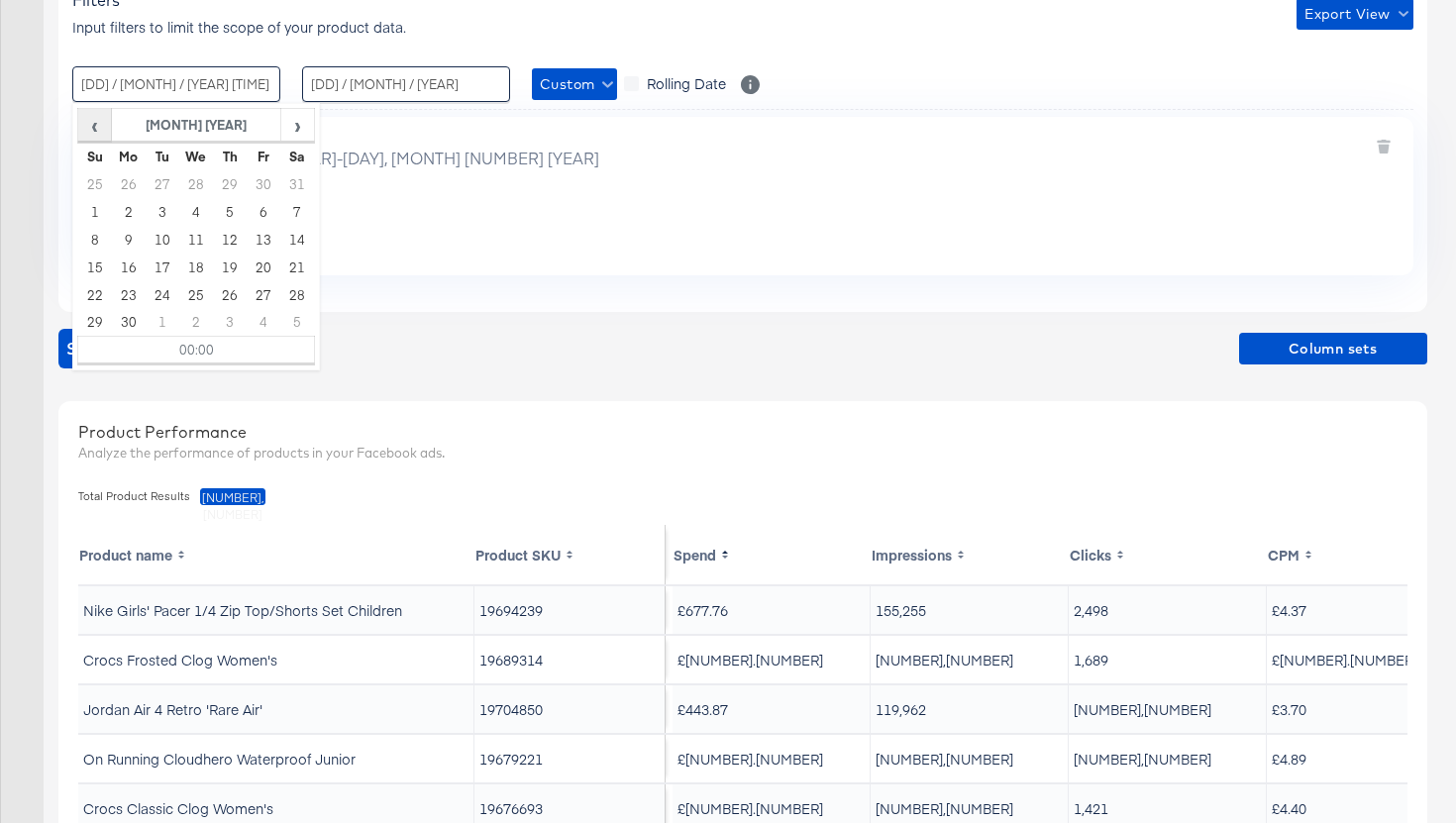 click on "‹" at bounding box center [94, 125] 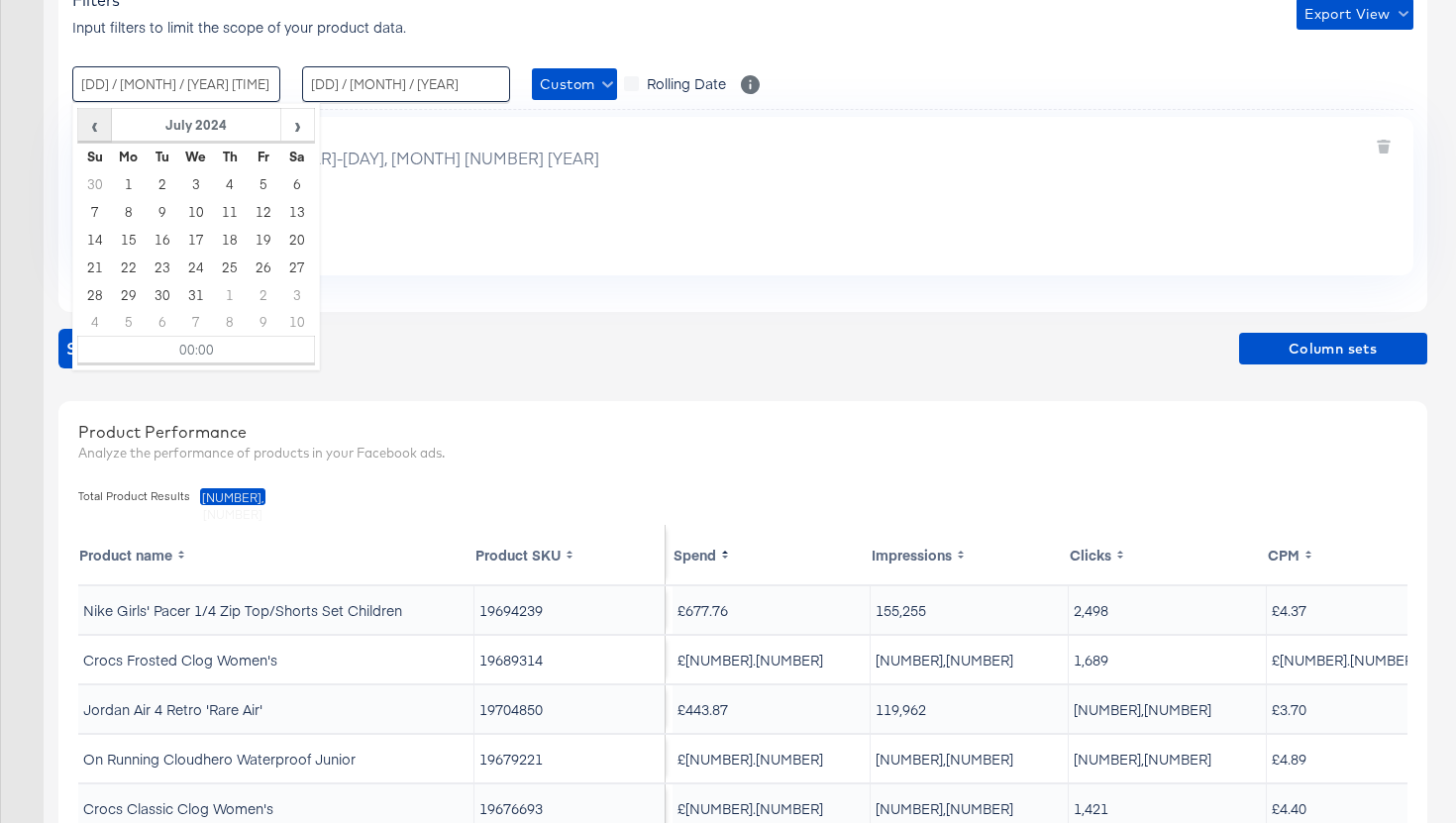 click on "‹" at bounding box center [94, 125] 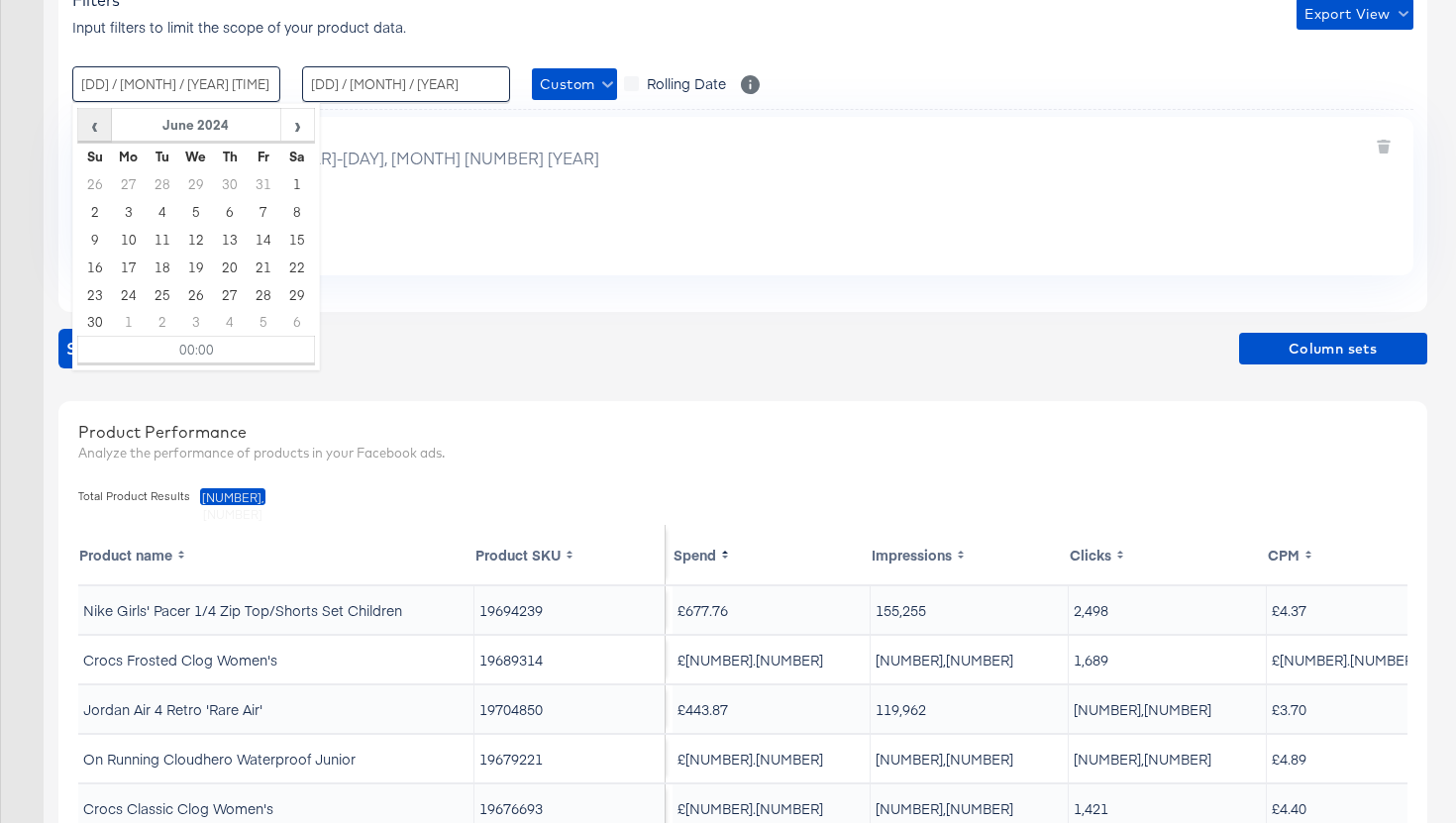 click on "‹" at bounding box center [94, 125] 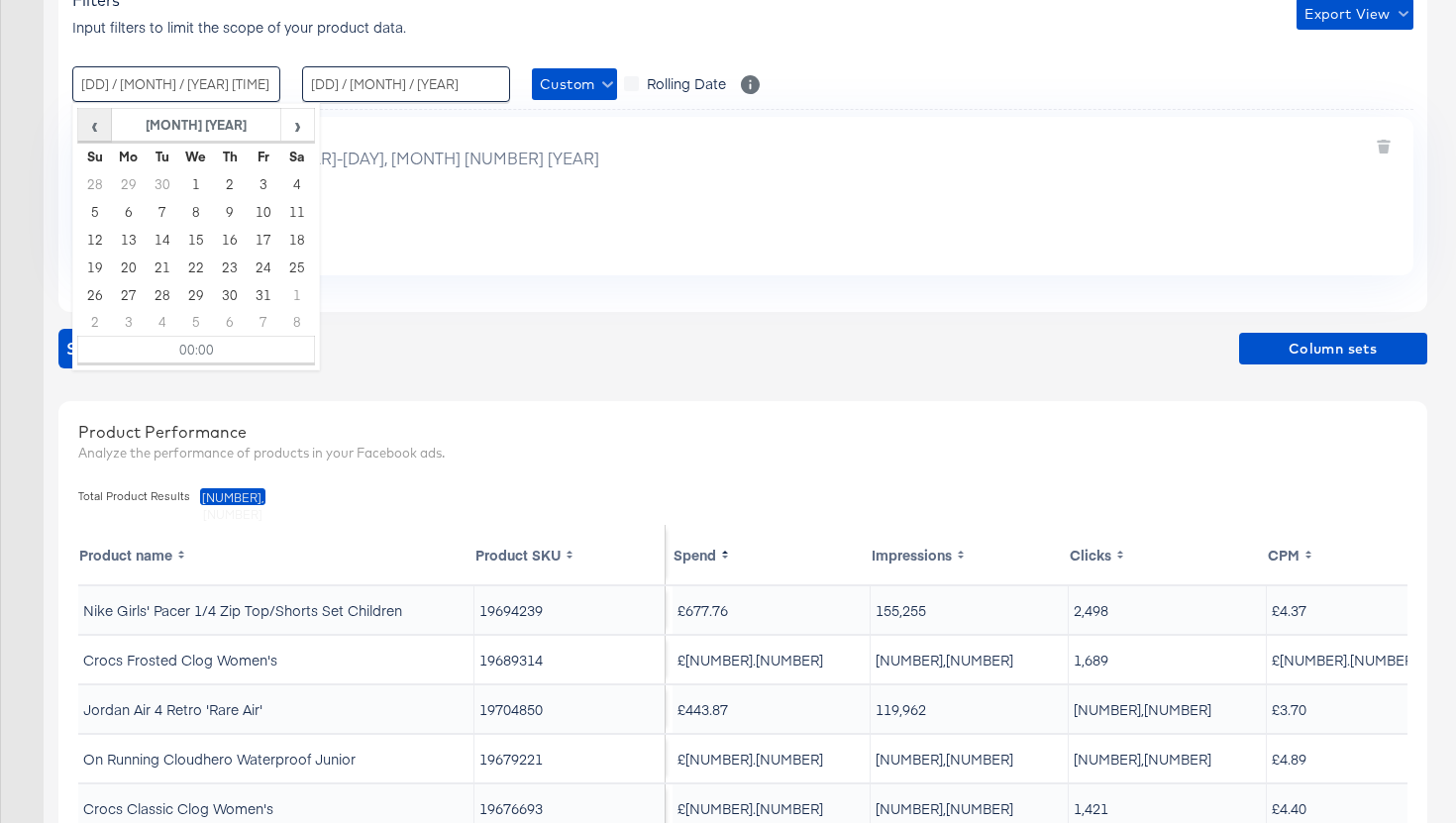 click on "‹" at bounding box center (94, 125) 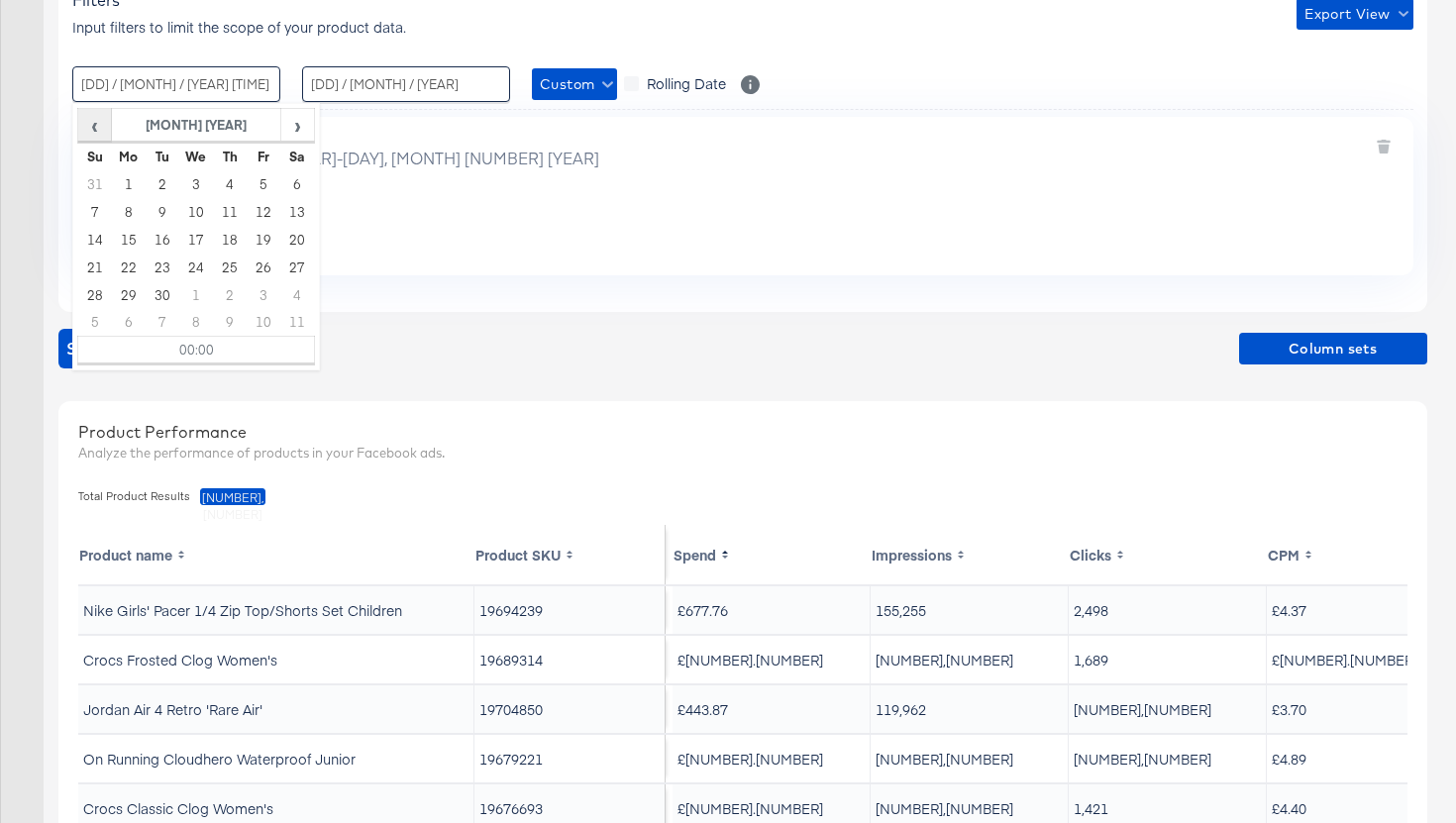 click on "‹" at bounding box center (94, 125) 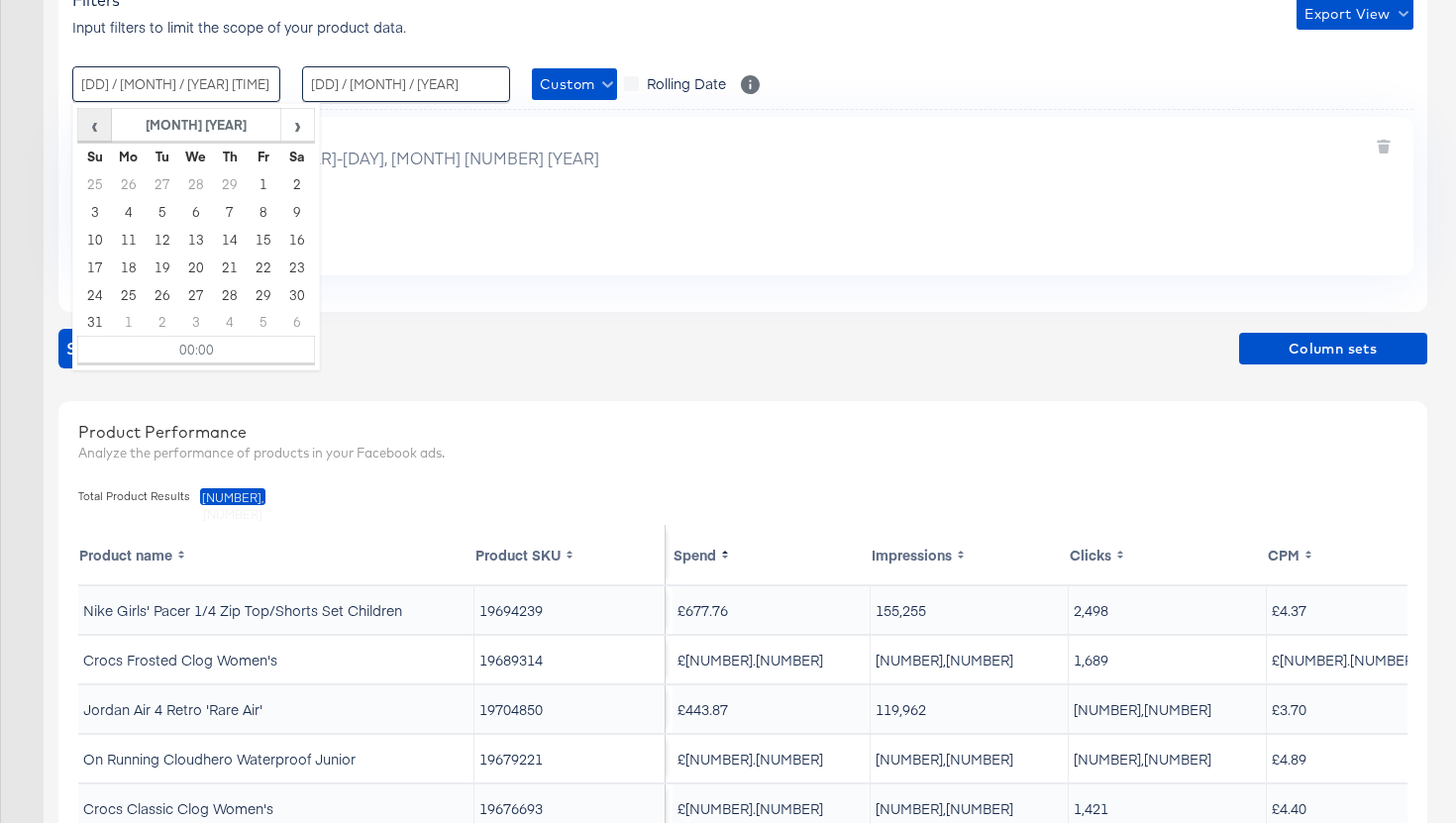 click on "‹" at bounding box center [94, 125] 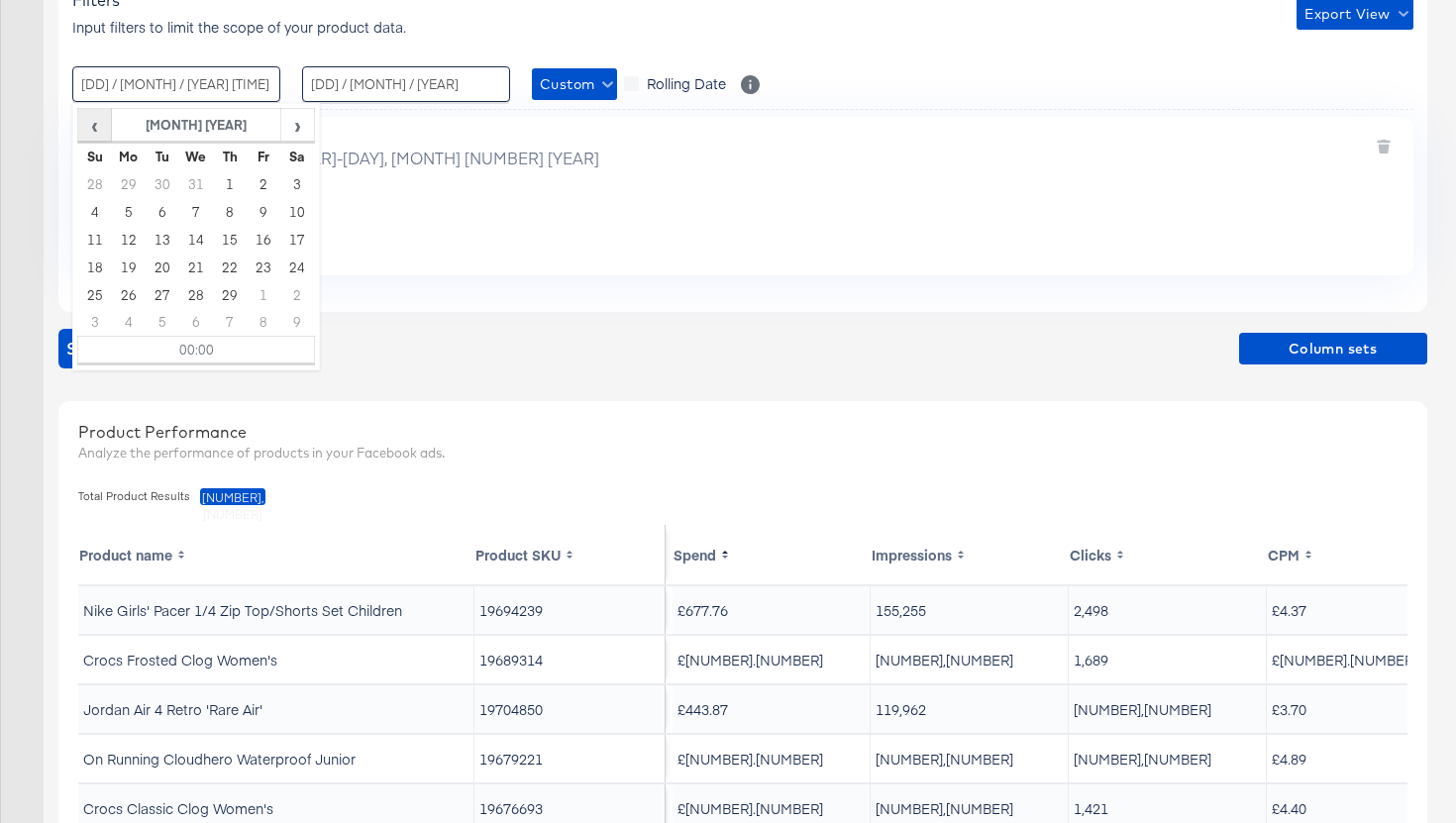 click on "‹" at bounding box center [94, 125] 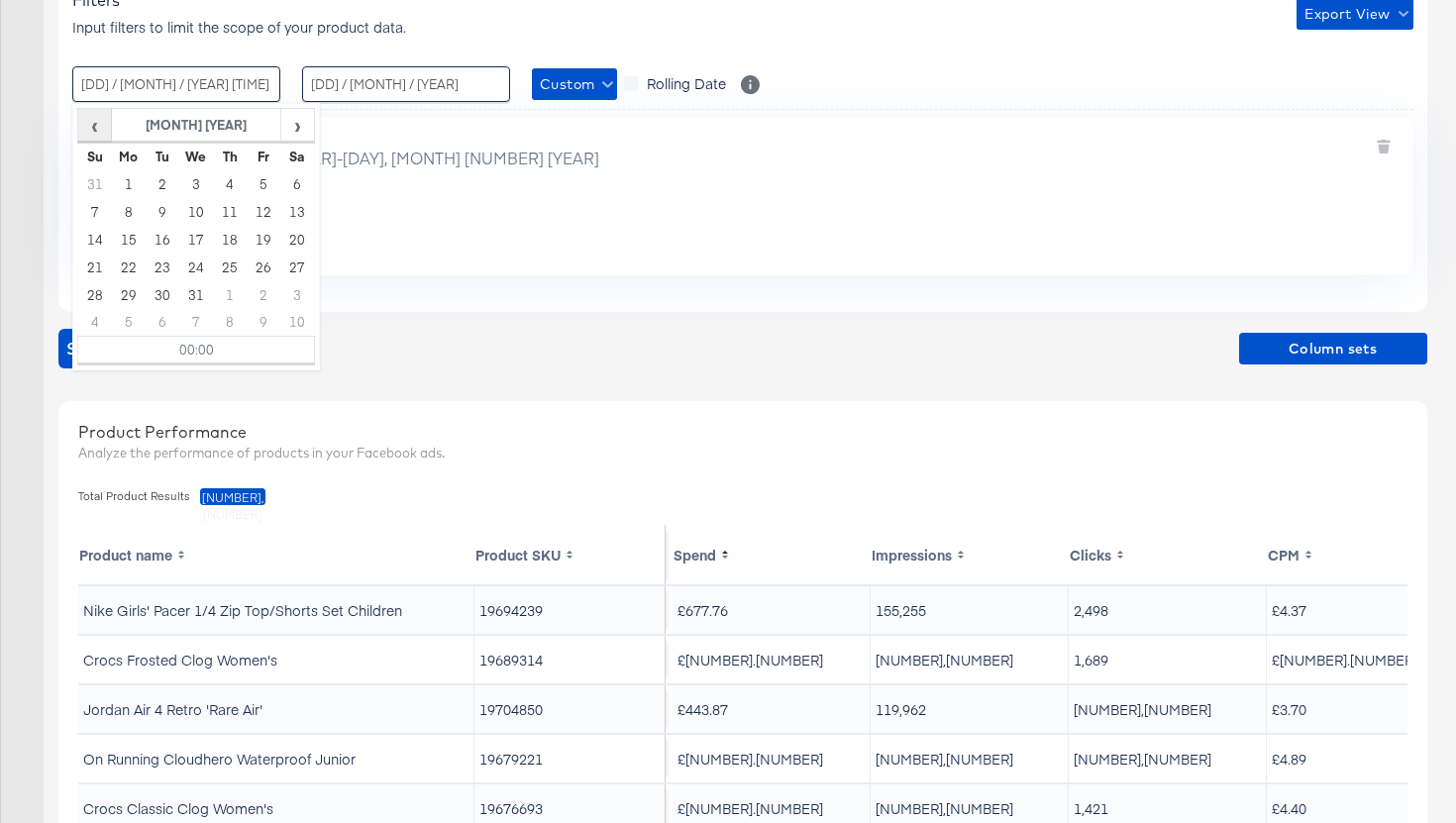 click on "‹" at bounding box center [94, 125] 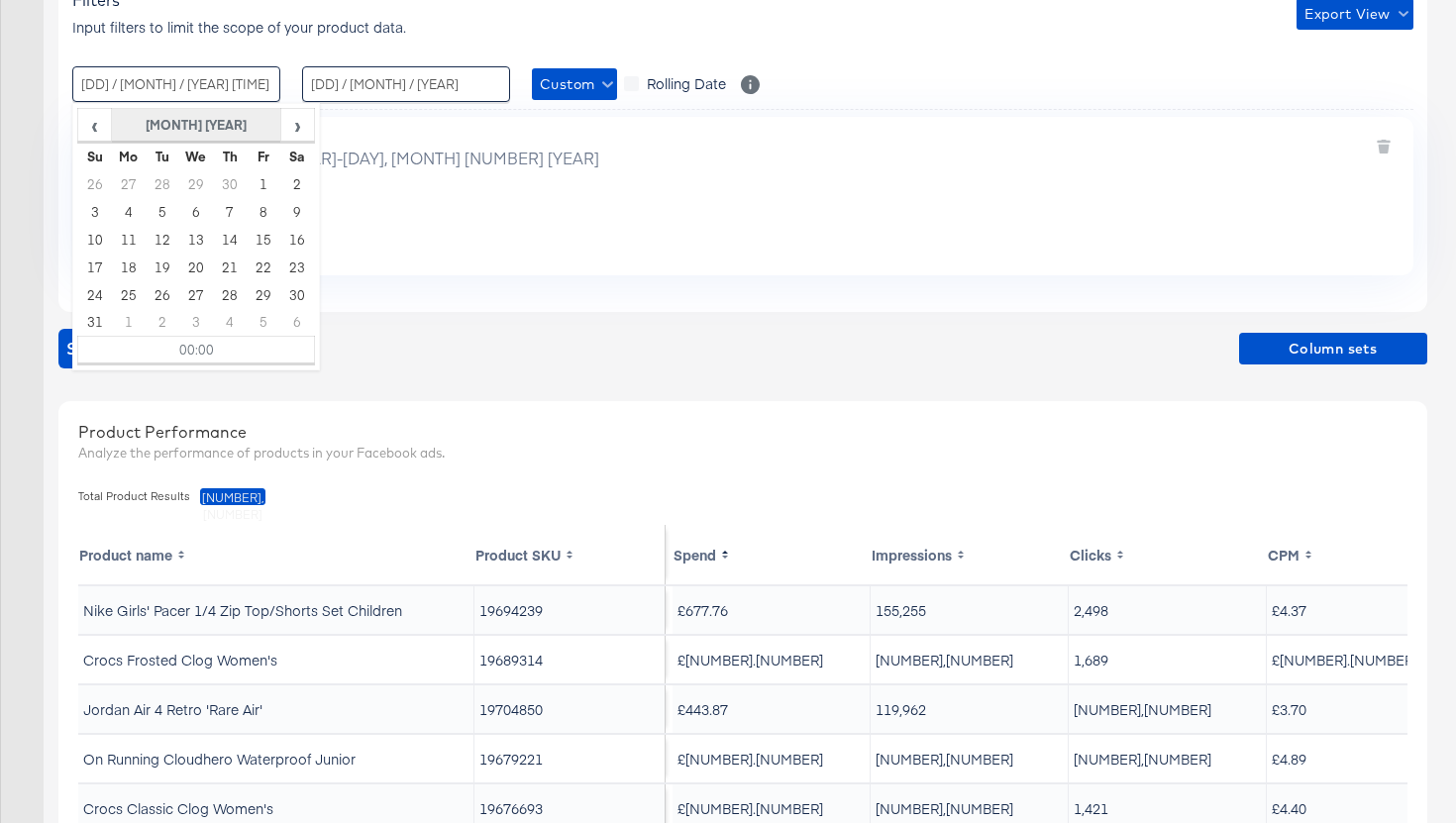 drag, startPoint x: 100, startPoint y: 132, endPoint x: 189, endPoint y: 132, distance: 89 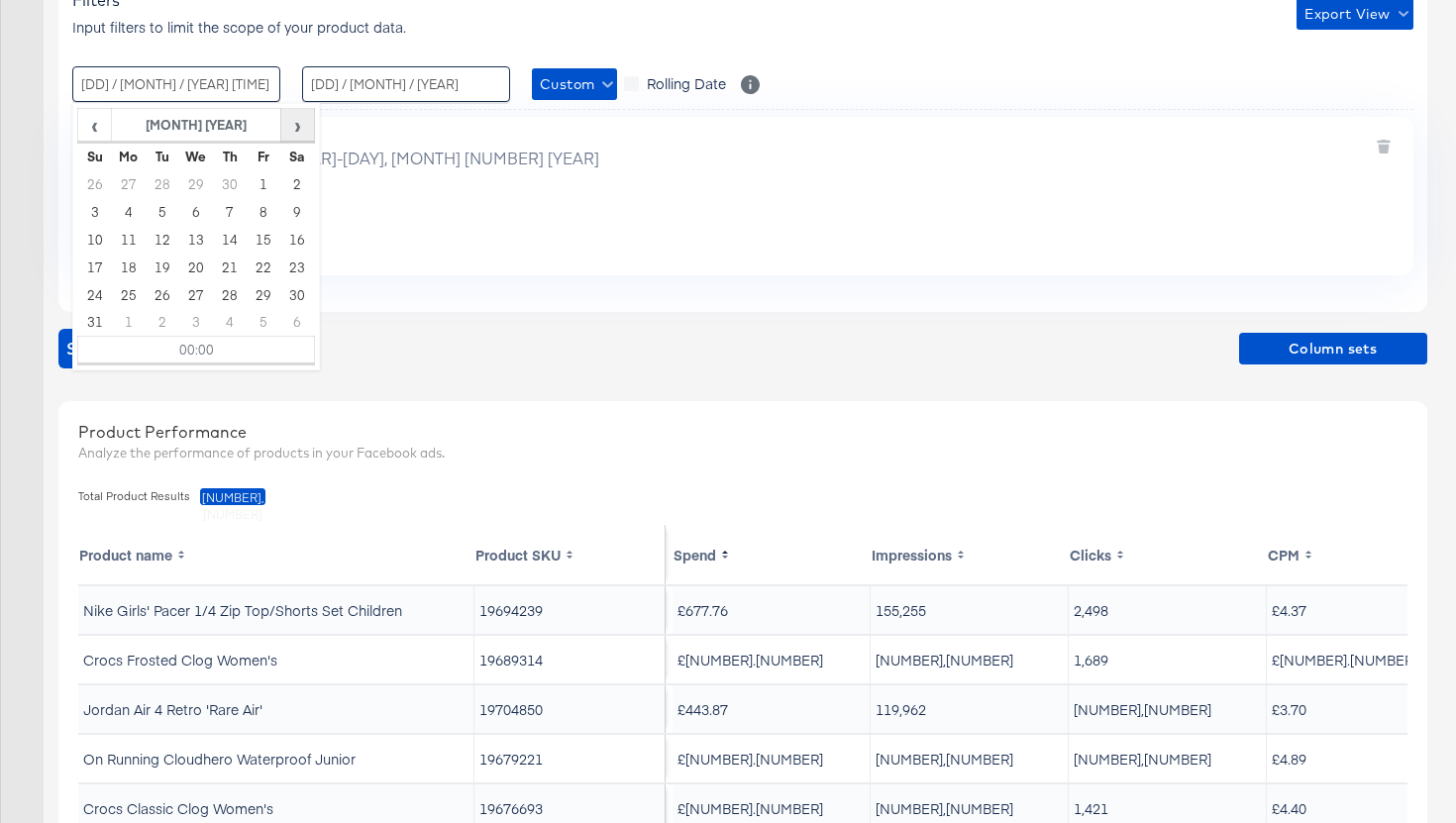 click on "›" at bounding box center (297, 125) 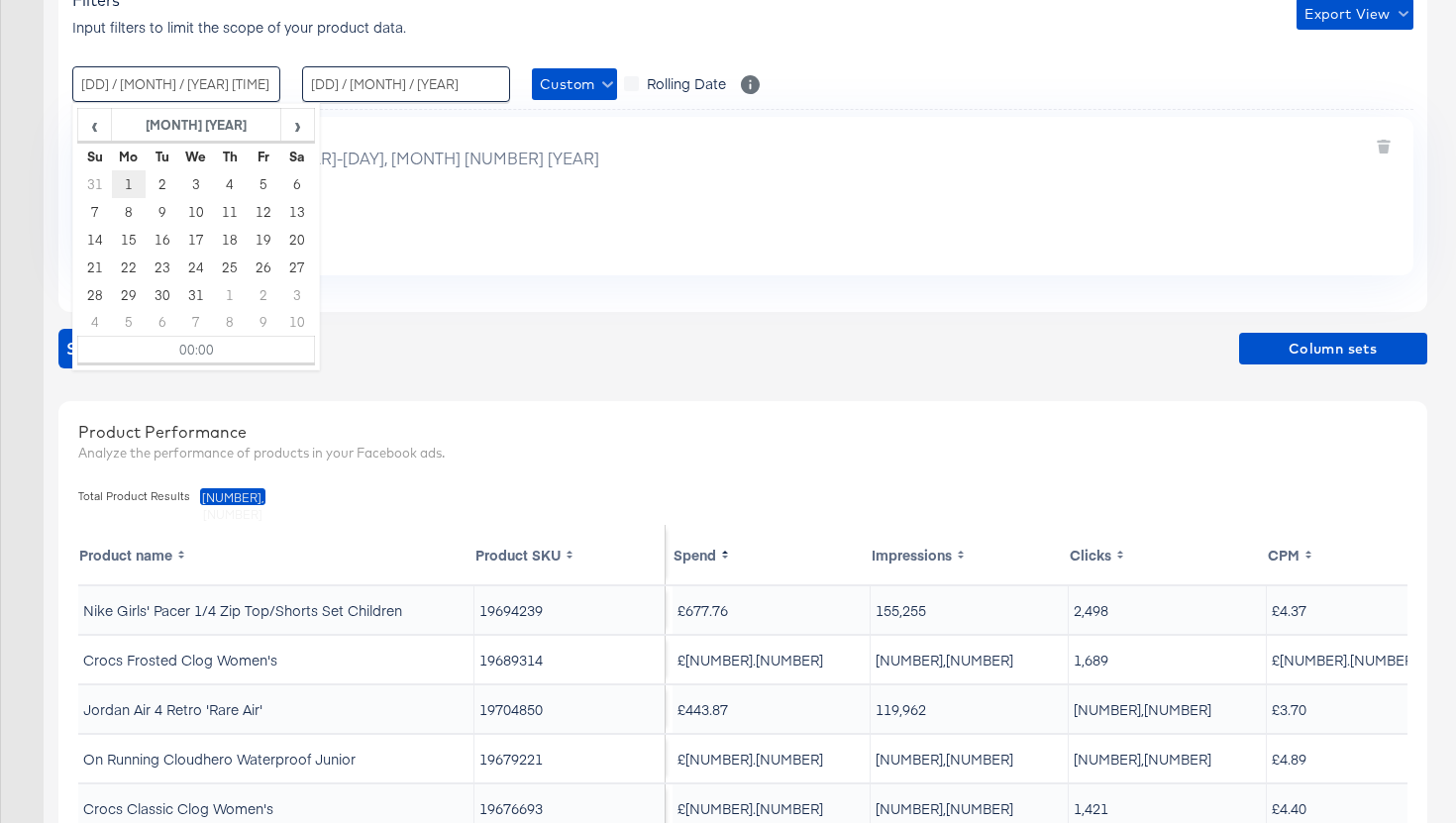 click on "1" at bounding box center [129, 184] 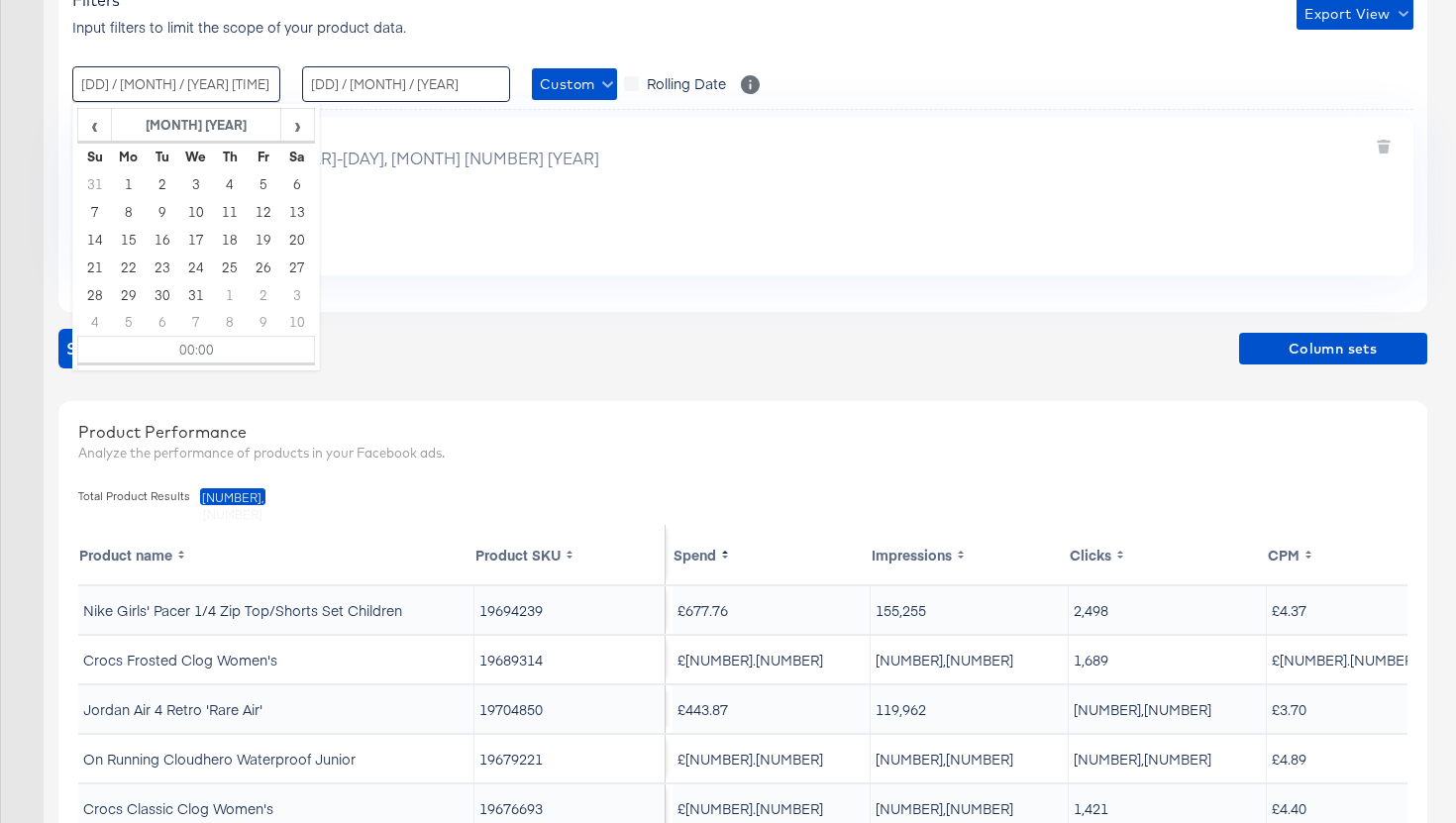 click on "[DD] / [MONTH] / [YEAR]" at bounding box center [406, 84] 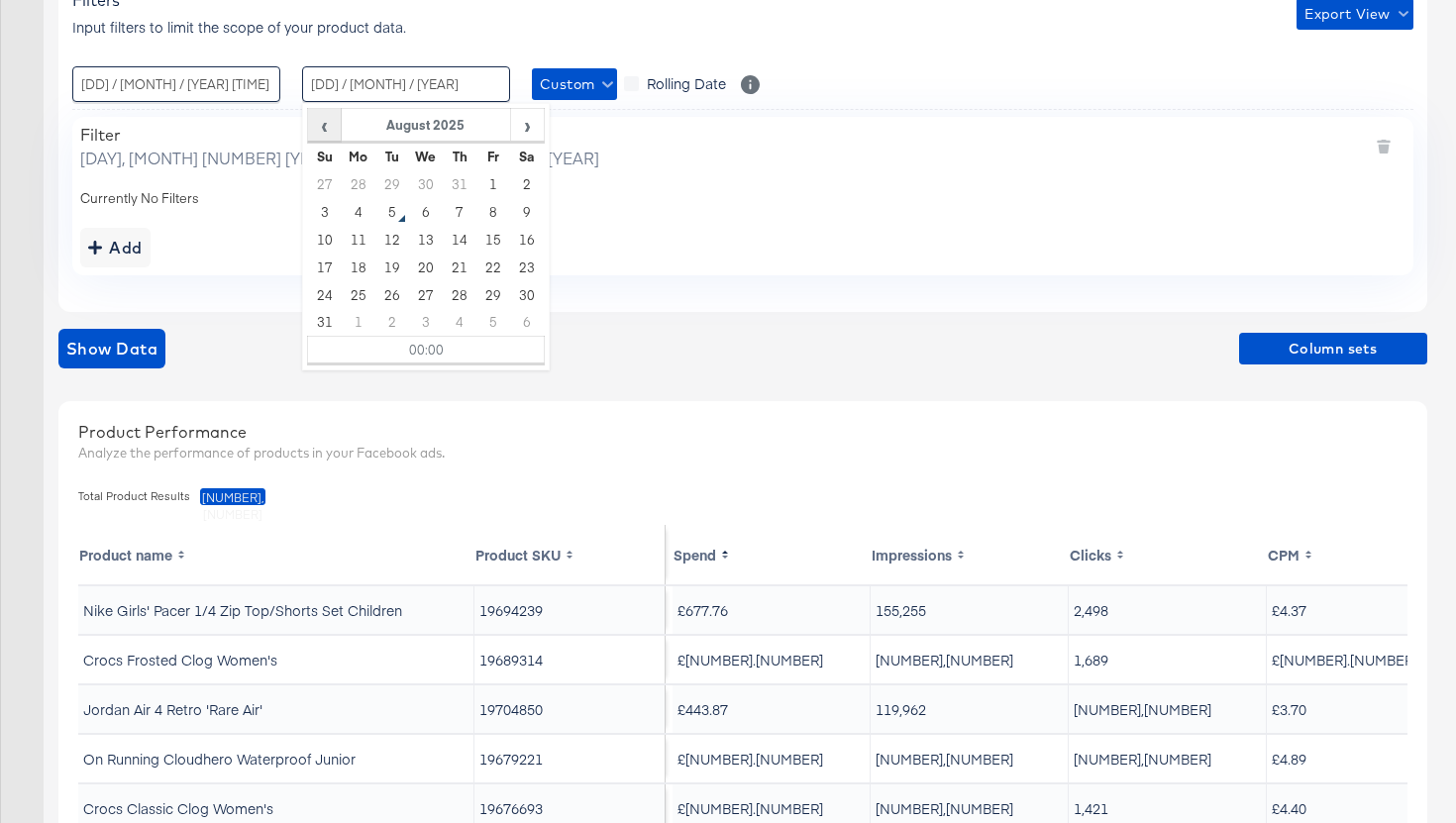 click on "‹" at bounding box center (324, 125) 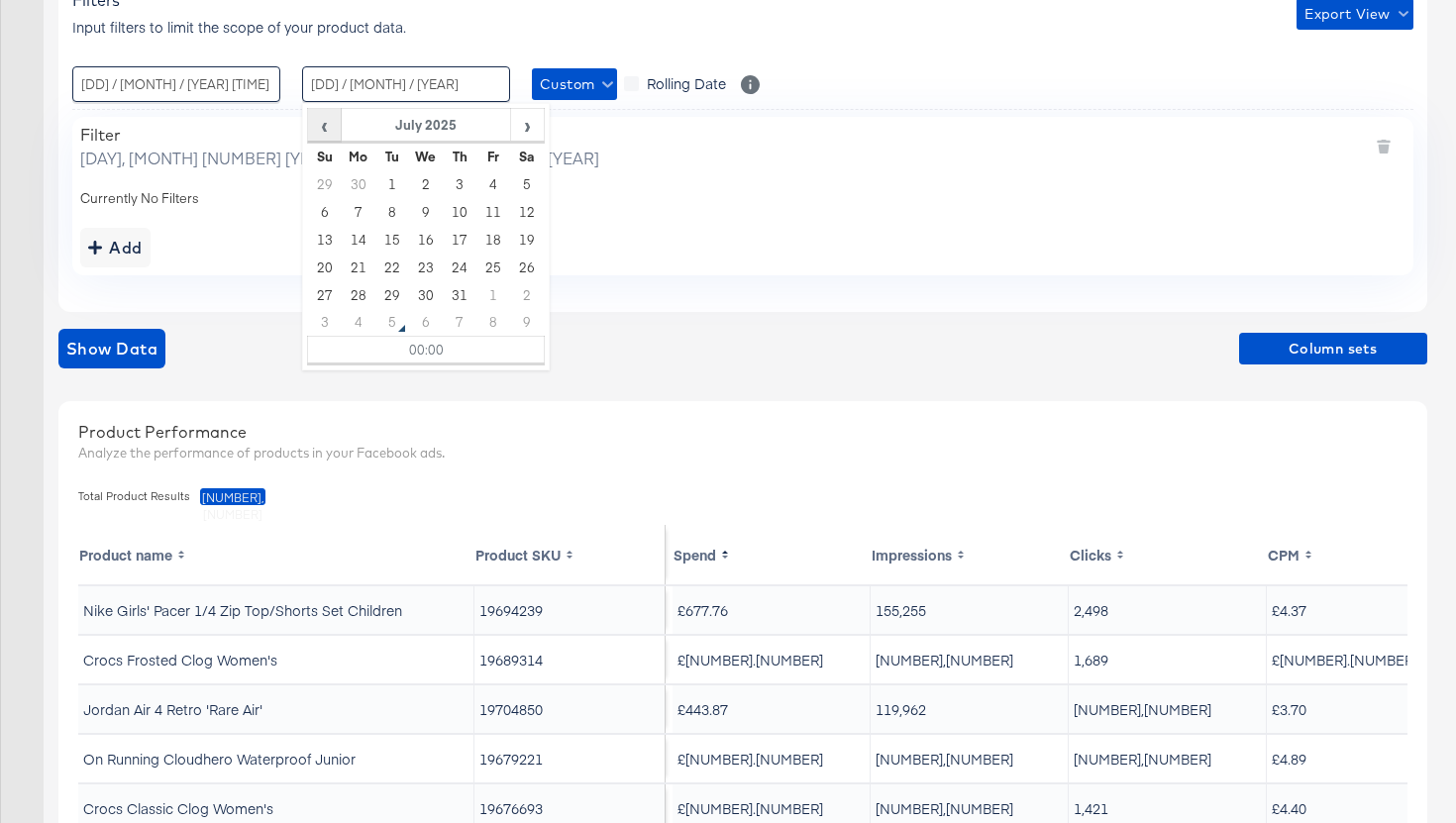 click on "‹" at bounding box center [324, 125] 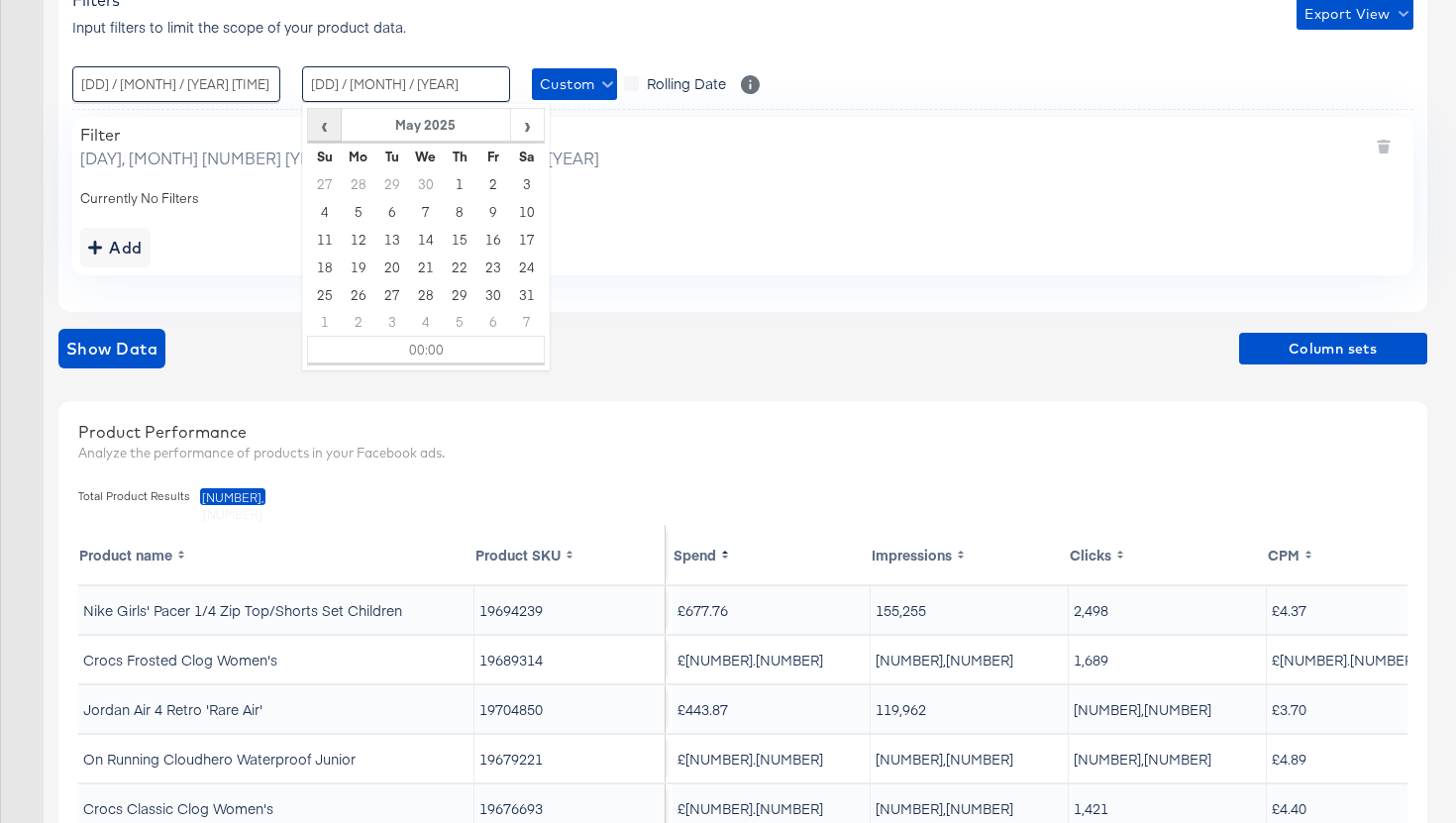 click on "‹" at bounding box center [324, 125] 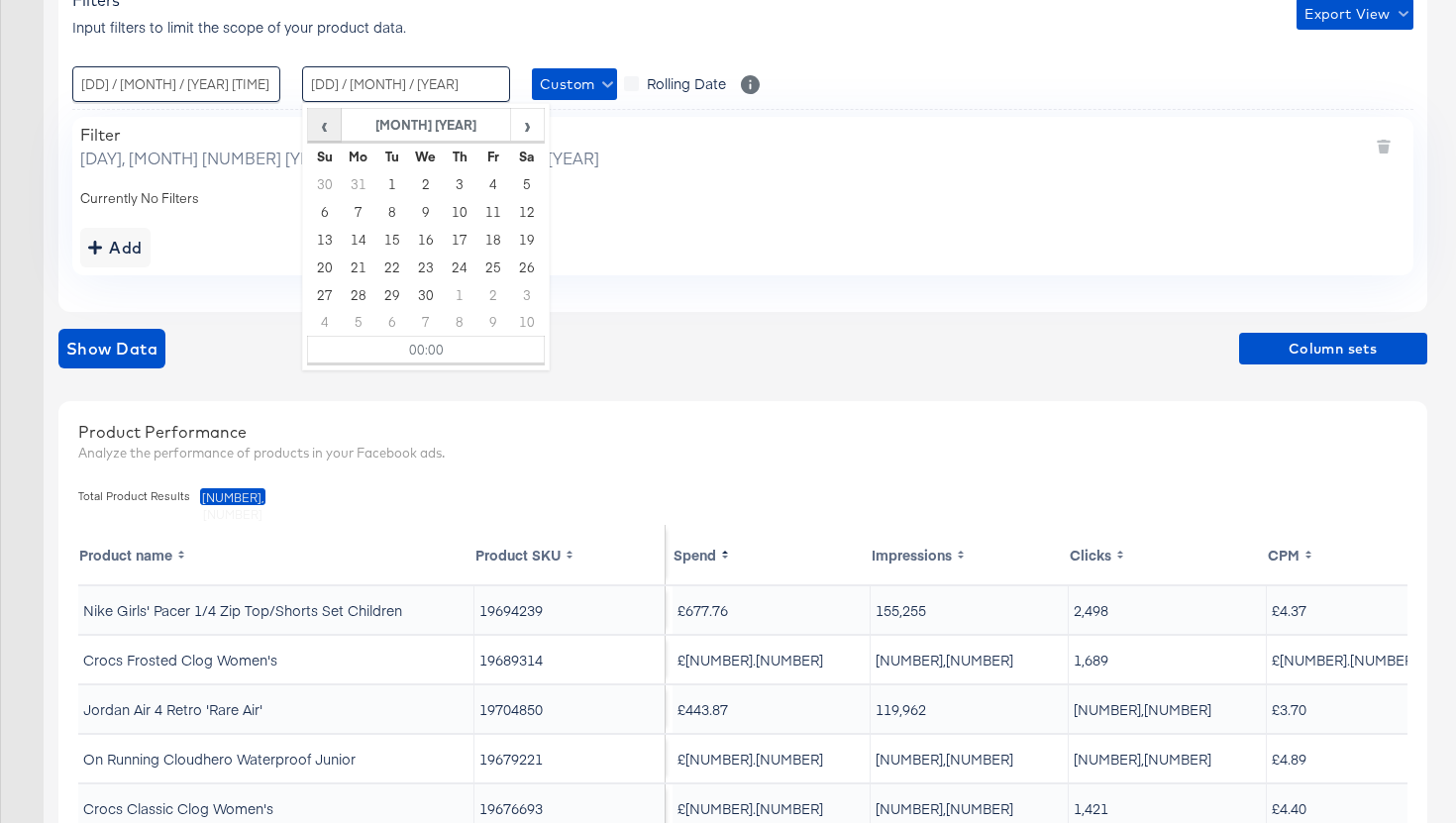 click on "‹" at bounding box center [324, 125] 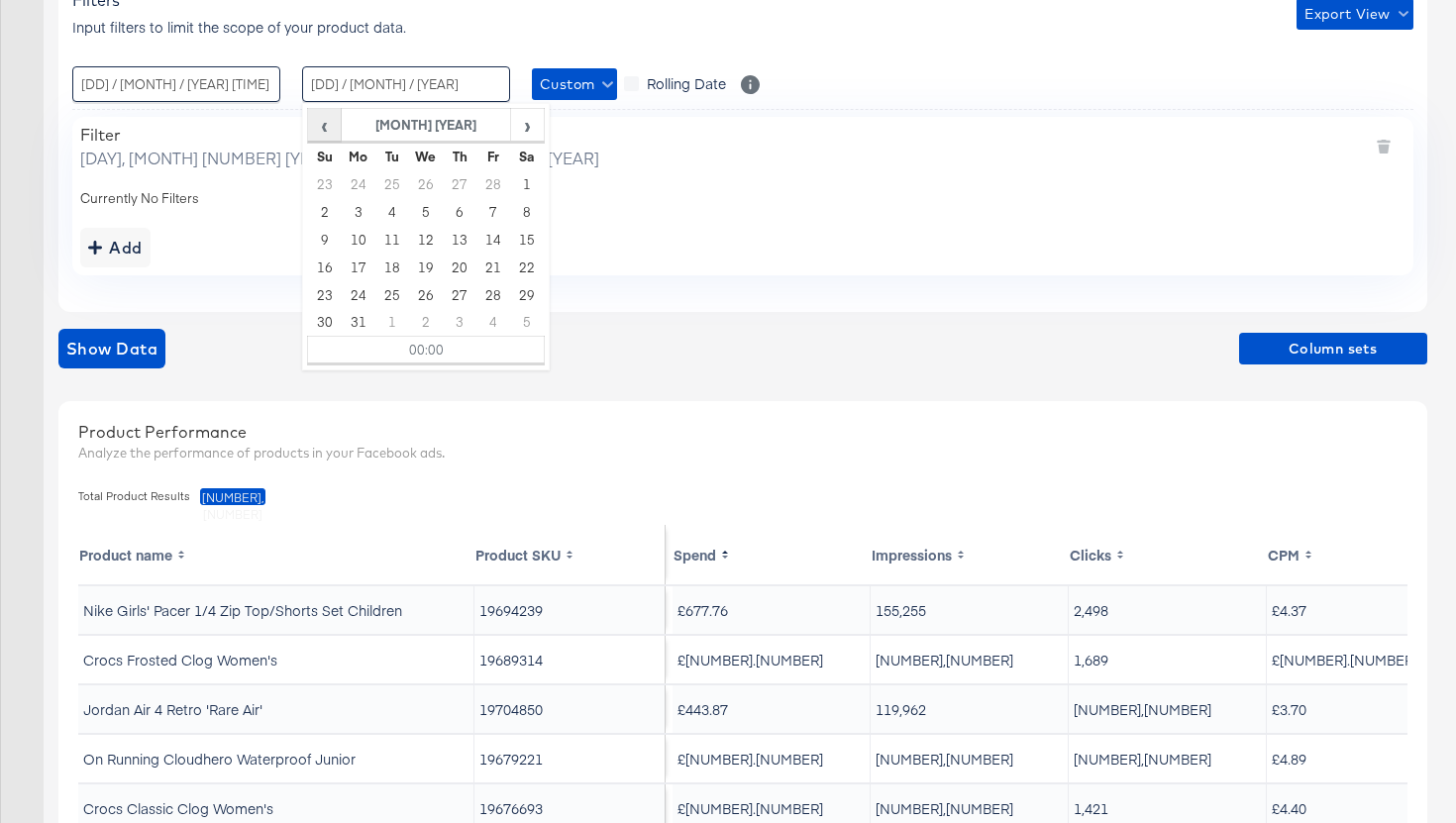 click on "‹" at bounding box center [324, 125] 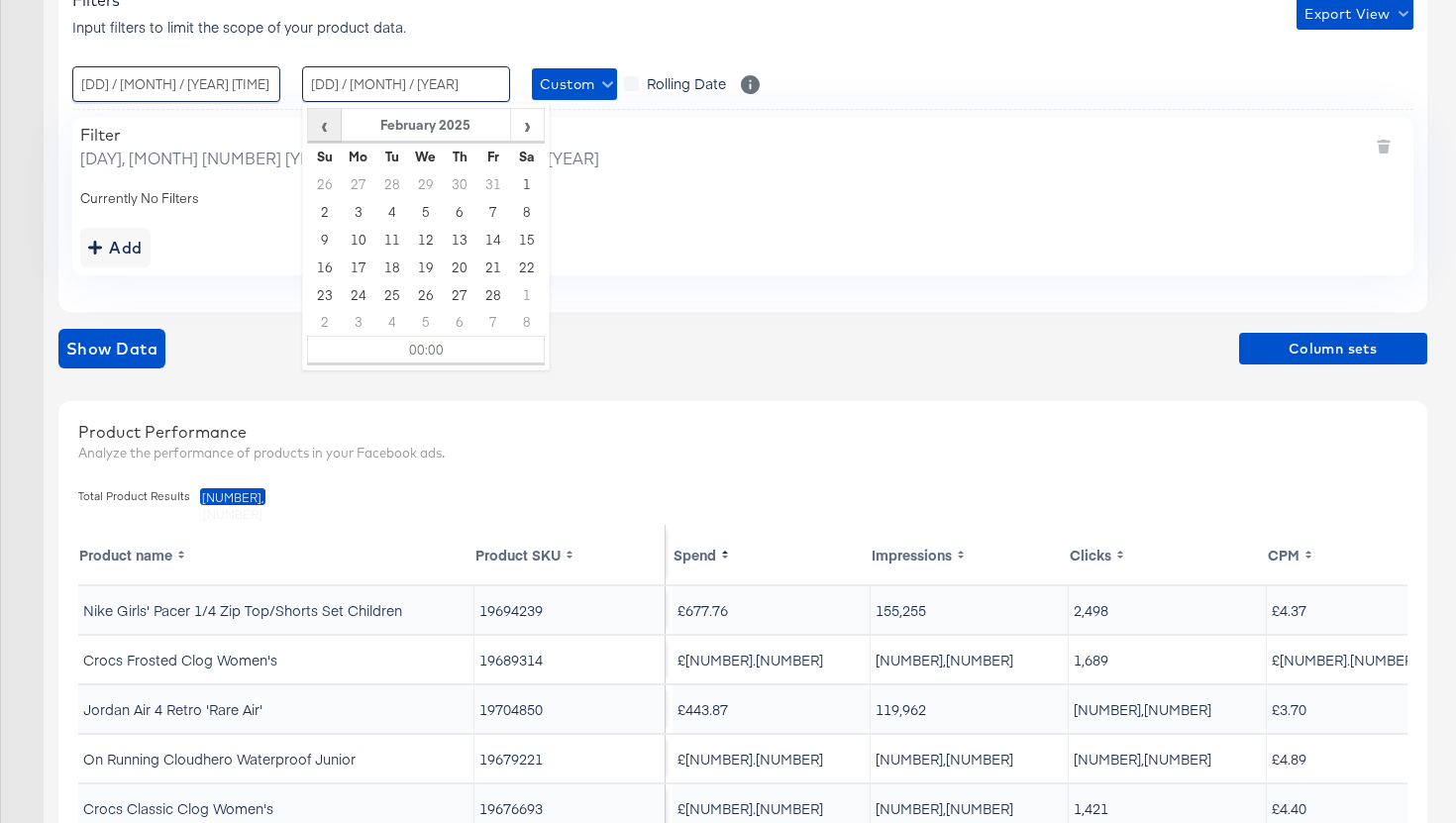 click on "‹" at bounding box center (324, 125) 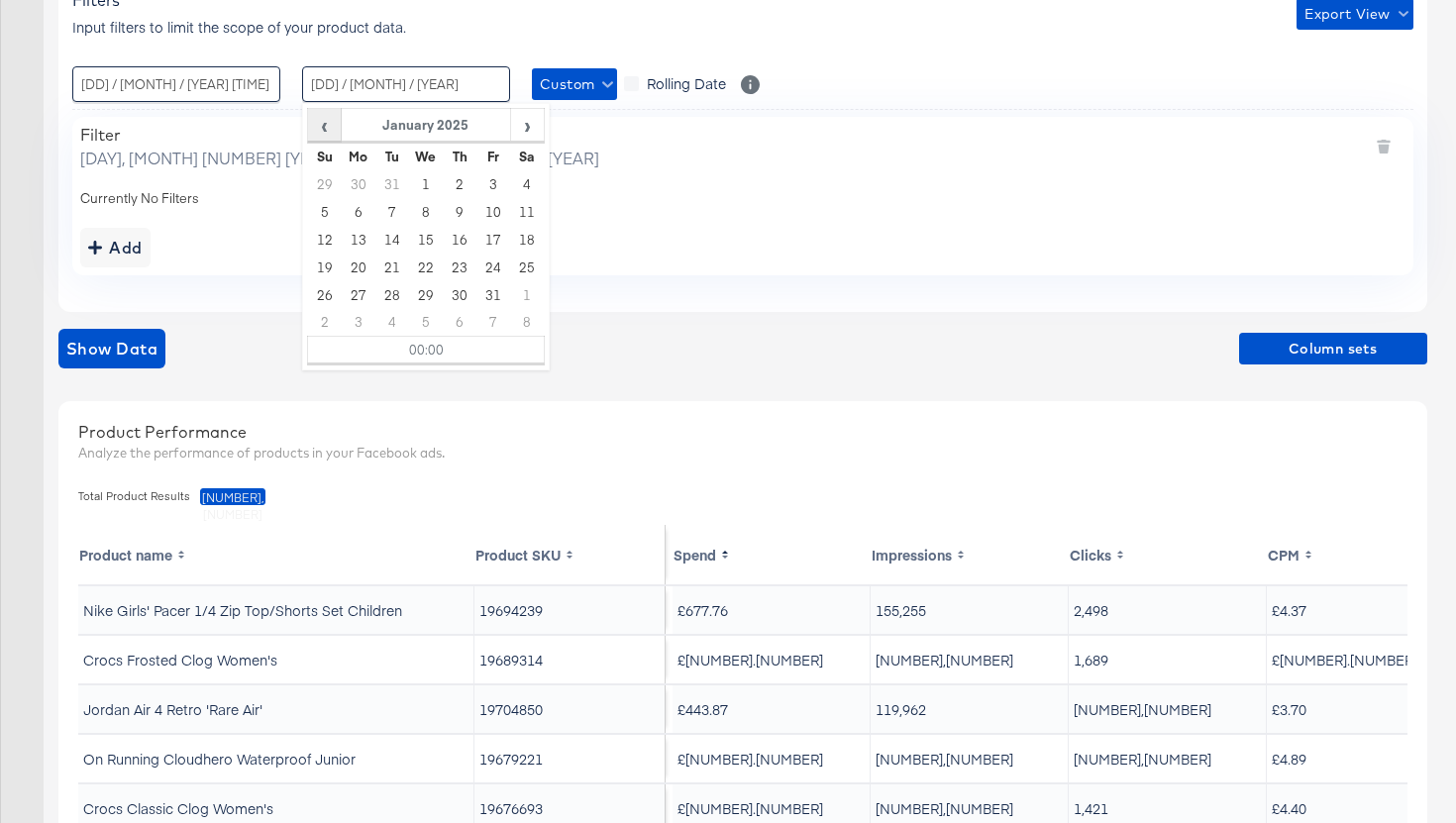 click on "‹" at bounding box center (324, 125) 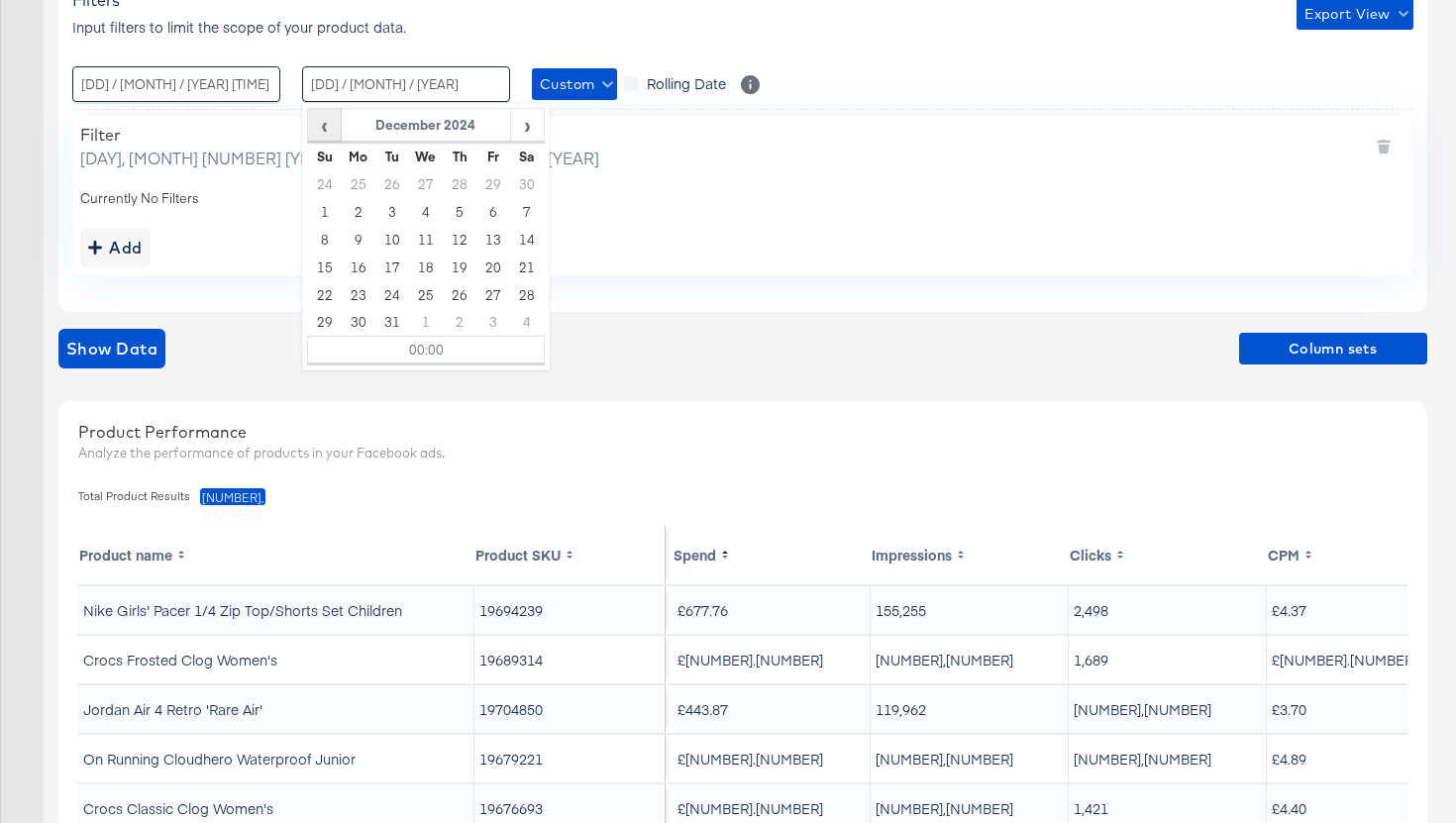 click on "‹" at bounding box center (324, 125) 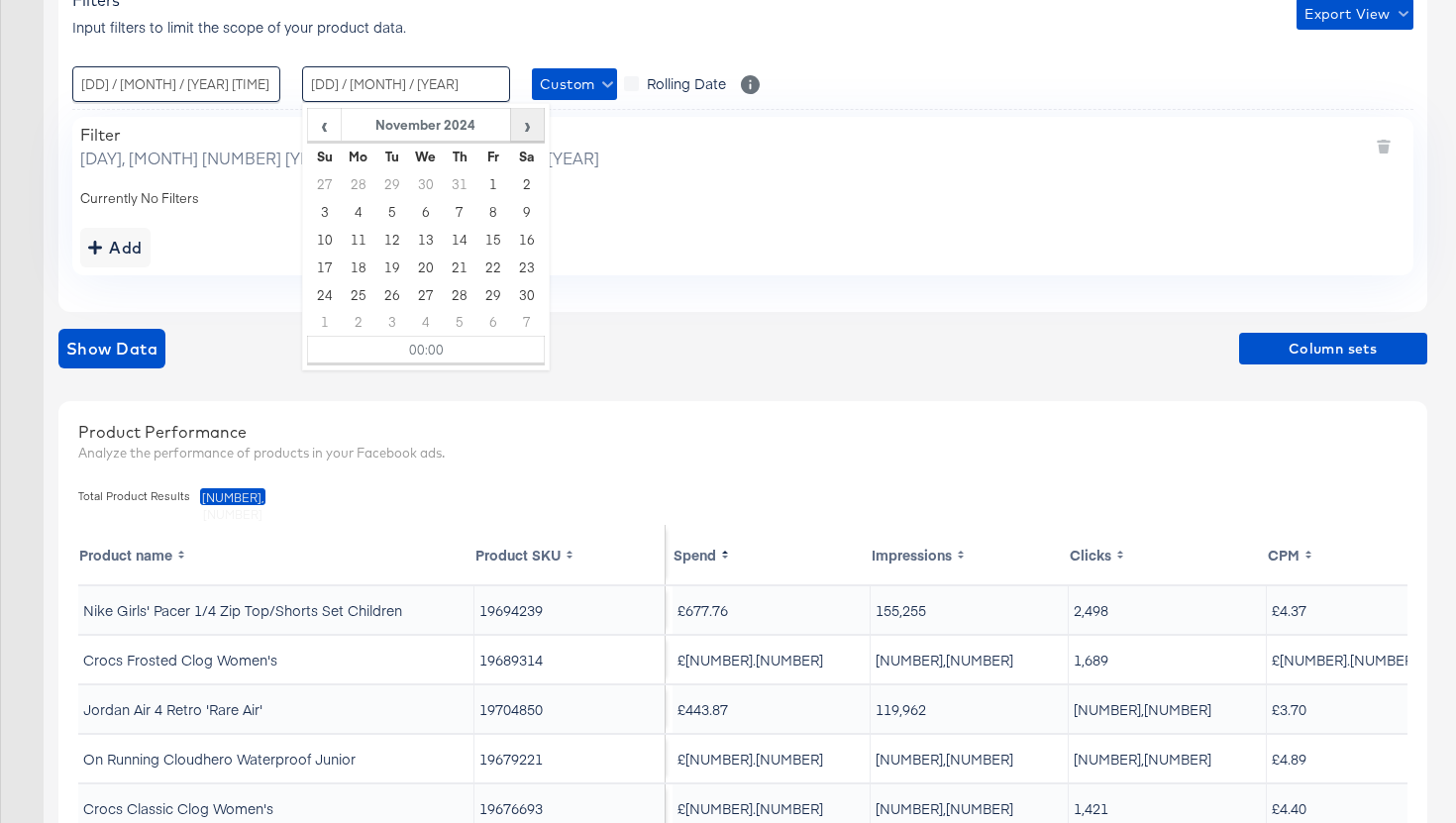click on "›" at bounding box center [527, 125] 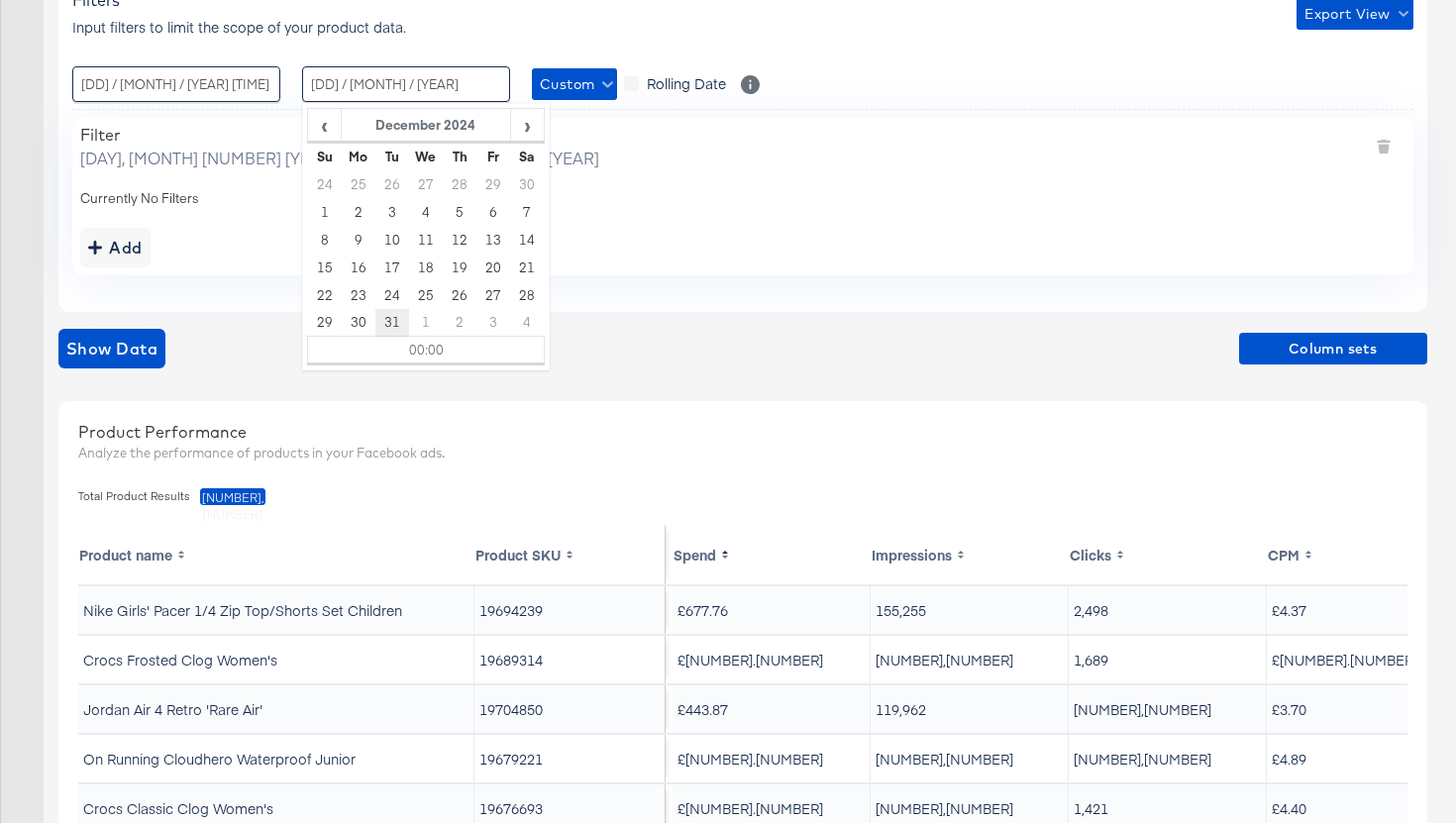 click on "31" at bounding box center [392, 323] 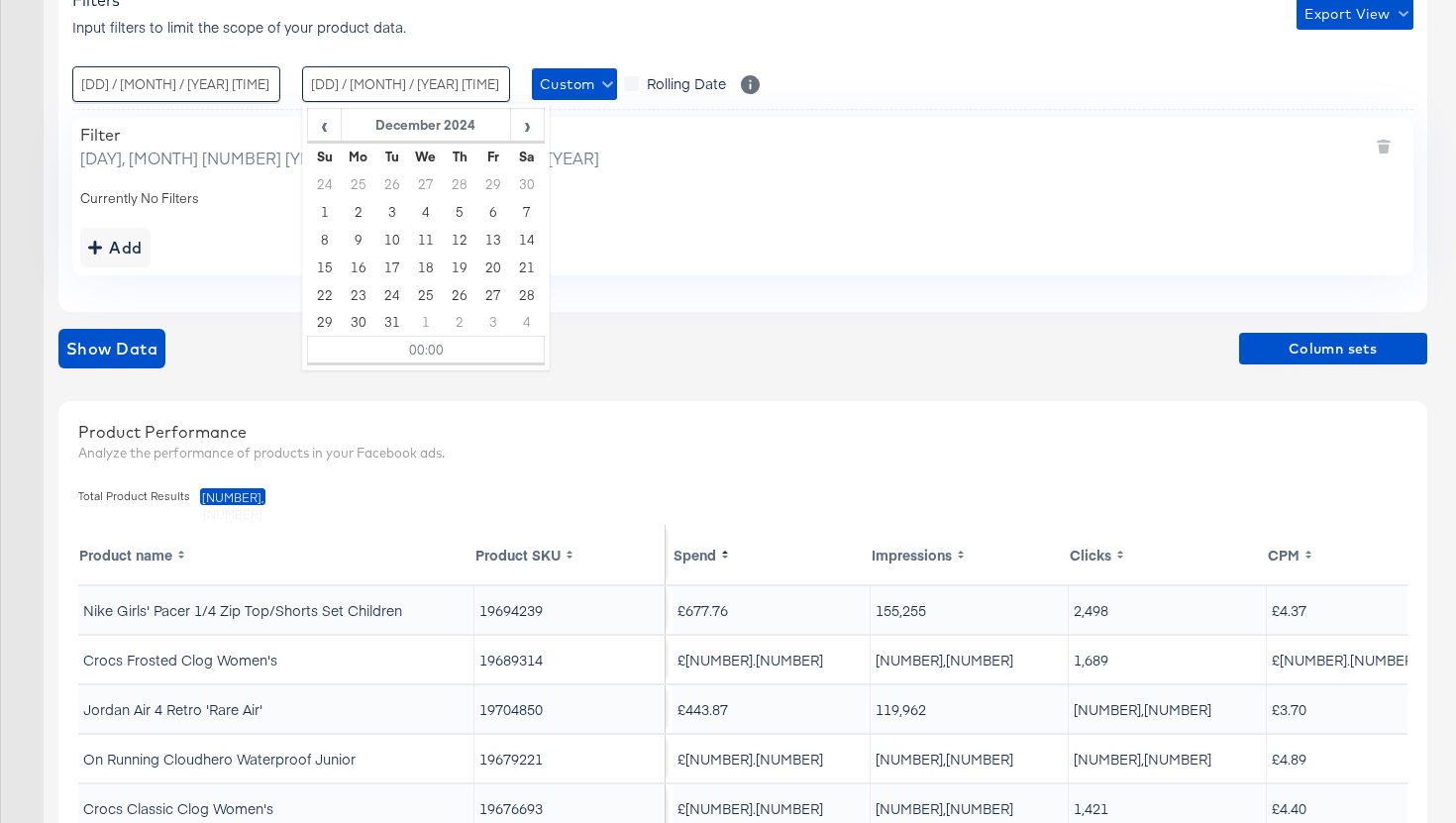 click on "Filter [DAY], [MONTH] [NUMBER] [YEAR]  -  [DAY], [MONTH] [NUMBER] [YEAR] Currently No Filters Add" at bounding box center (743, 195) 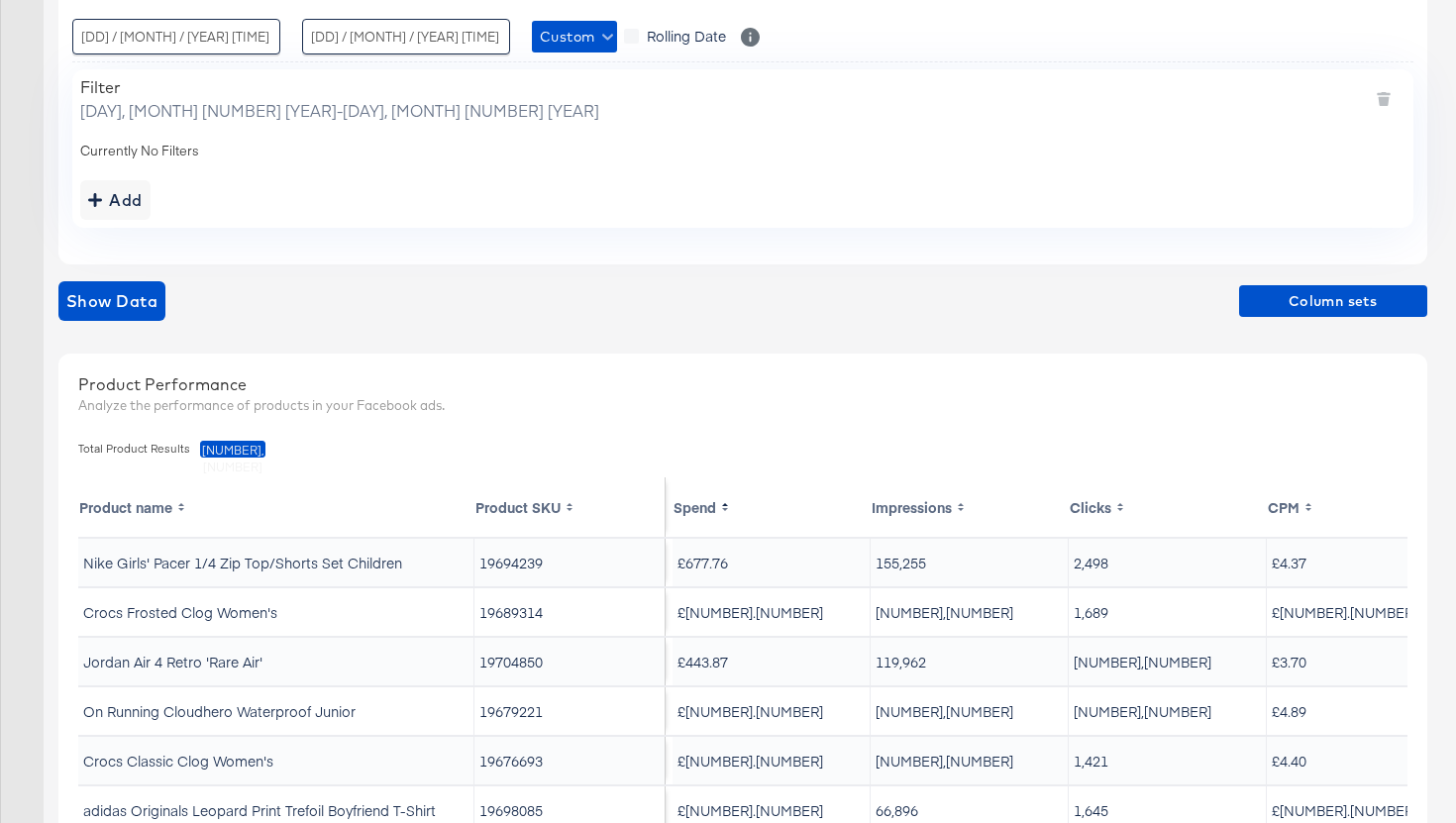 scroll, scrollTop: 369, scrollLeft: 0, axis: vertical 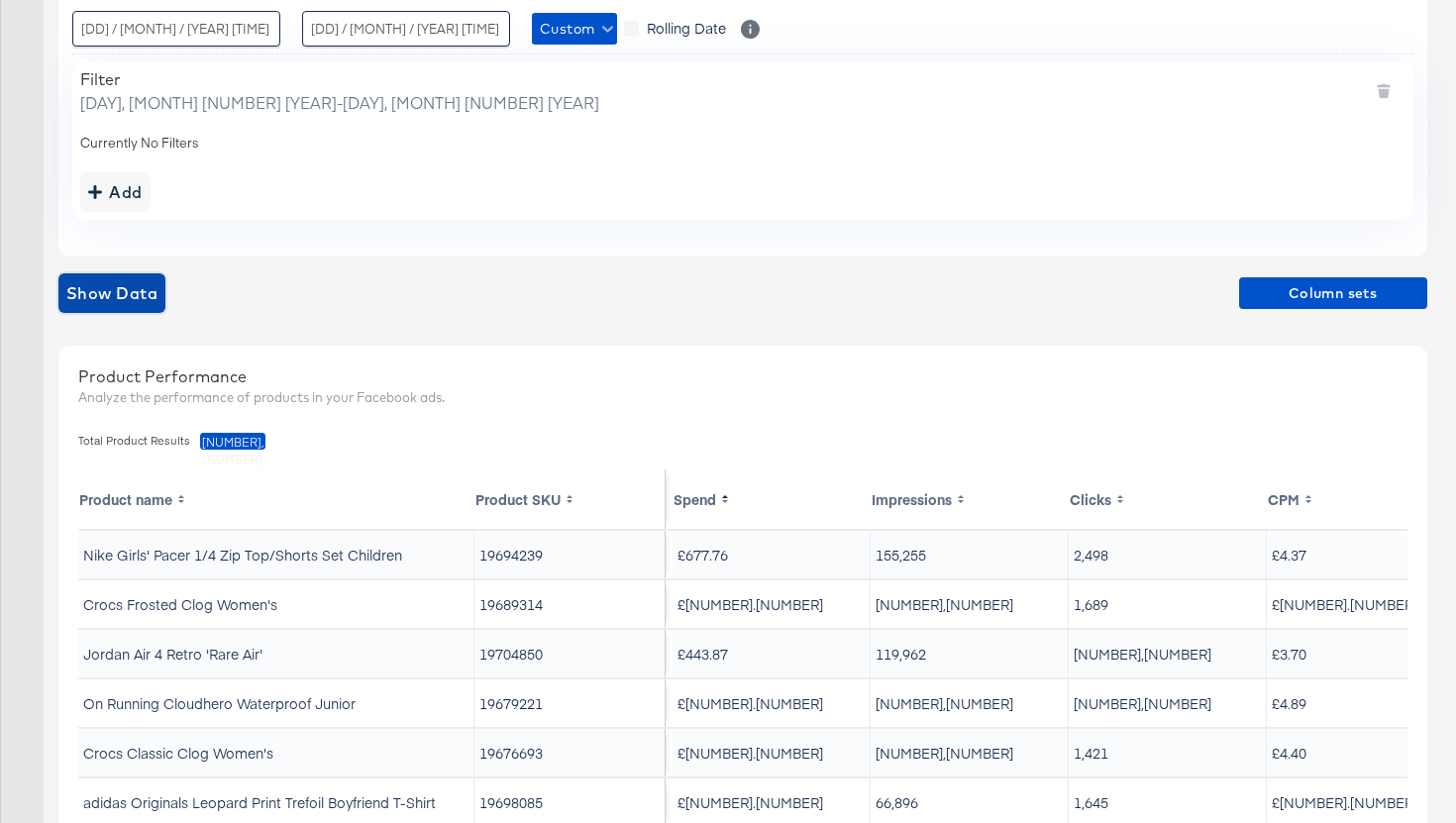 click on "Show Data" at bounding box center (112, 293) 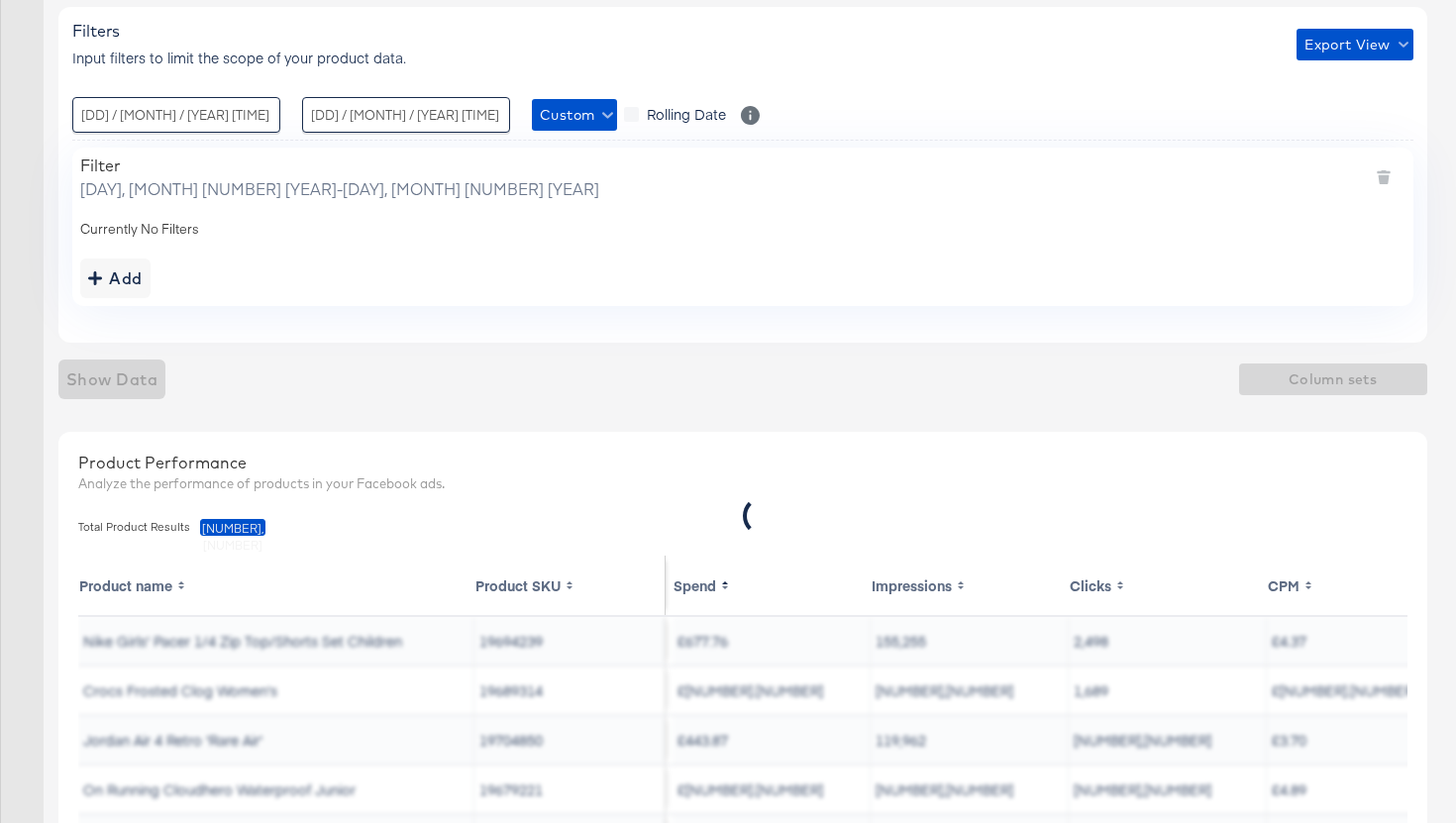 scroll, scrollTop: 638, scrollLeft: 0, axis: vertical 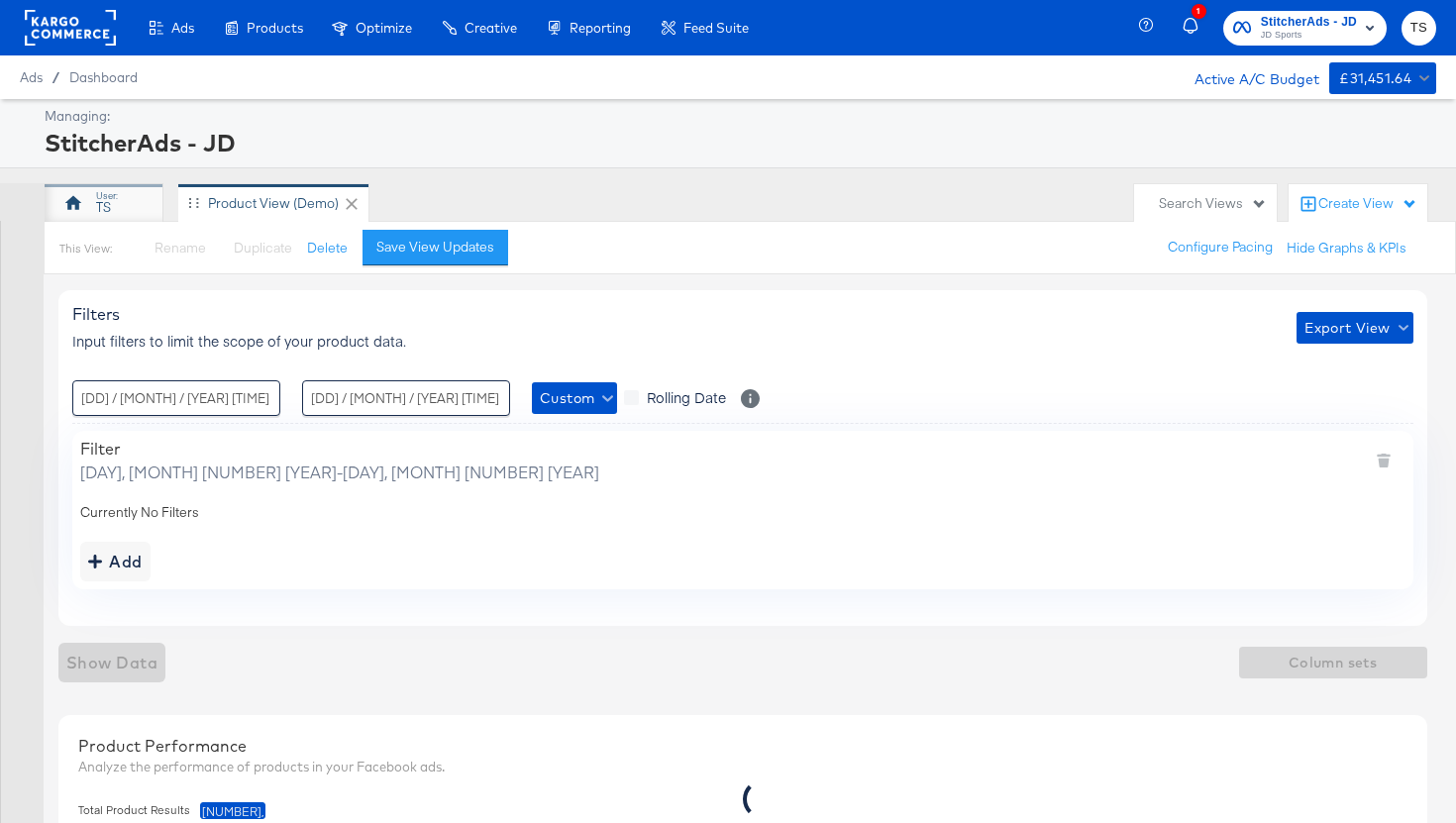 click on "TS" at bounding box center [104, 203] 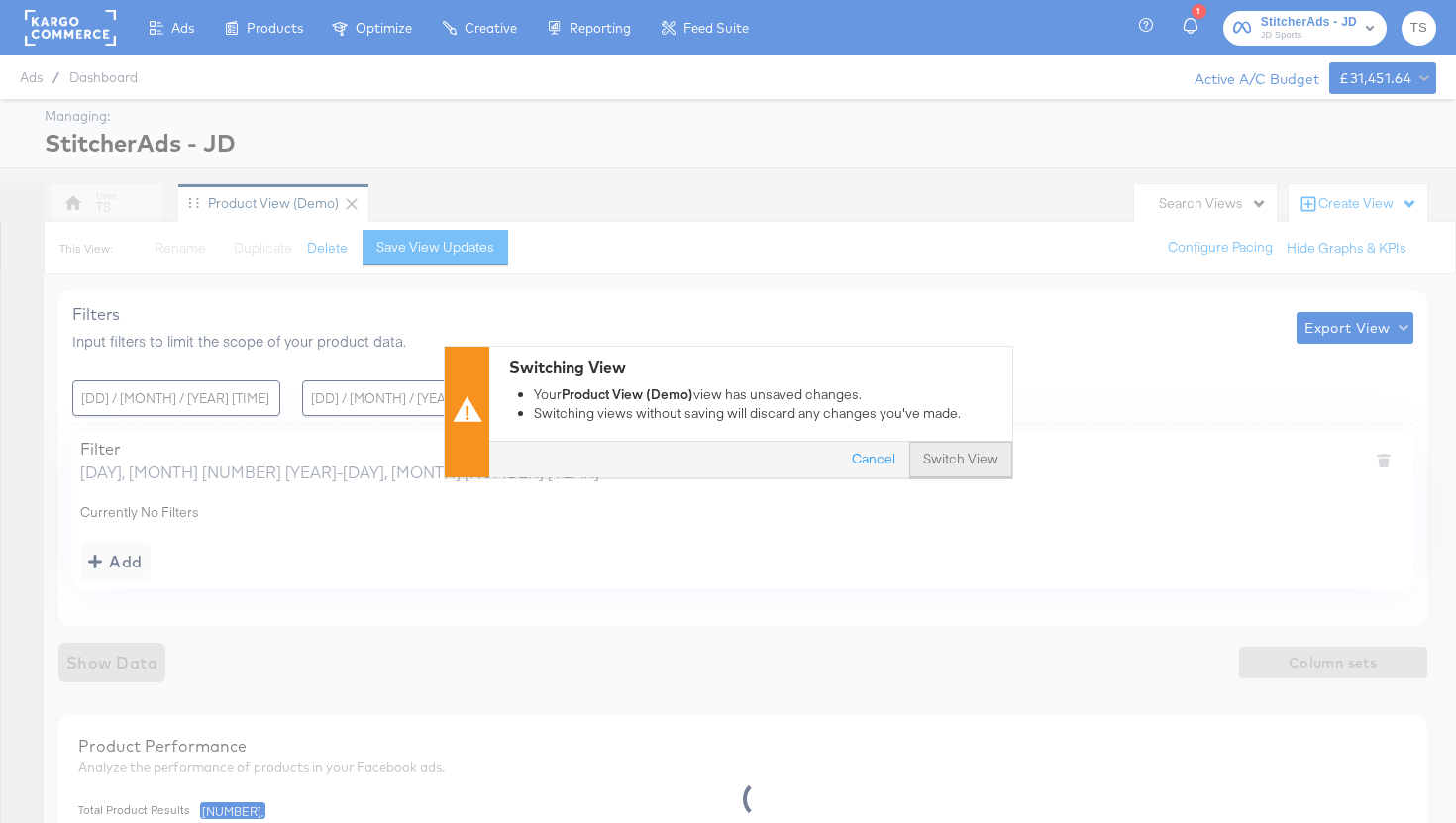click on "Switch View" at bounding box center [961, 460] 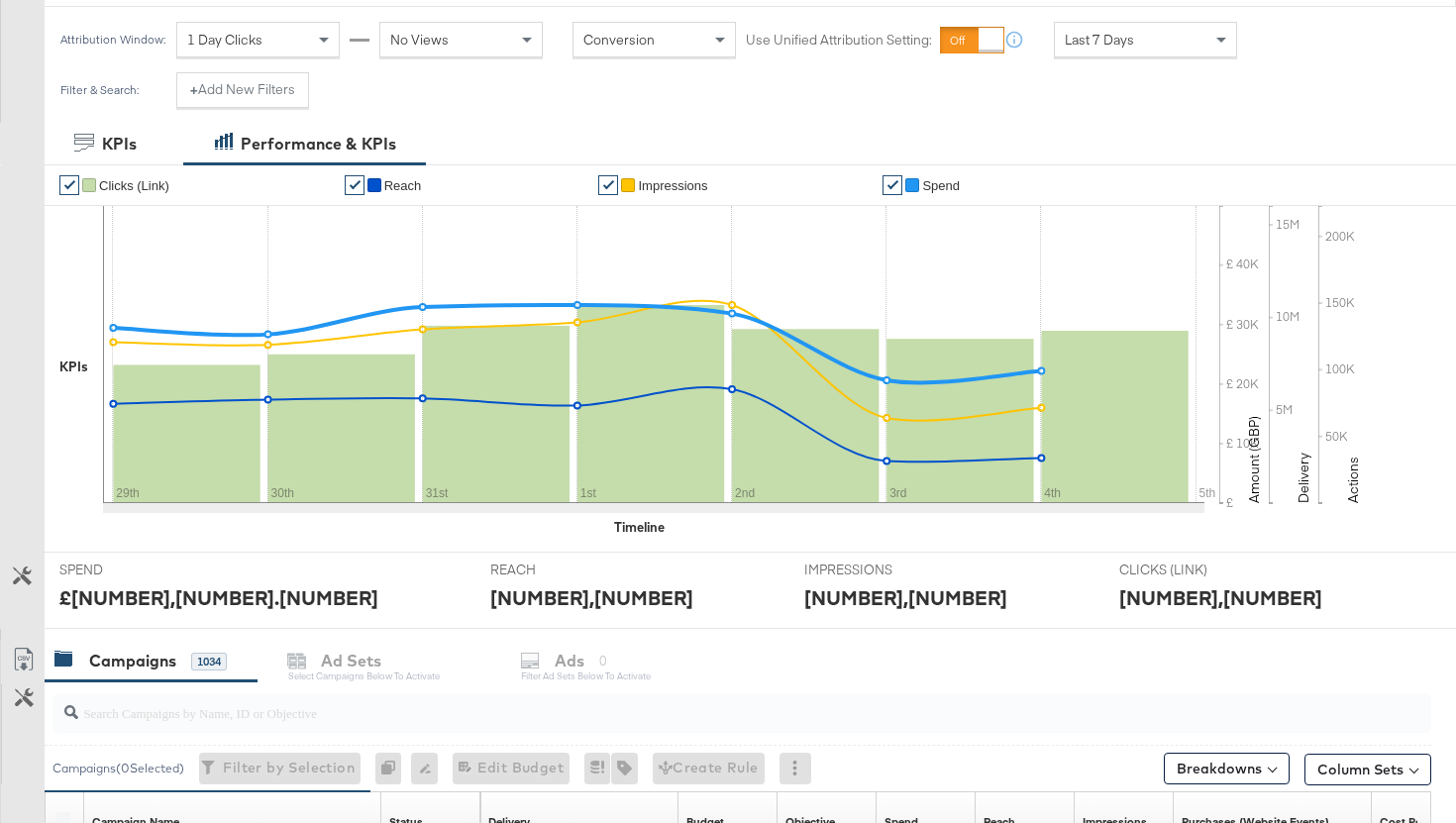 scroll, scrollTop: 265, scrollLeft: 0, axis: vertical 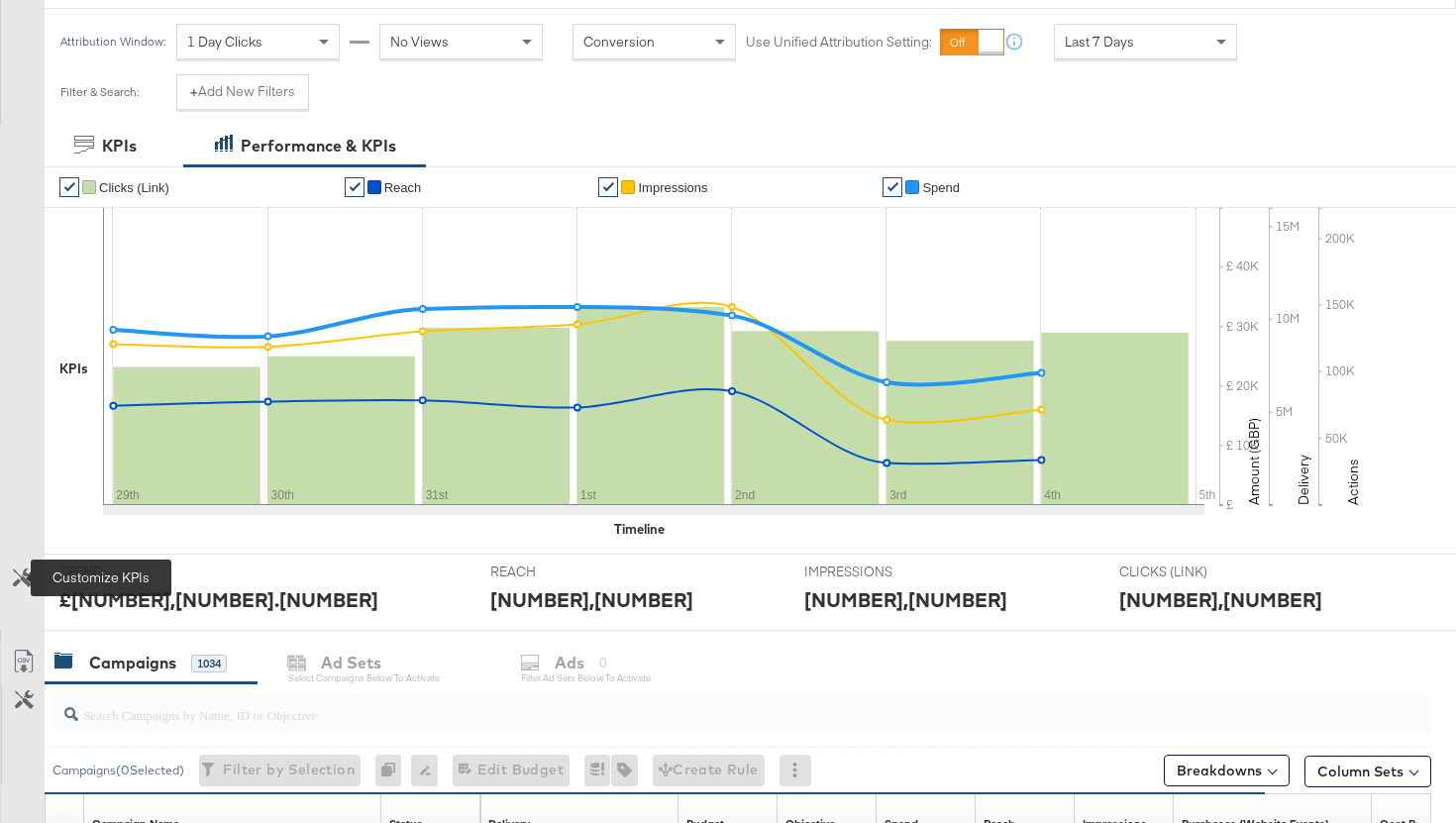 click 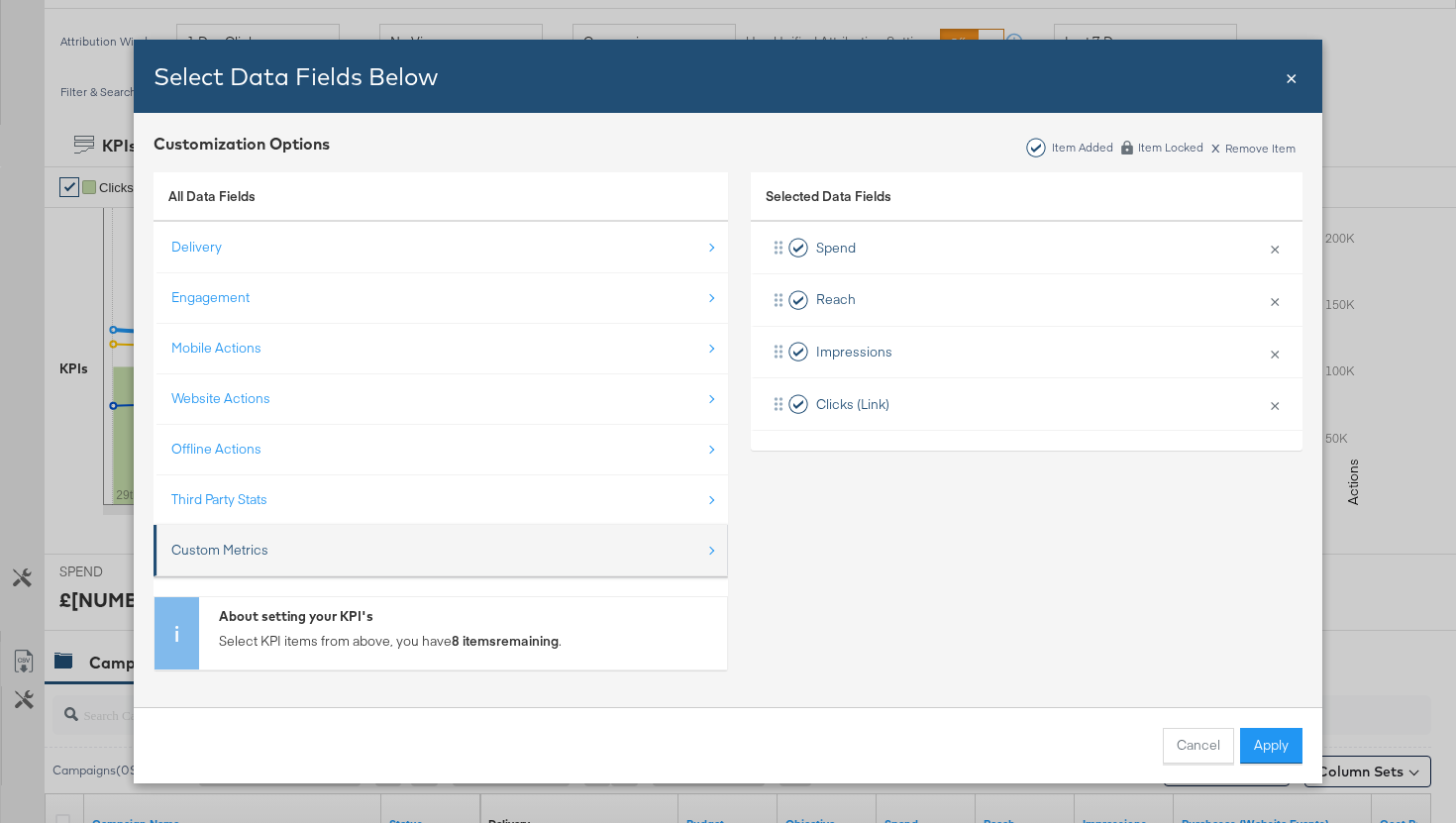 click on "Custom Metrics" at bounding box center [441, 551] 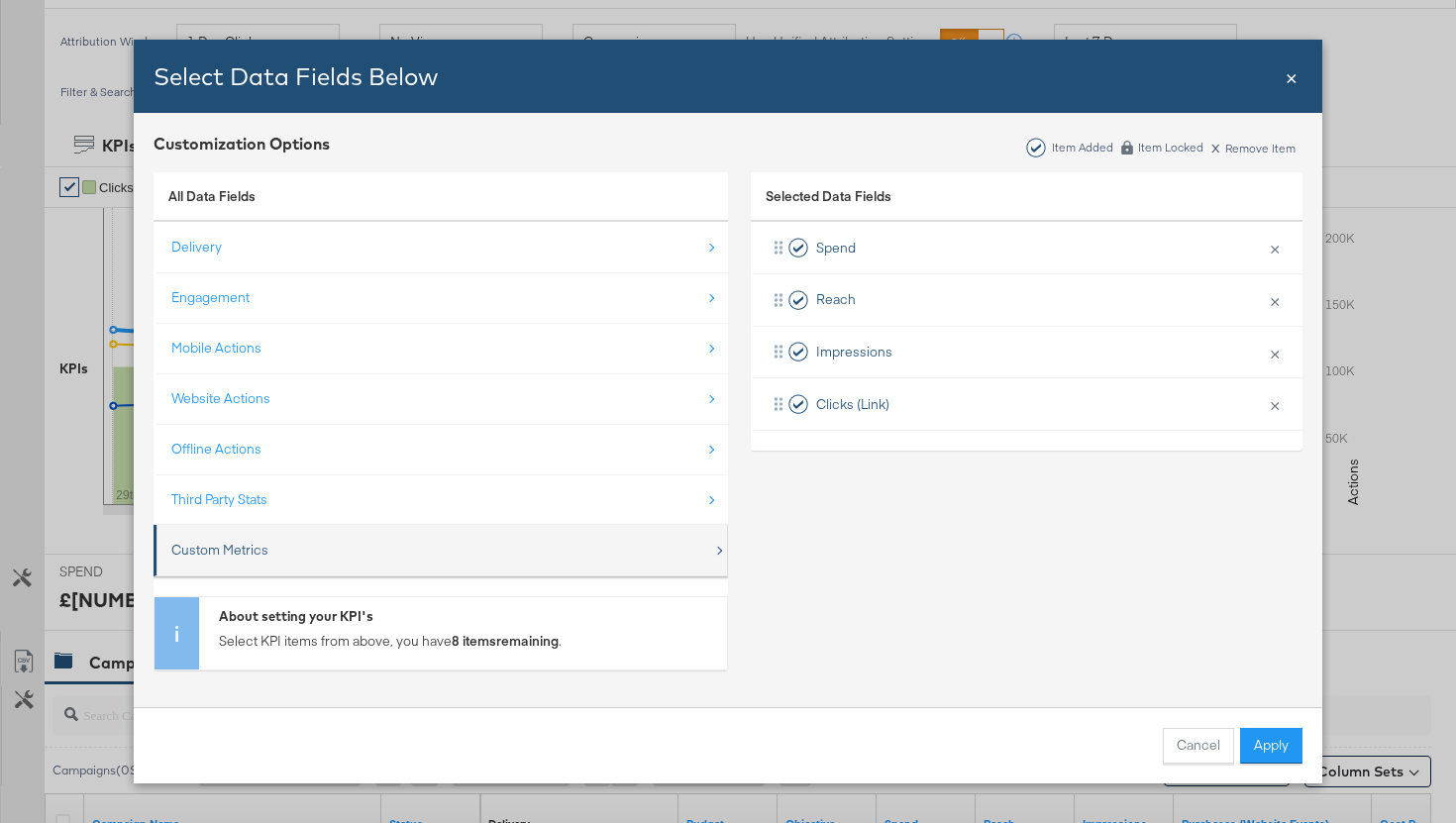 click on "Custom Metrics" at bounding box center (442, 550) 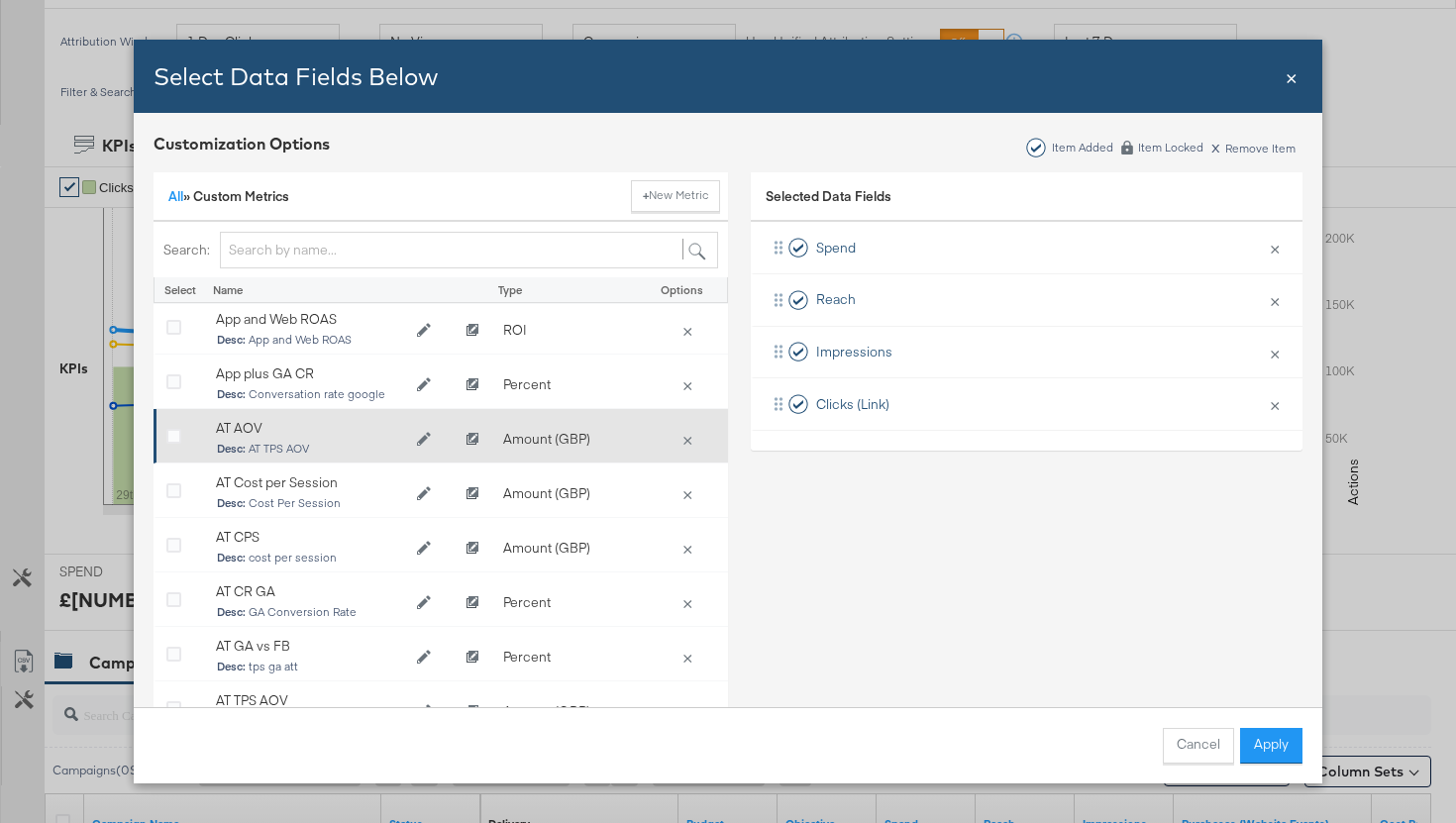 scroll, scrollTop: 60, scrollLeft: 0, axis: vertical 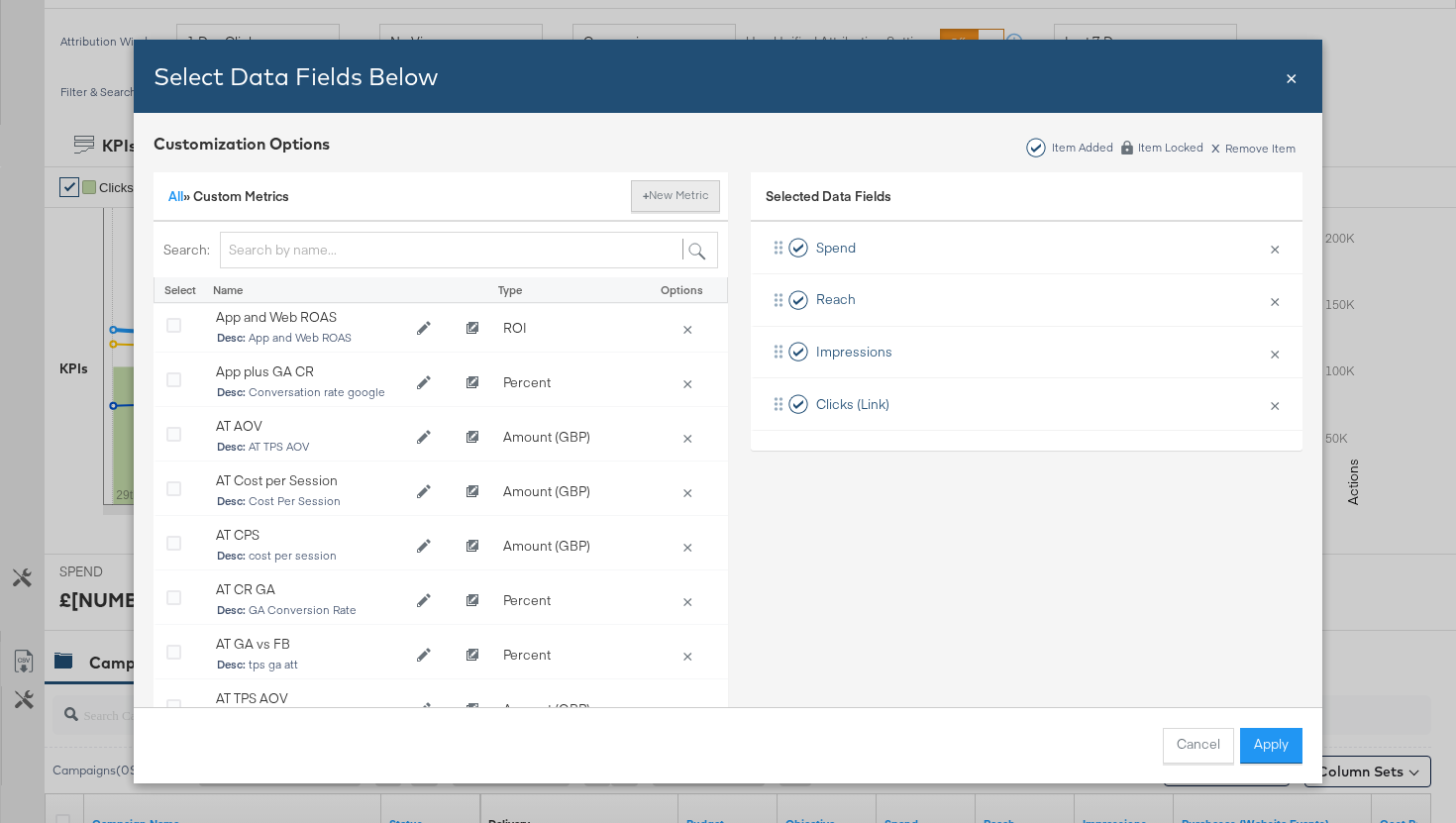 click on "+  New Metric" at bounding box center [676, 196] 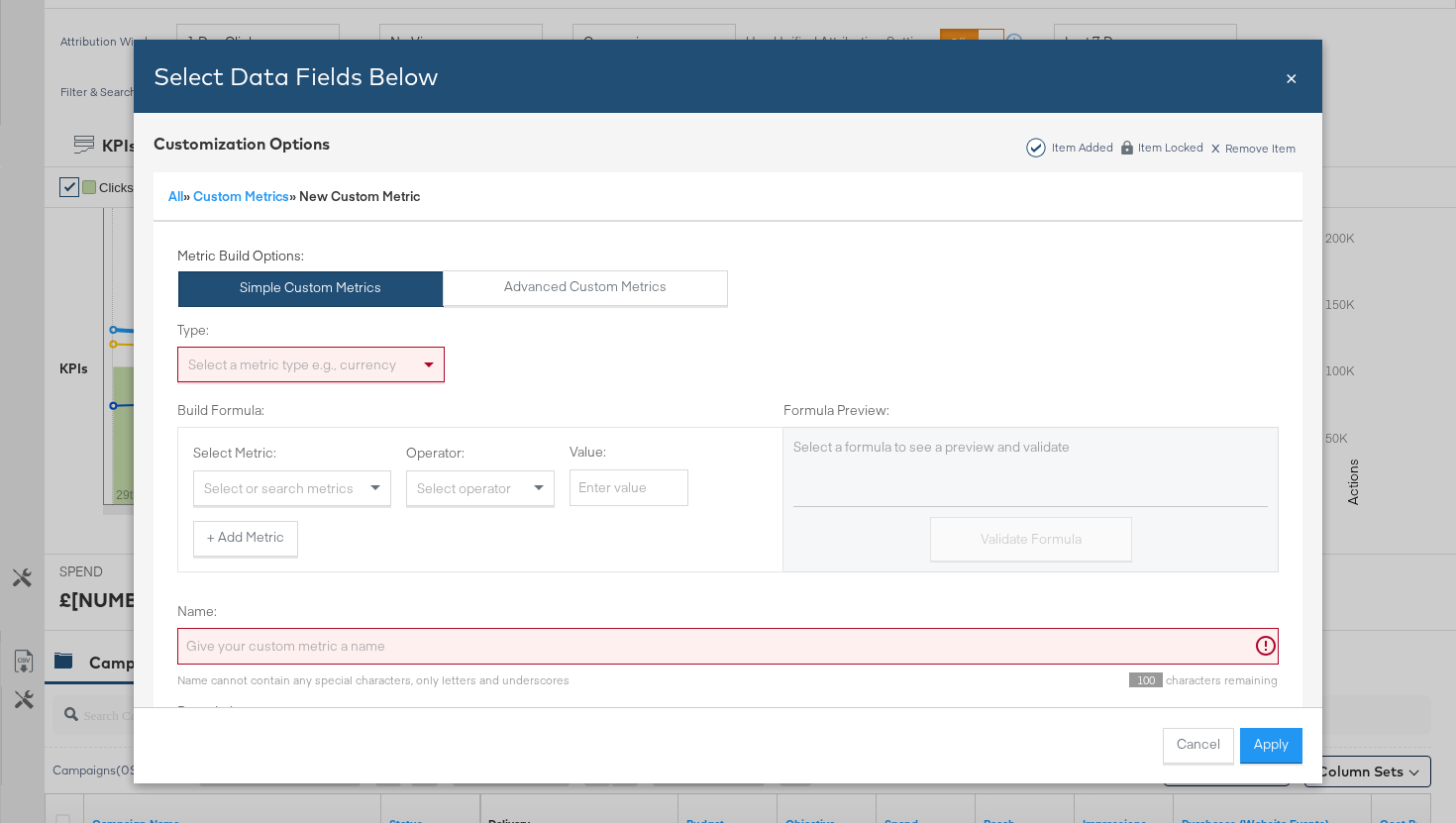 click on "×" at bounding box center [1292, 75] 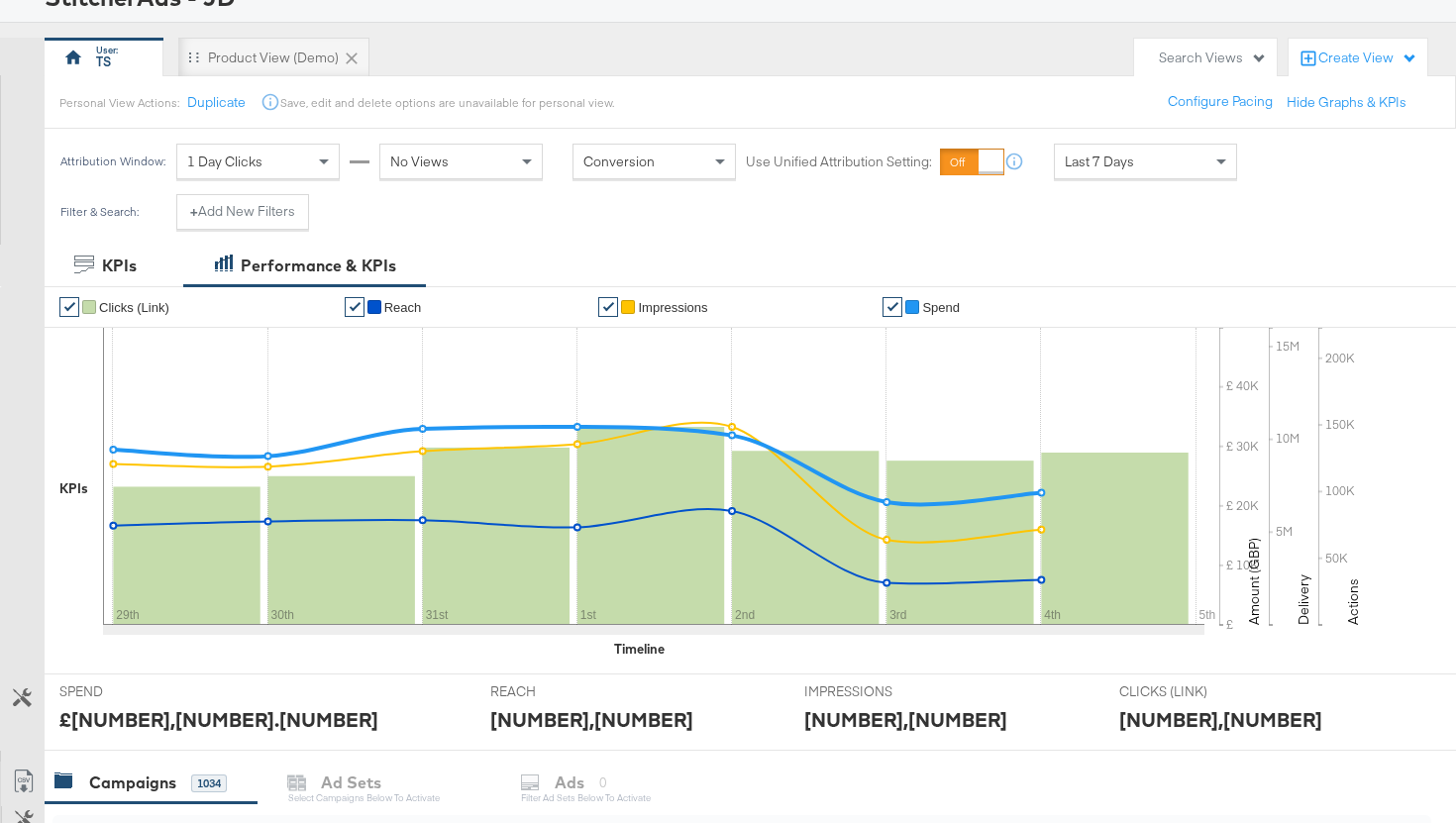 scroll, scrollTop: 0, scrollLeft: 0, axis: both 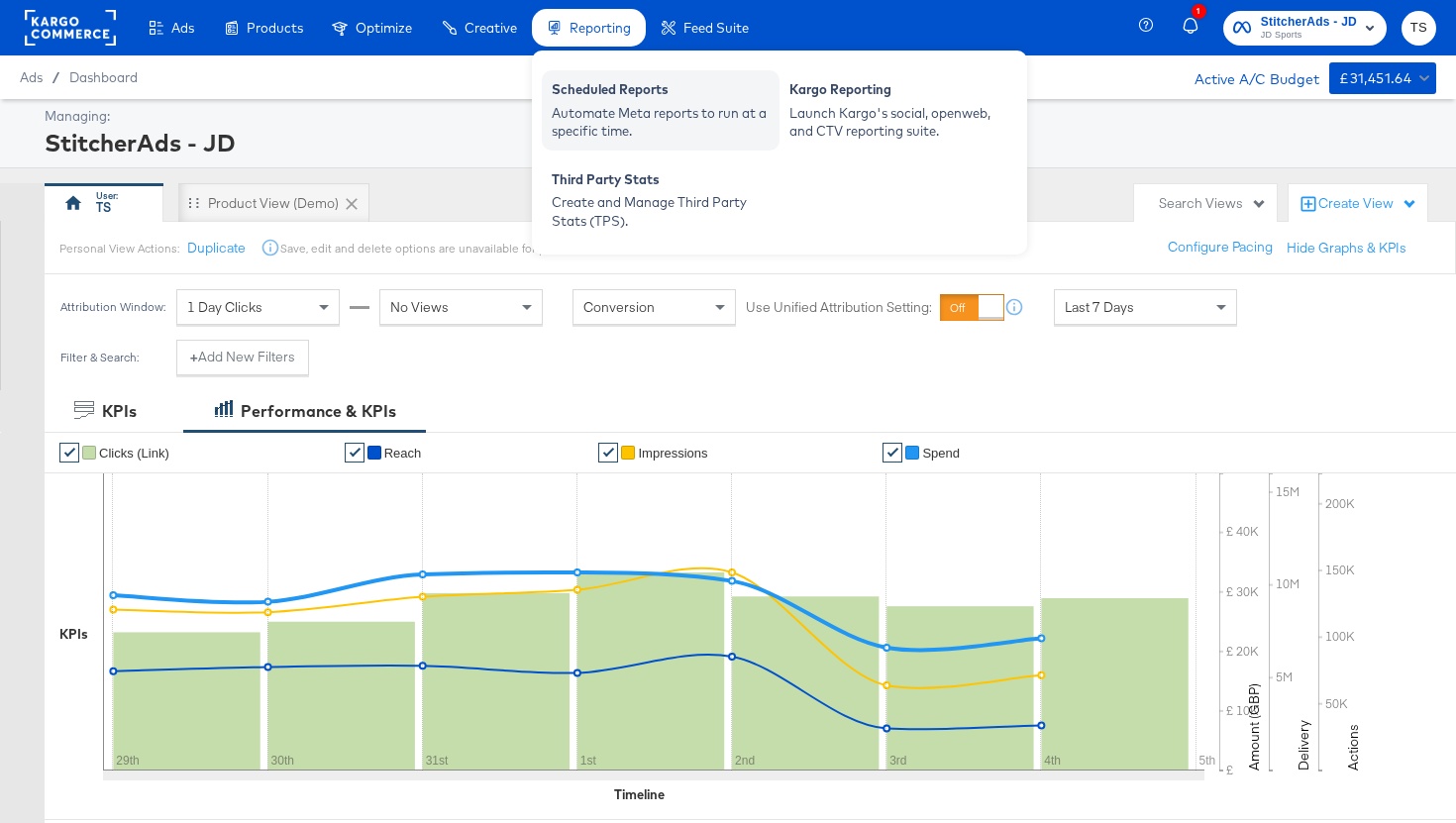 click on "Automate Meta reports to run at a specific time." at bounding box center (661, 122) 